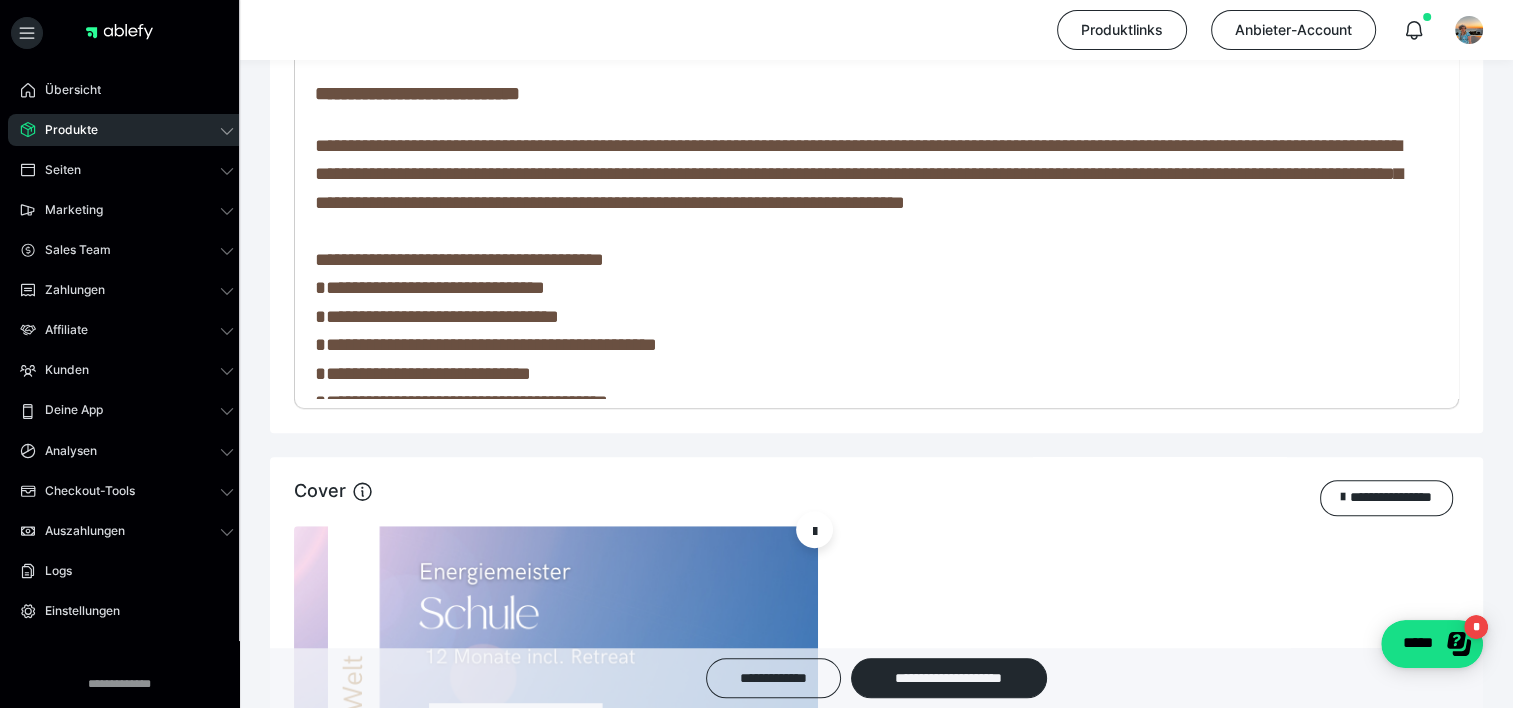 scroll, scrollTop: 0, scrollLeft: 0, axis: both 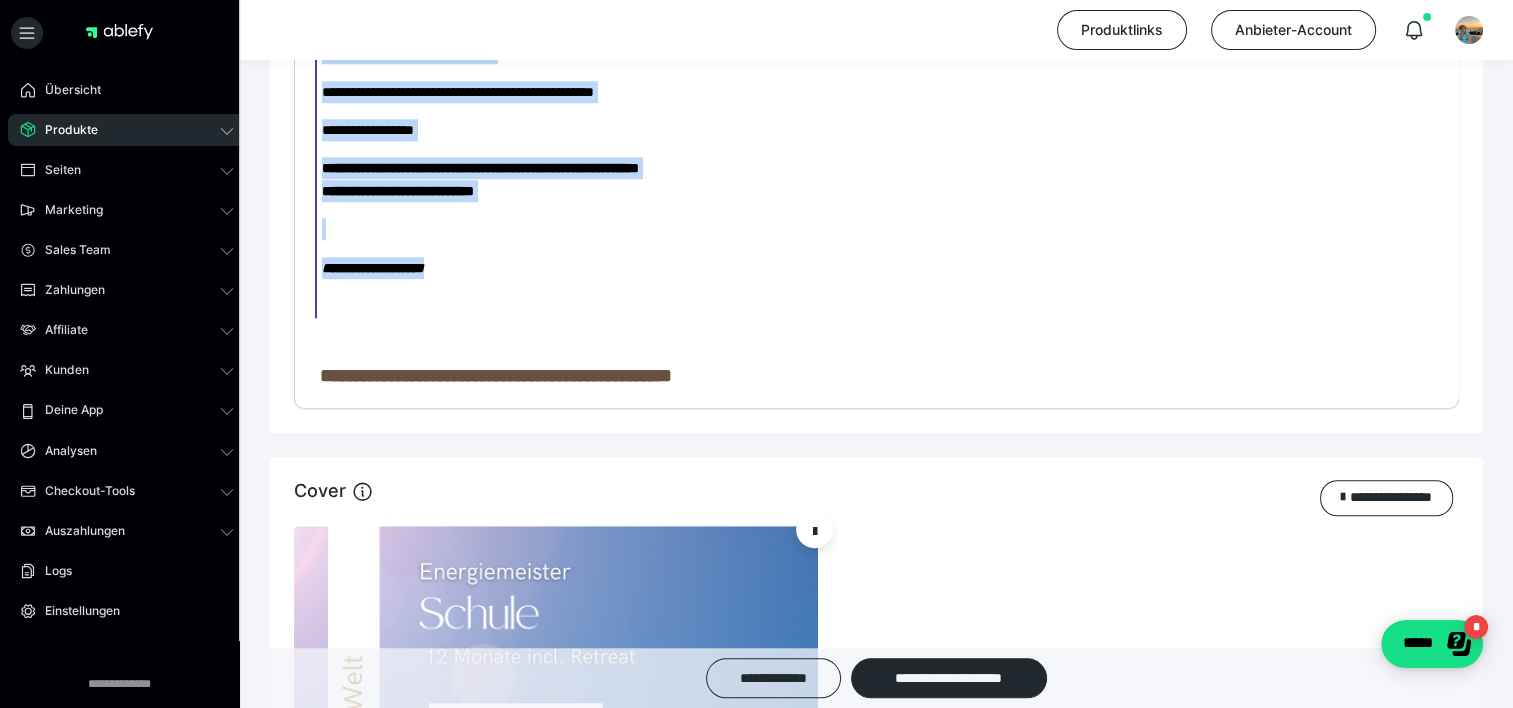 type 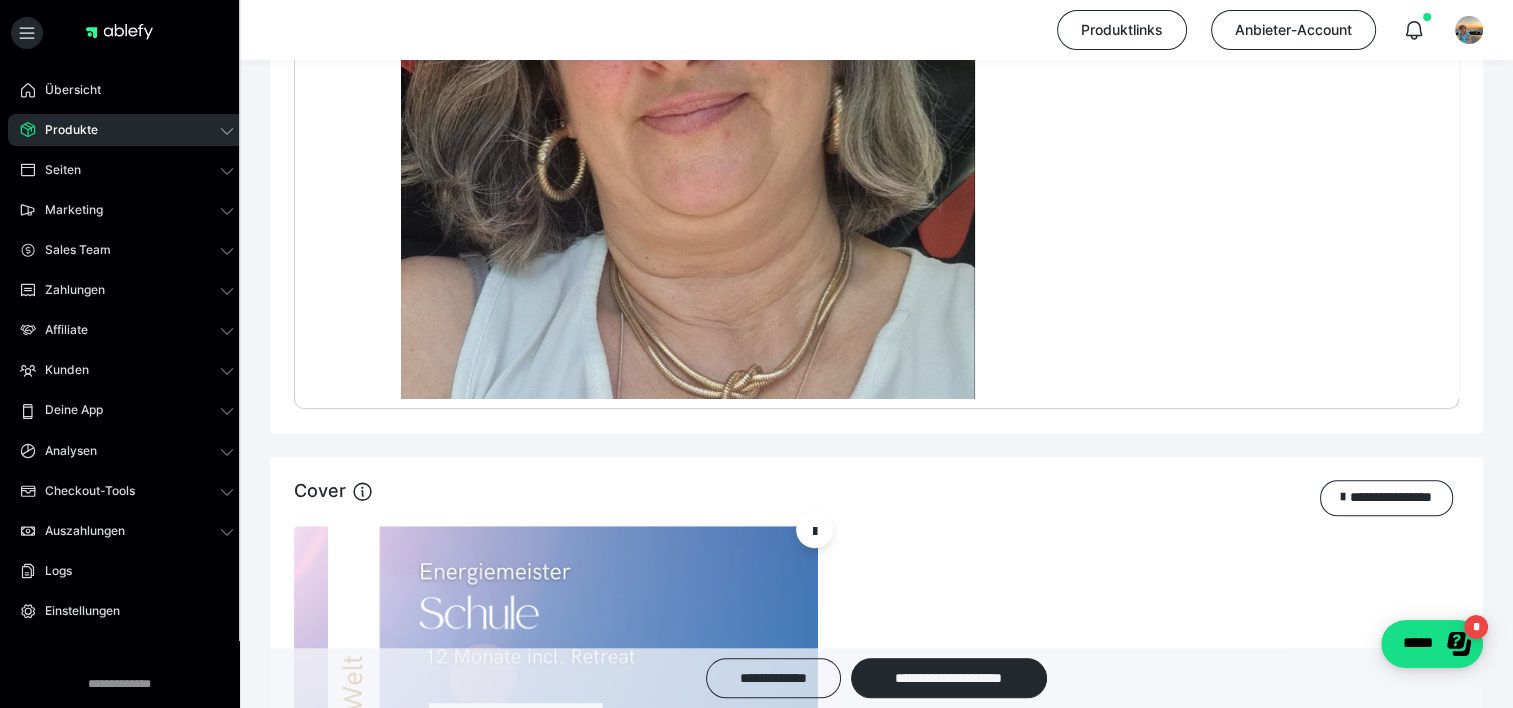 scroll, scrollTop: 3010, scrollLeft: 0, axis: vertical 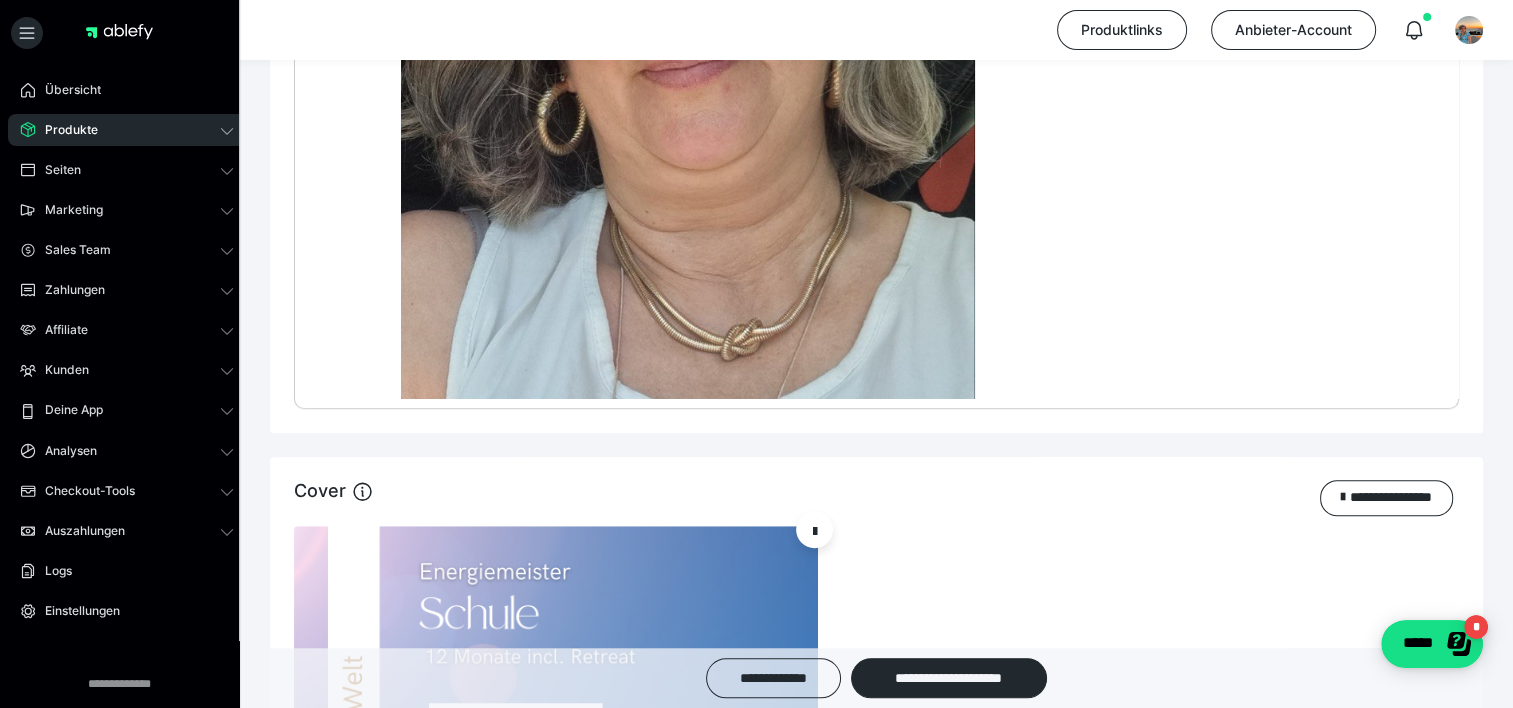drag, startPoint x: 764, startPoint y: 333, endPoint x: 1326, endPoint y: 215, distance: 574.2543 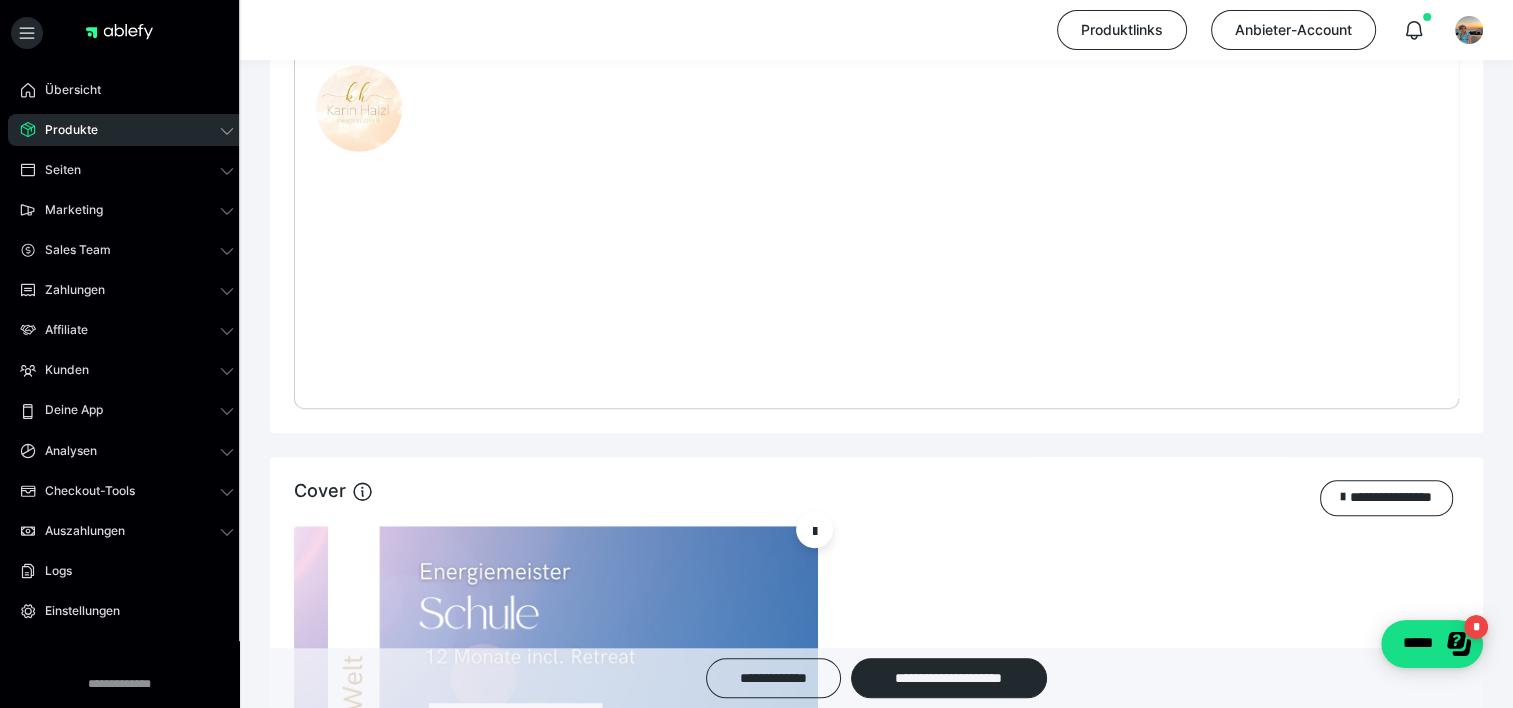 scroll, scrollTop: 3836, scrollLeft: 0, axis: vertical 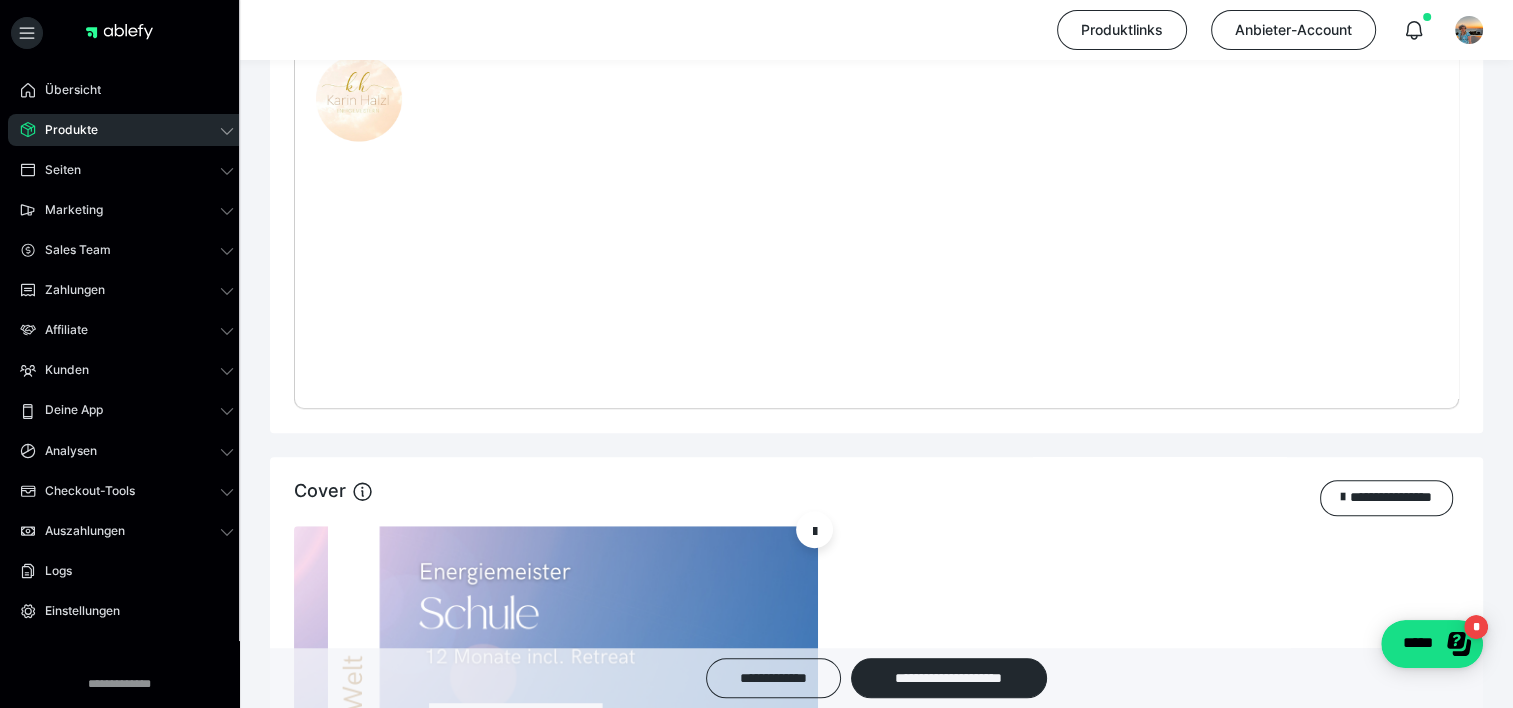 click on "**********" at bounding box center [869, -1709] 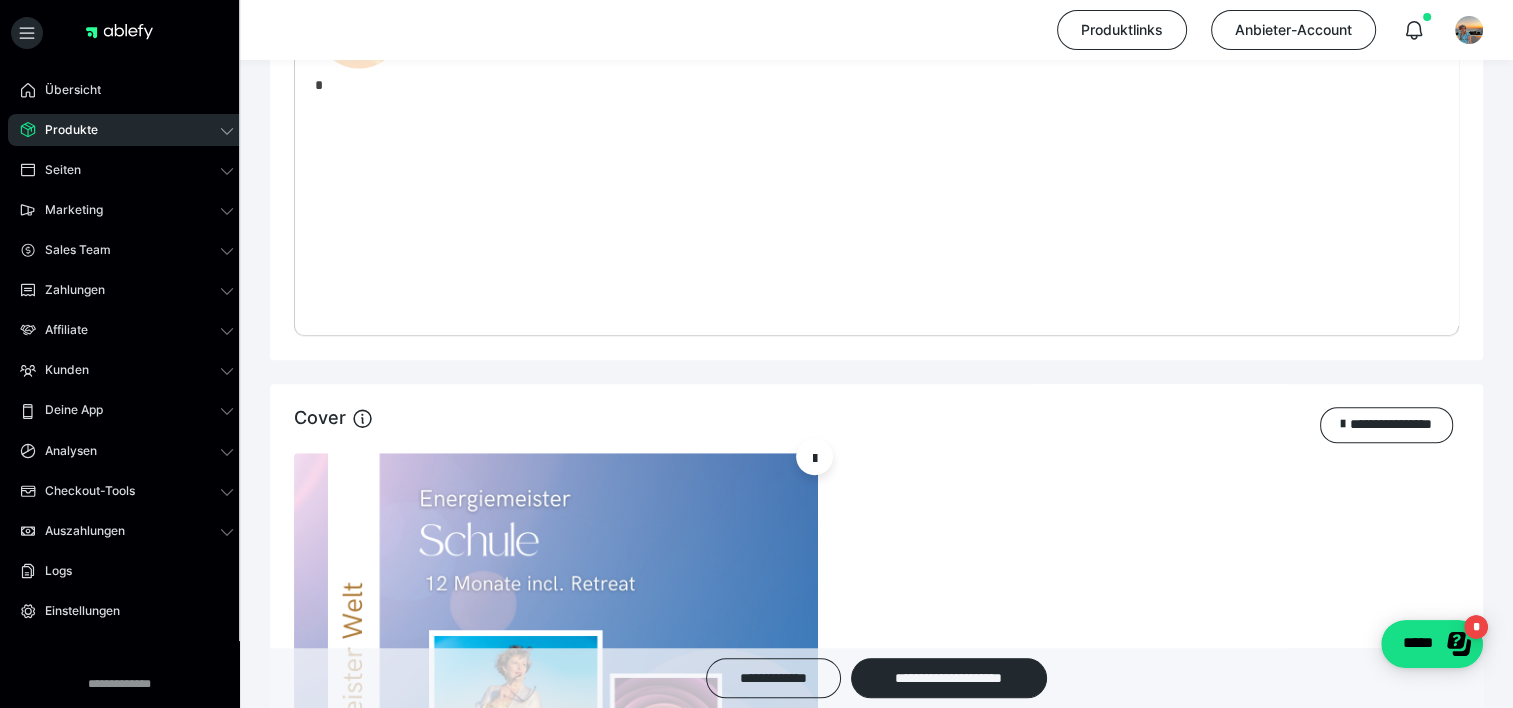 scroll, scrollTop: 1527, scrollLeft: 0, axis: vertical 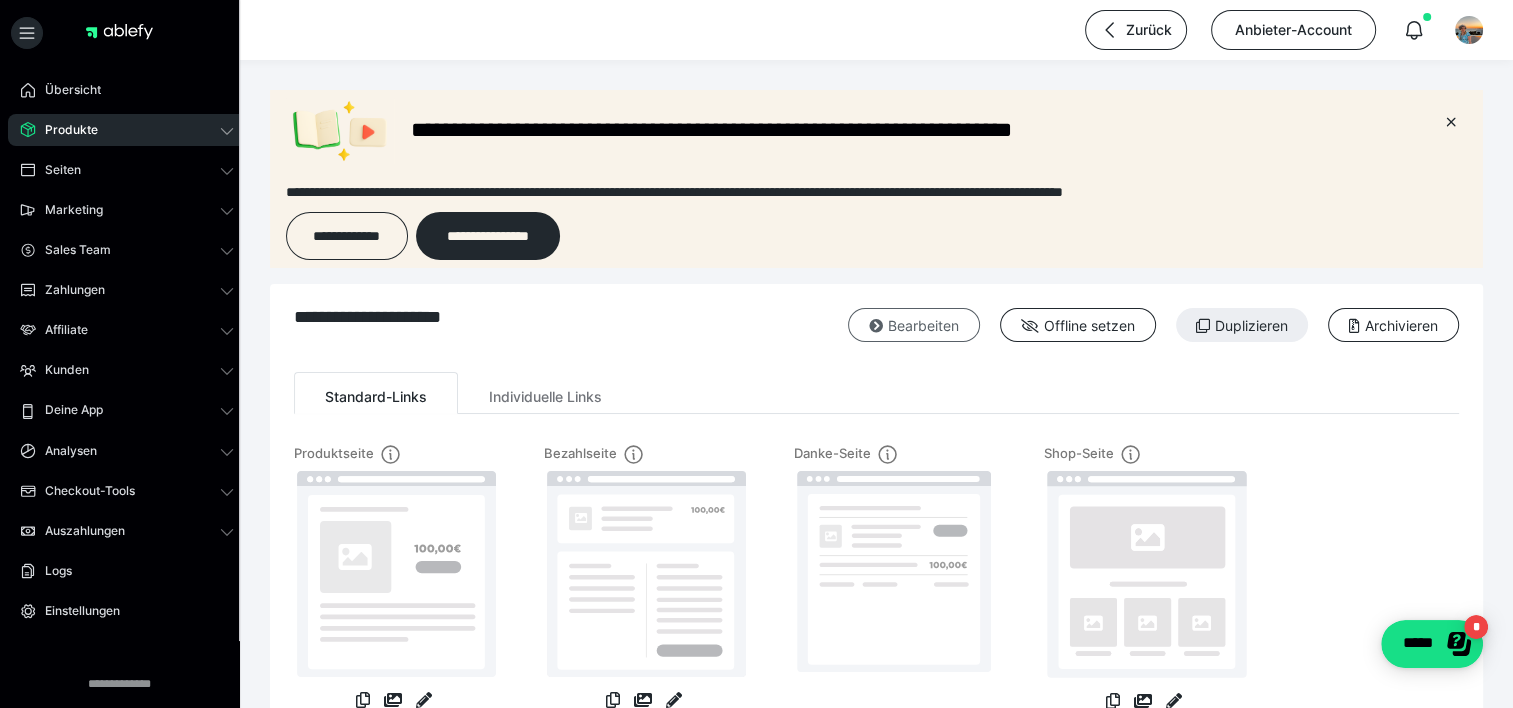 click on "Bearbeiten" at bounding box center [914, 325] 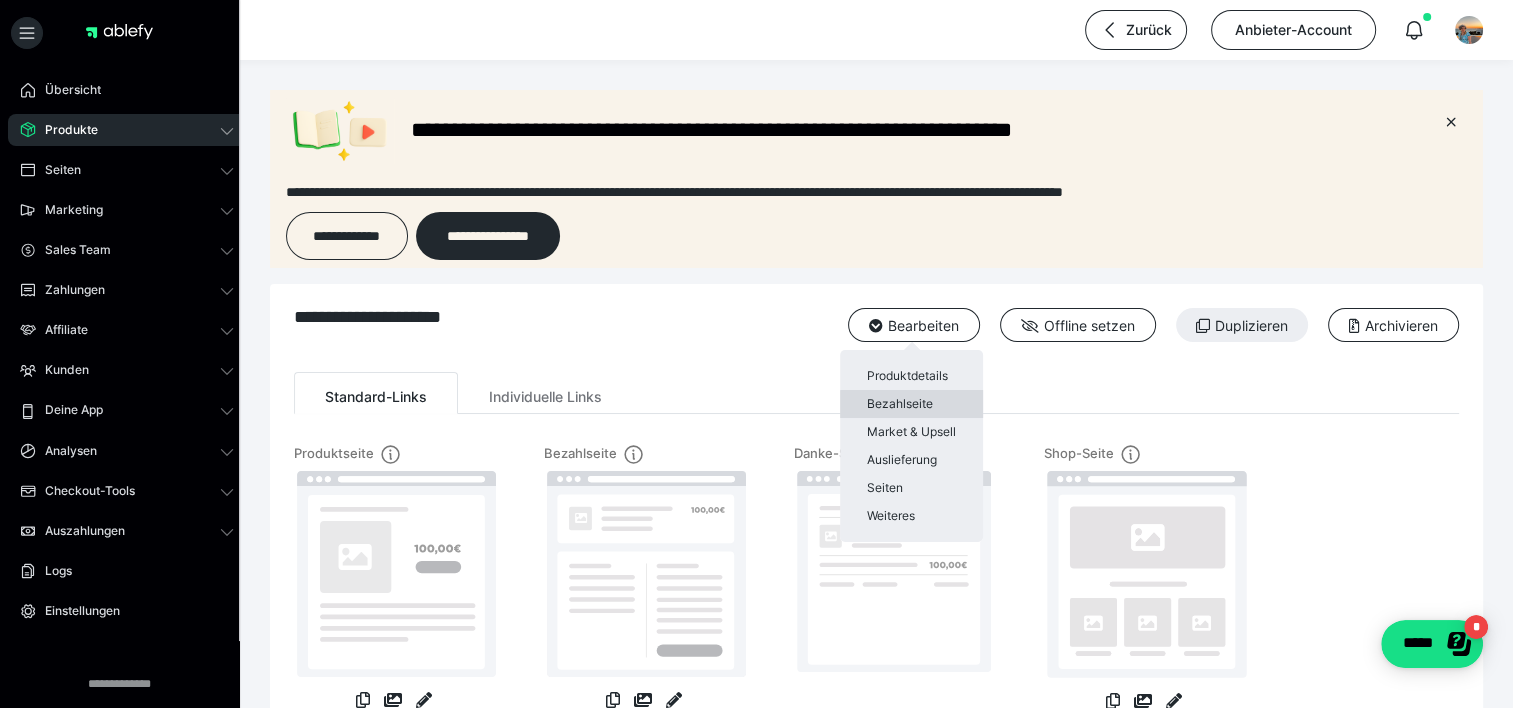 click on "Bezahlseite" at bounding box center (911, 404) 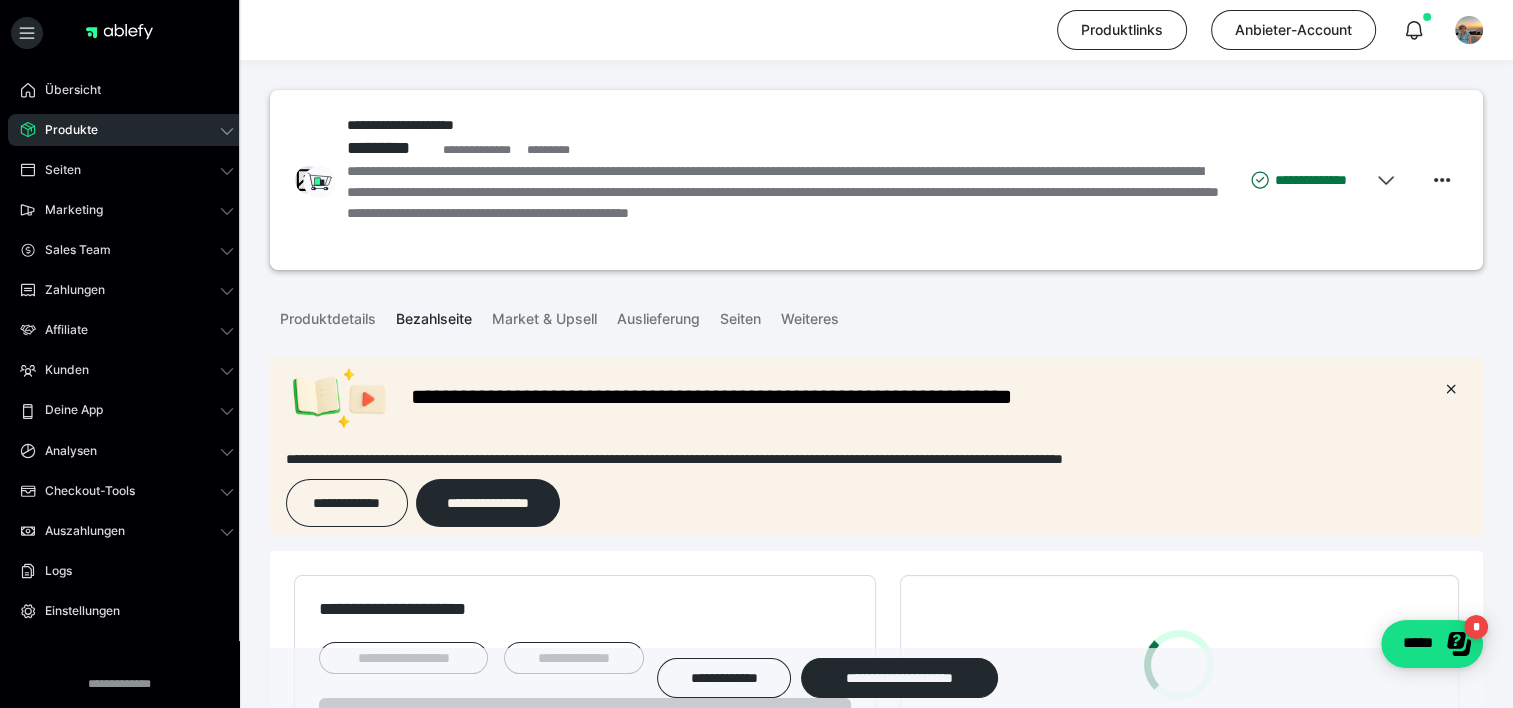 scroll, scrollTop: 0, scrollLeft: 0, axis: both 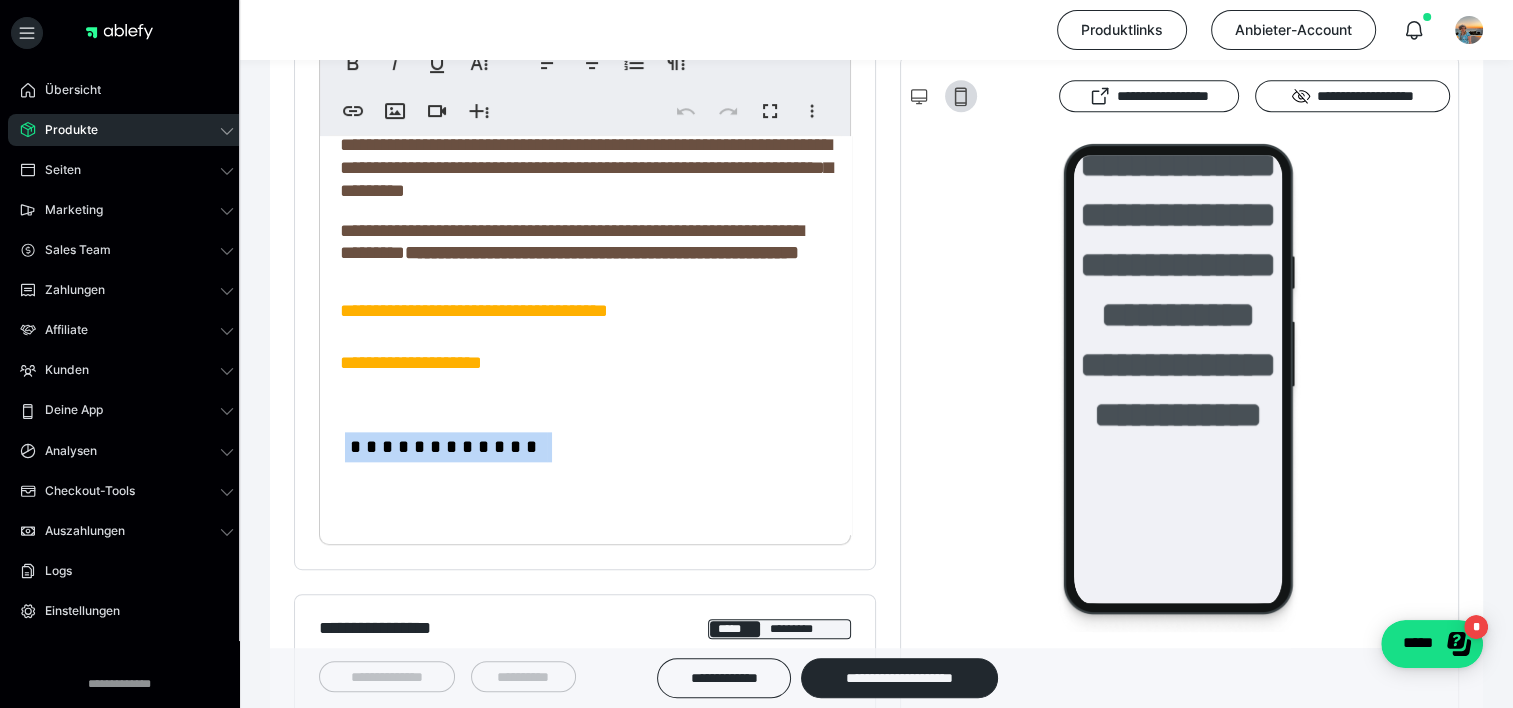 drag, startPoint x: 834, startPoint y: 477, endPoint x: 836, endPoint y: 441, distance: 36.05551 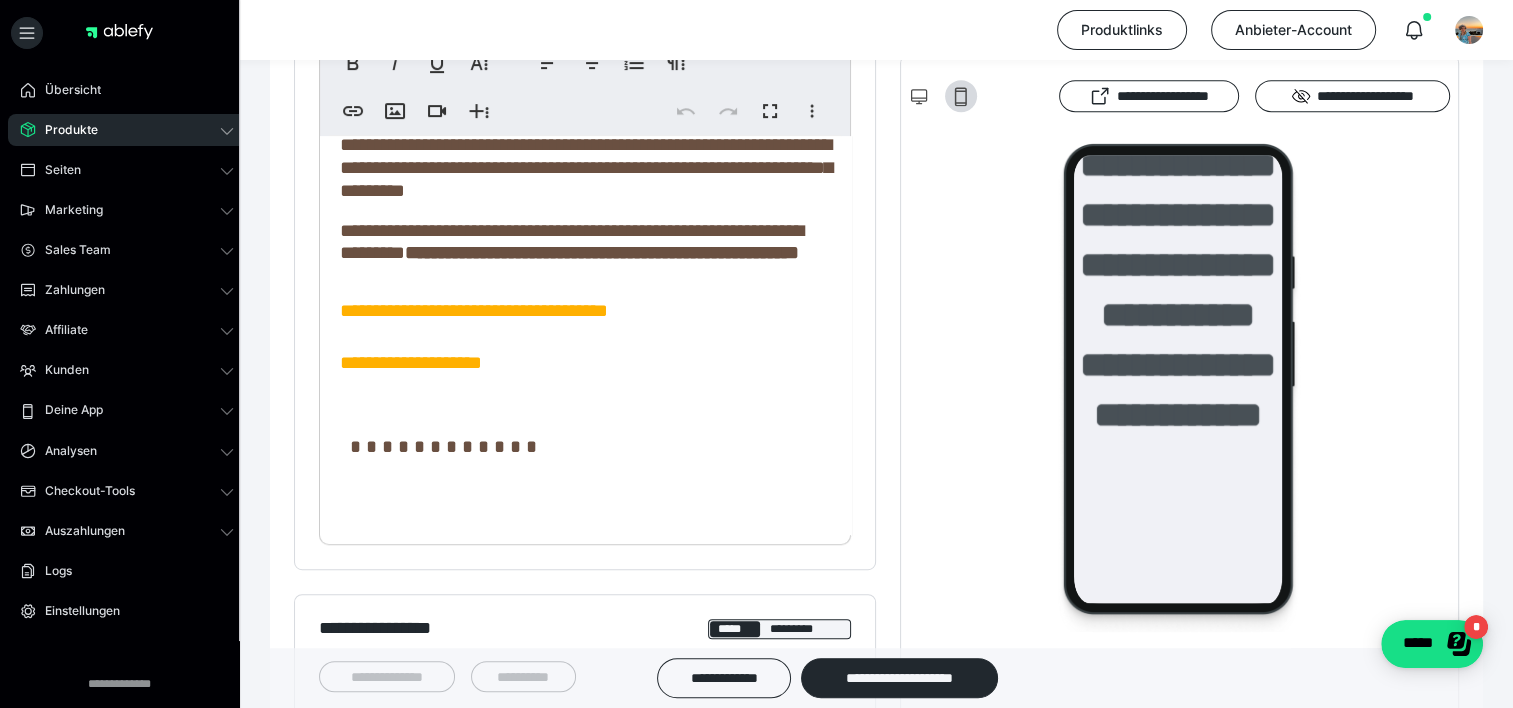 click on "**********" at bounding box center [586, 91] 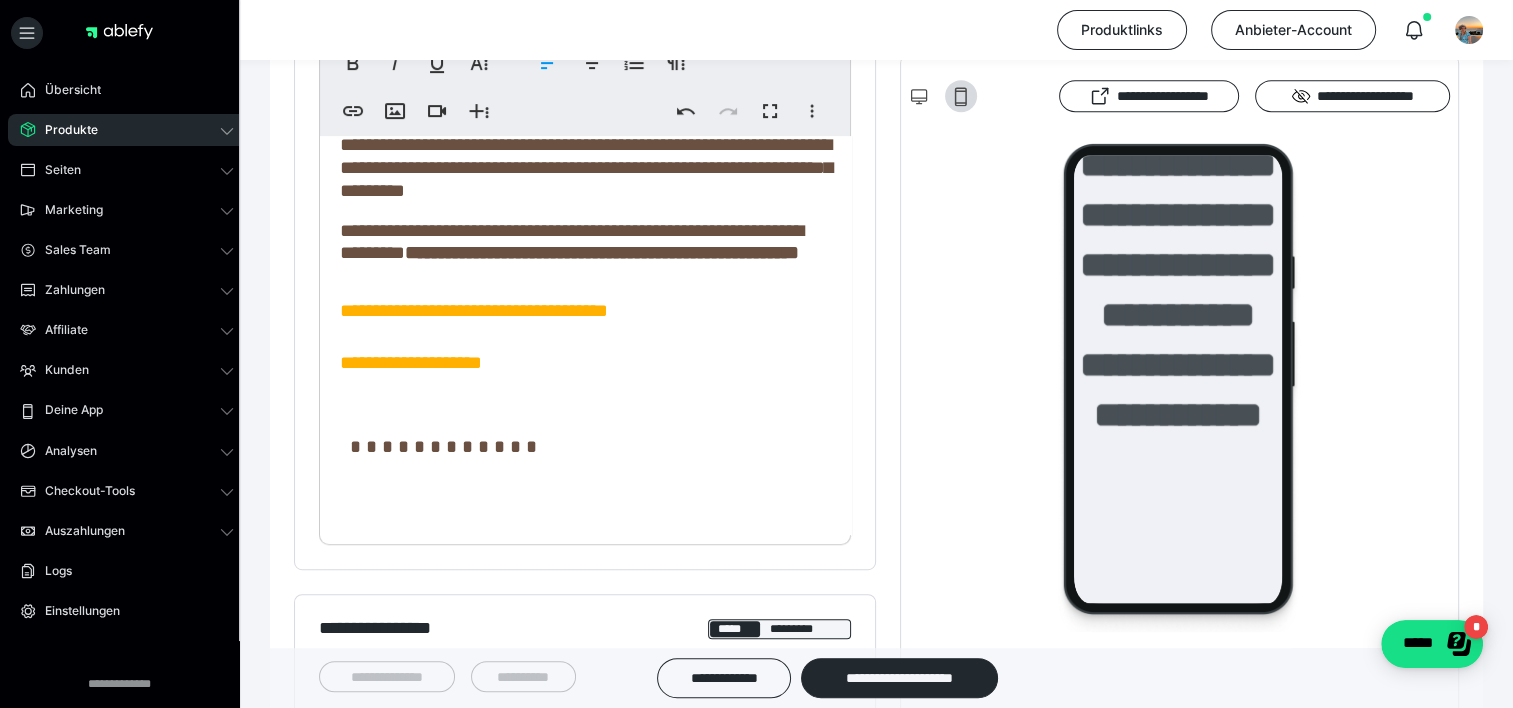 type 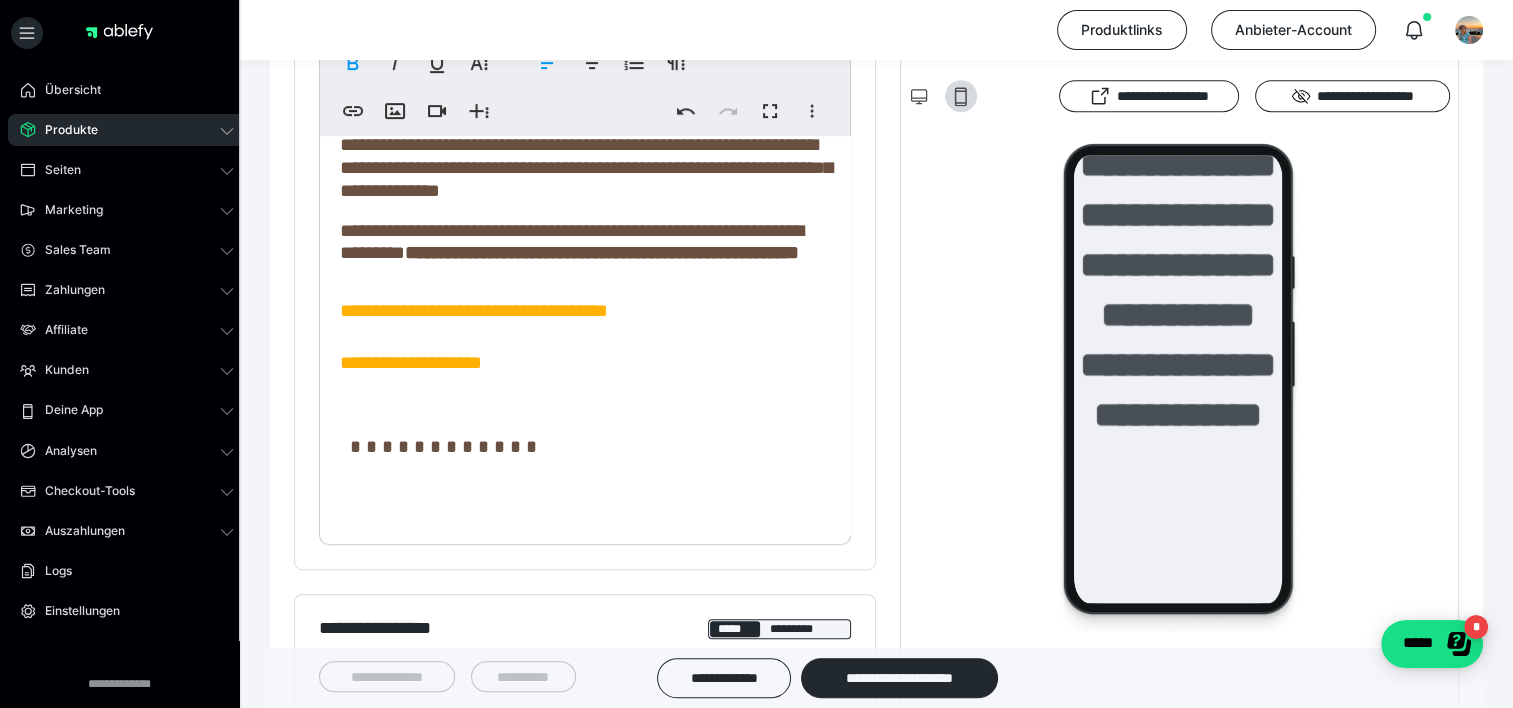 click on "**********" at bounding box center (602, 252) 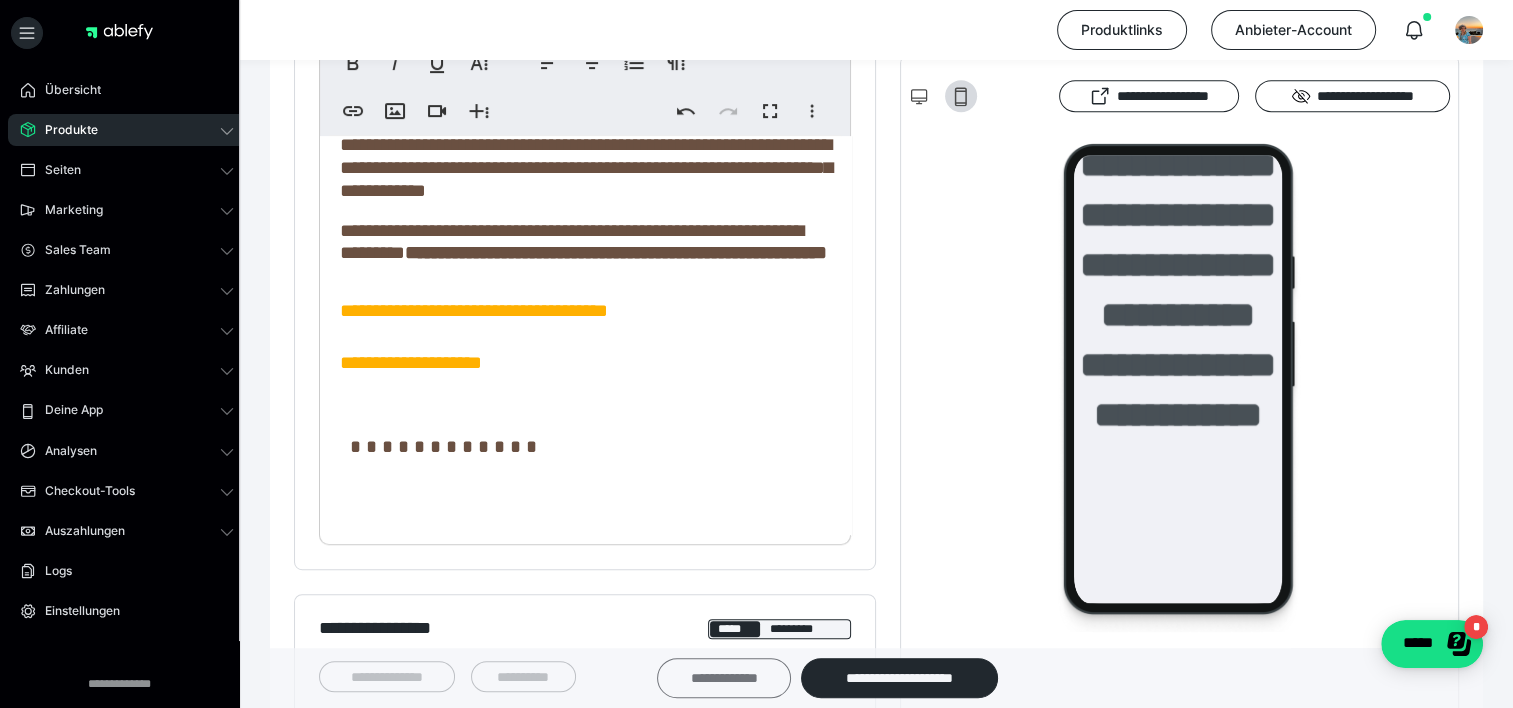 click on "**********" at bounding box center [724, 678] 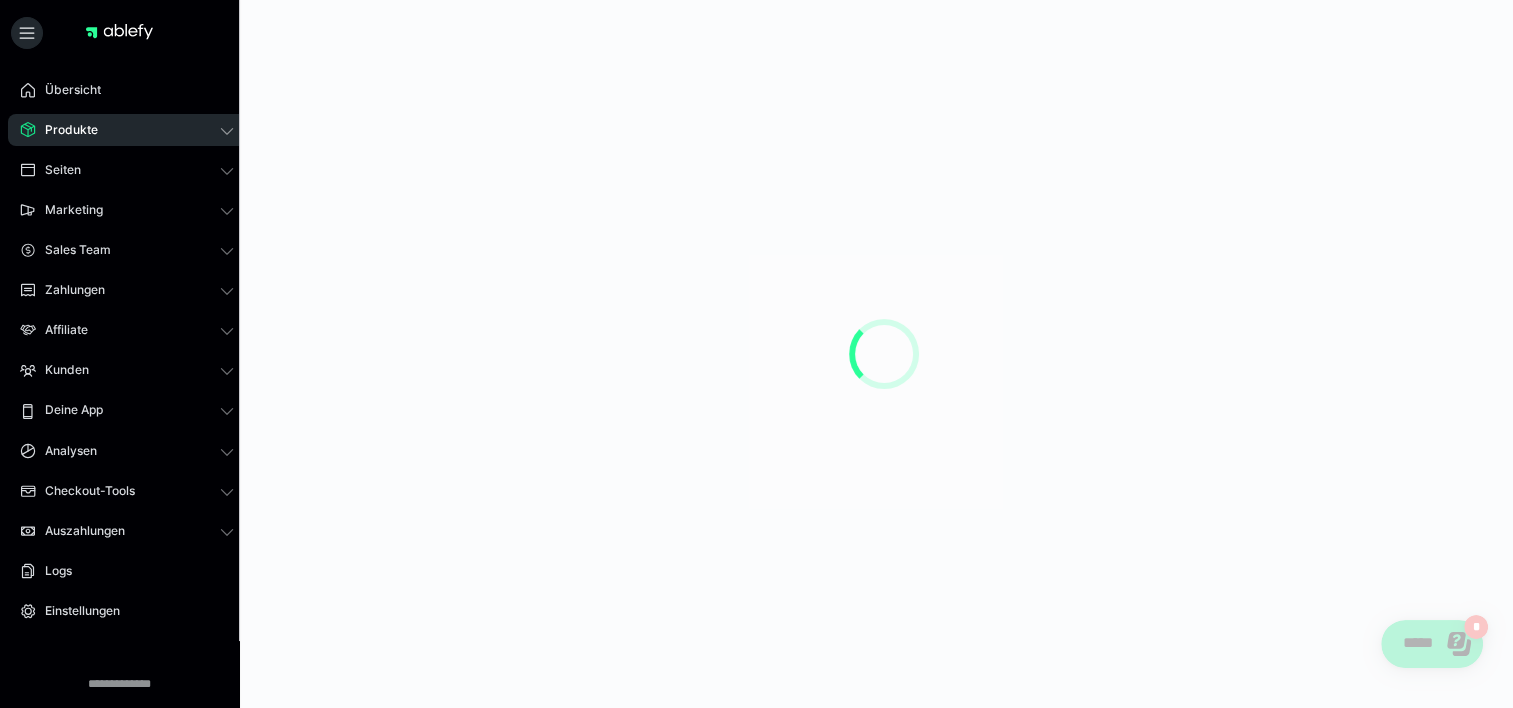 scroll, scrollTop: 0, scrollLeft: 0, axis: both 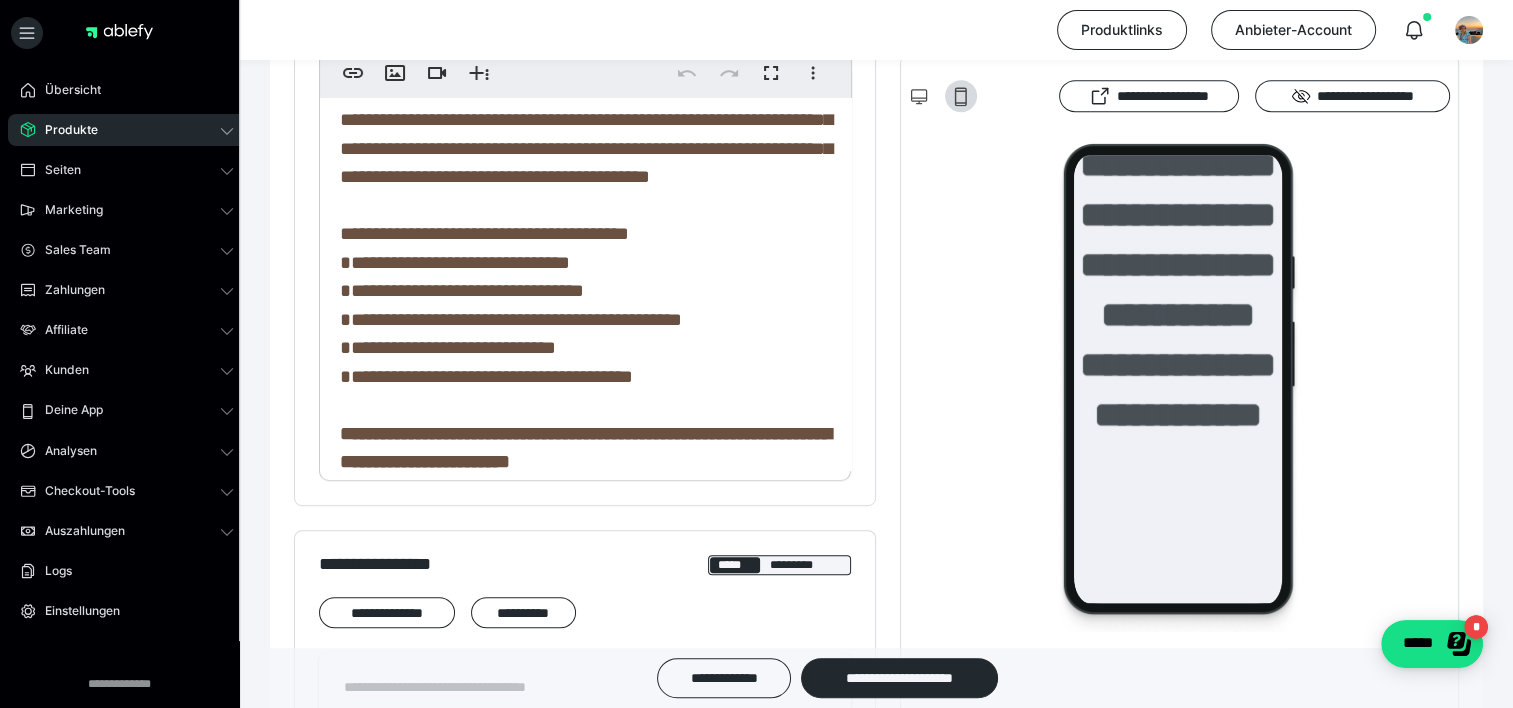 click on "**********" at bounding box center [586, 248] 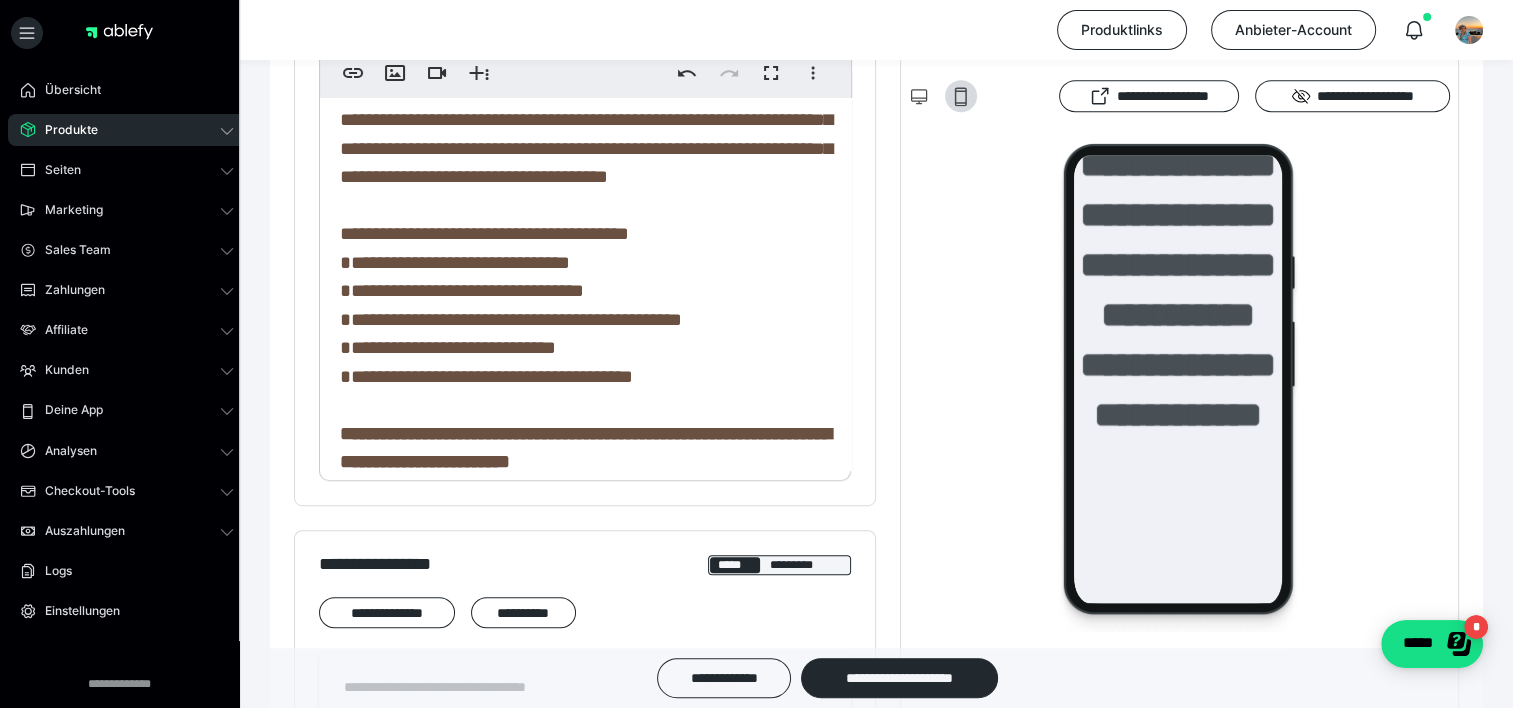 type 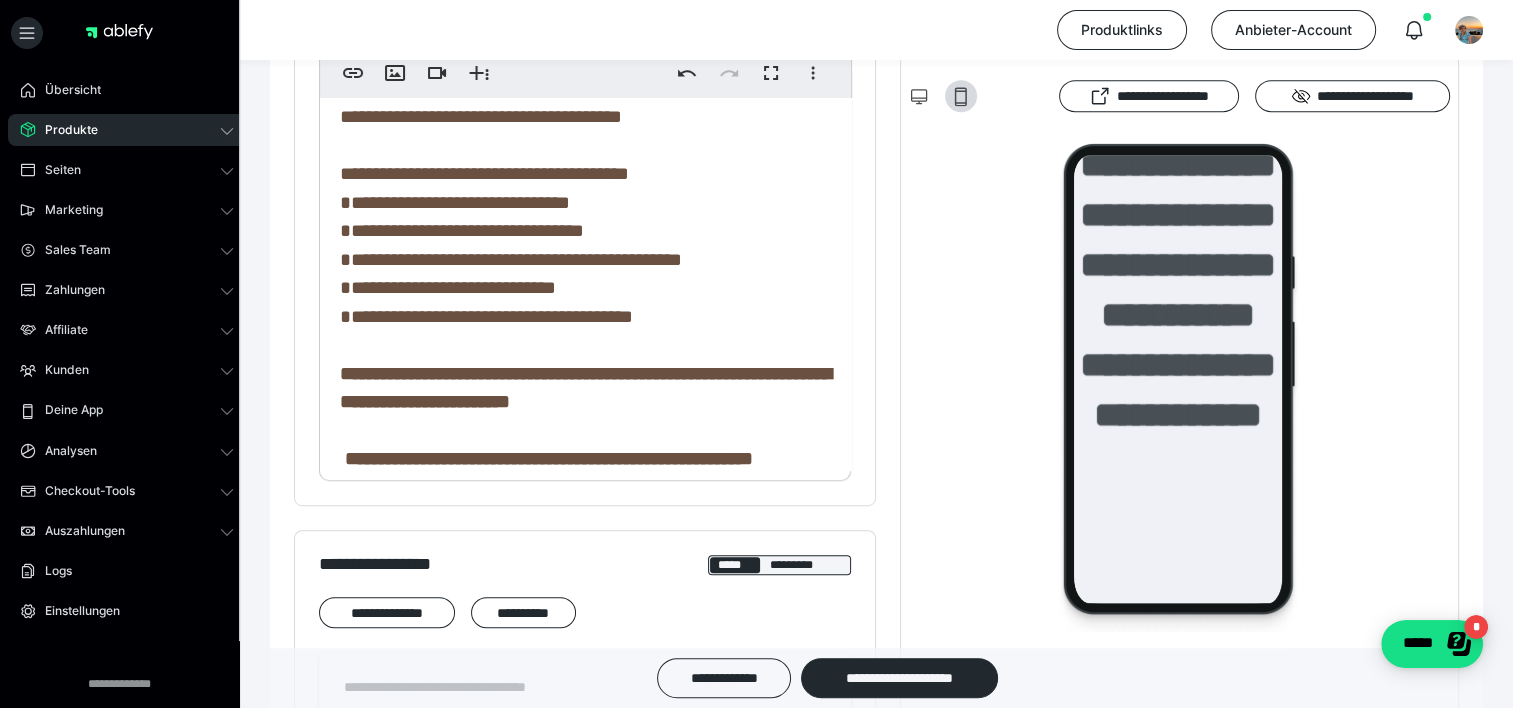 scroll, scrollTop: 249, scrollLeft: 0, axis: vertical 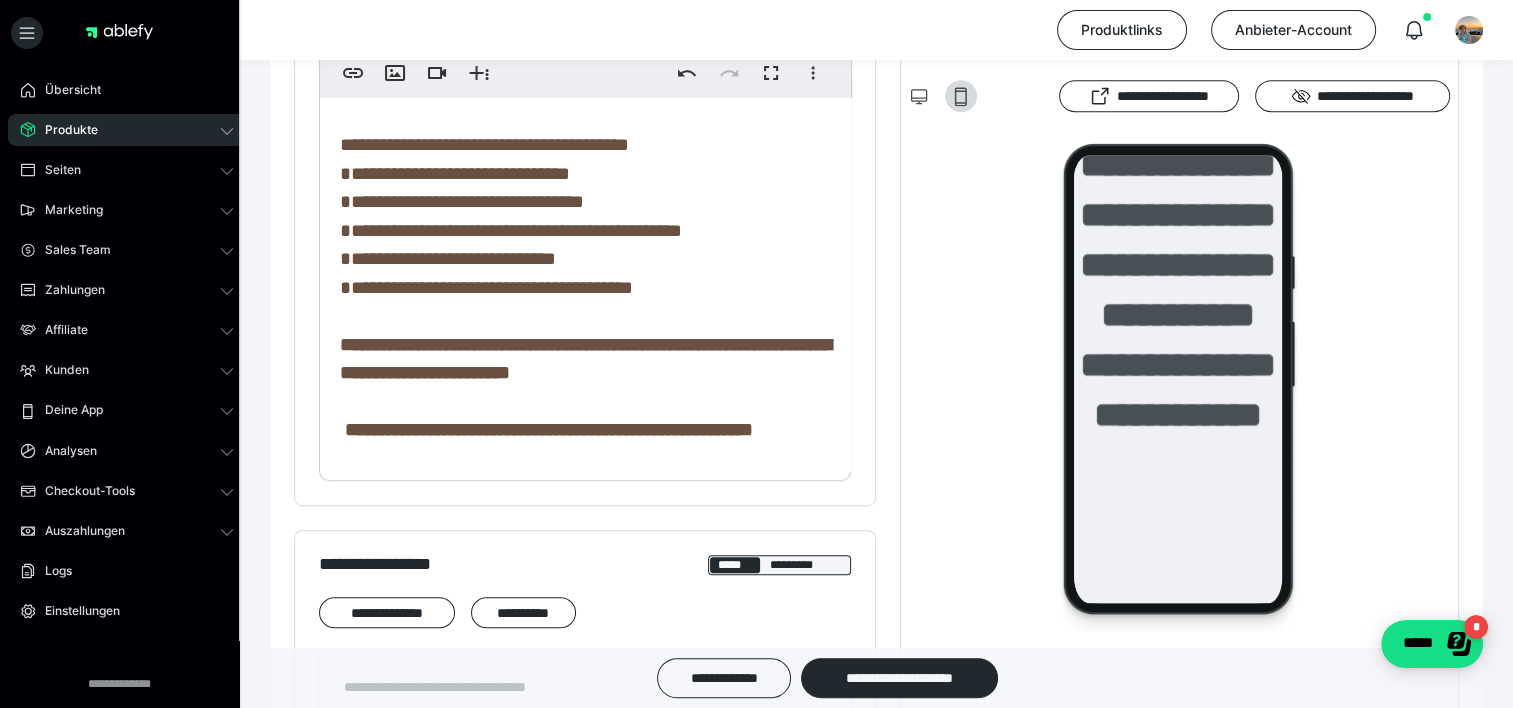 click on "**********" at bounding box center [585, 1171] 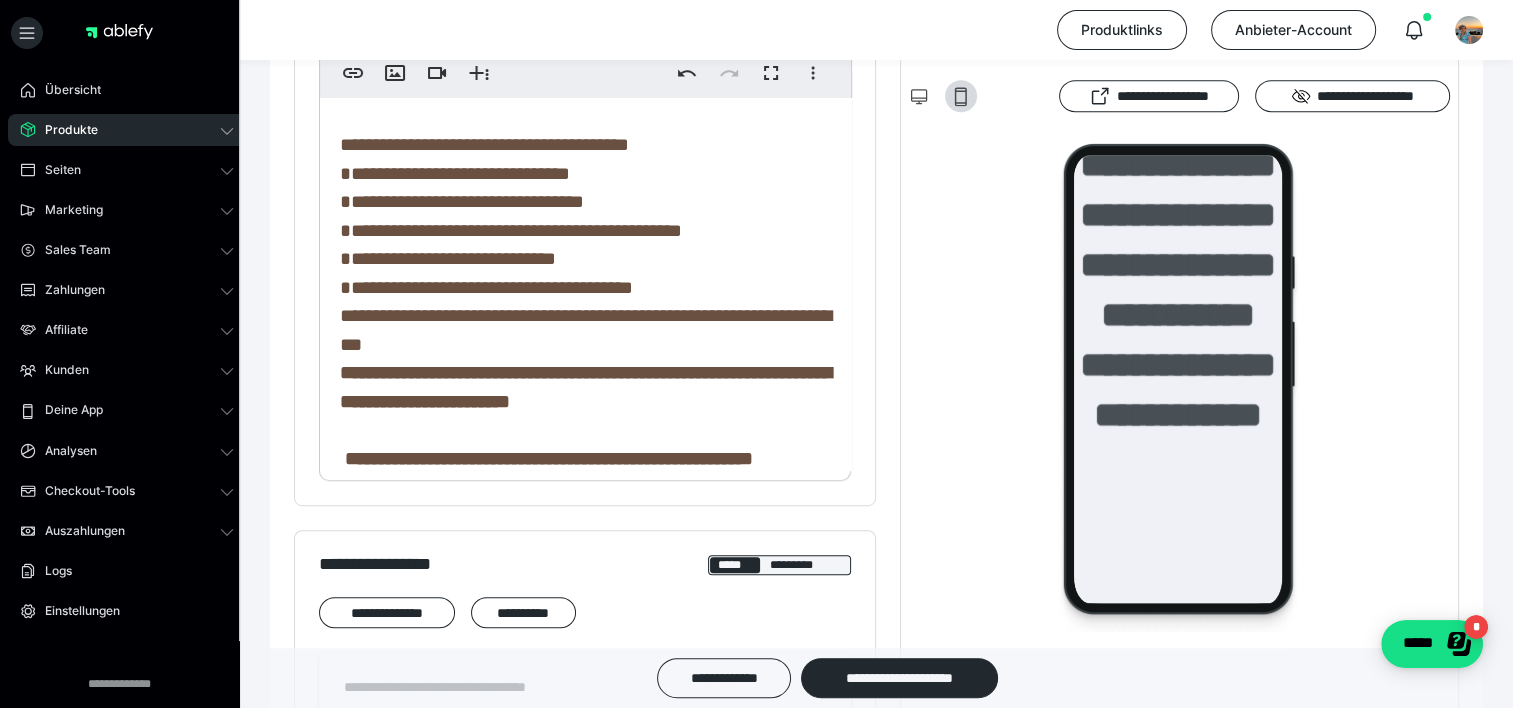 click on "**********" at bounding box center [586, 173] 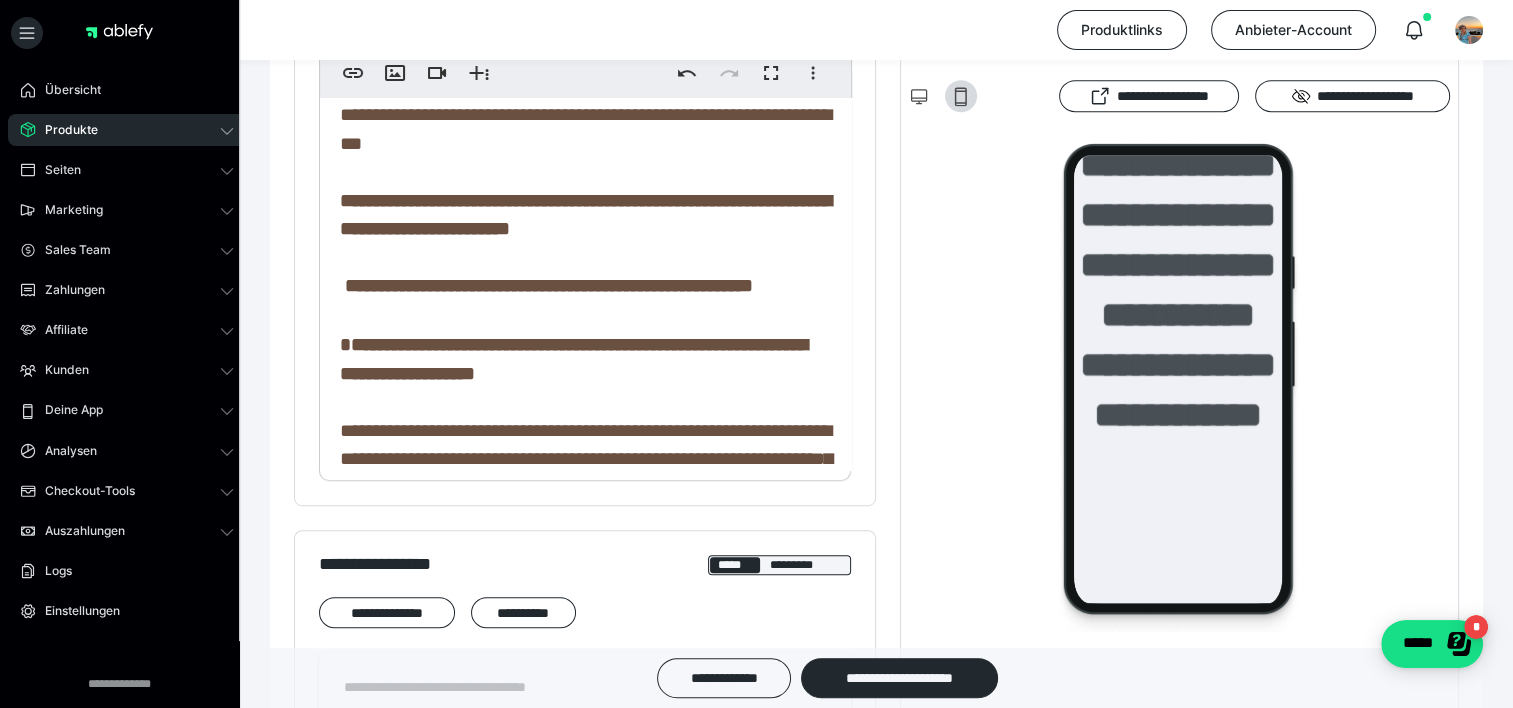 scroll, scrollTop: 479, scrollLeft: 0, axis: vertical 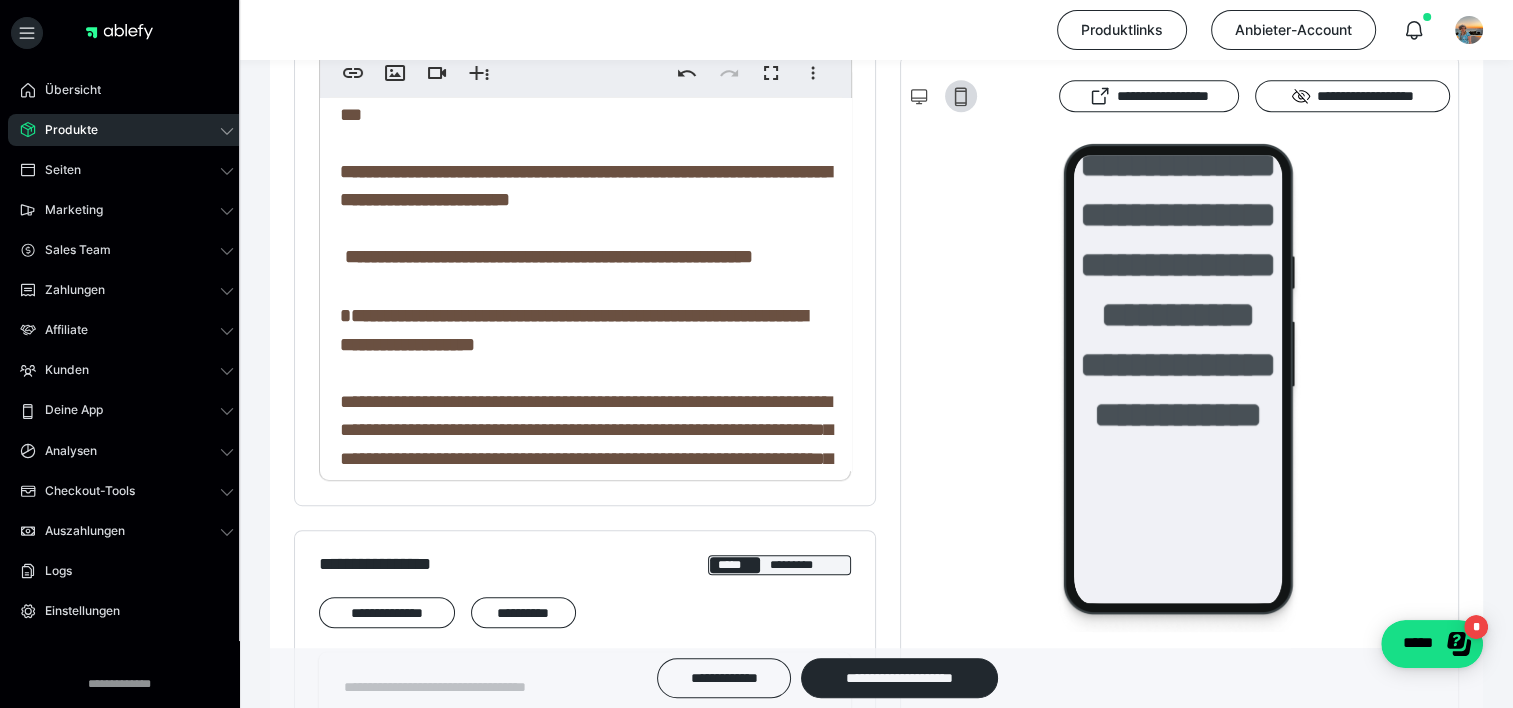 click on "**********" at bounding box center (549, 256) 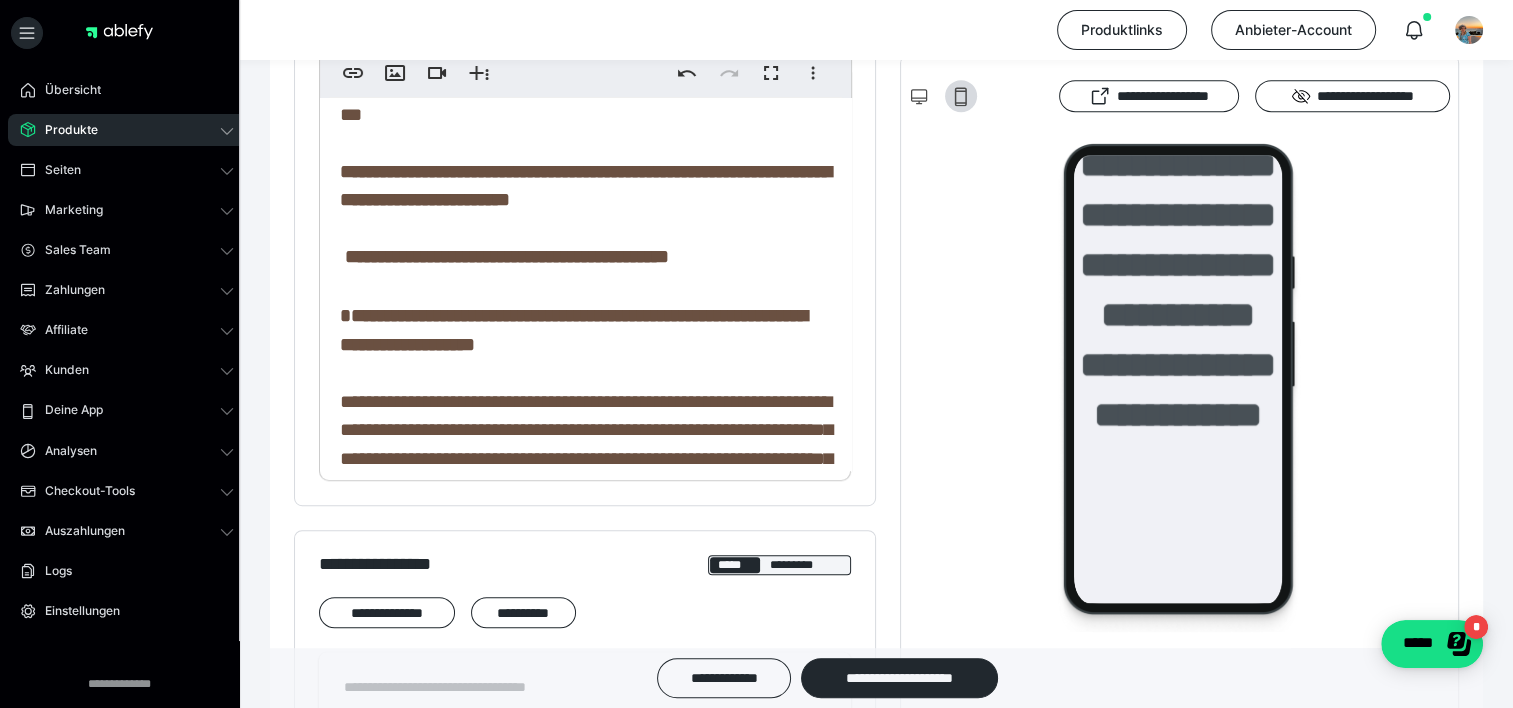 click on "**********" at bounding box center (585, 243) 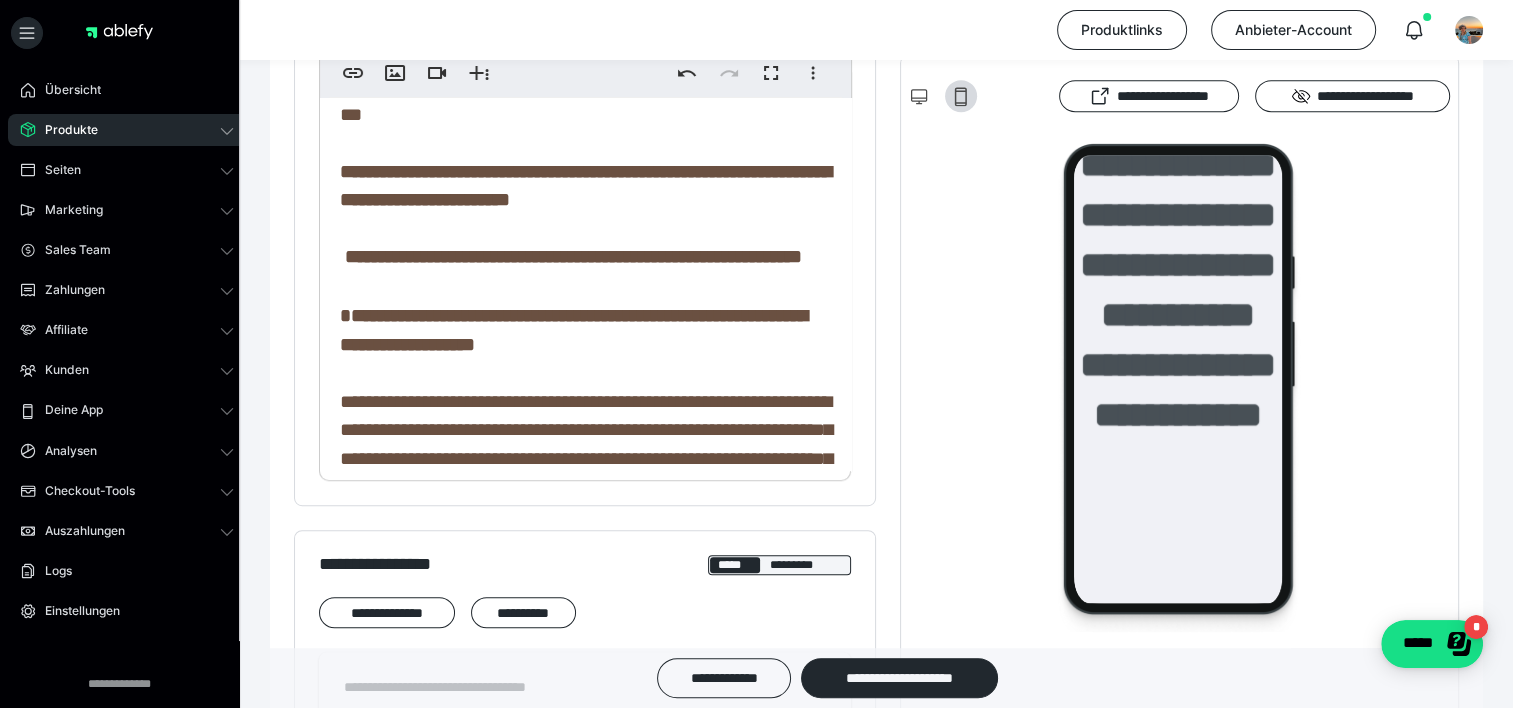 click on "**********" at bounding box center (573, 256) 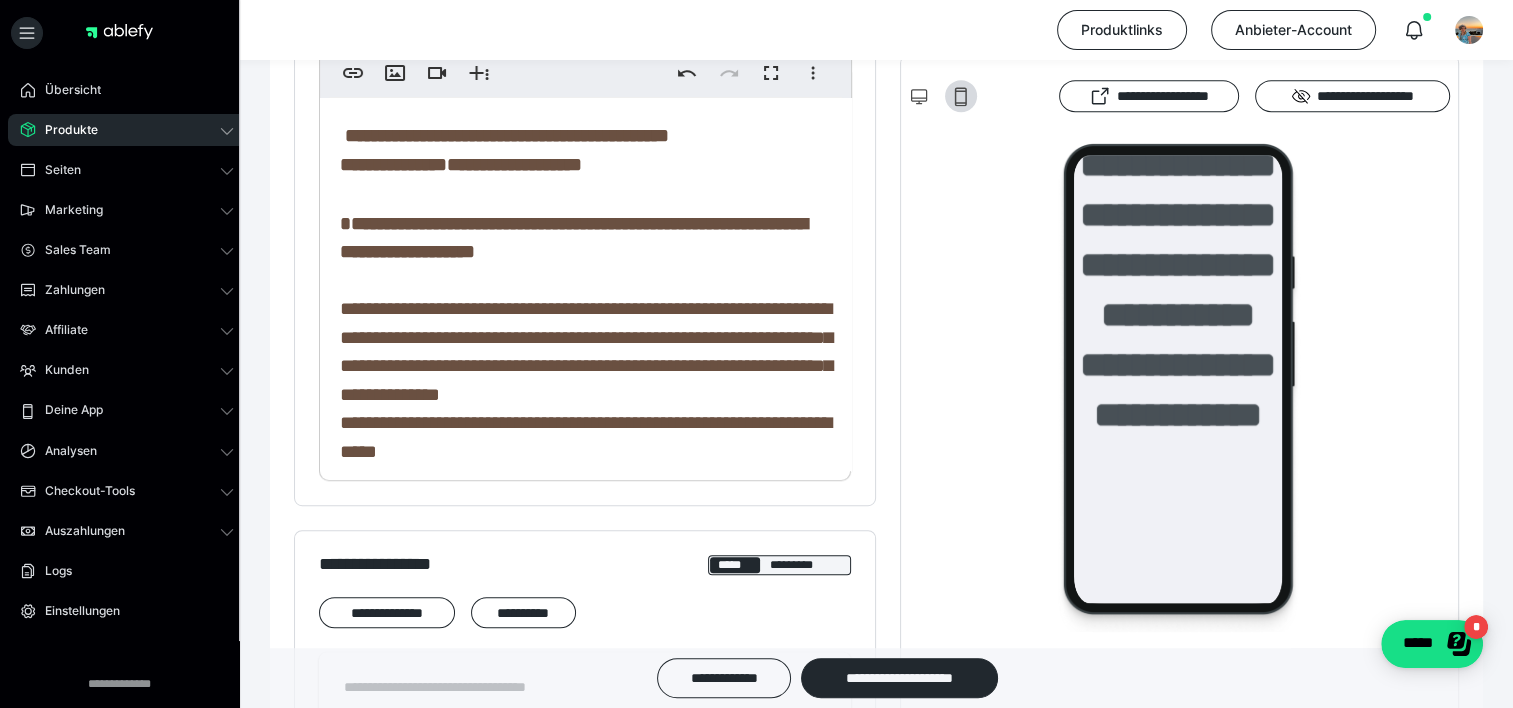 scroll, scrollTop: 639, scrollLeft: 0, axis: vertical 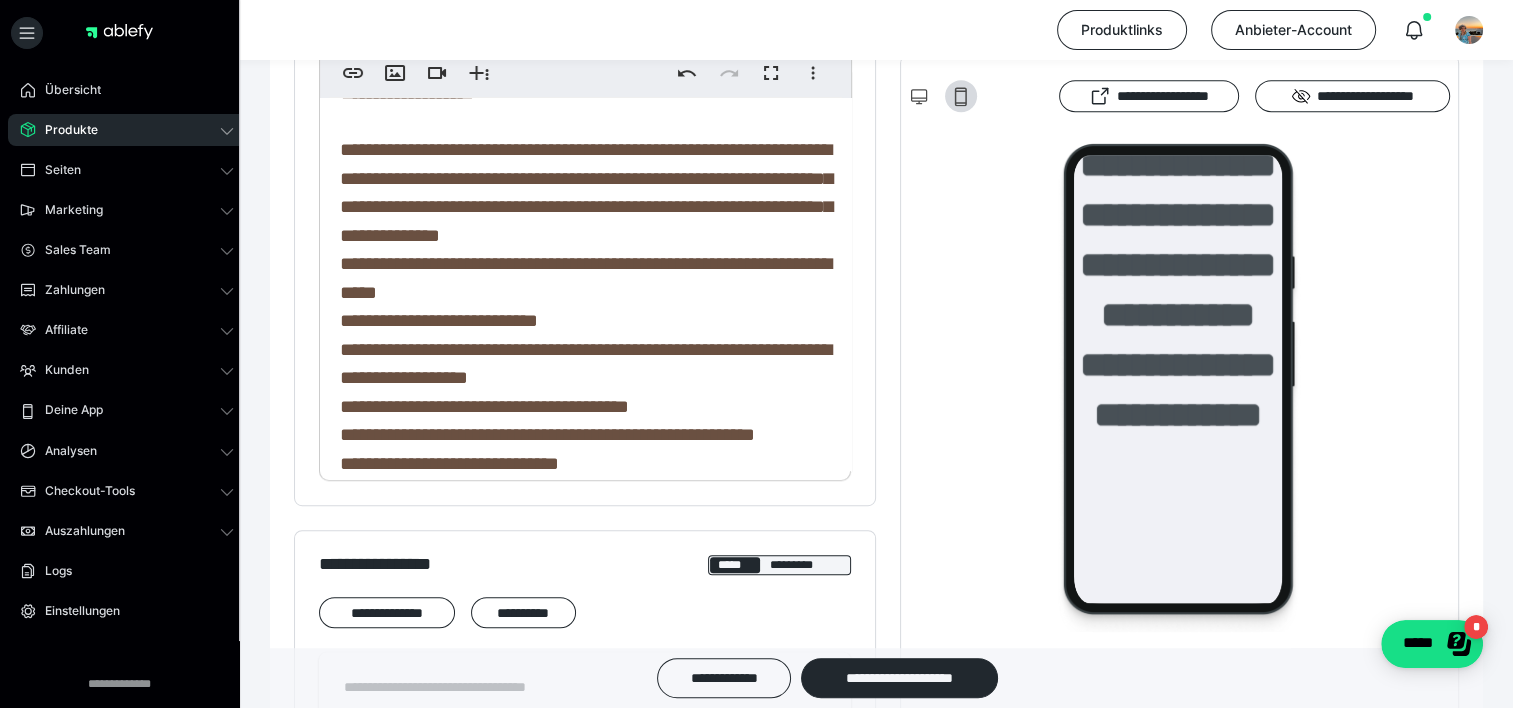 click on "**********" at bounding box center [586, 192] 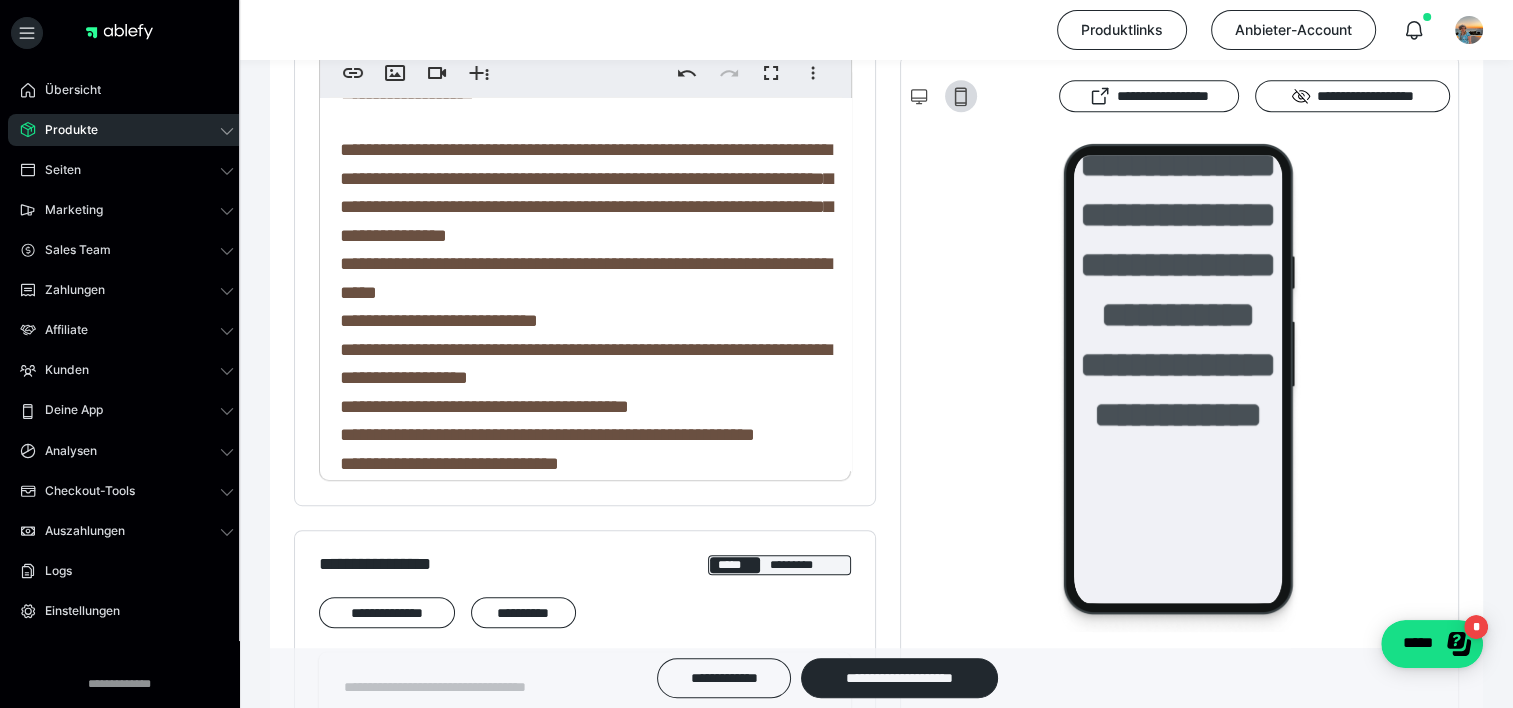 click on "**********" at bounding box center (586, 192) 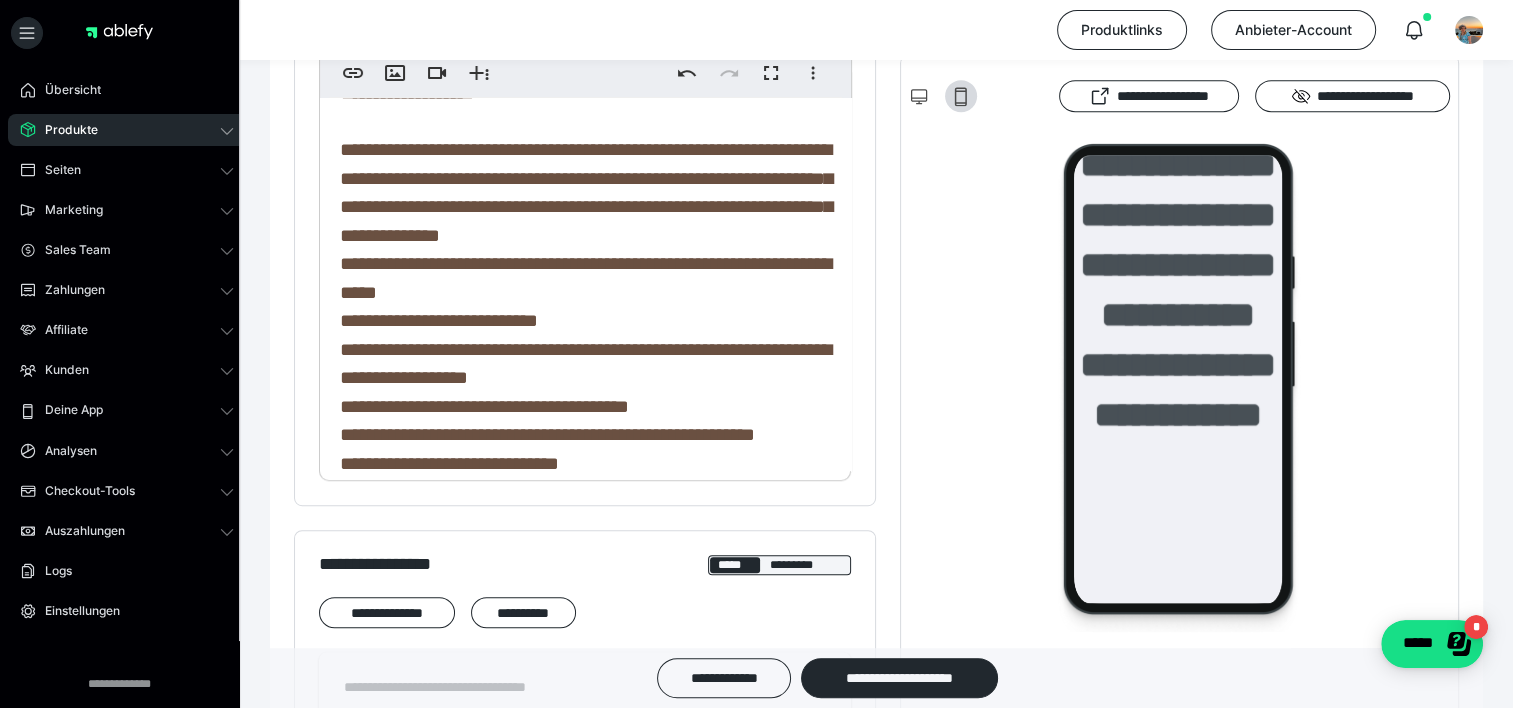 click on "**********" at bounding box center [586, 192] 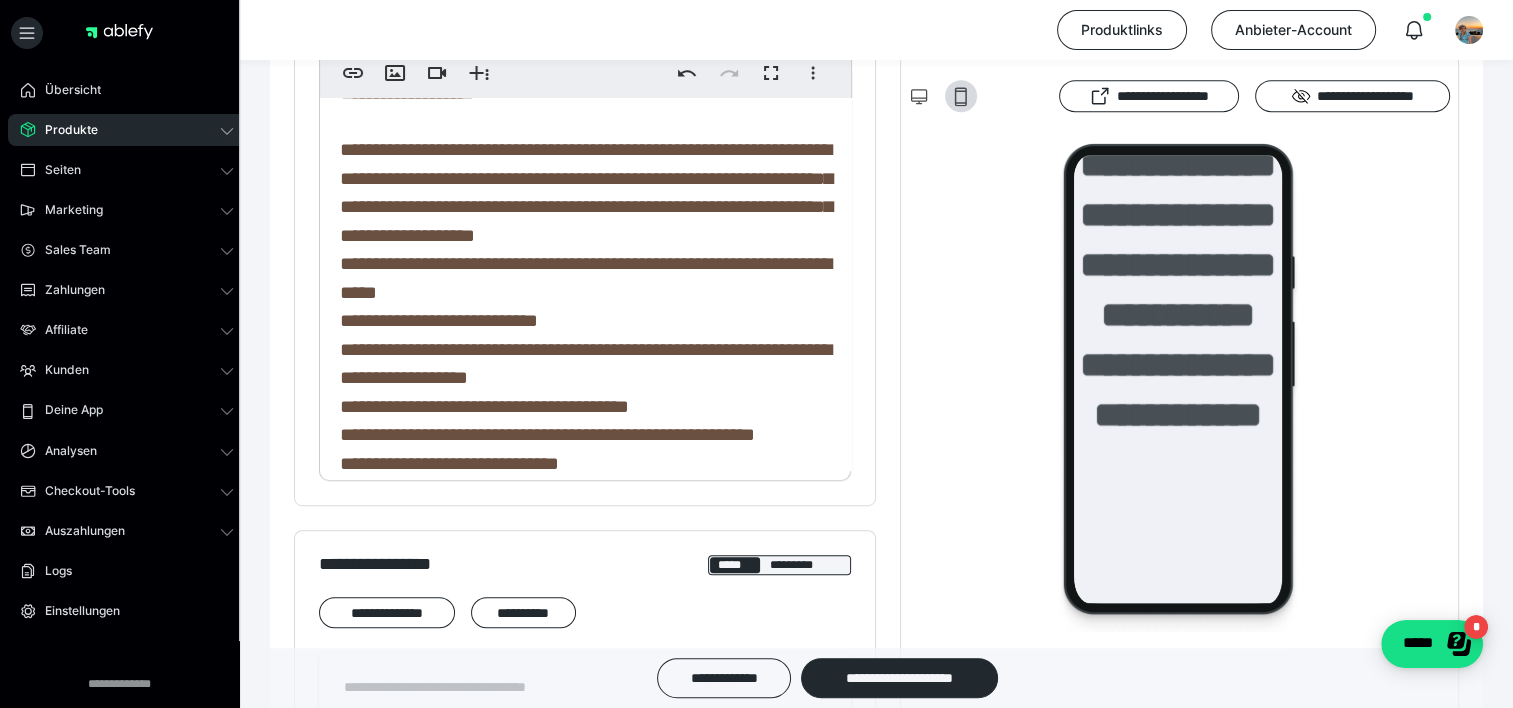 click on "**********" at bounding box center [586, 192] 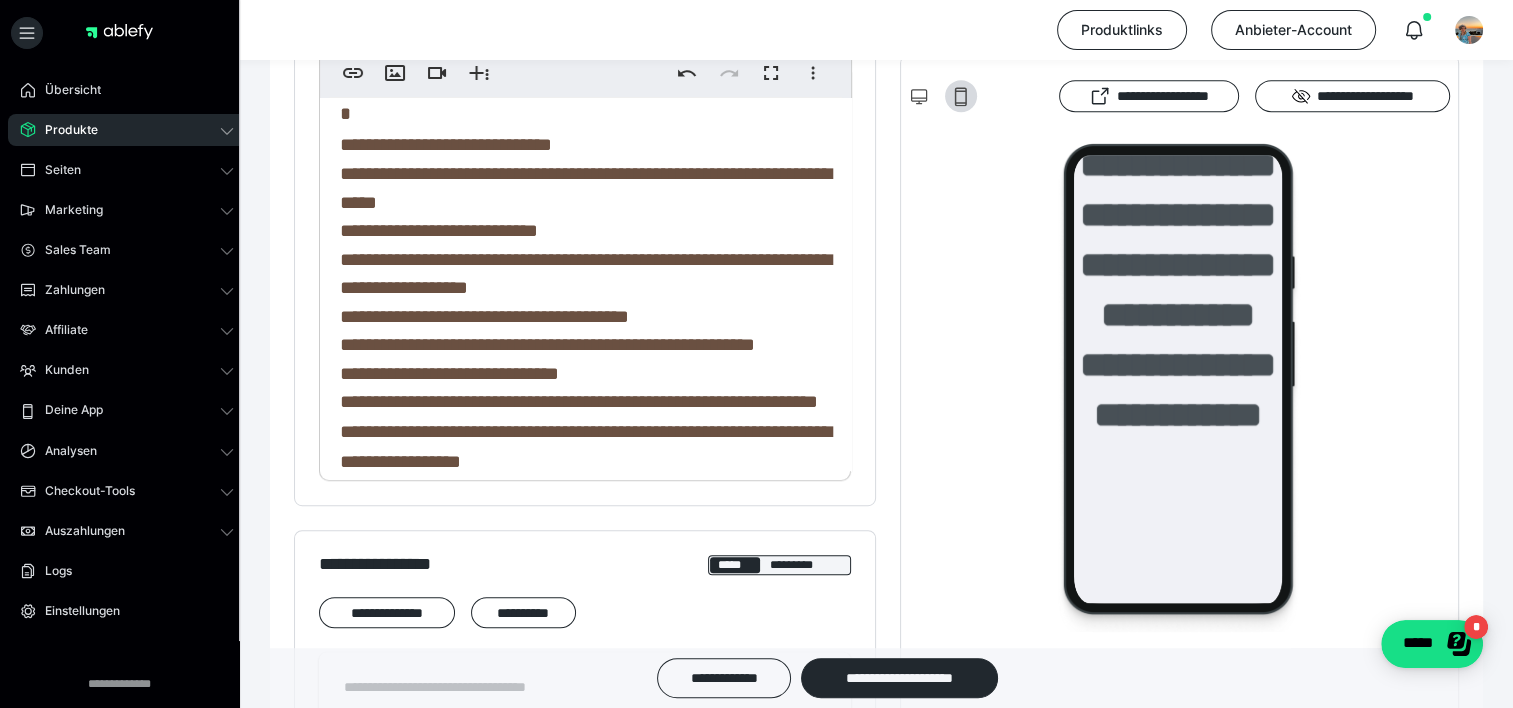 scroll, scrollTop: 939, scrollLeft: 0, axis: vertical 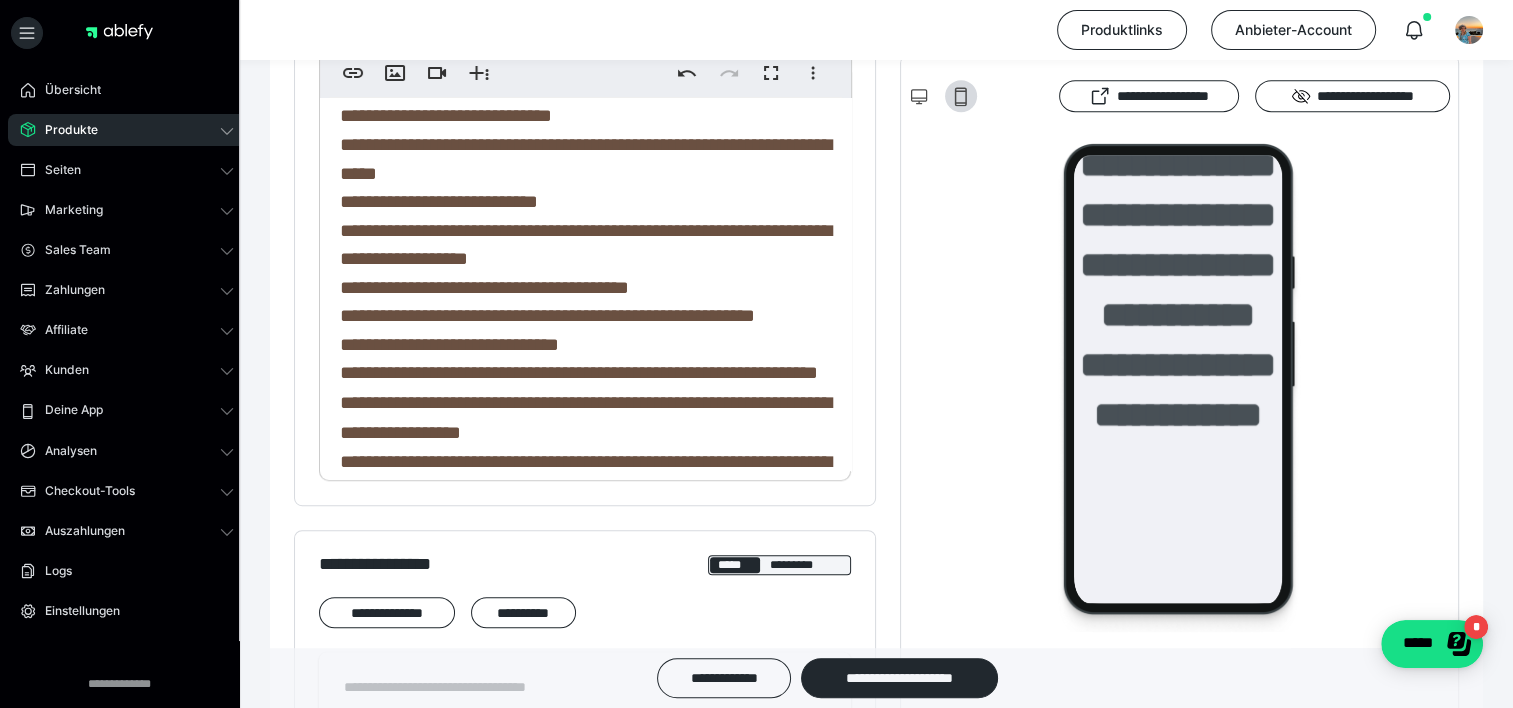 click on "**********" at bounding box center [439, 201] 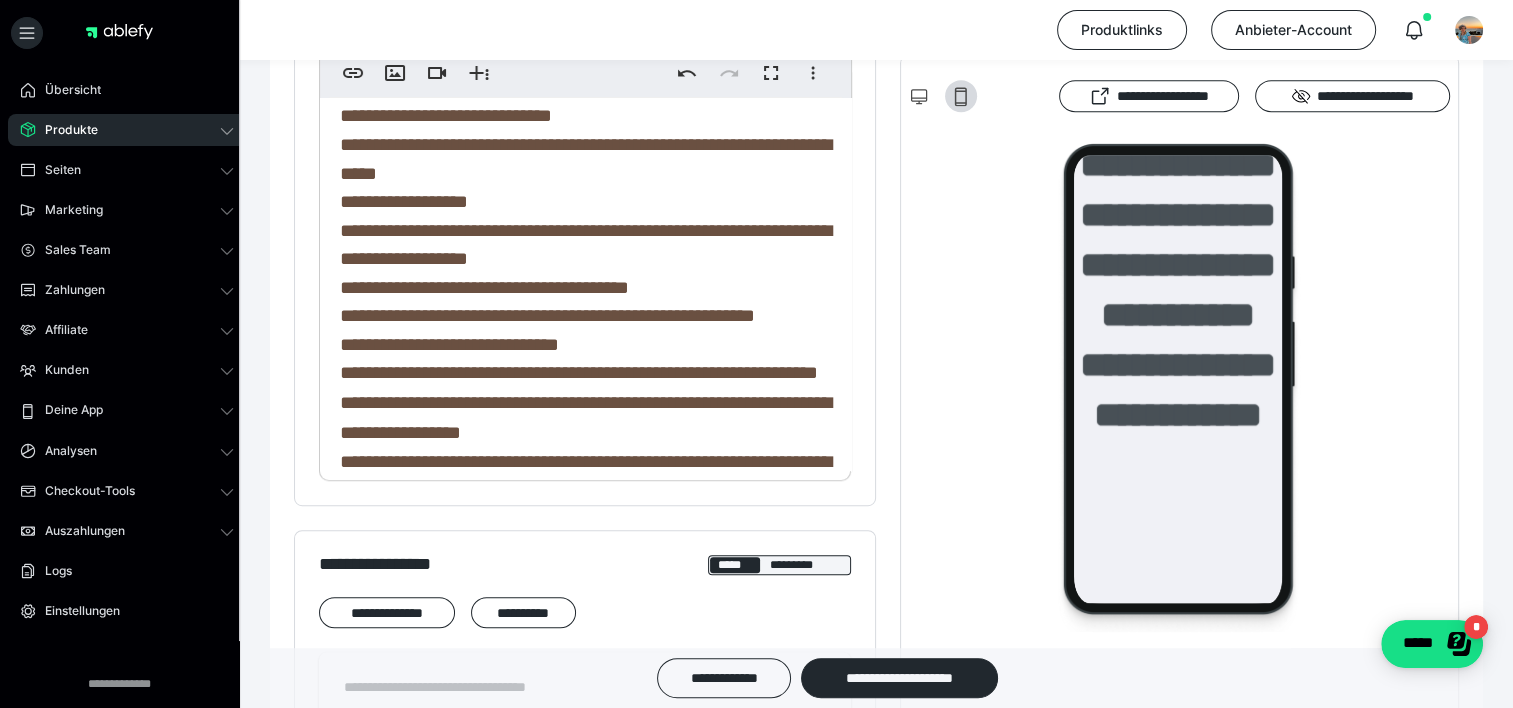 click on "**********" at bounding box center [404, 201] 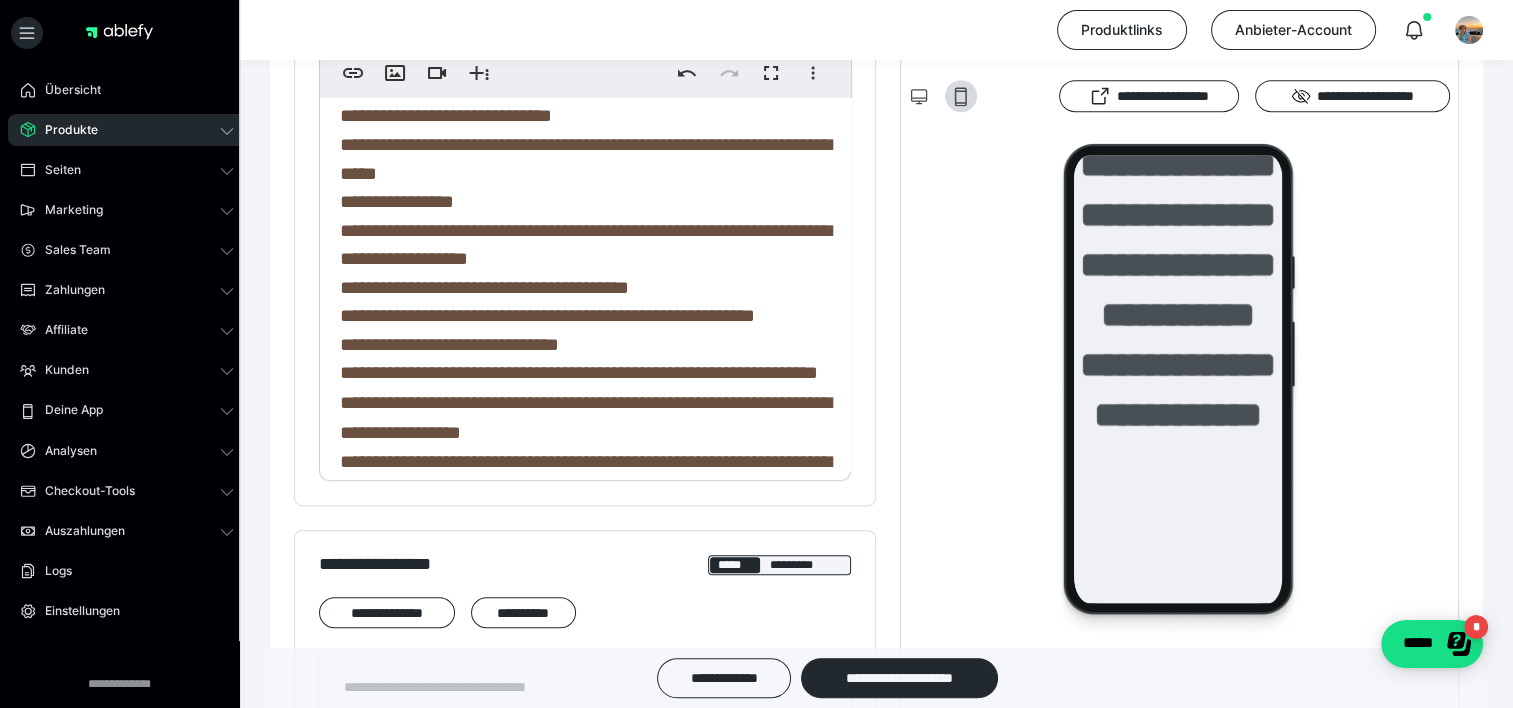 click on "**********" at bounding box center (585, 202) 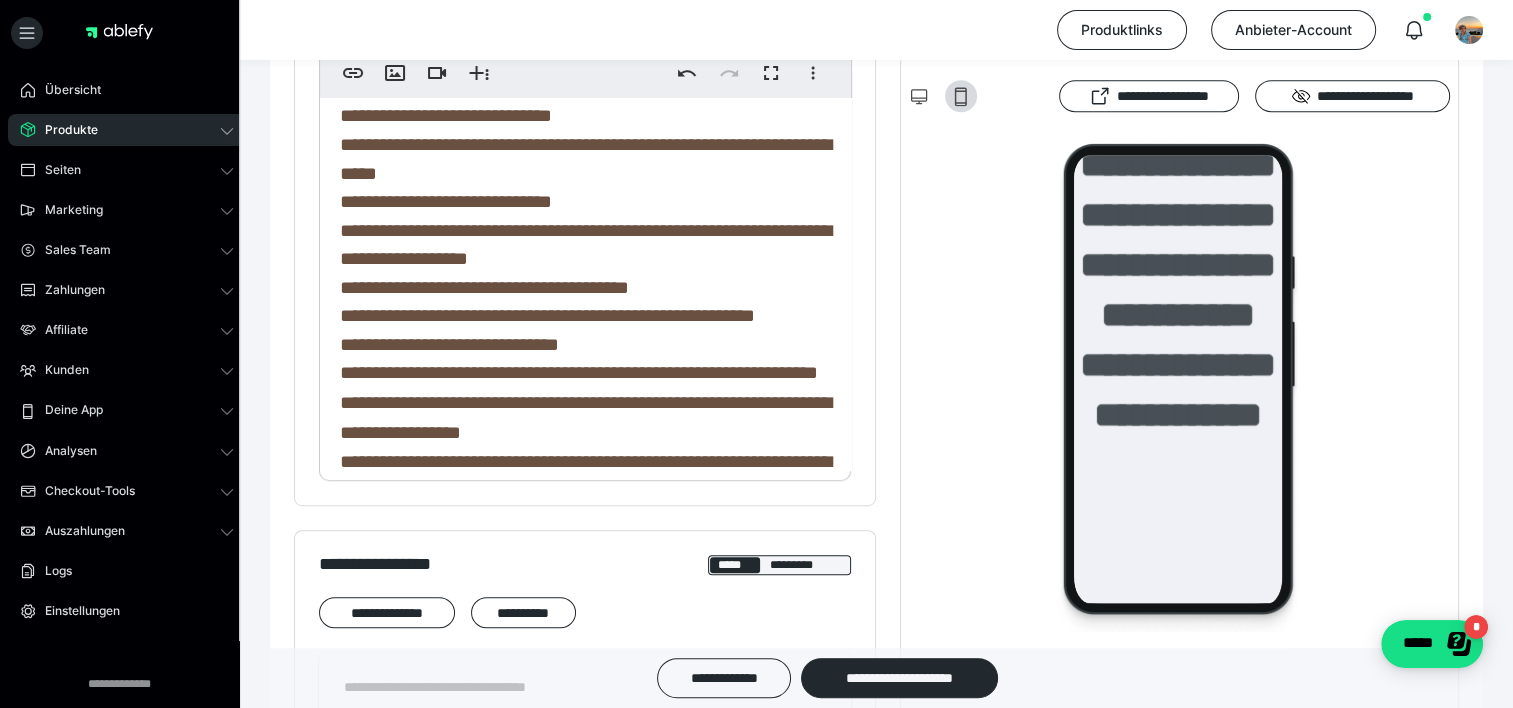 click on "**********" at bounding box center (484, 287) 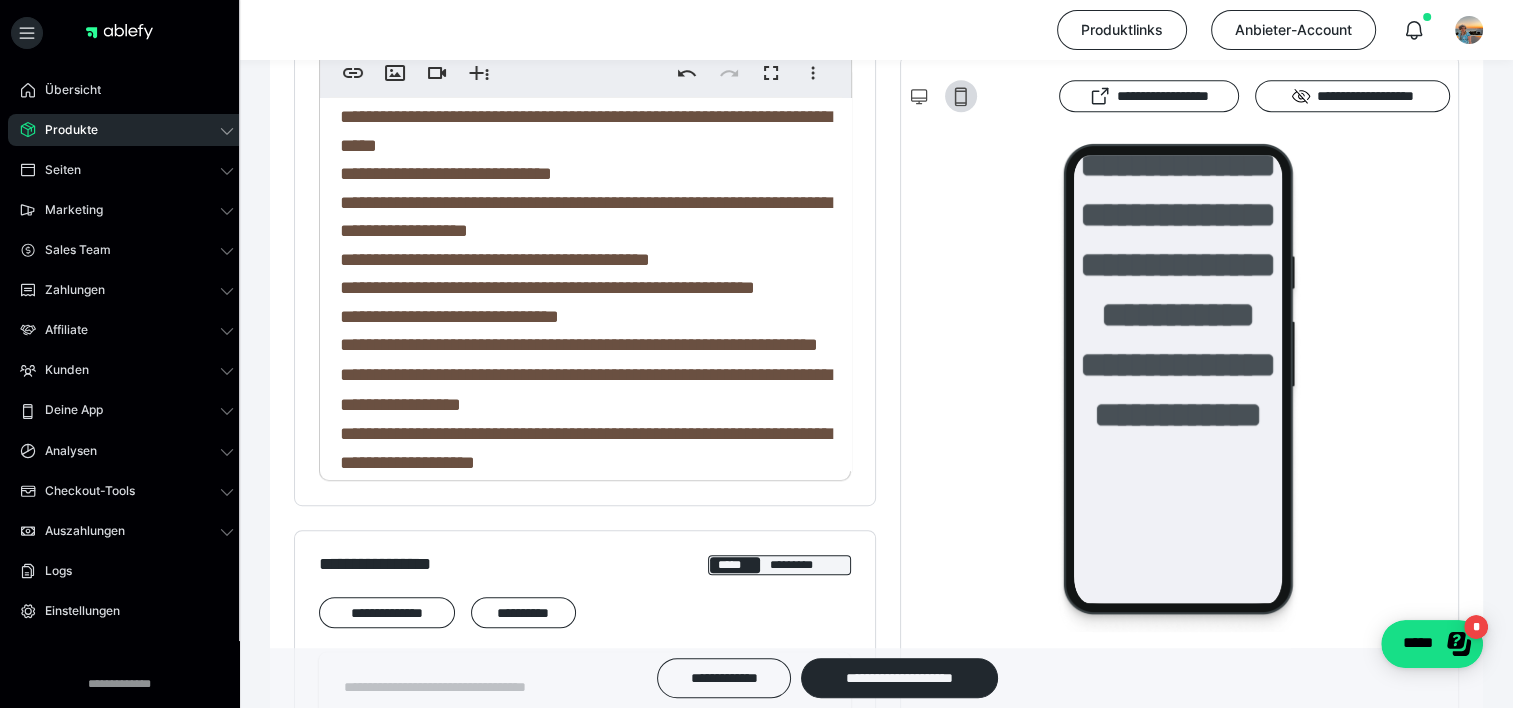 scroll, scrollTop: 996, scrollLeft: 0, axis: vertical 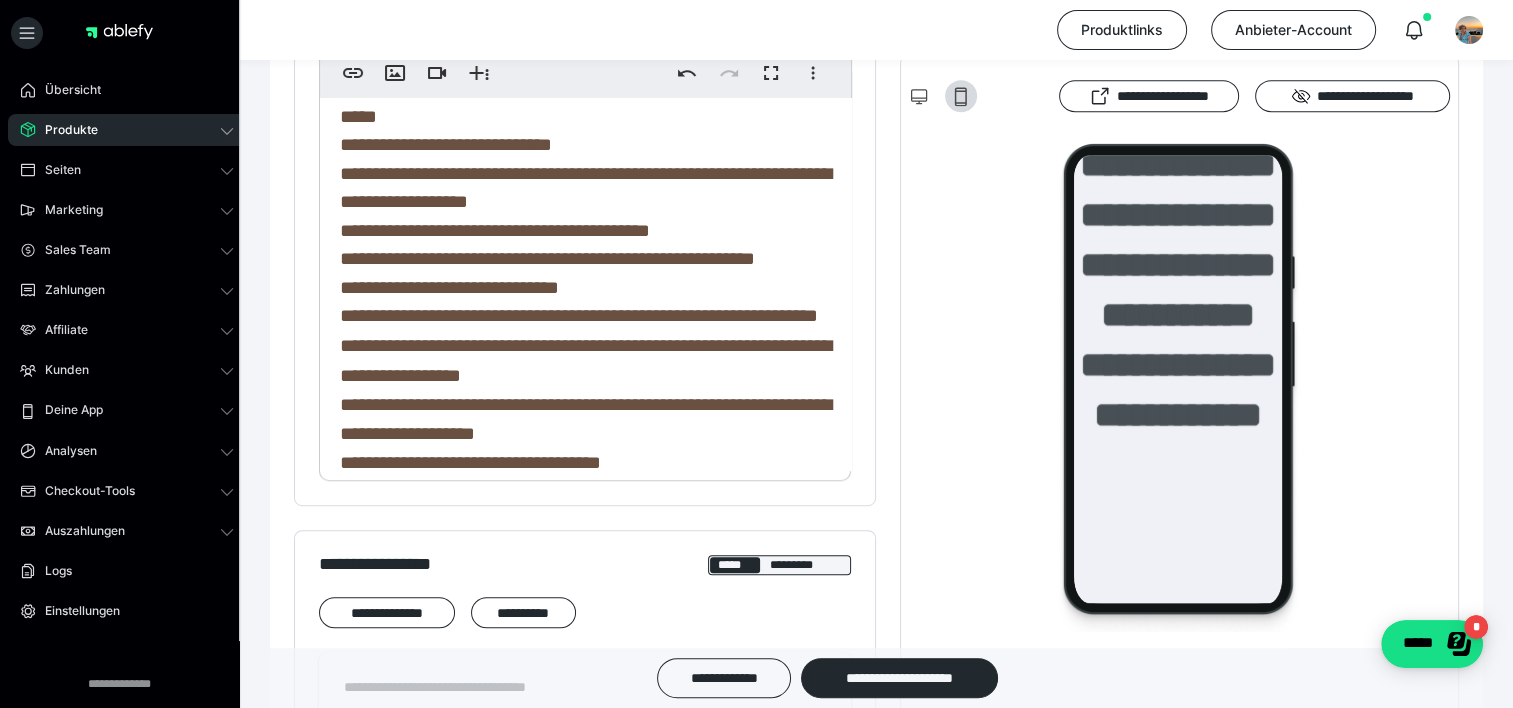 click on "**********" at bounding box center (449, 287) 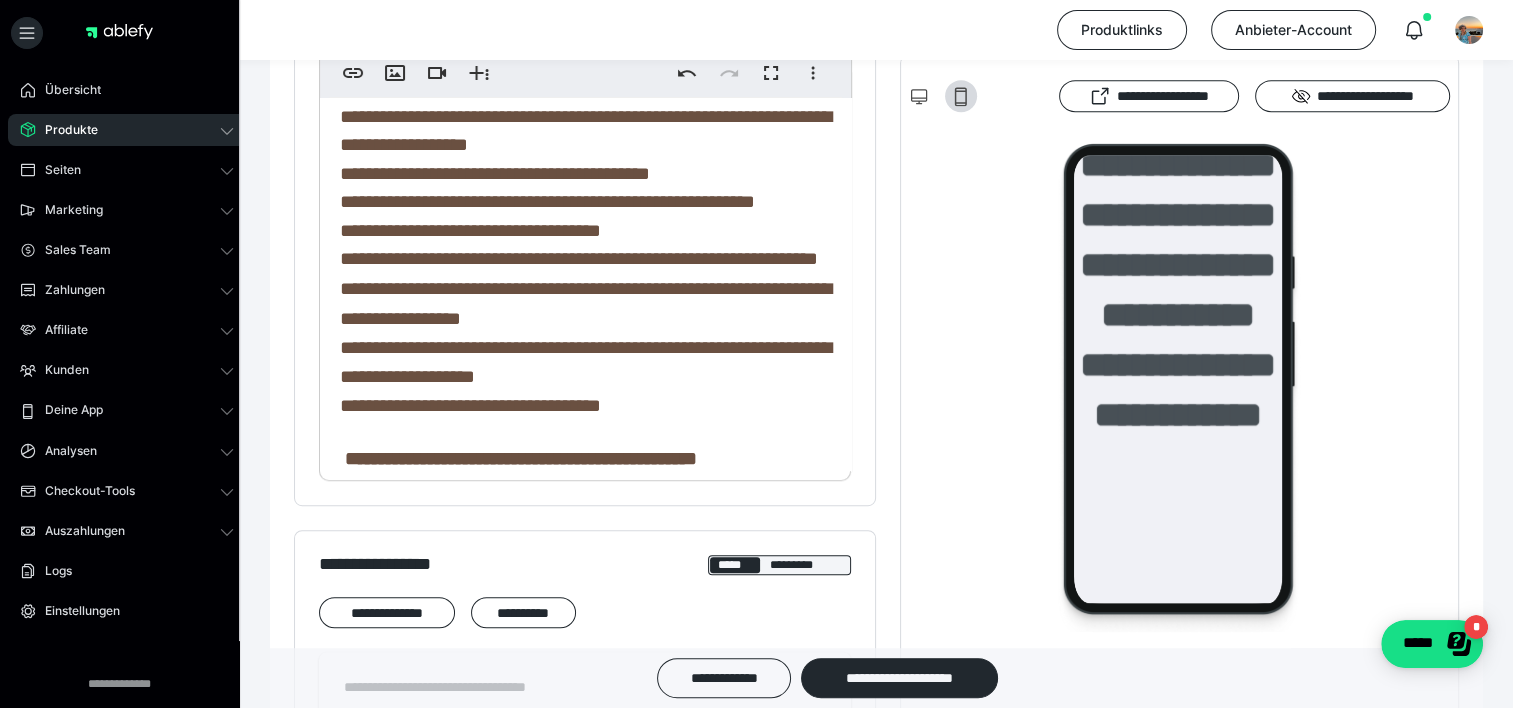 scroll, scrollTop: 1084, scrollLeft: 0, axis: vertical 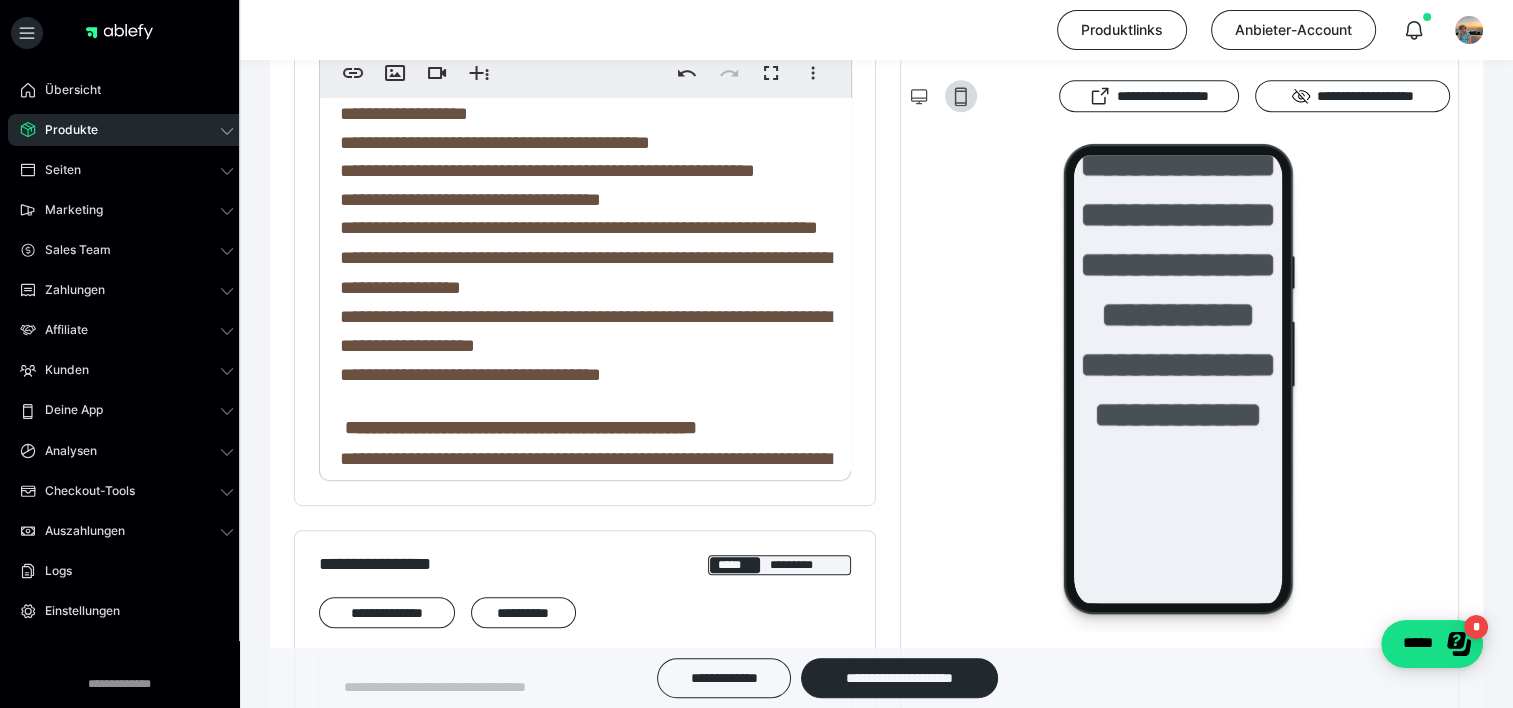 click on "**********" at bounding box center [579, 227] 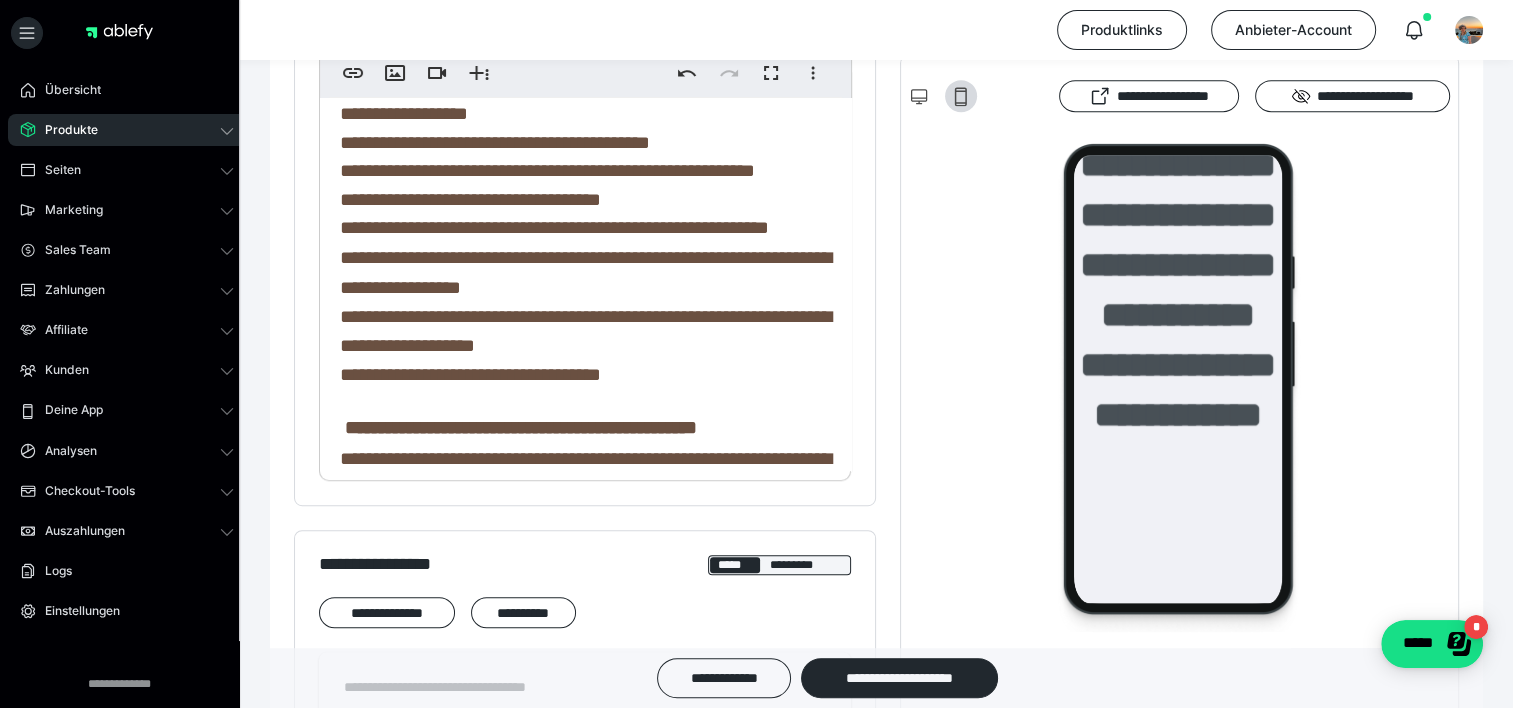 click on "**********" at bounding box center (585, 228) 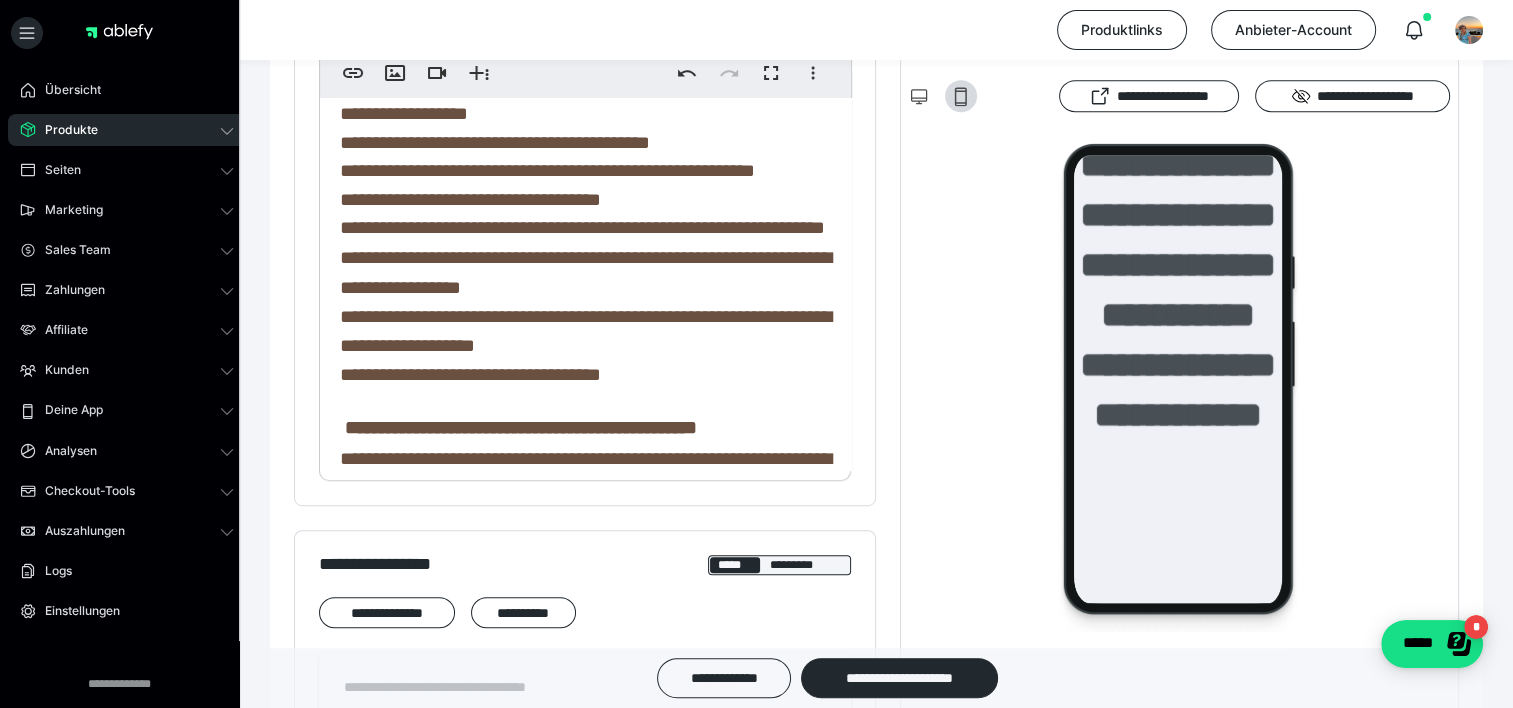click on "**********" at bounding box center [585, 272] 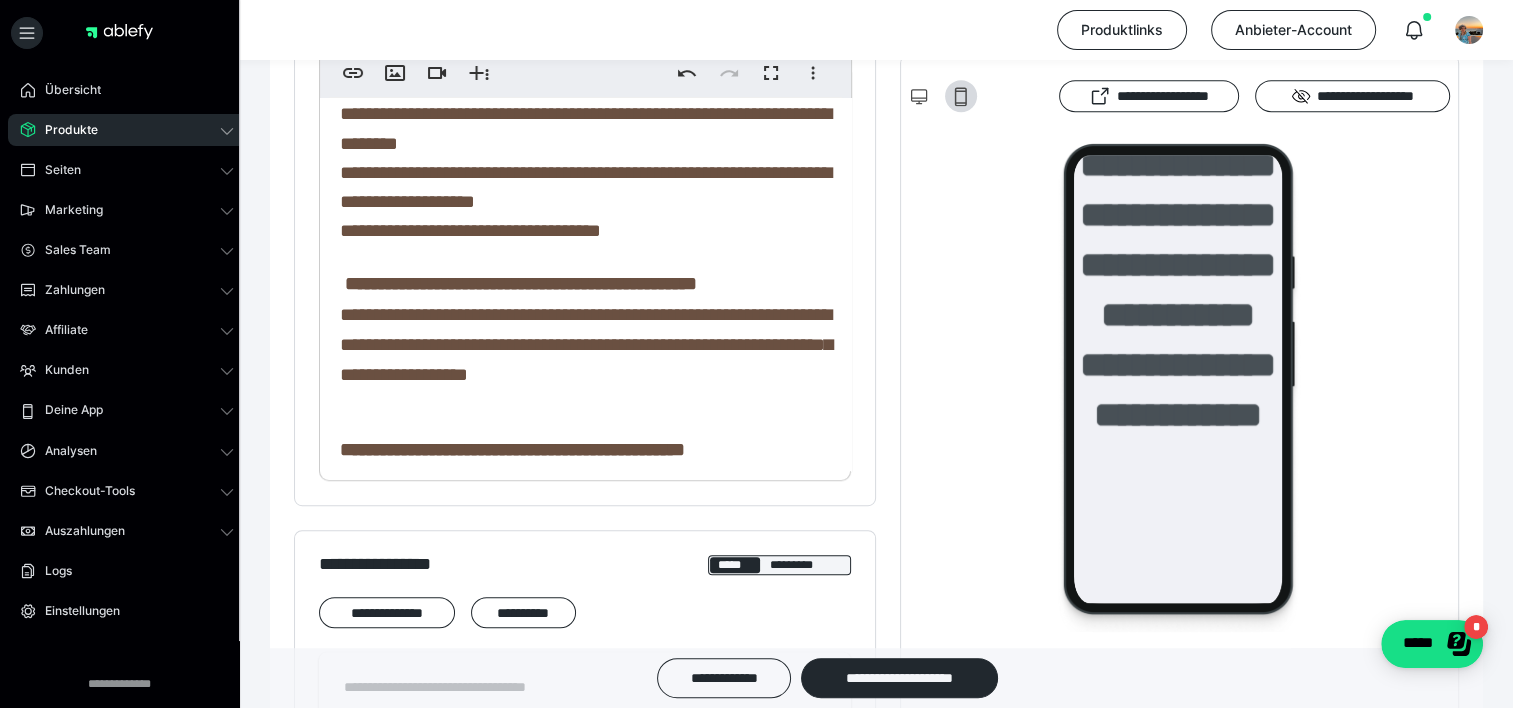 scroll, scrollTop: 1244, scrollLeft: 0, axis: vertical 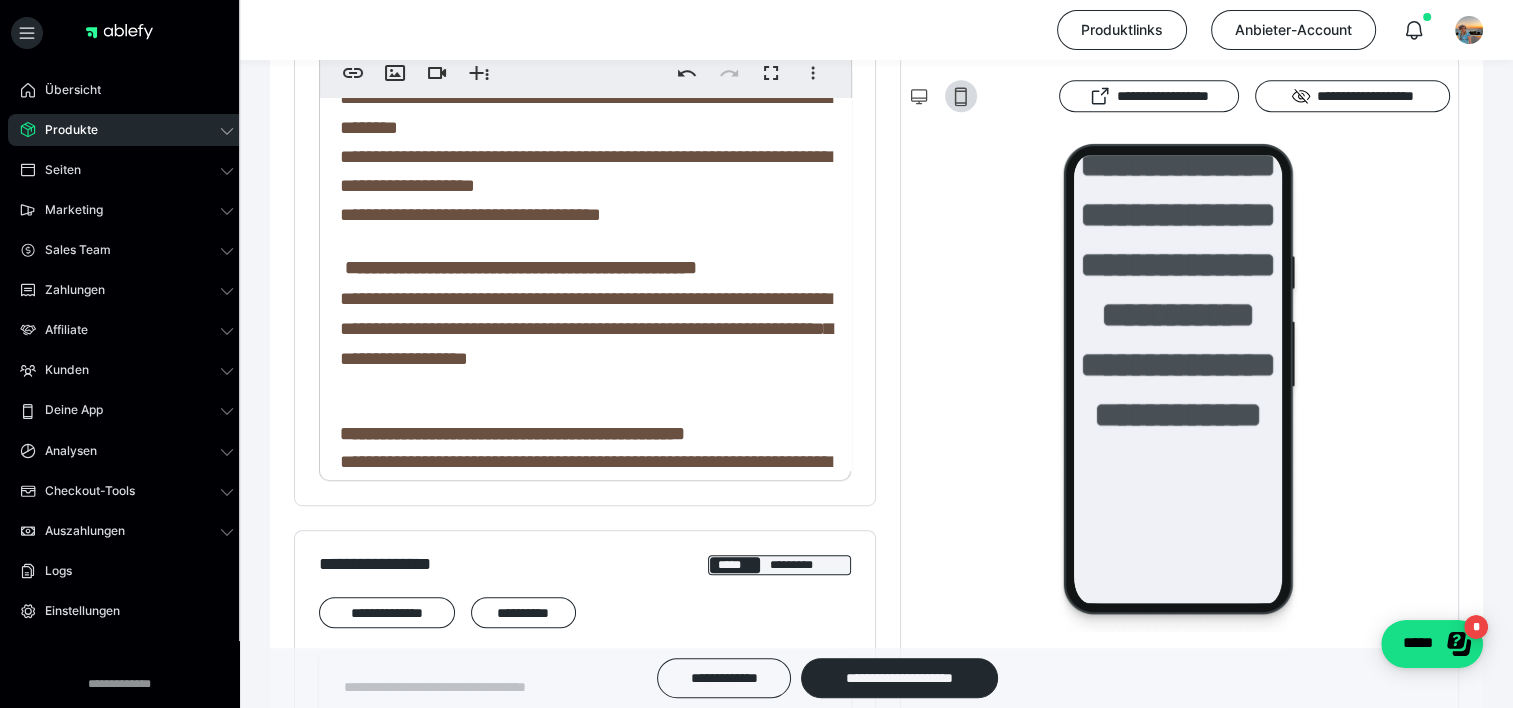 click on "**********" at bounding box center (585, 171) 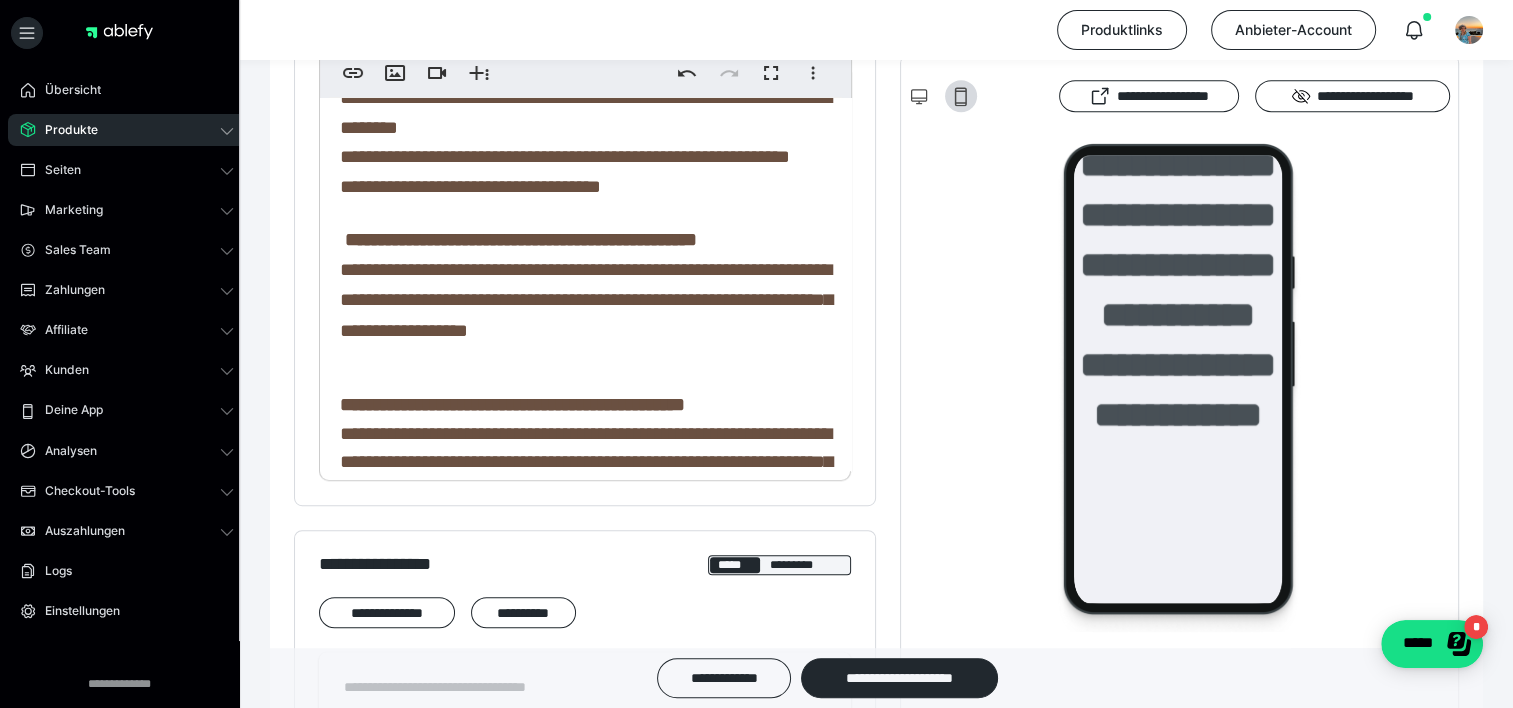 click on "**********" at bounding box center [565, 156] 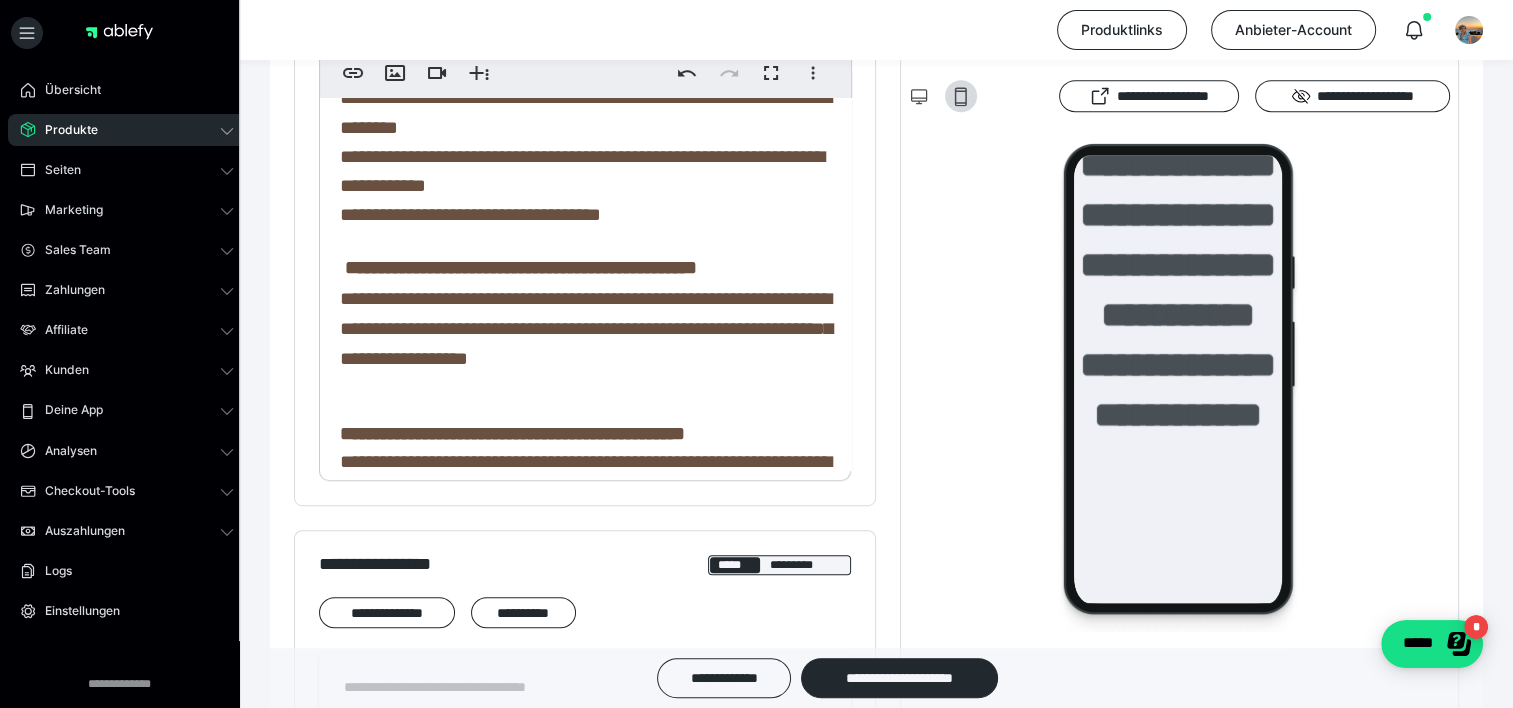 click on "**********" at bounding box center (582, 171) 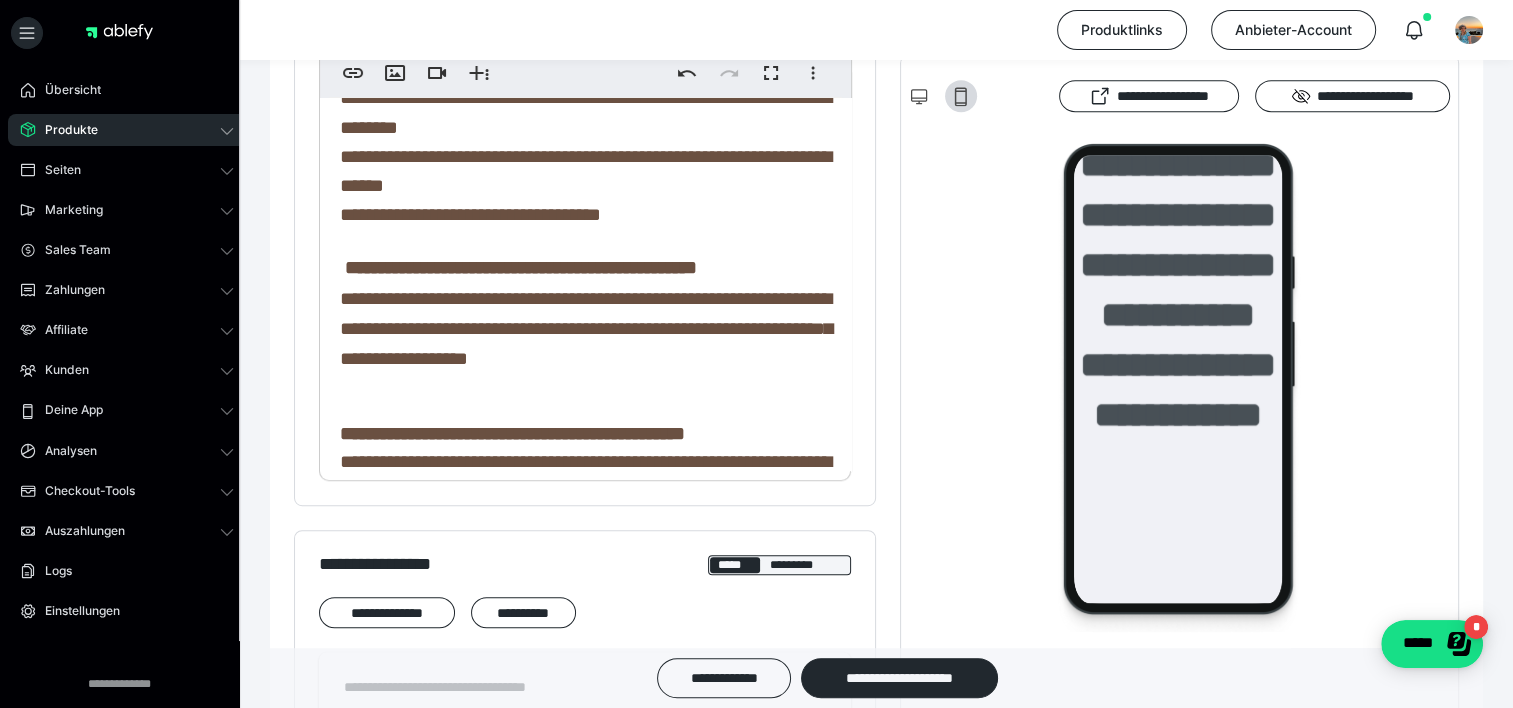 click on "**********" at bounding box center [585, 171] 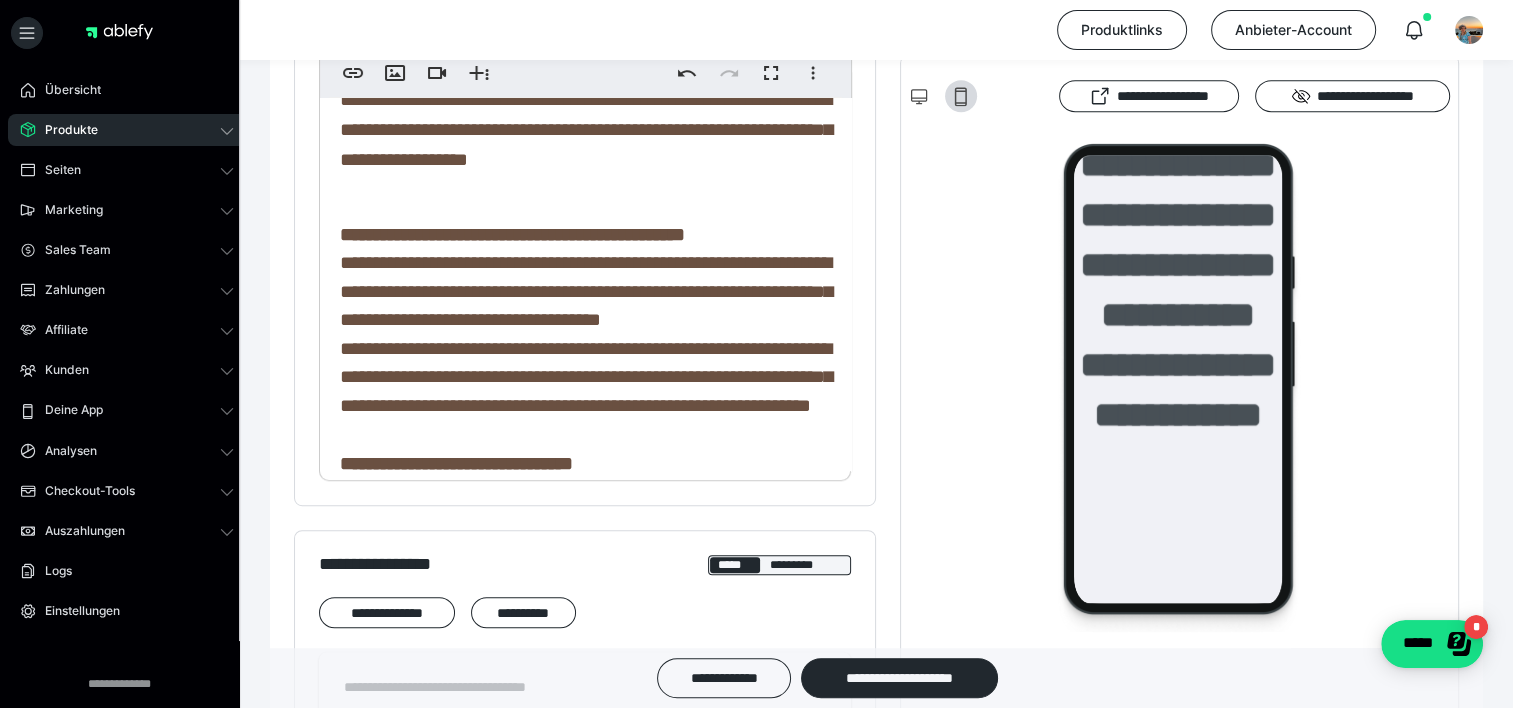 scroll, scrollTop: 1484, scrollLeft: 0, axis: vertical 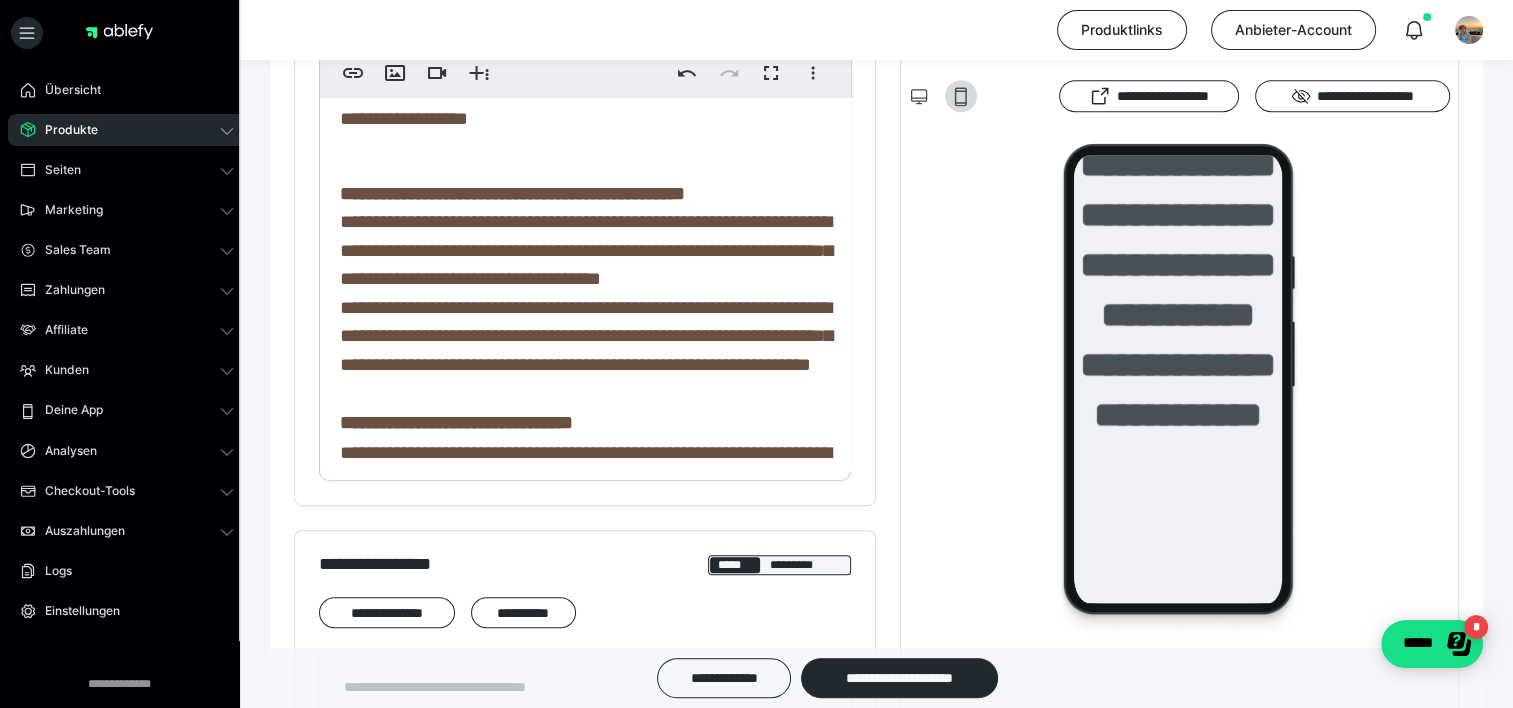 click on "**********" at bounding box center [521, 27] 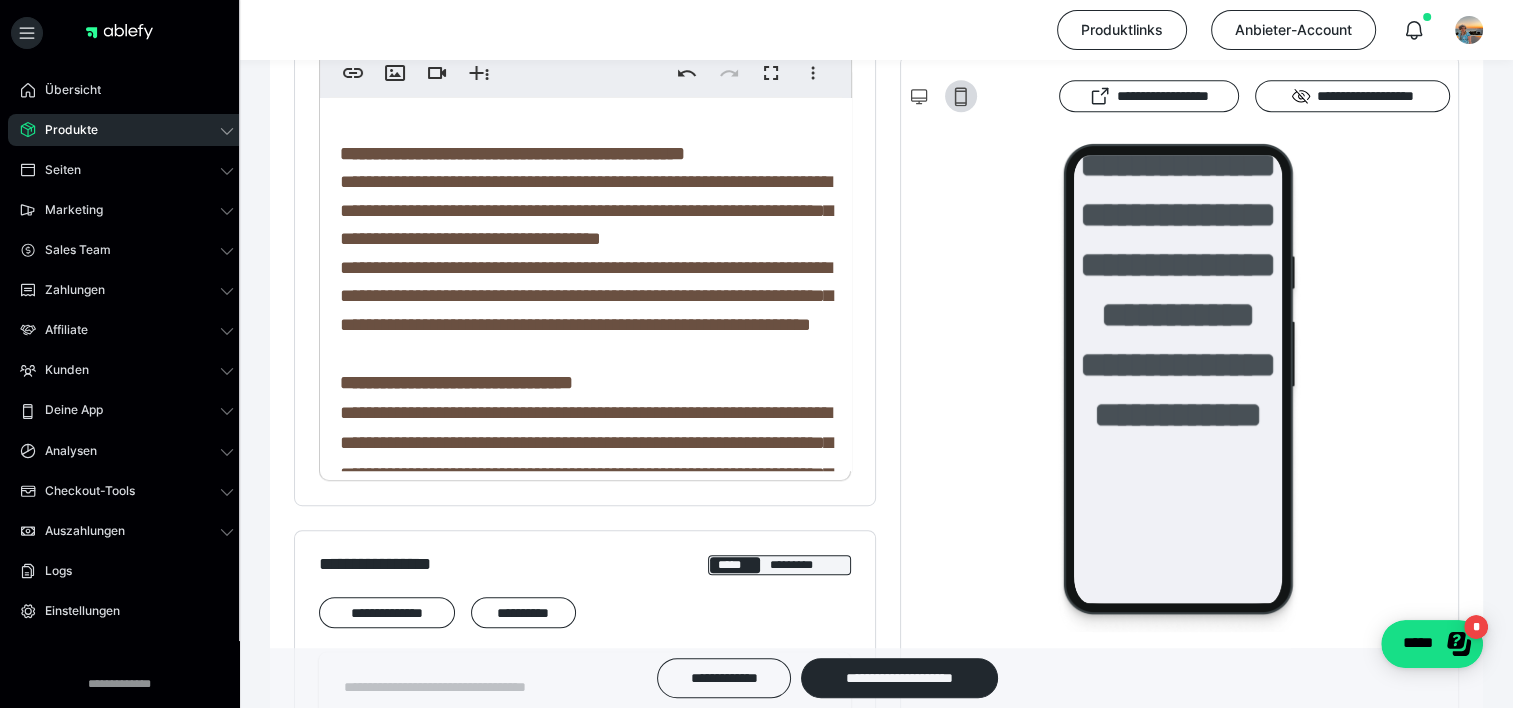 scroll, scrollTop: 1564, scrollLeft: 0, axis: vertical 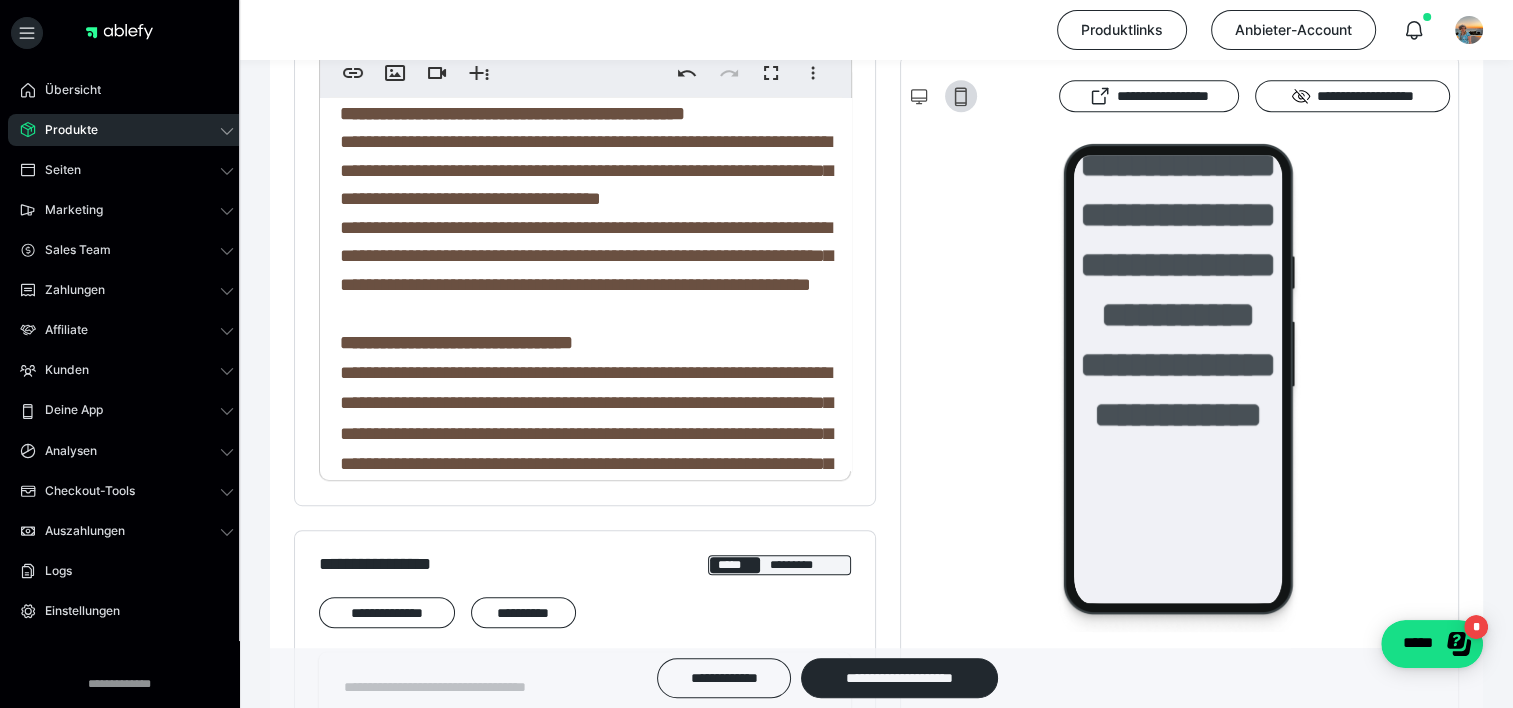 click on "**********" at bounding box center (500, -53) 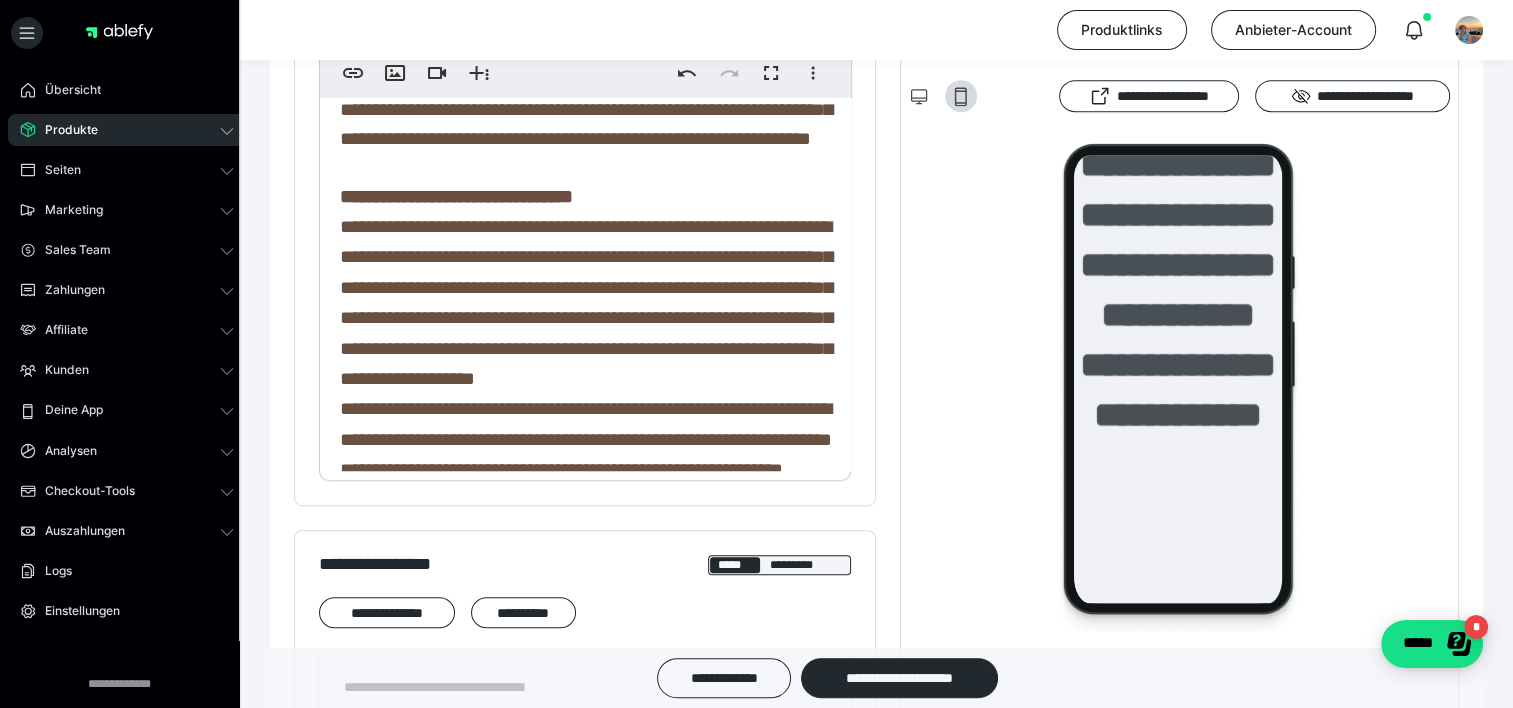 scroll, scrollTop: 1777, scrollLeft: 0, axis: vertical 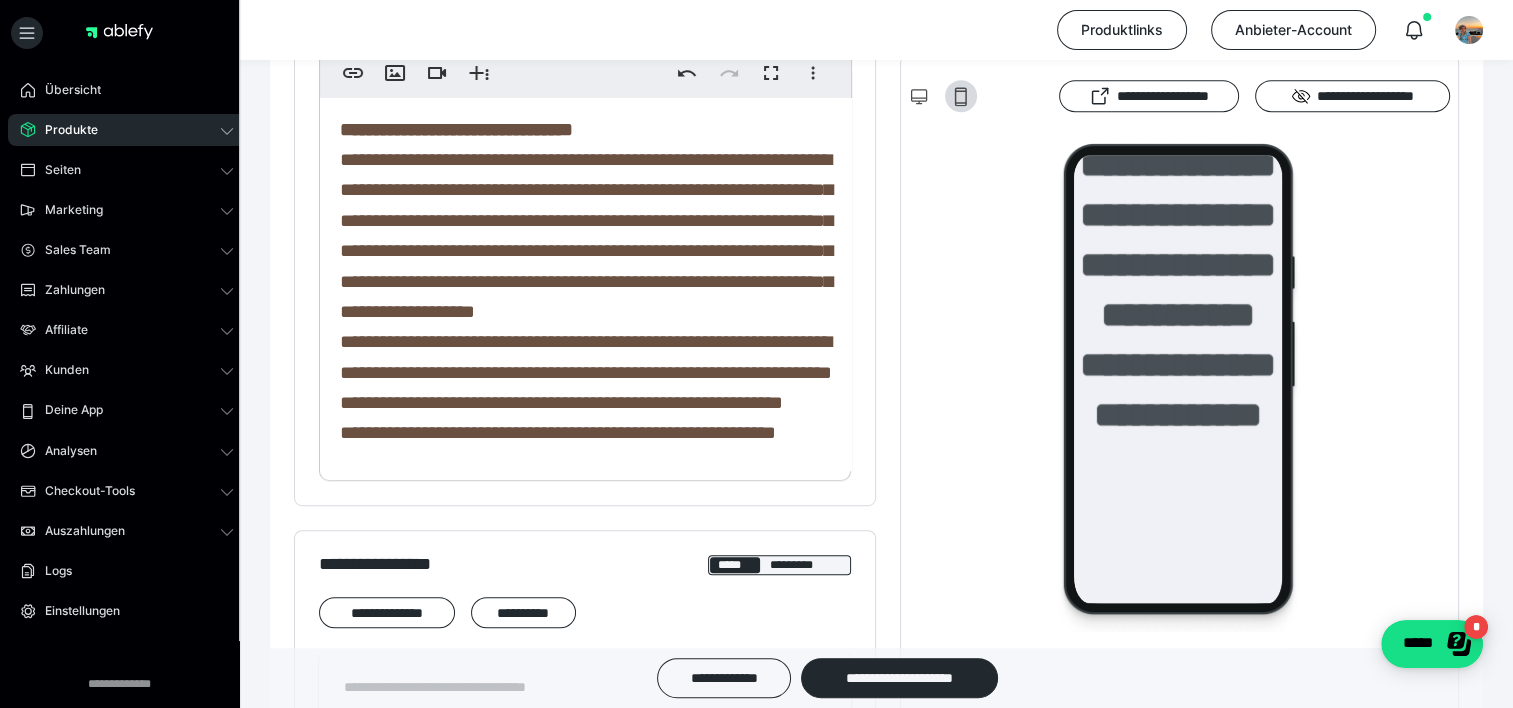 click on "**********" at bounding box center (586, -57) 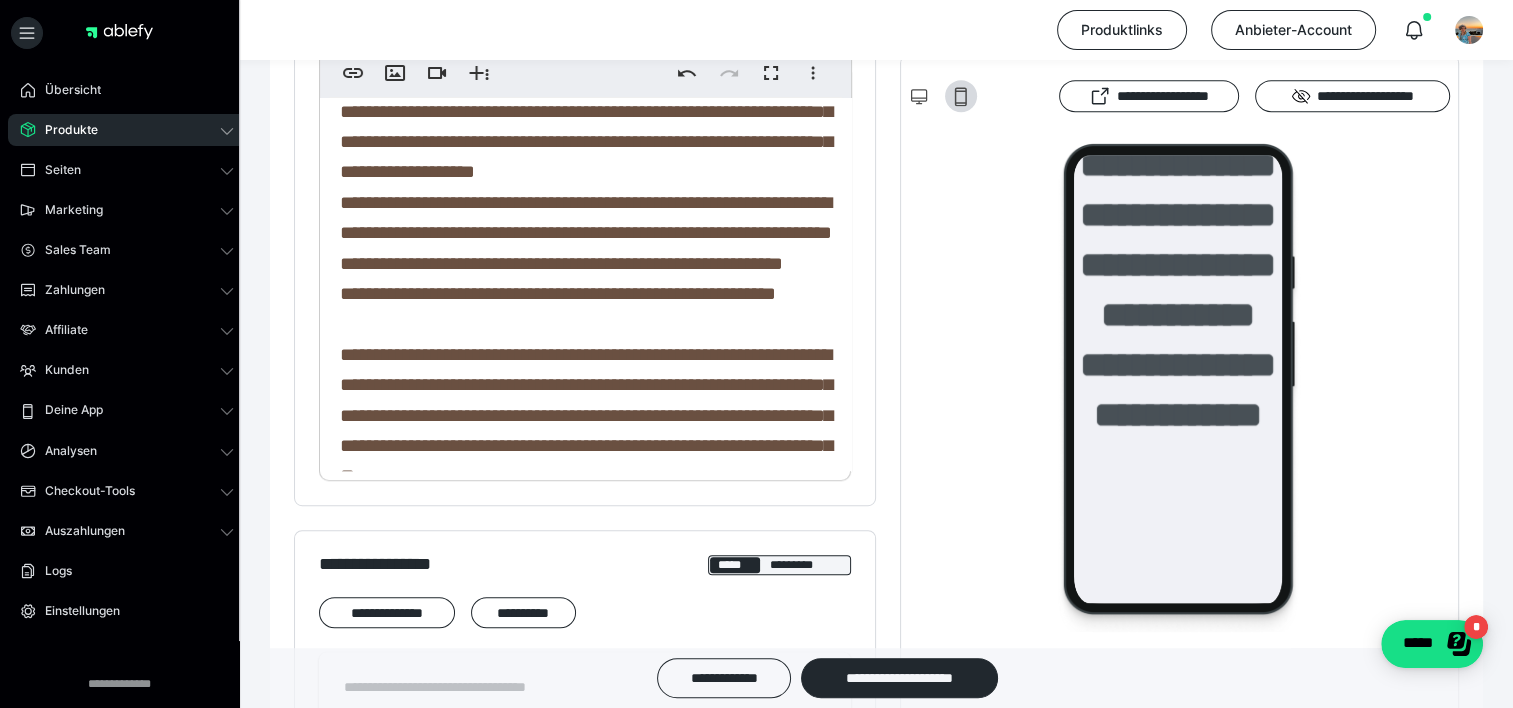 scroll, scrollTop: 1976, scrollLeft: 0, axis: vertical 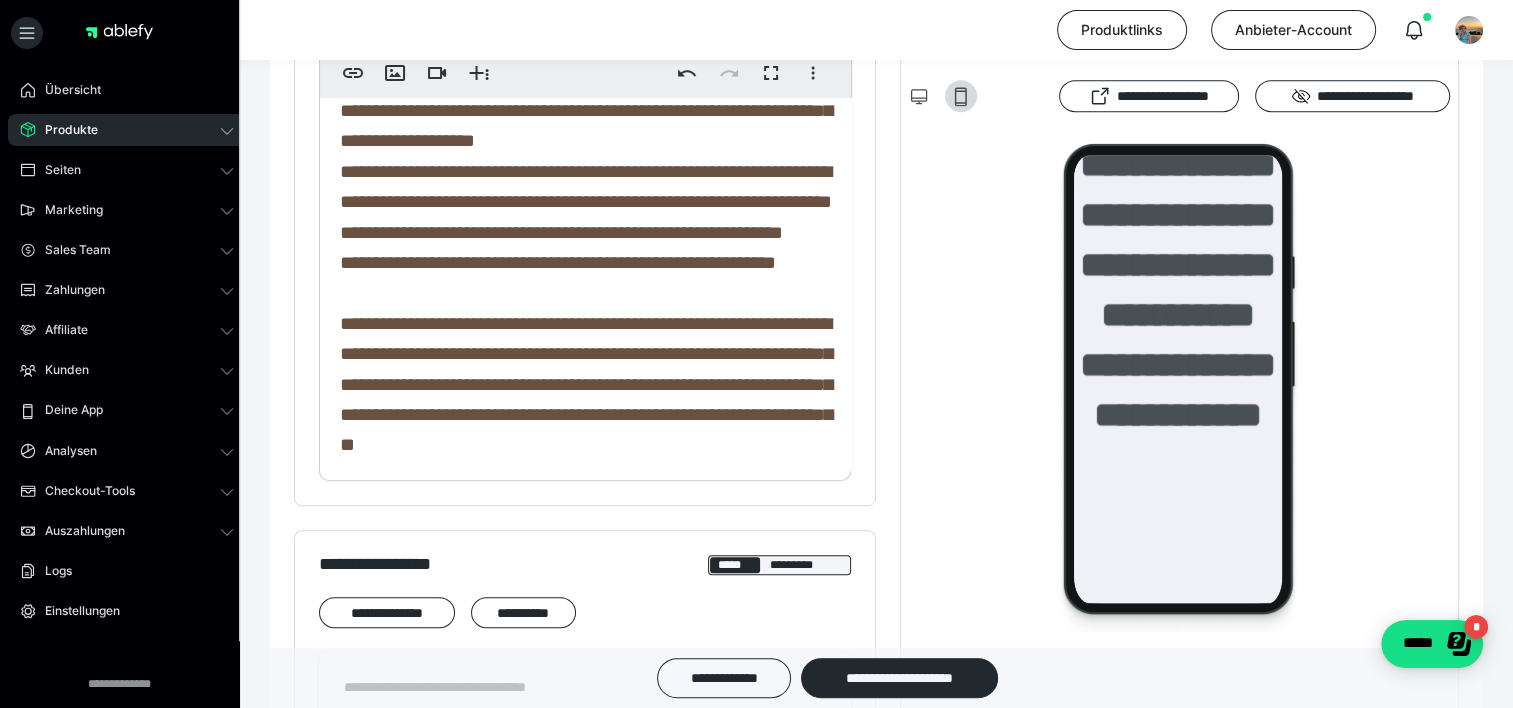 click on "**********" at bounding box center [456, -42] 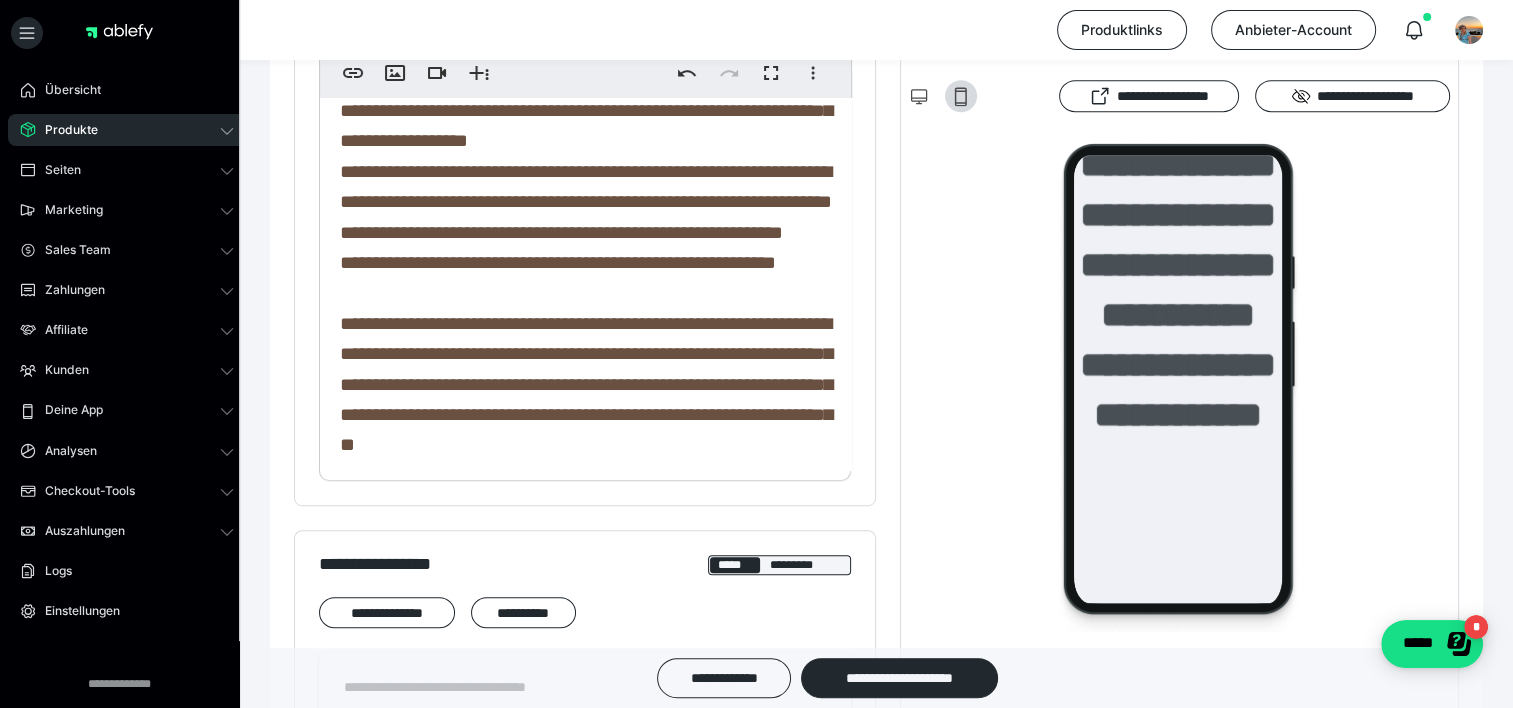 click on "**********" at bounding box center [586, 64] 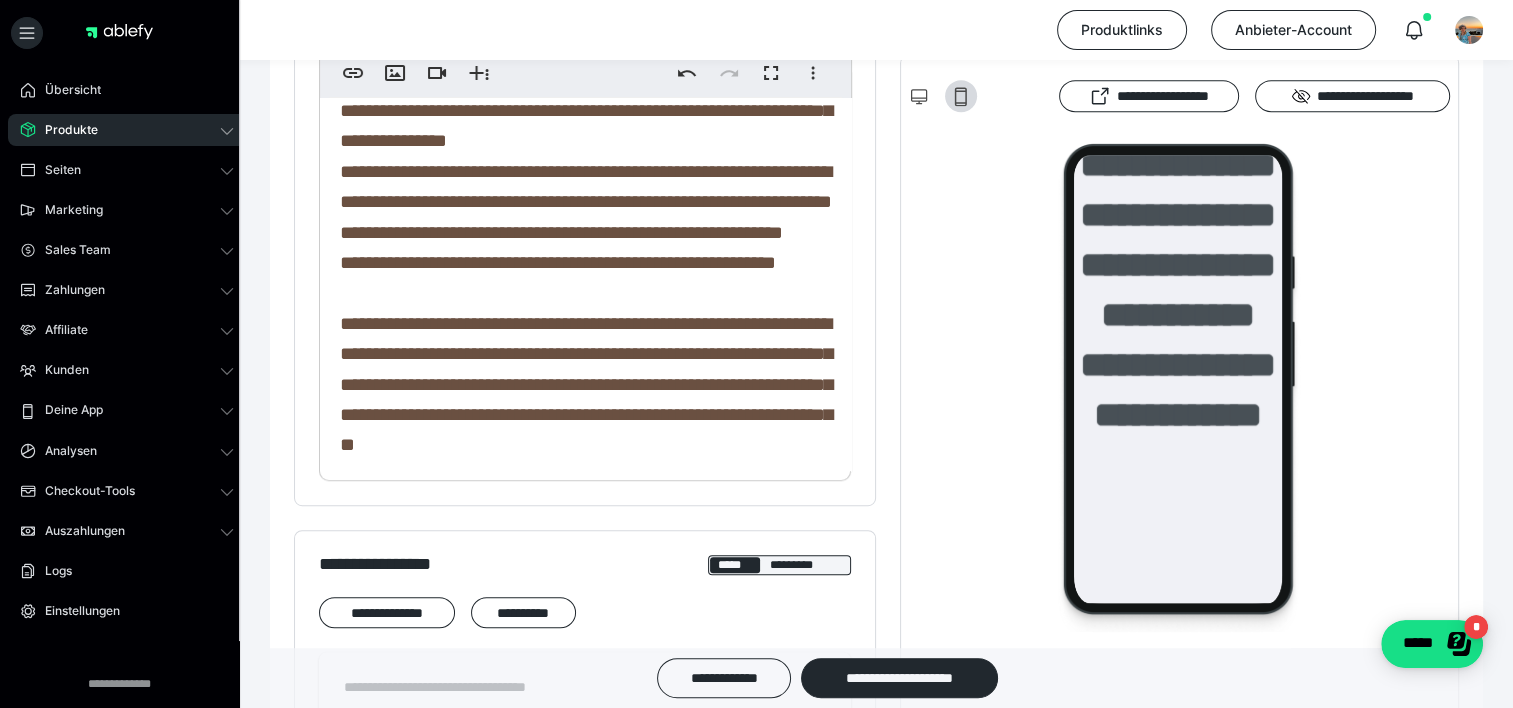 click on "**********" at bounding box center [586, 64] 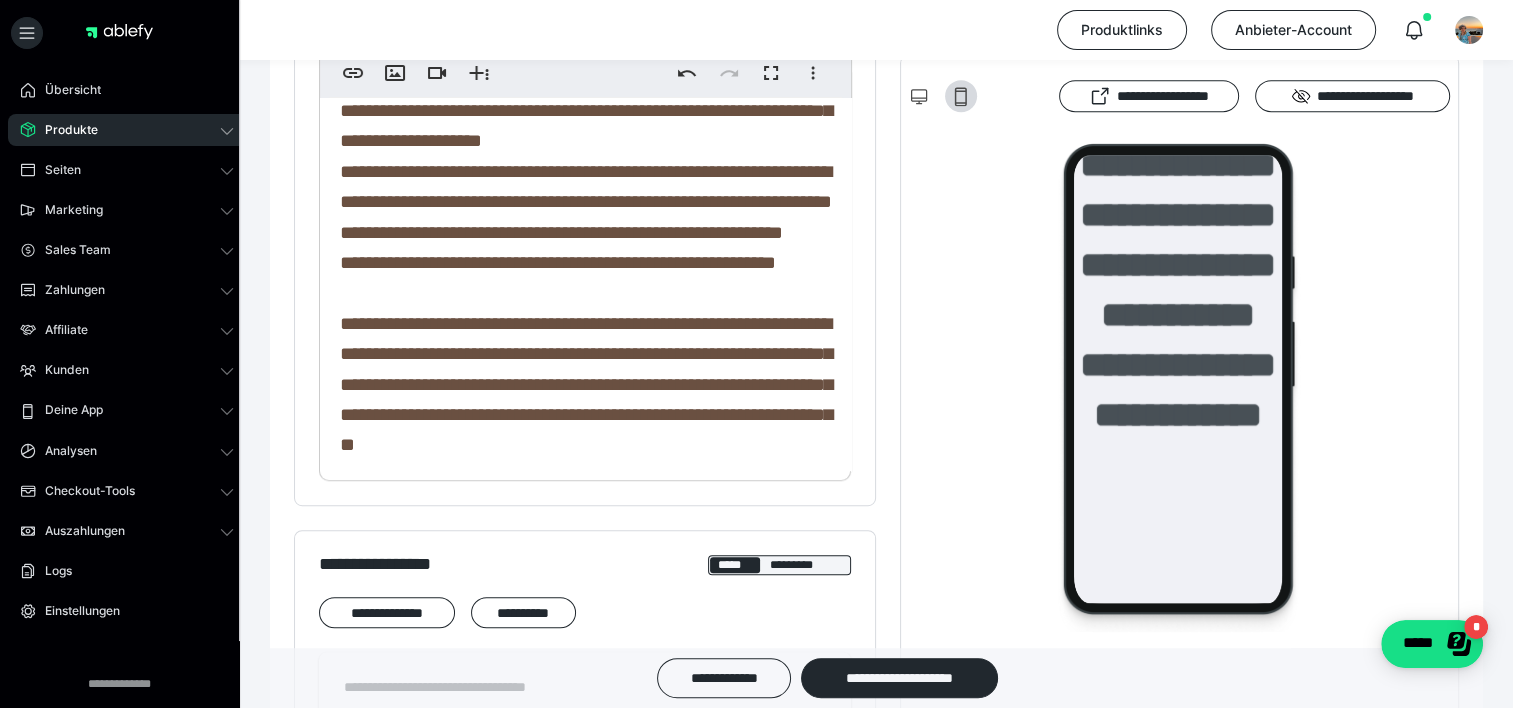 click on "**********" at bounding box center [586, 64] 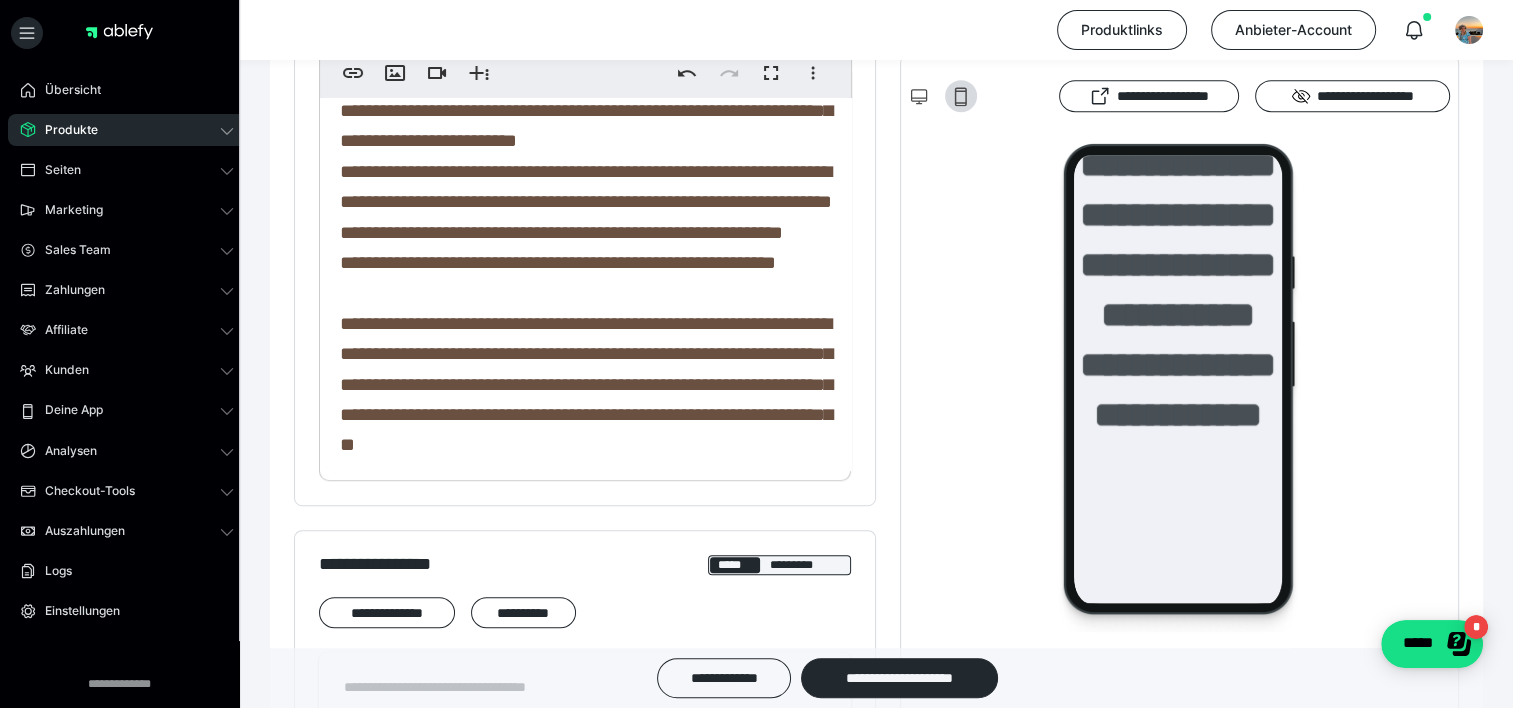click on "**********" at bounding box center [586, 64] 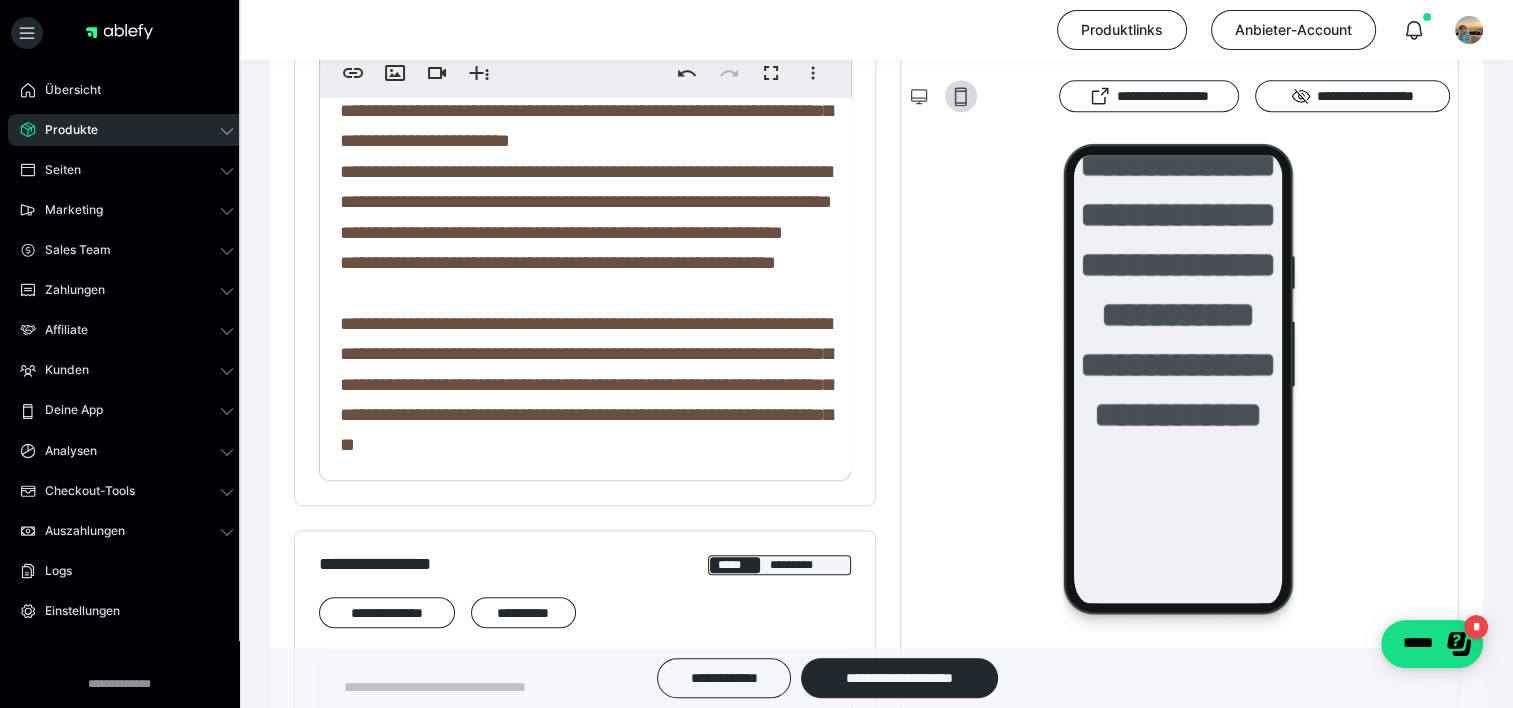 click on "**********" at bounding box center (586, 64) 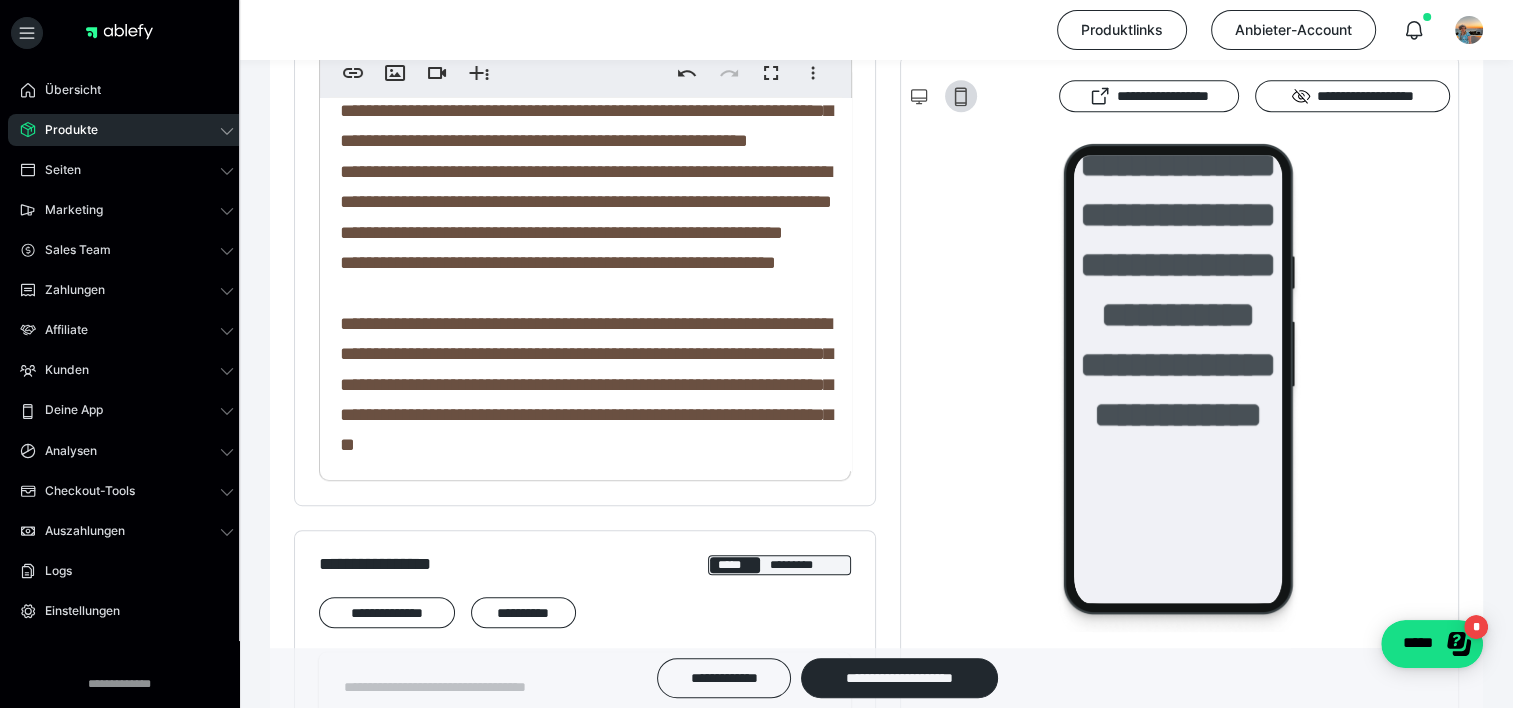 click on "**********" at bounding box center [586, 111] 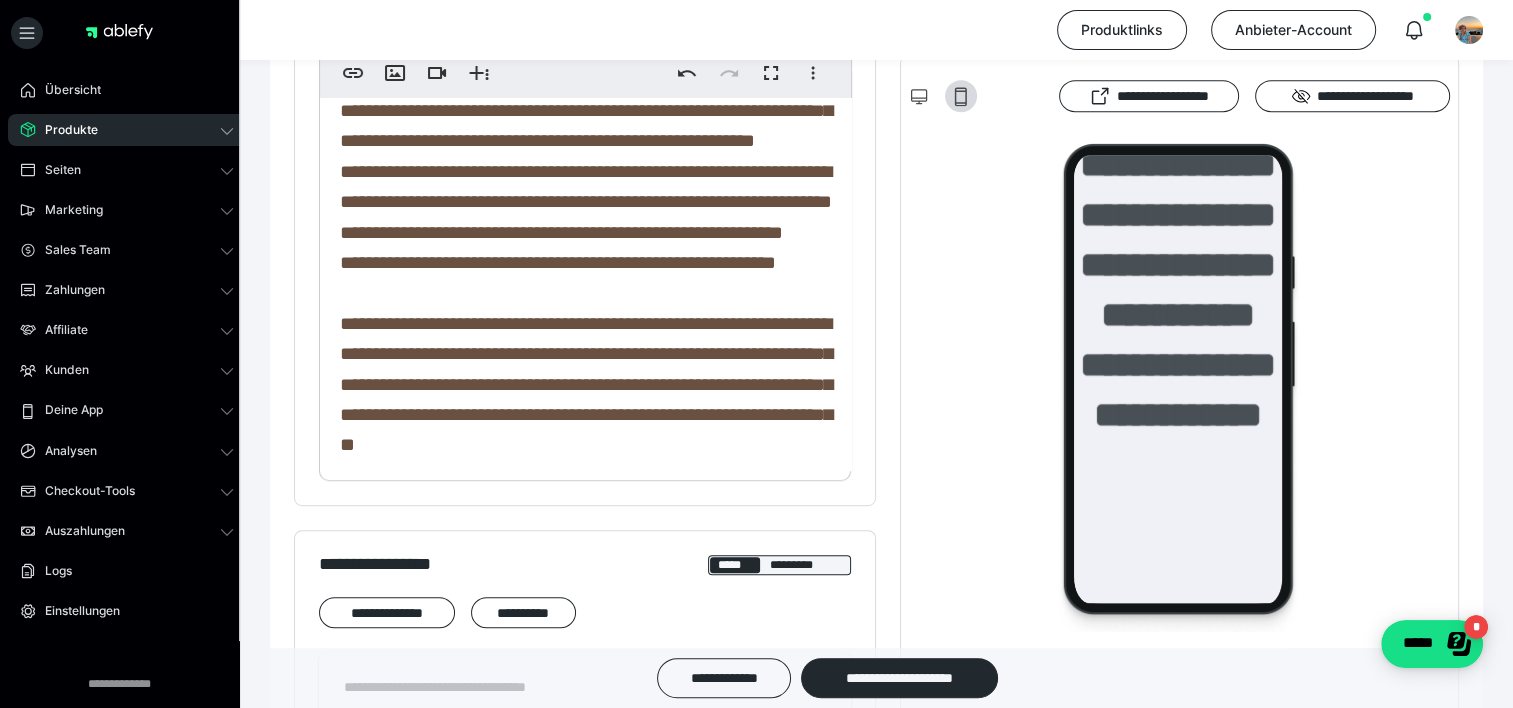 click on "**********" at bounding box center (586, 111) 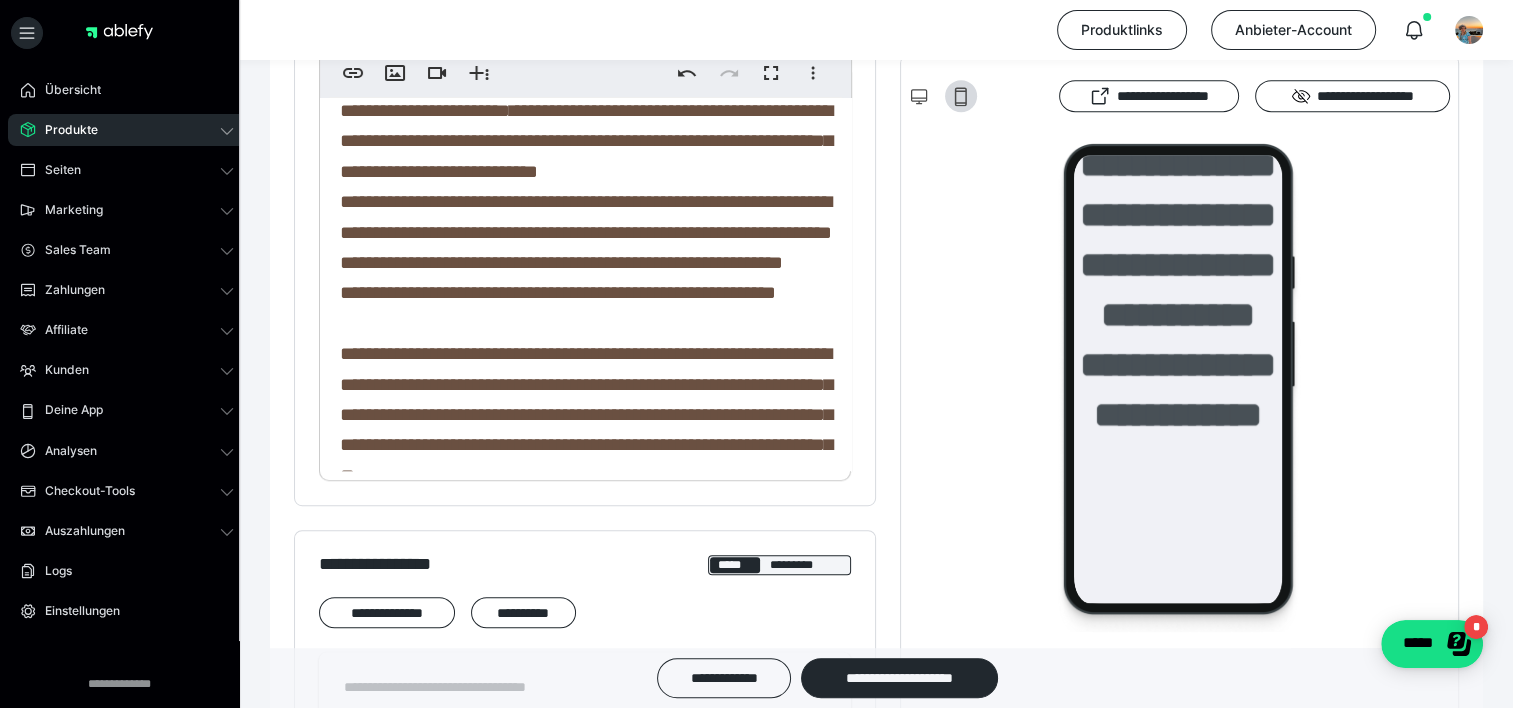 scroll, scrollTop: 2006, scrollLeft: 0, axis: vertical 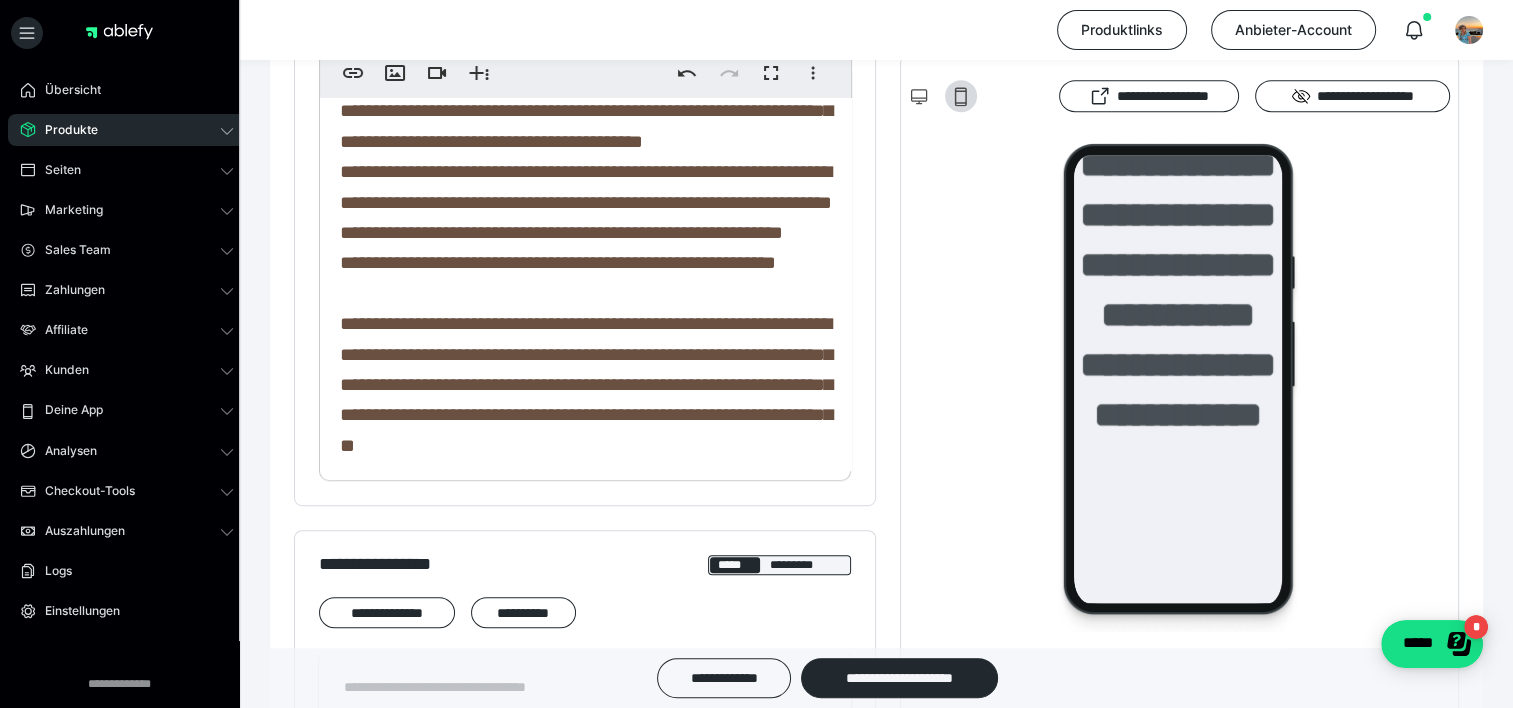 click on "**********" at bounding box center [585, -483] 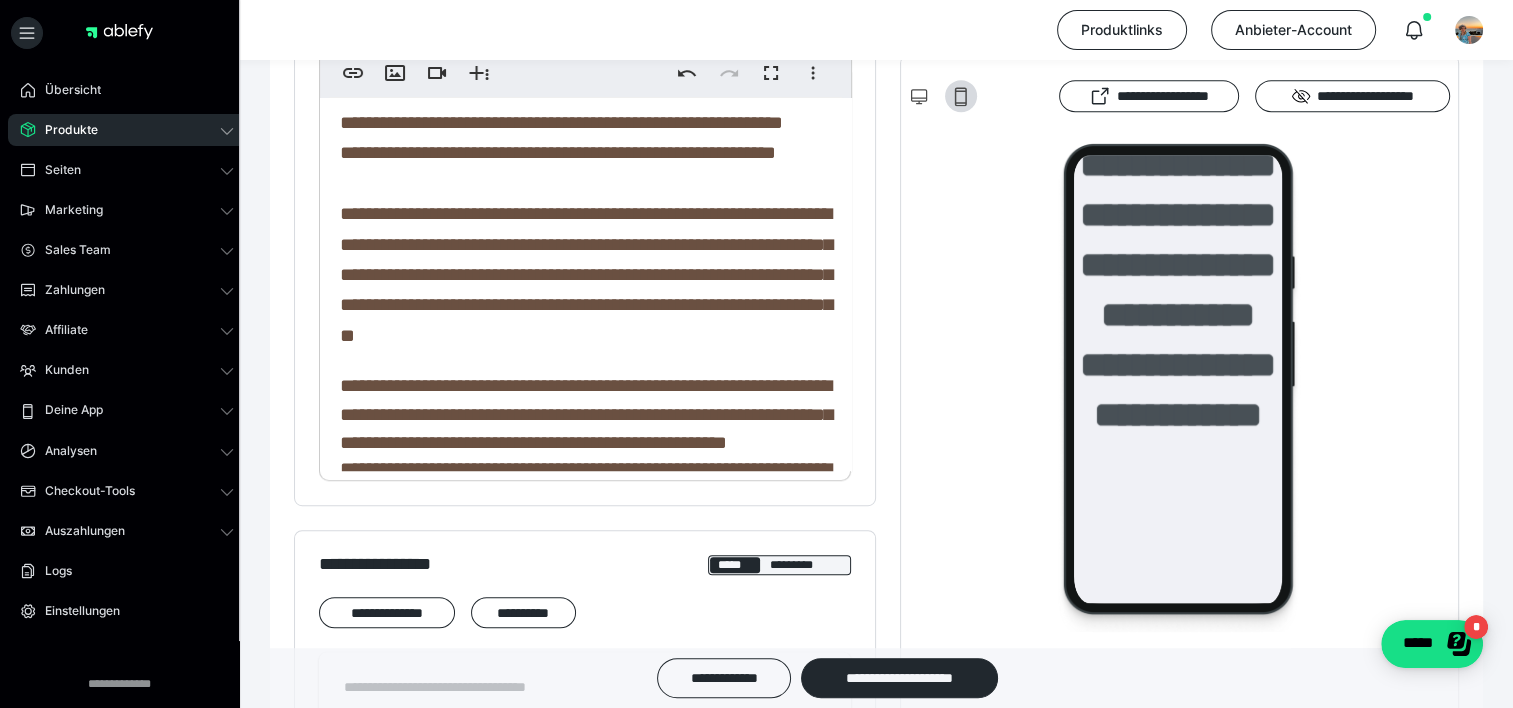 scroll, scrollTop: 2126, scrollLeft: 0, axis: vertical 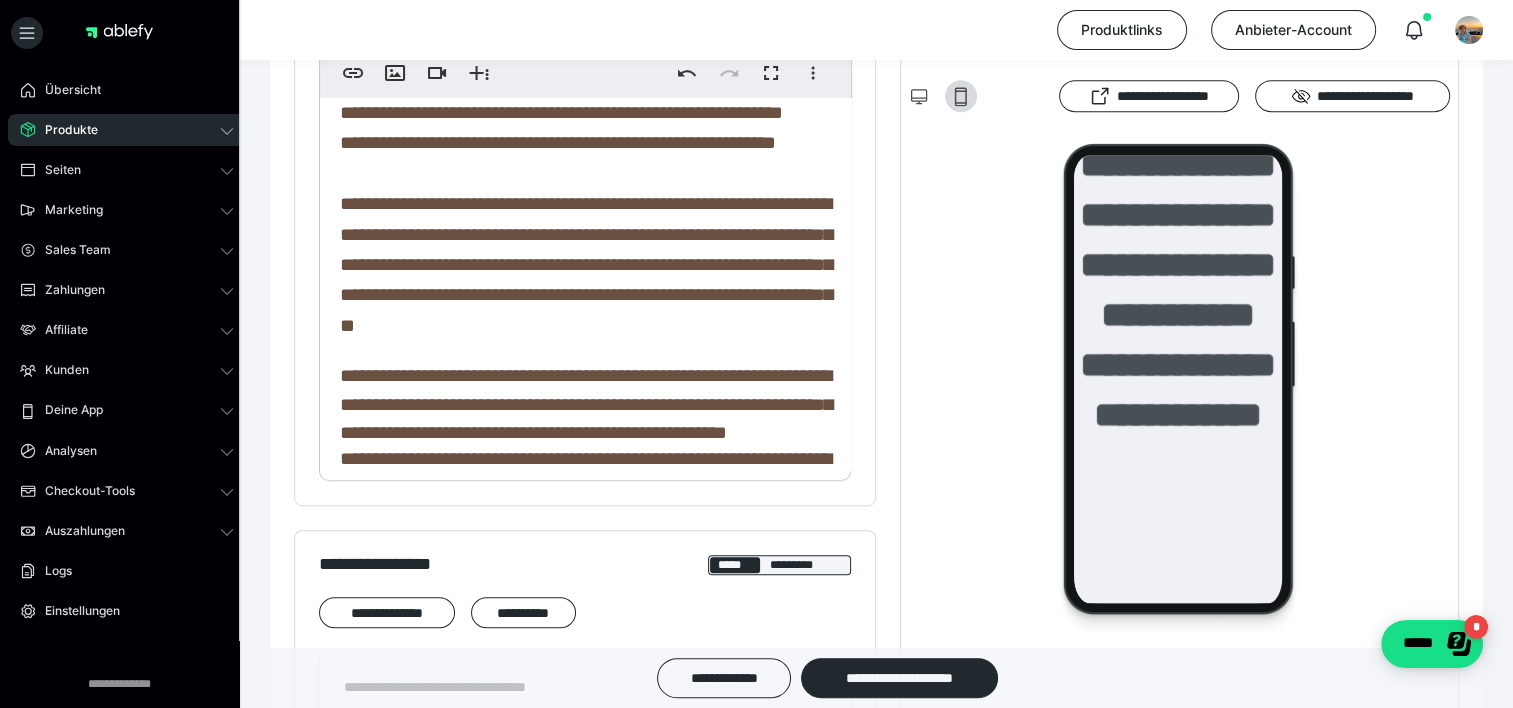 click on "**********" at bounding box center (586, -24) 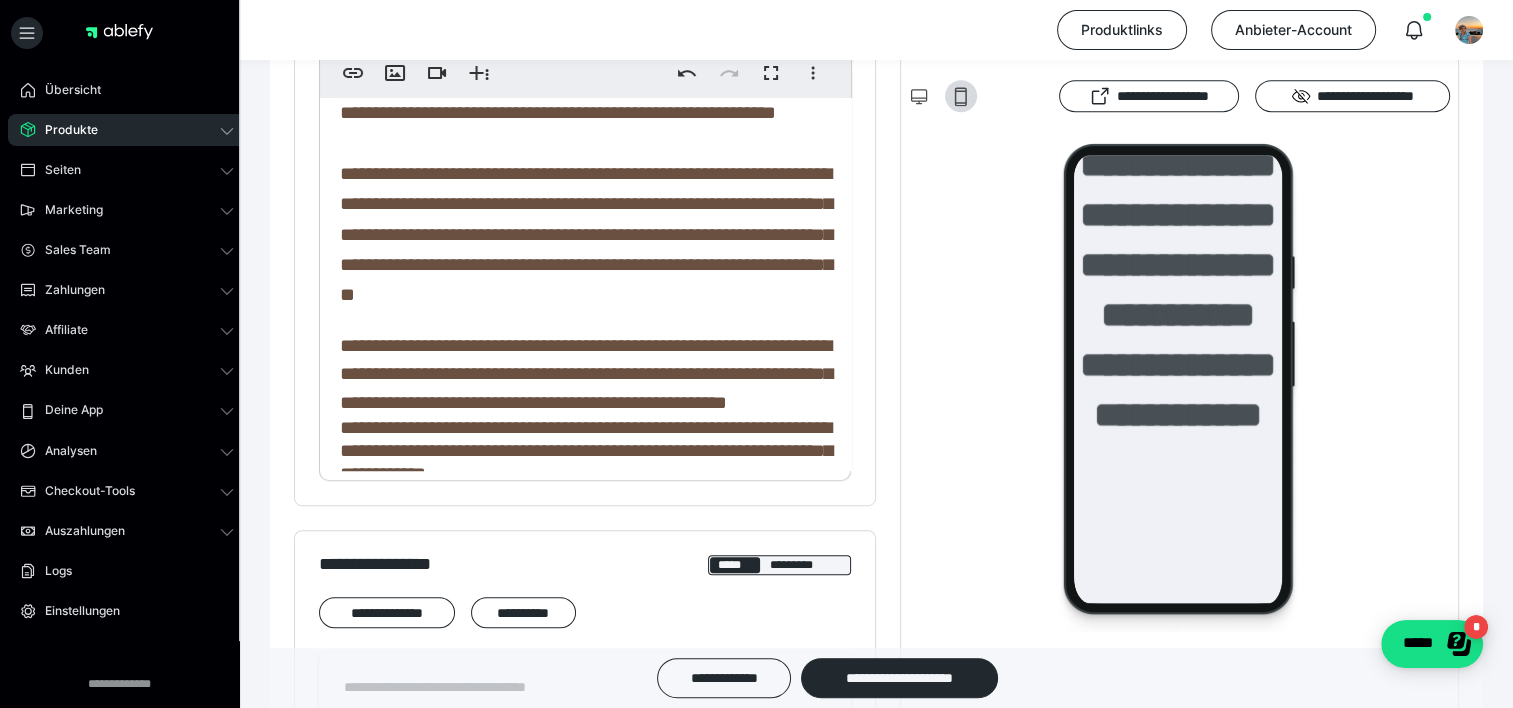 click on "**********" at bounding box center [586, 36] 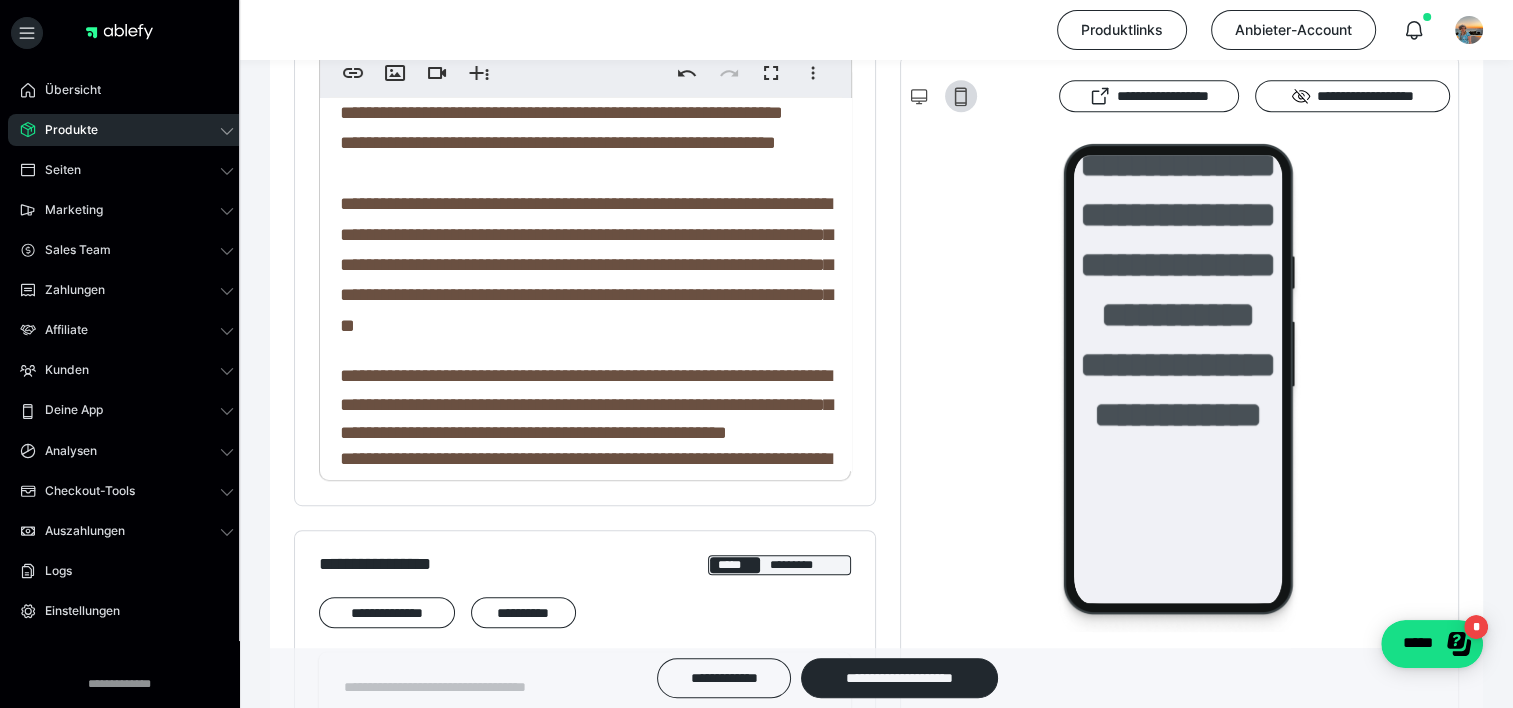 scroll, scrollTop: 2128, scrollLeft: 0, axis: vertical 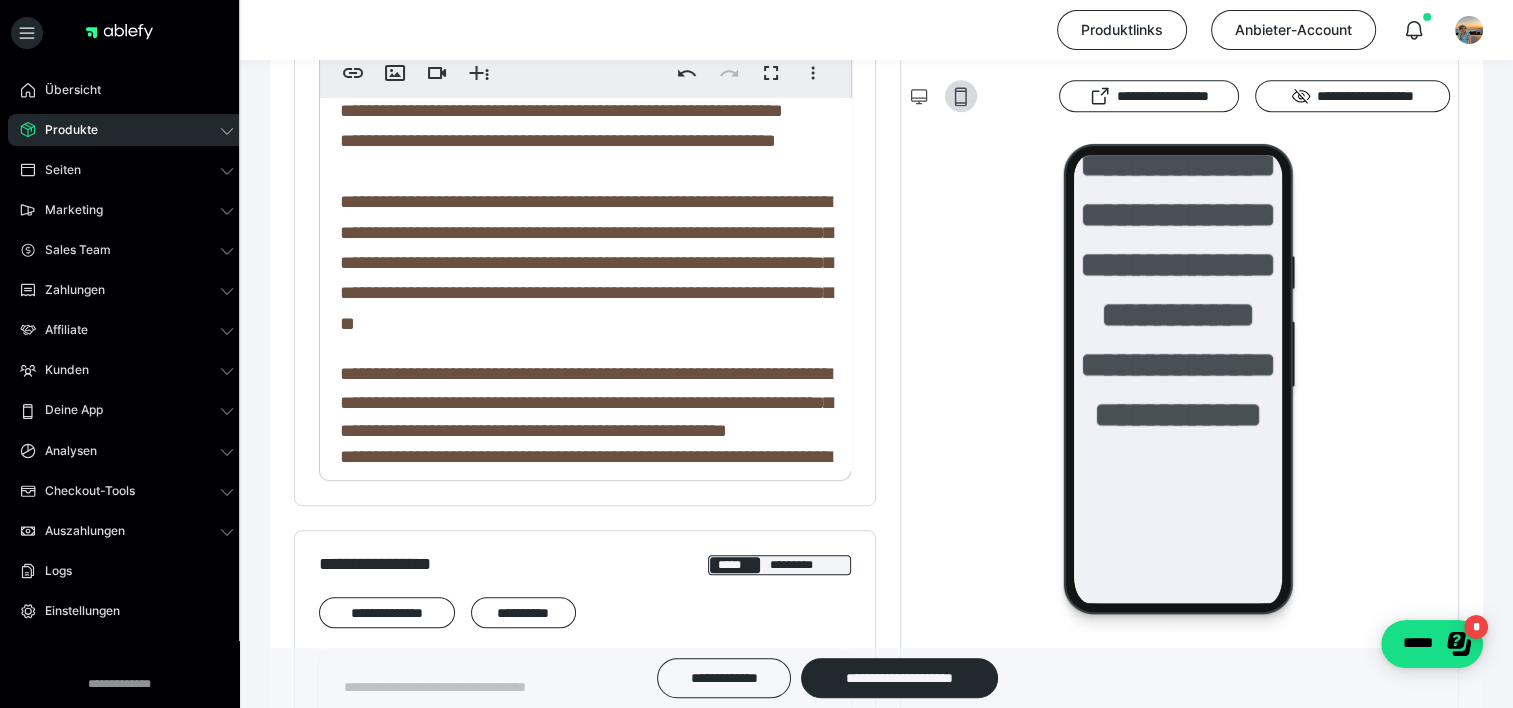 click on "**********" at bounding box center [586, 50] 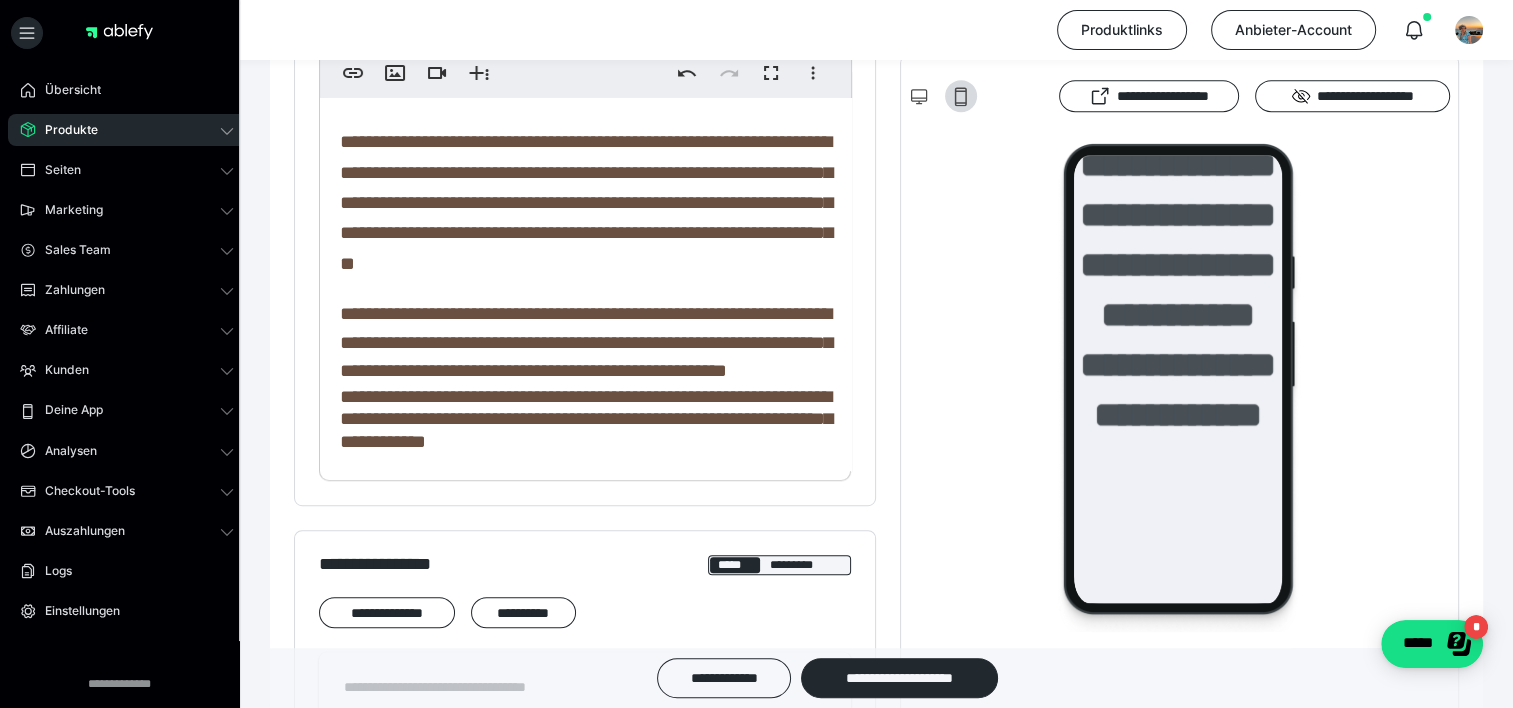 scroll, scrollTop: 2219, scrollLeft: 0, axis: vertical 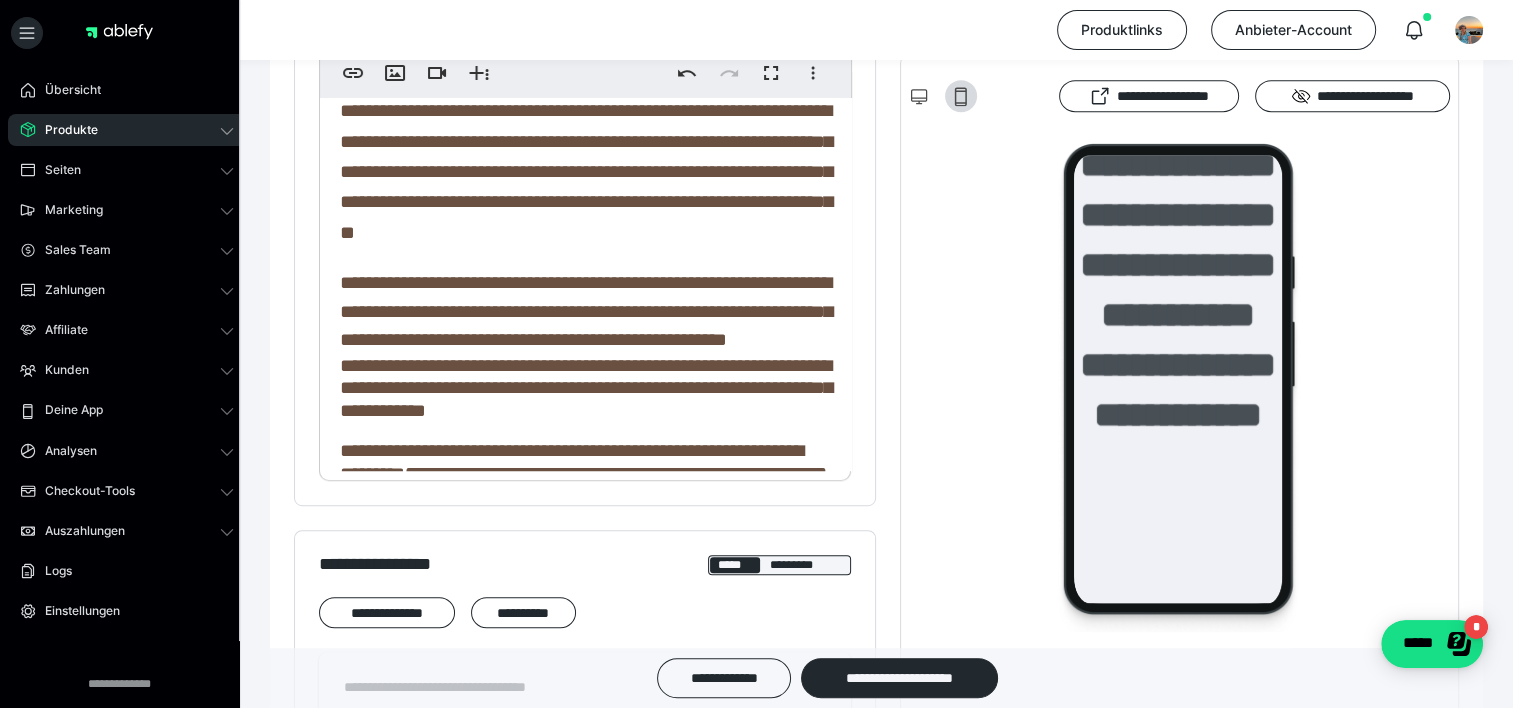 click on "**********" at bounding box center [586, -41] 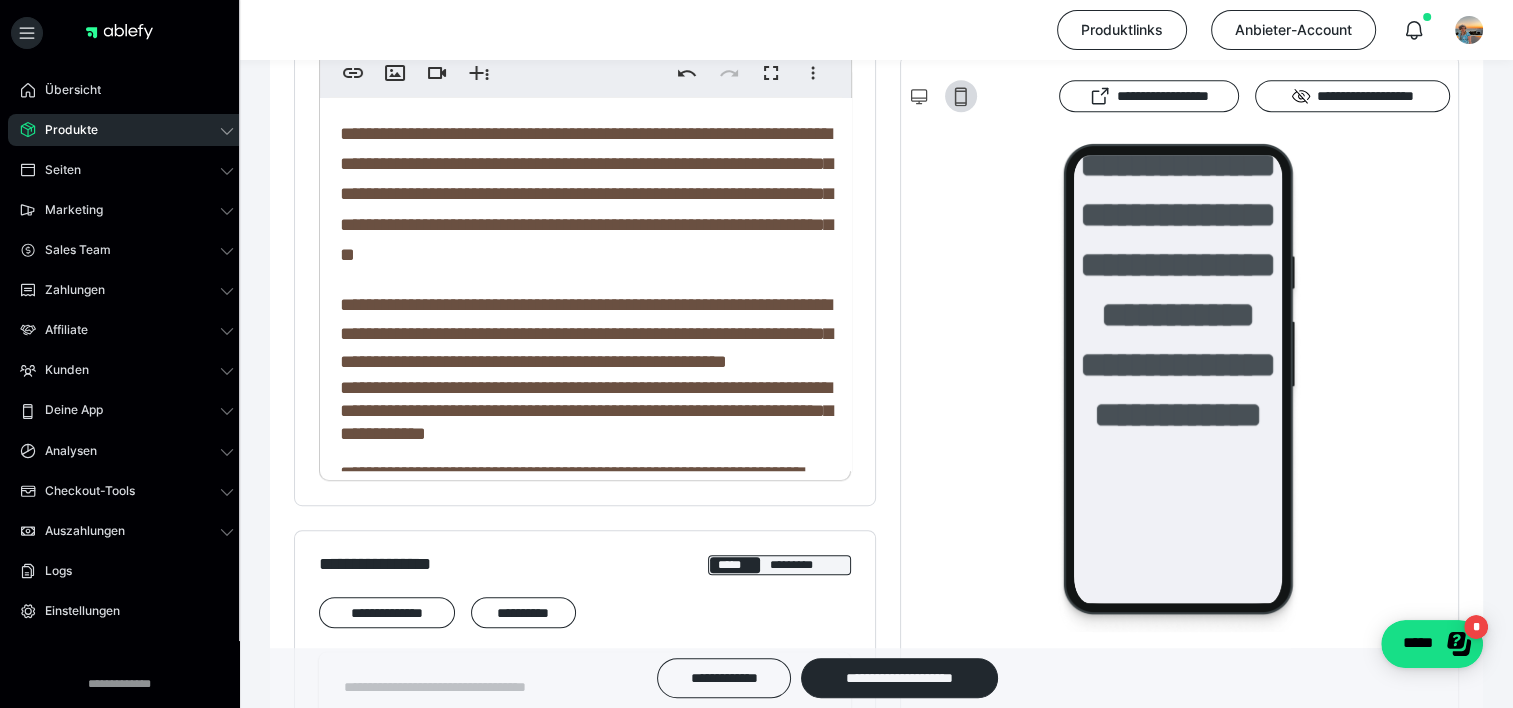 click on "**********" at bounding box center [585, -4] 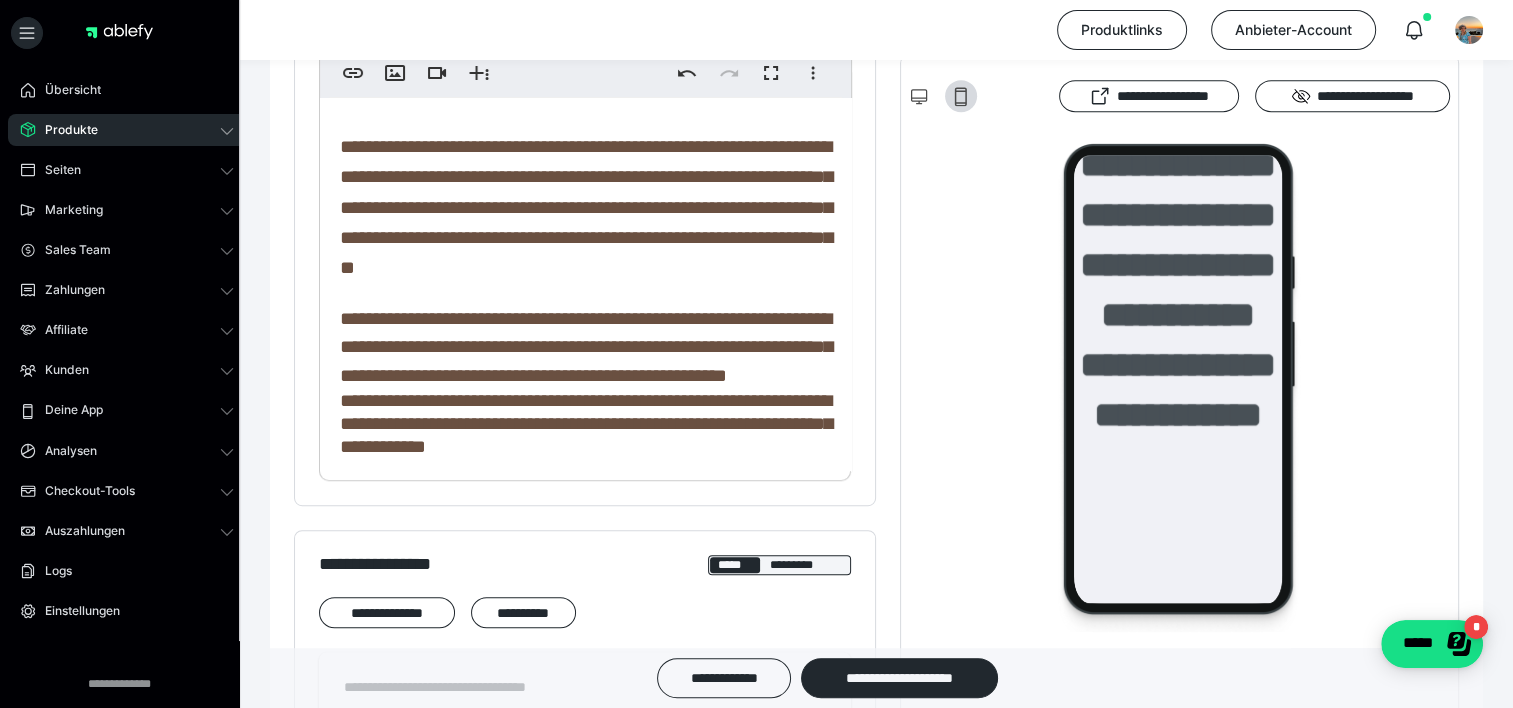 scroll, scrollTop: 2241, scrollLeft: 0, axis: vertical 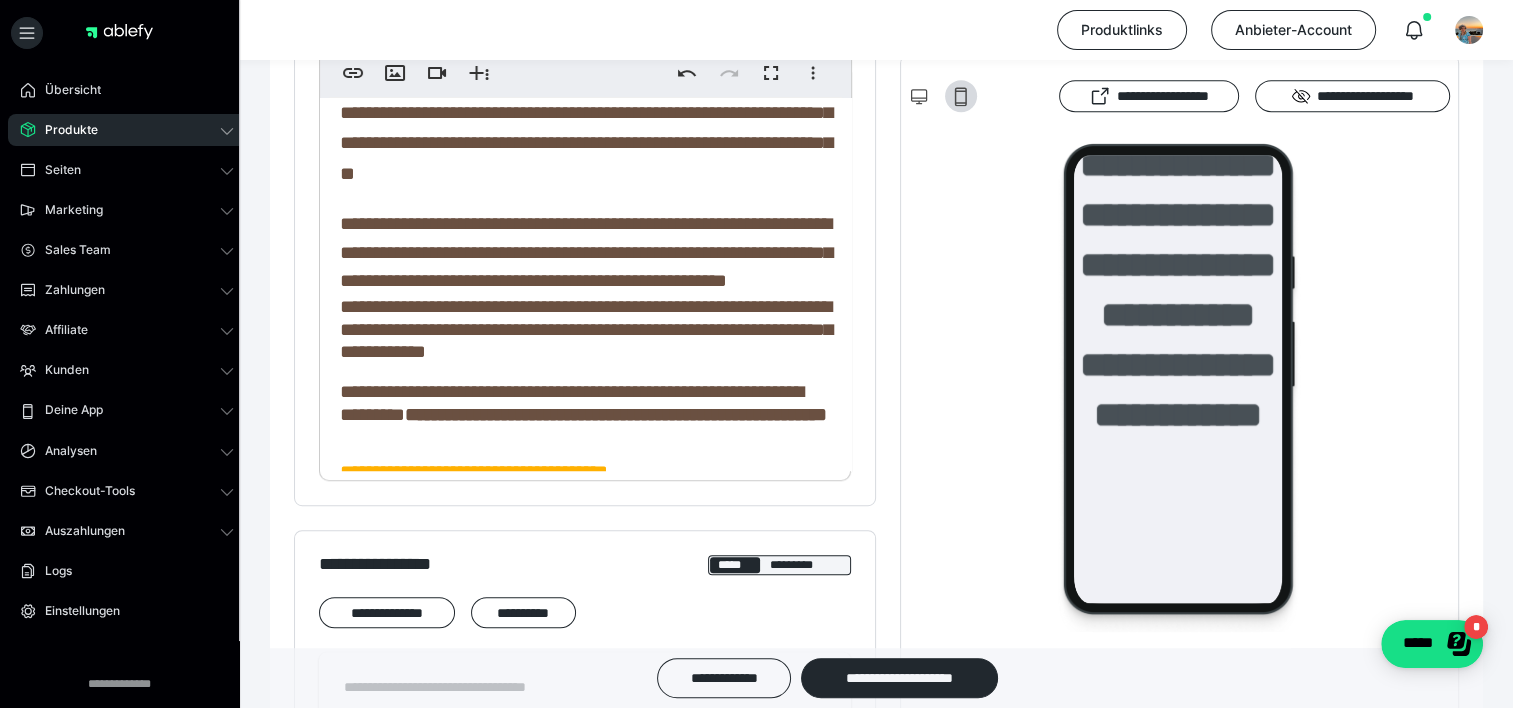 click on "**********" at bounding box center (505, -86) 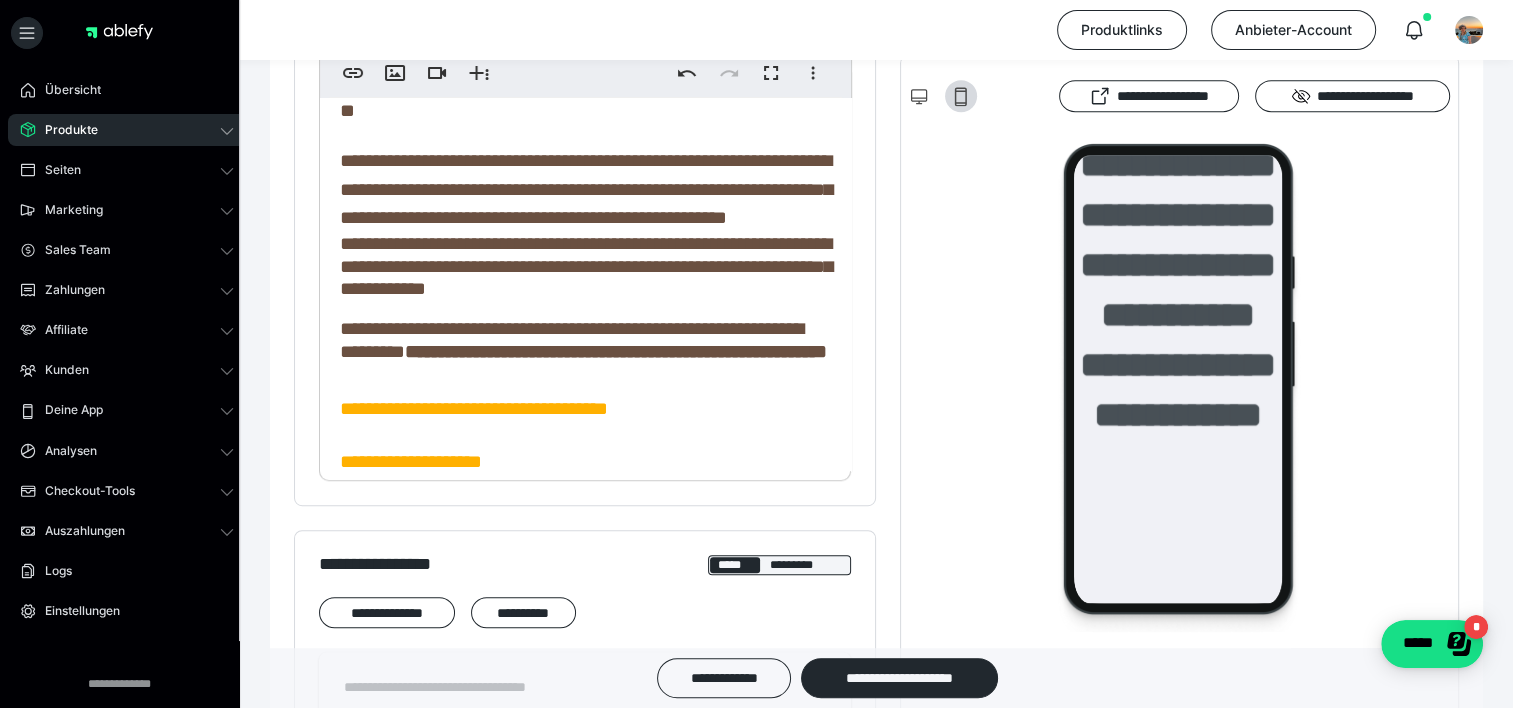 scroll, scrollTop: 2441, scrollLeft: 0, axis: vertical 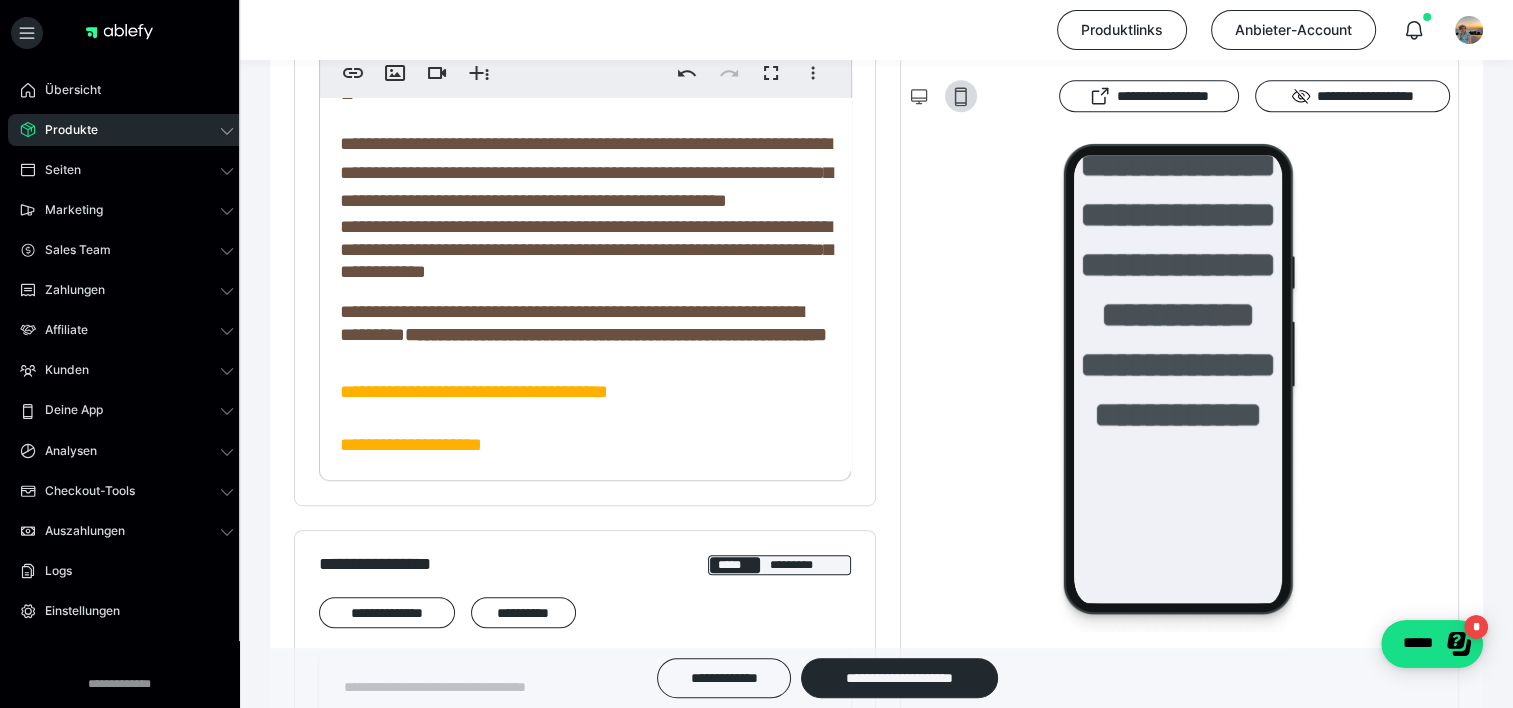 click on "**********" at bounding box center [558, -105] 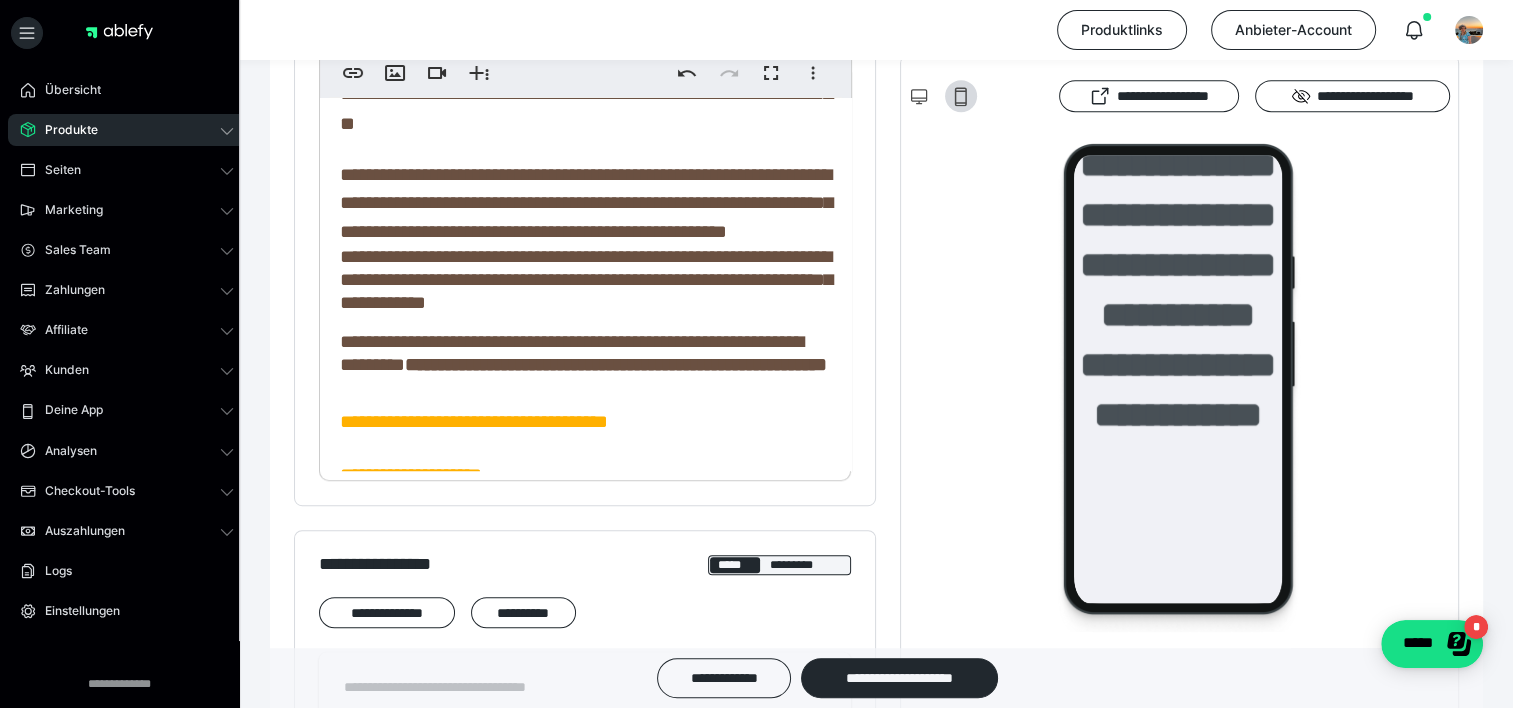 click on "**********" at bounding box center (585, -166) 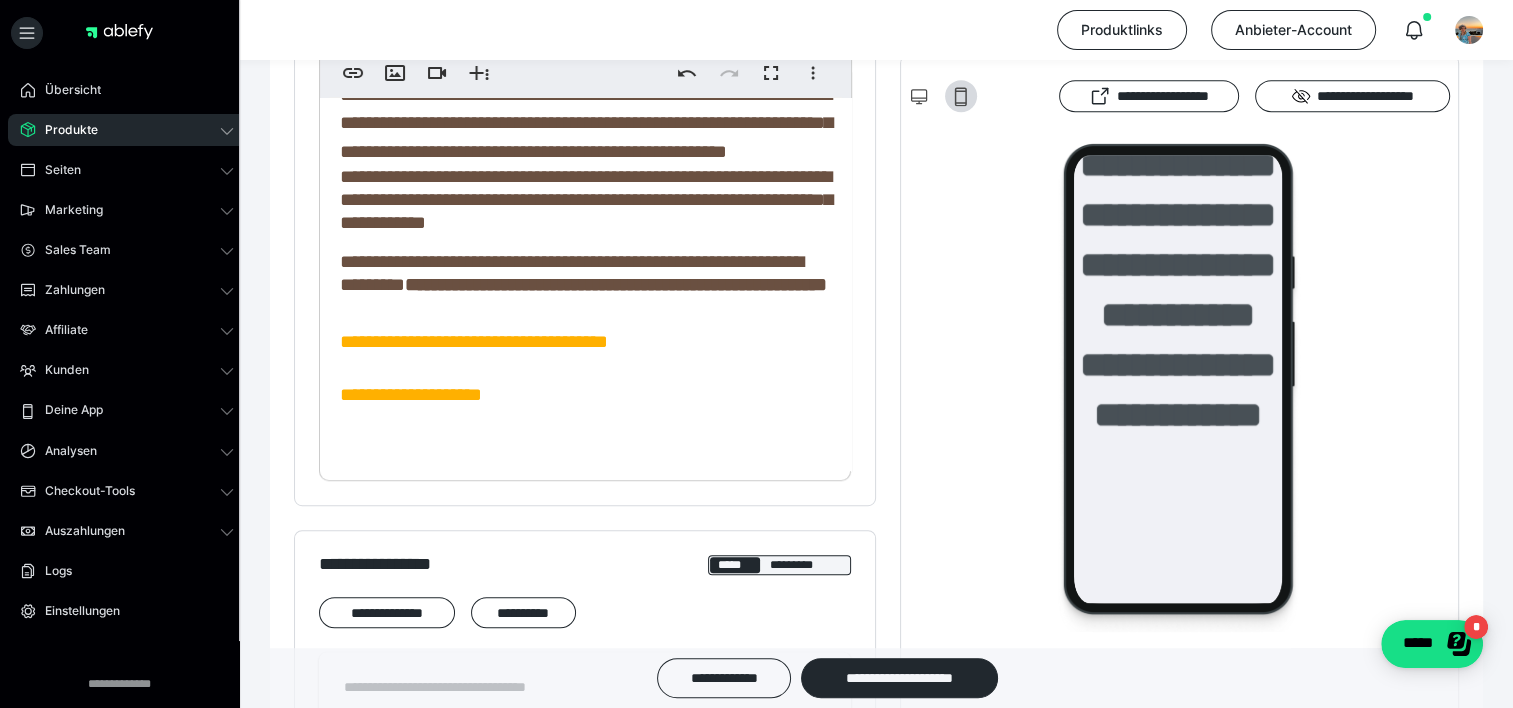 scroll, scrollTop: 2561, scrollLeft: 0, axis: vertical 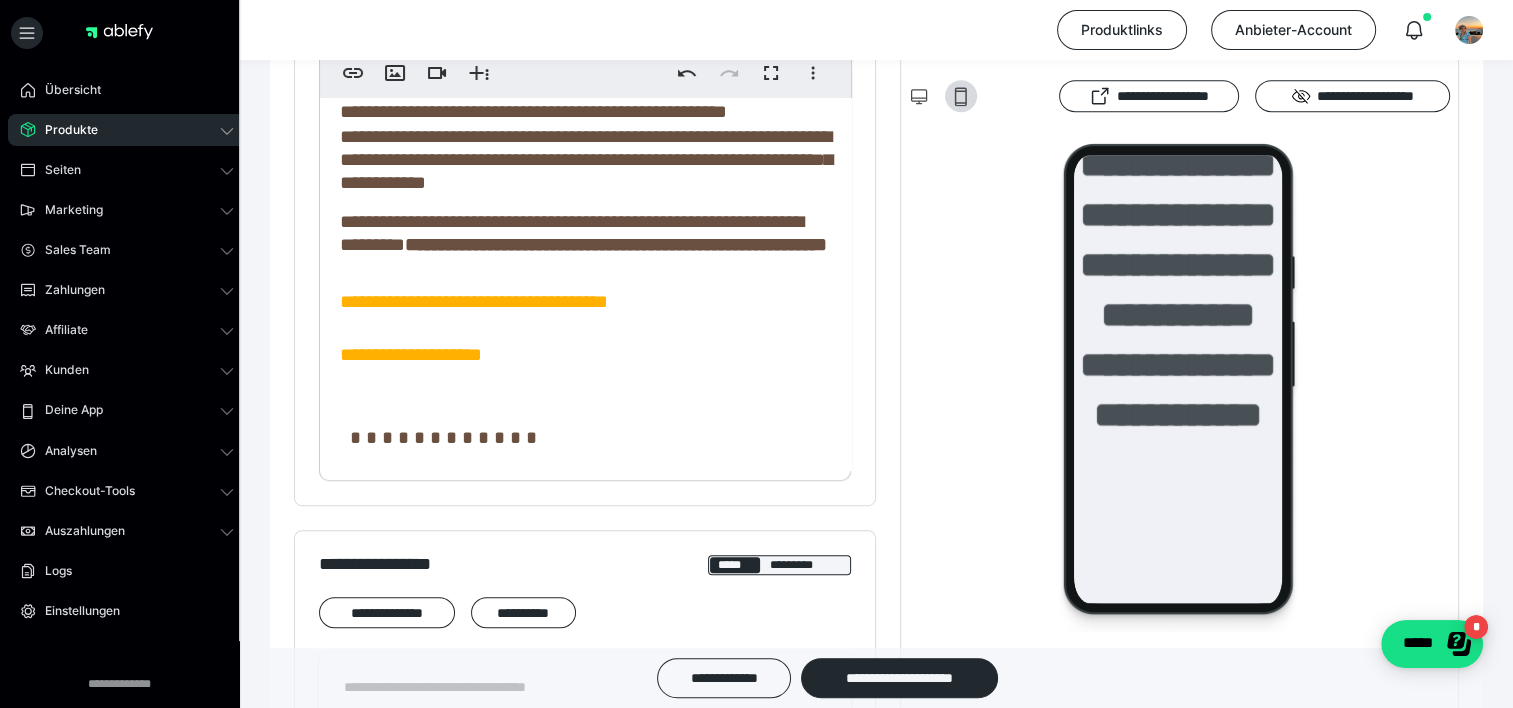 click on "**********" at bounding box center [585, -981] 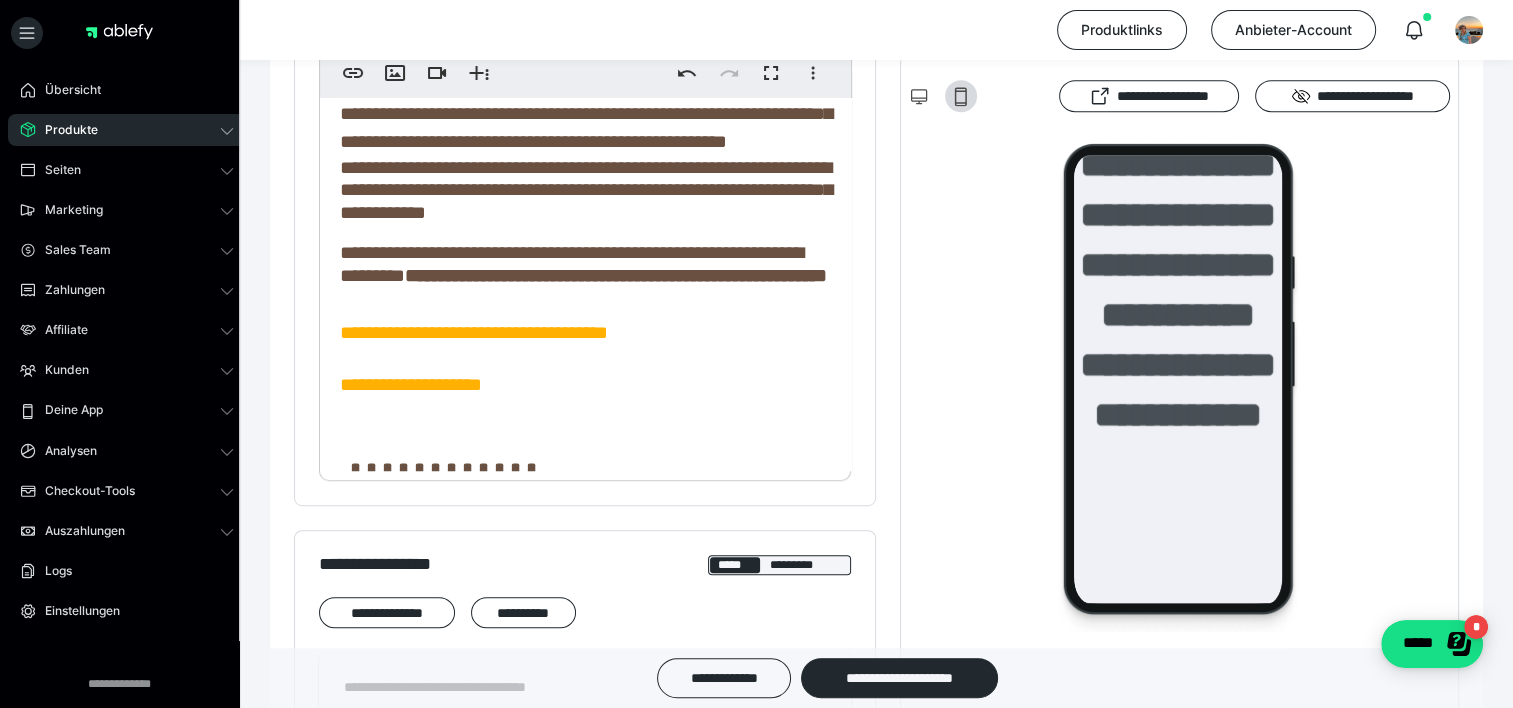 click on "**********" at bounding box center [544, -149] 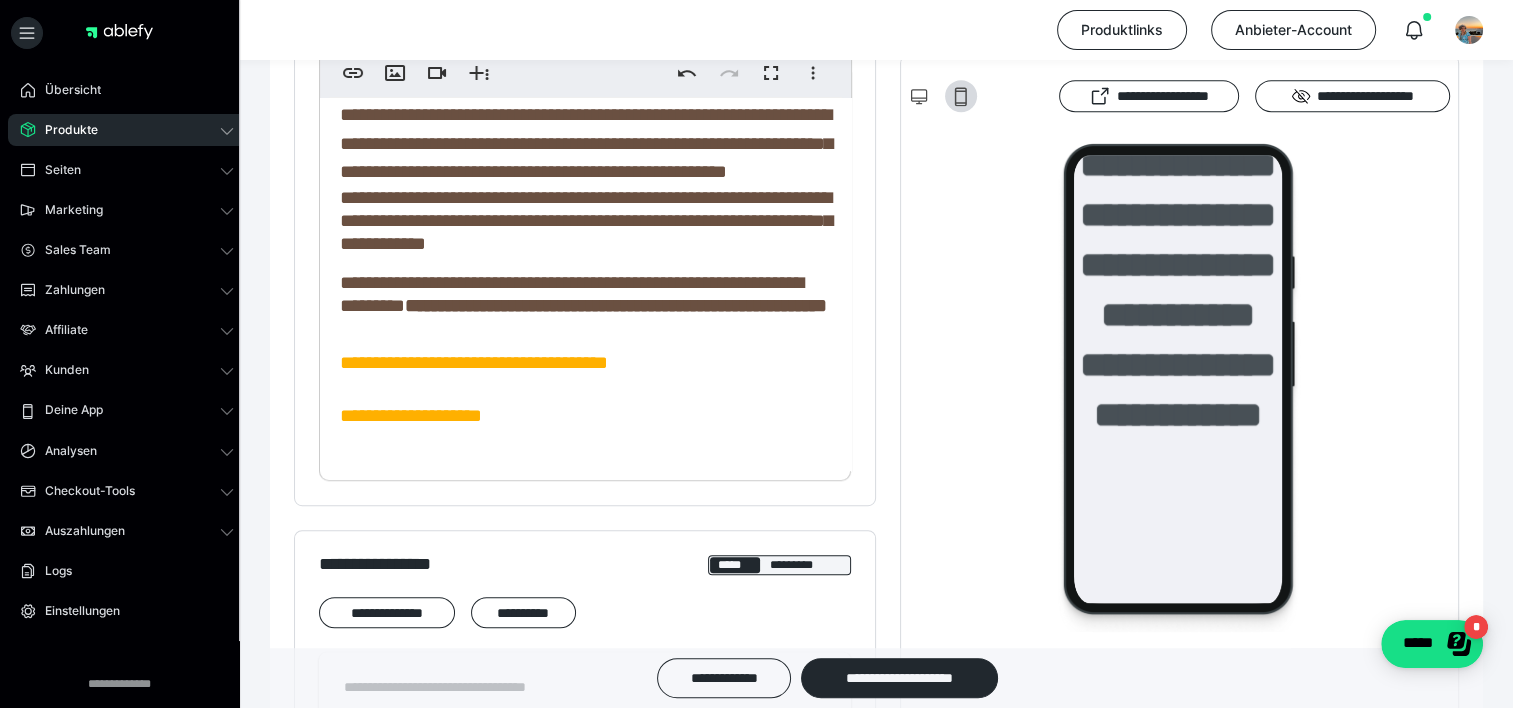 click on "**********" at bounding box center [586, 3] 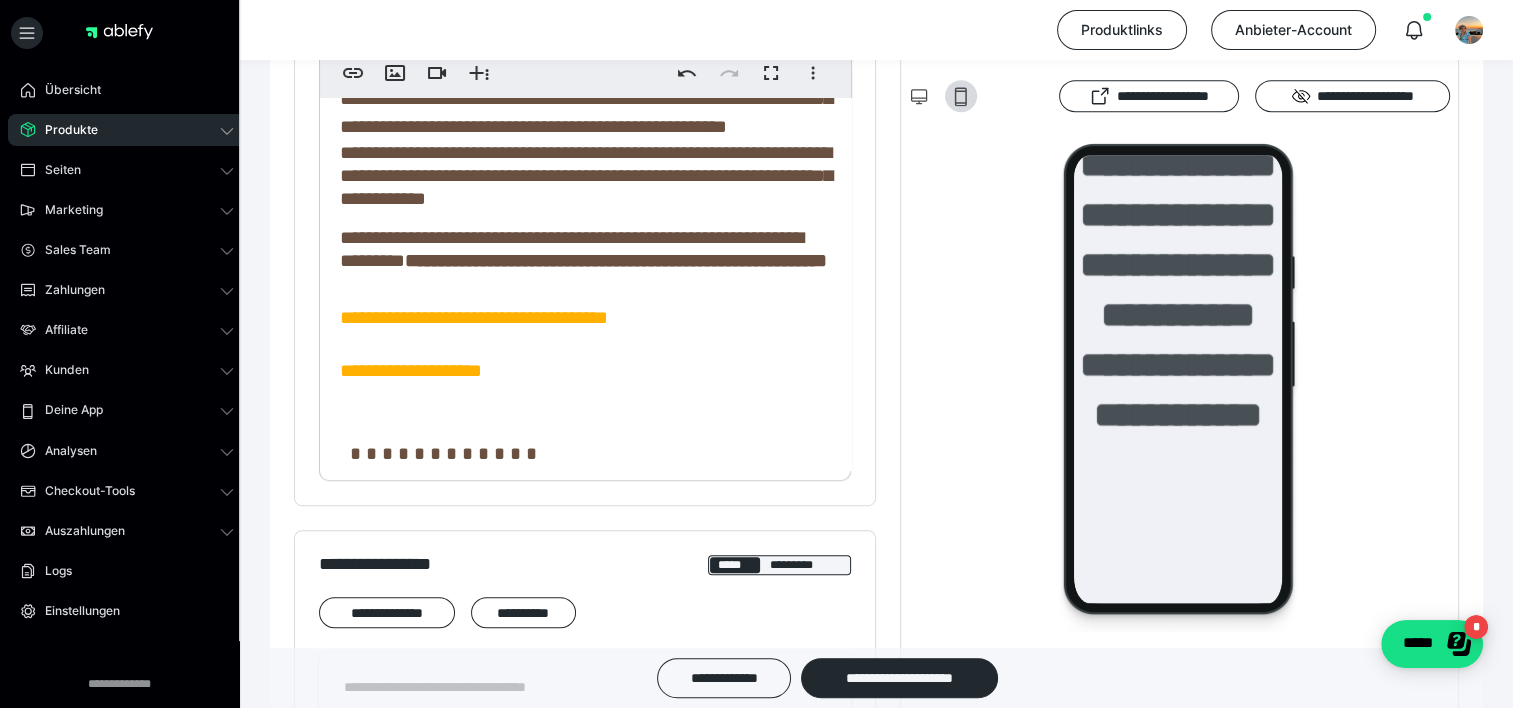 scroll, scrollTop: 2636, scrollLeft: 0, axis: vertical 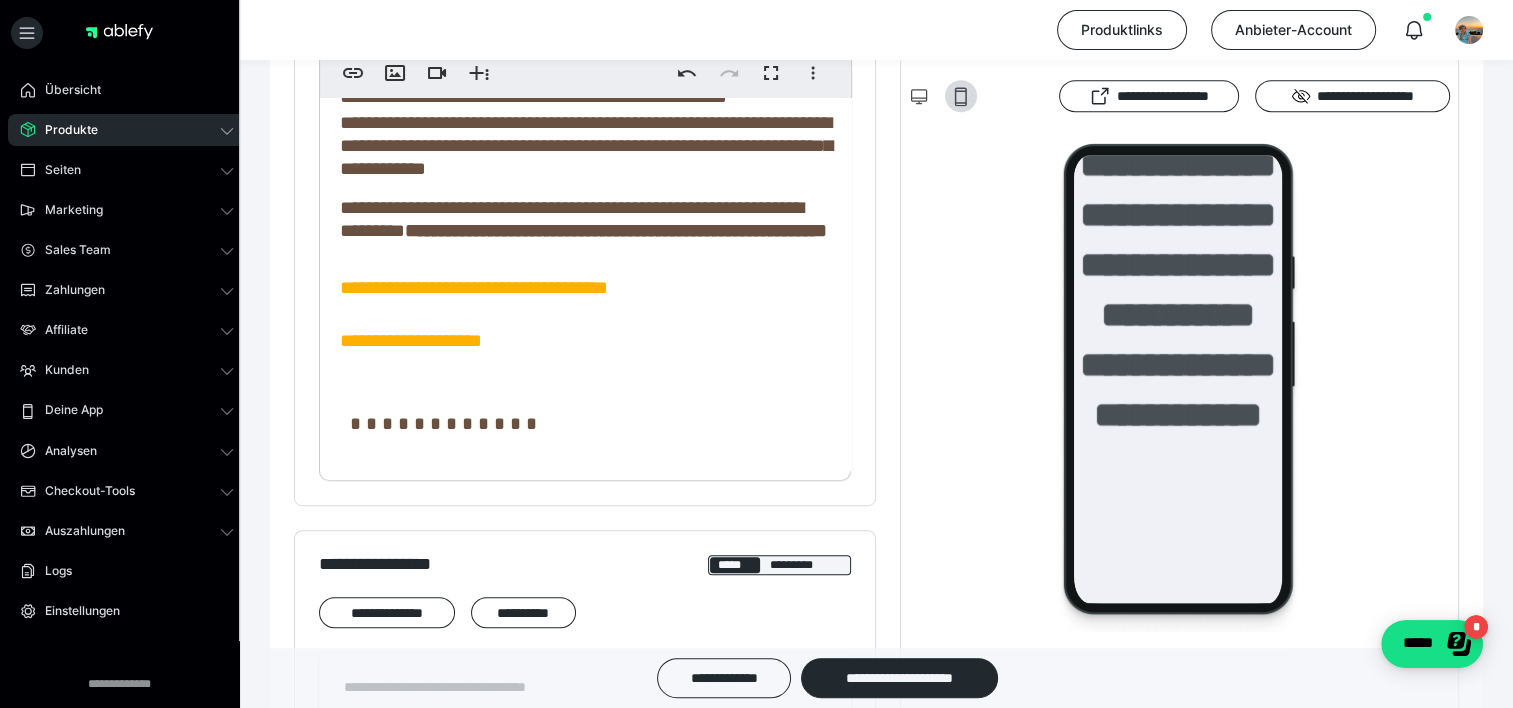 click on "**********" at bounding box center [585, -118] 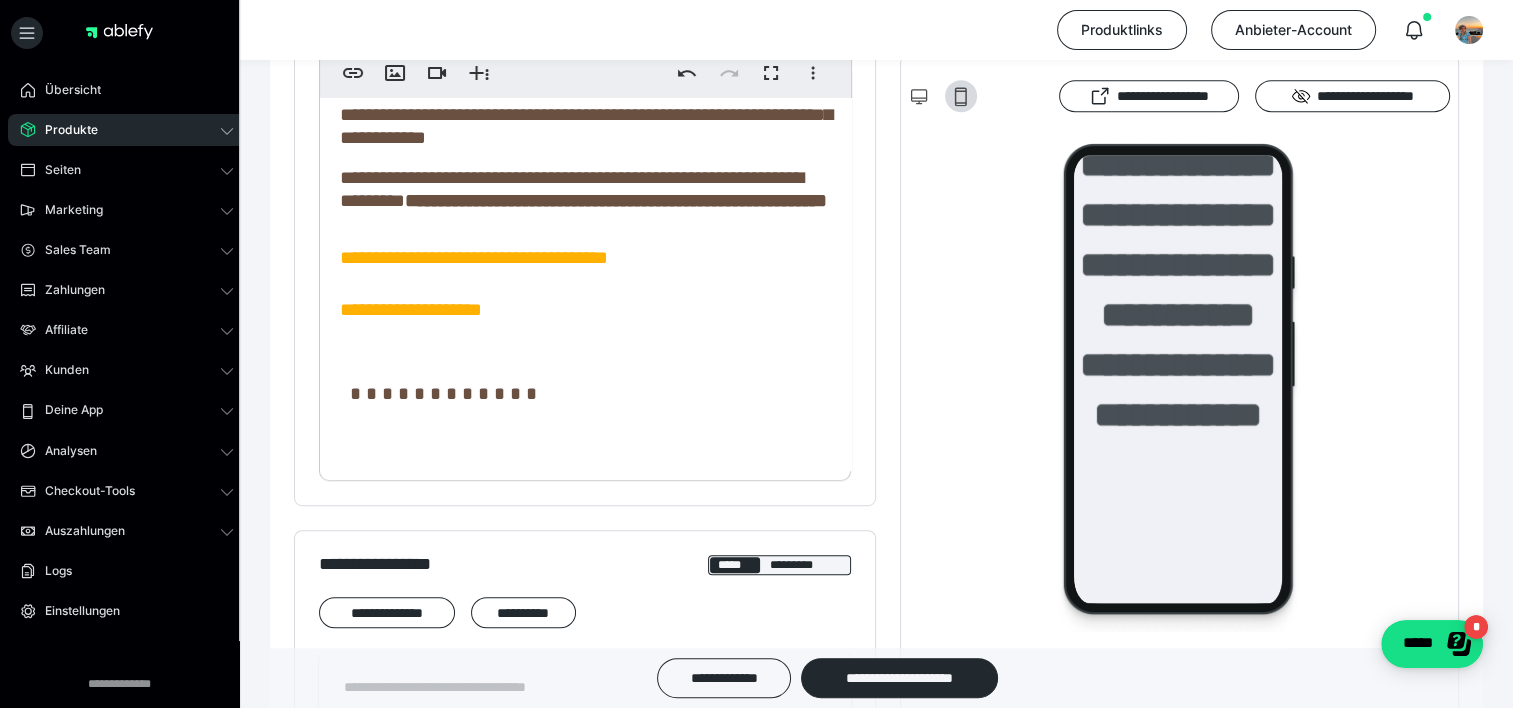 click on "**********" at bounding box center (565, -133) 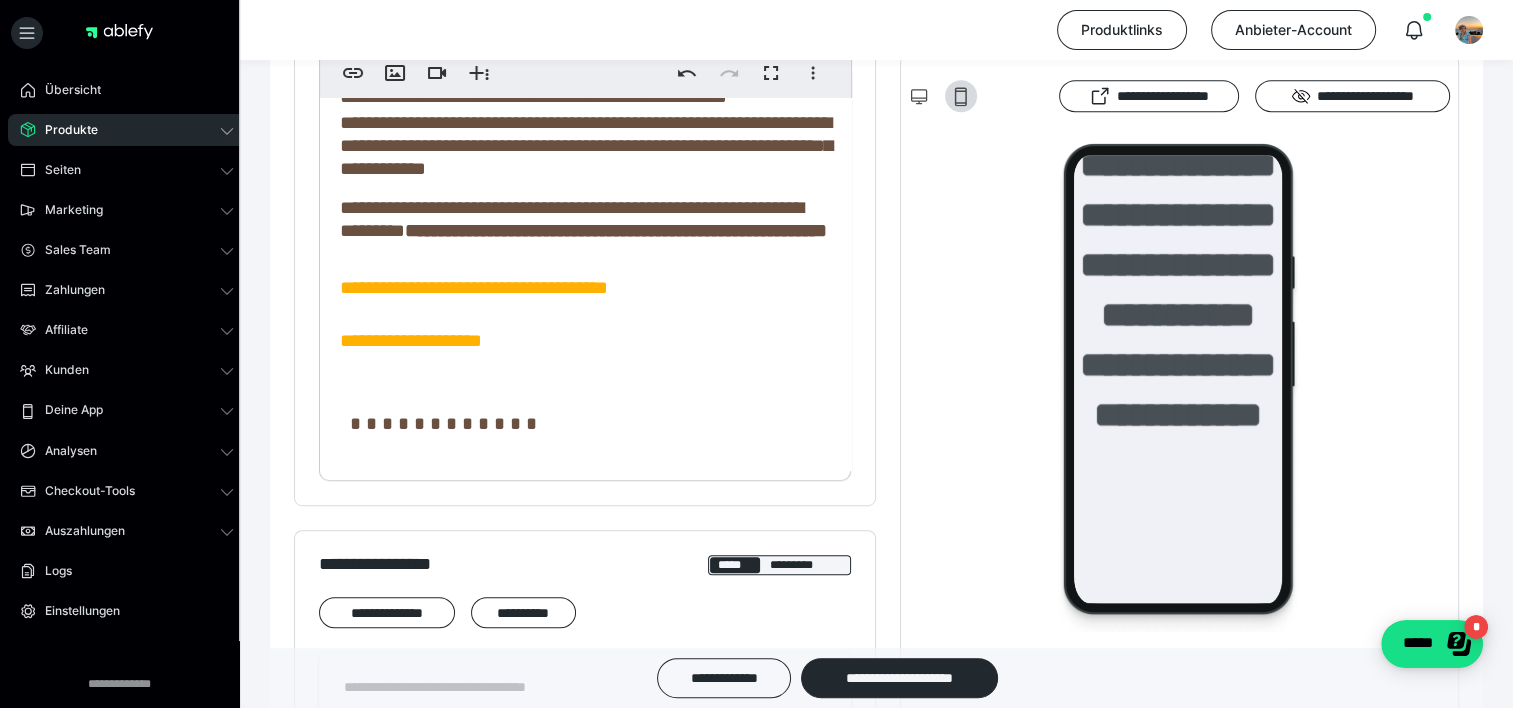 click on "**********" at bounding box center [585, -118] 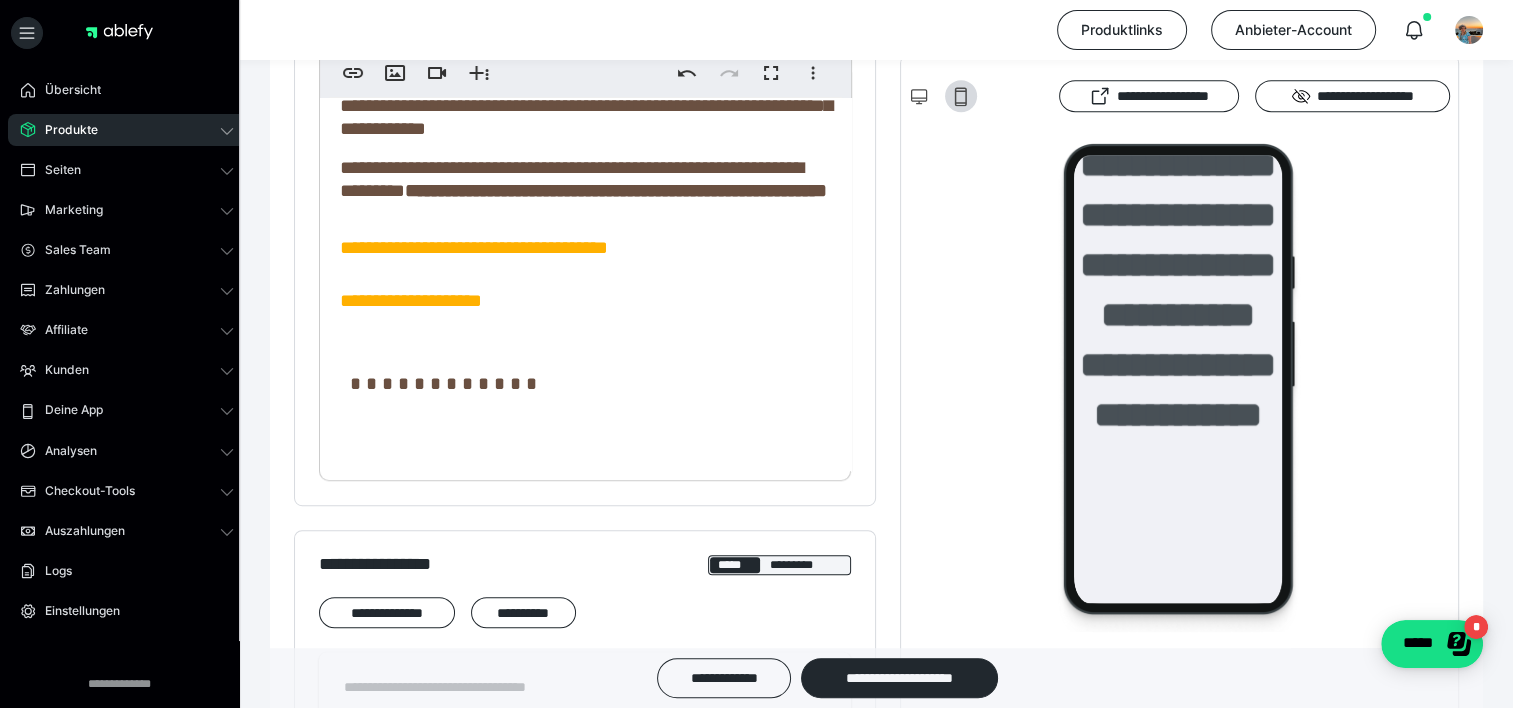 click on "**********" at bounding box center (585, -1066) 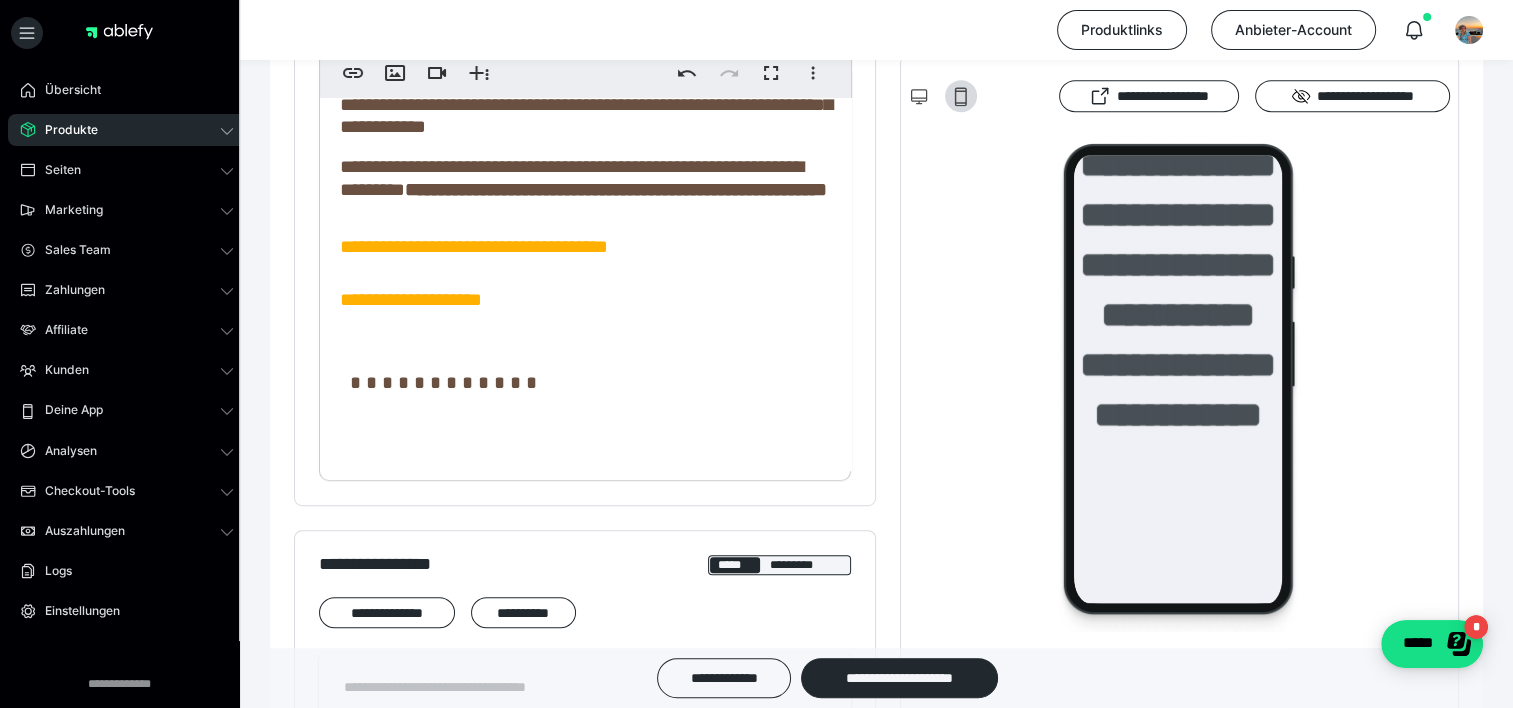 click on "**********" at bounding box center (586, 27) 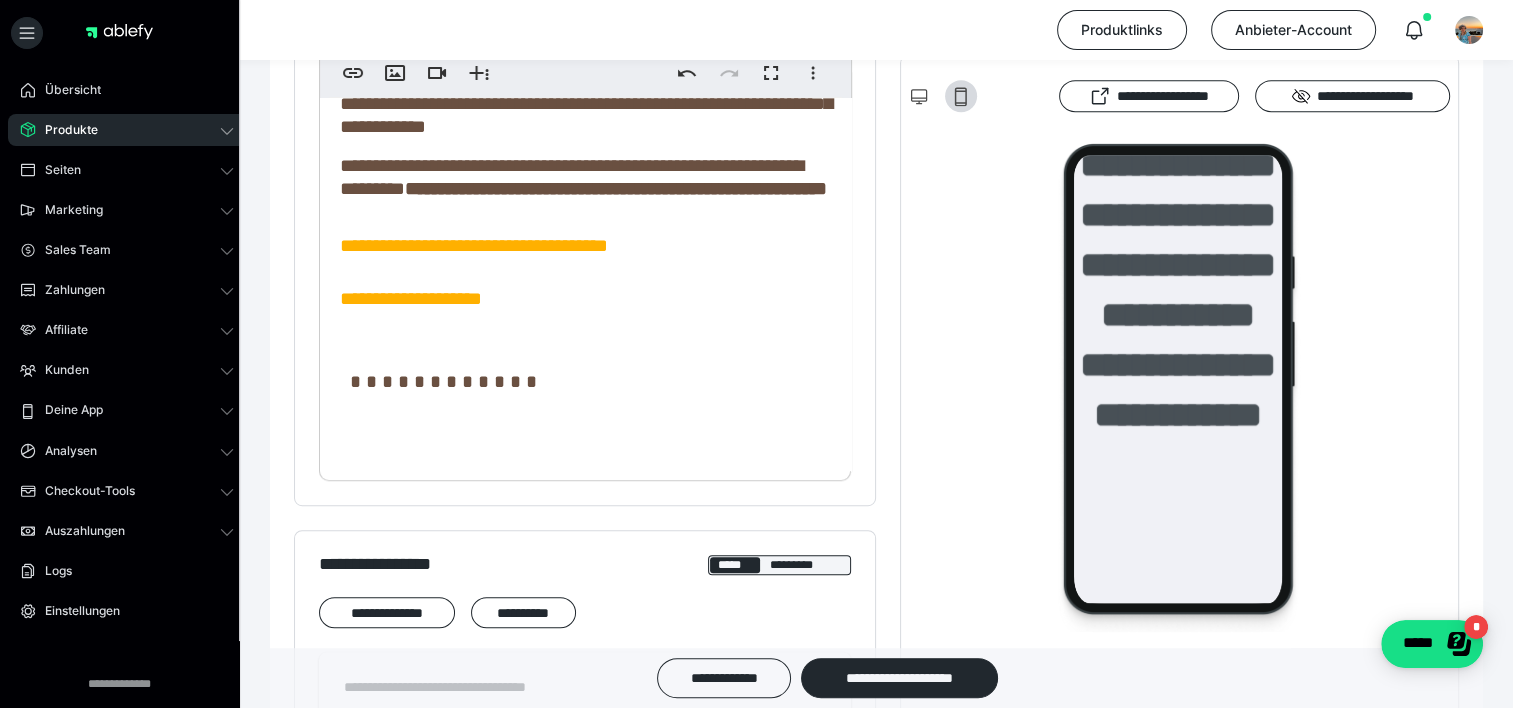 click on "**********" at bounding box center [586, 12] 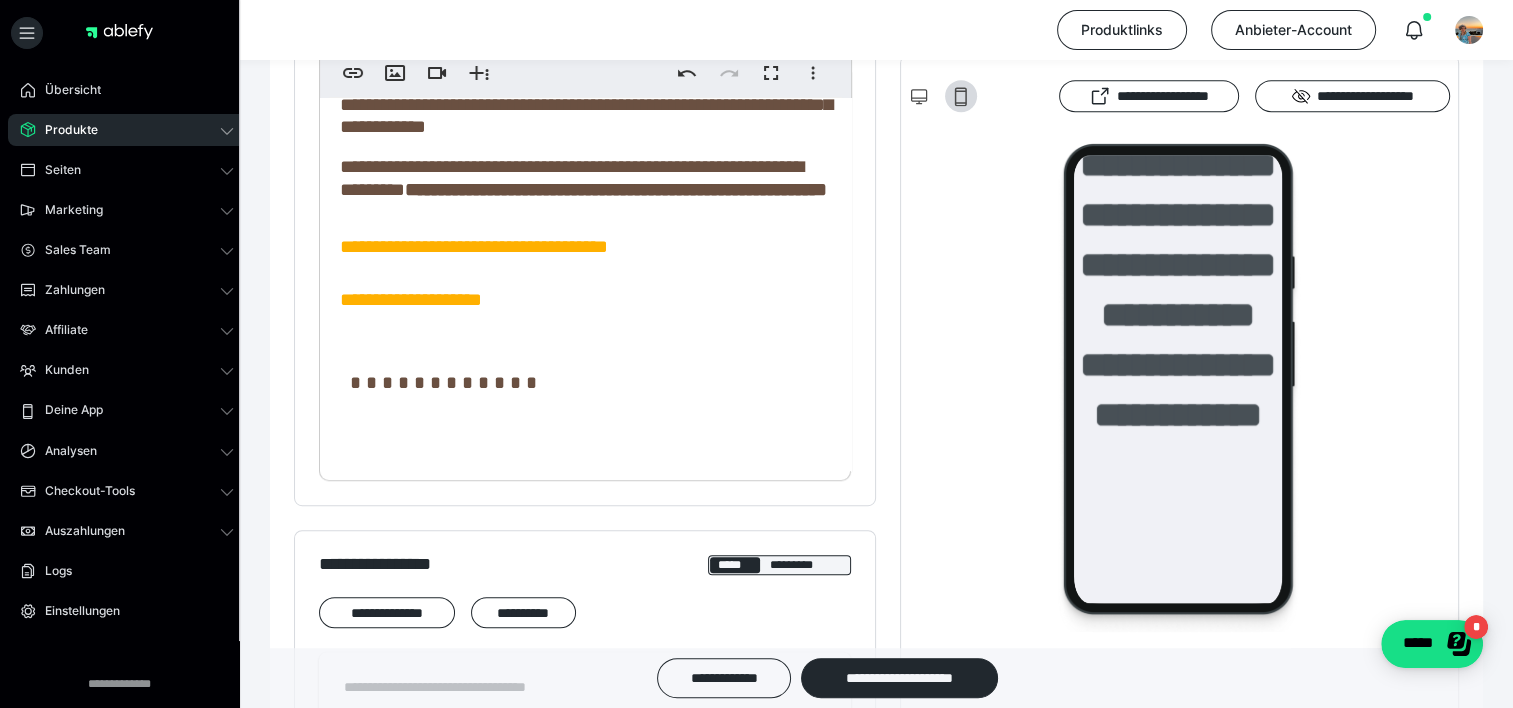 scroll, scrollTop: 2916, scrollLeft: 0, axis: vertical 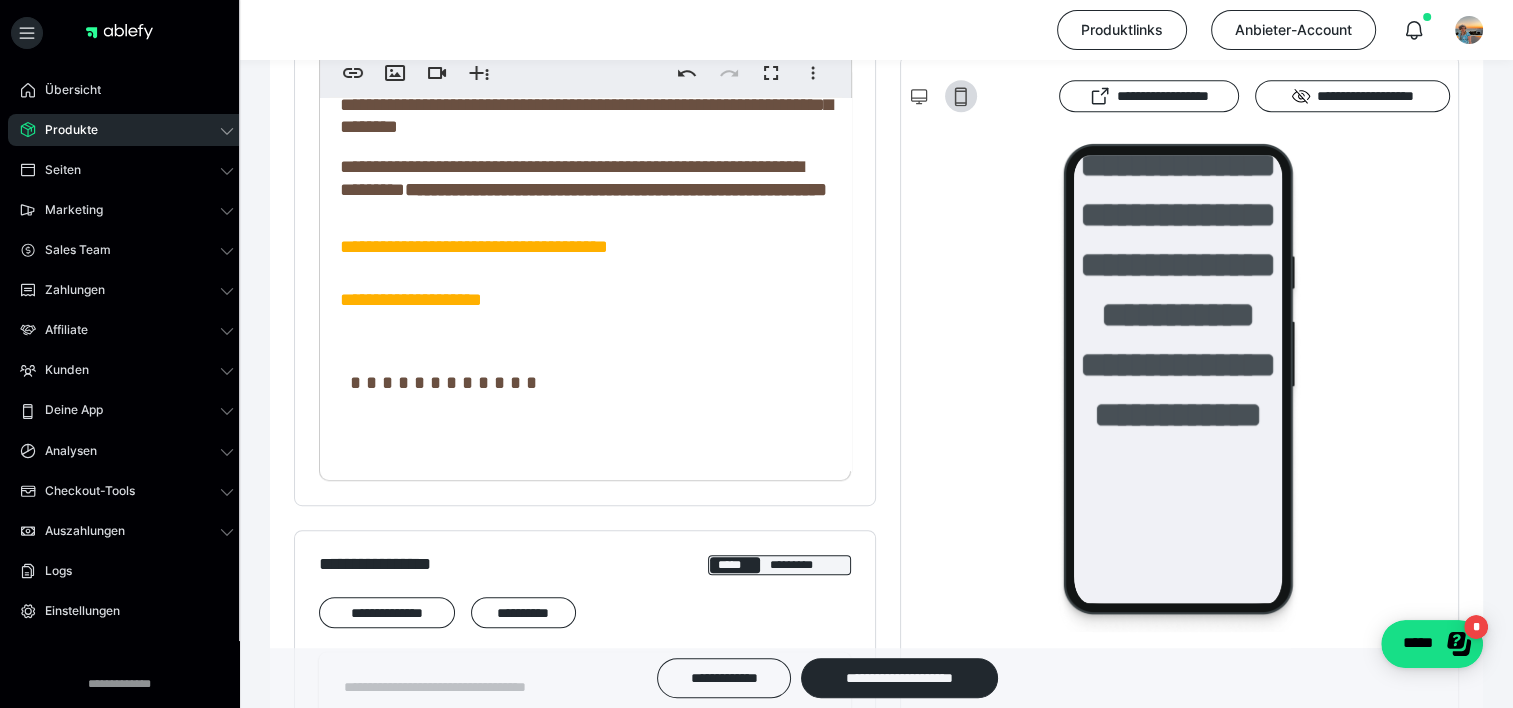 click on "**********" at bounding box center (586, 104) 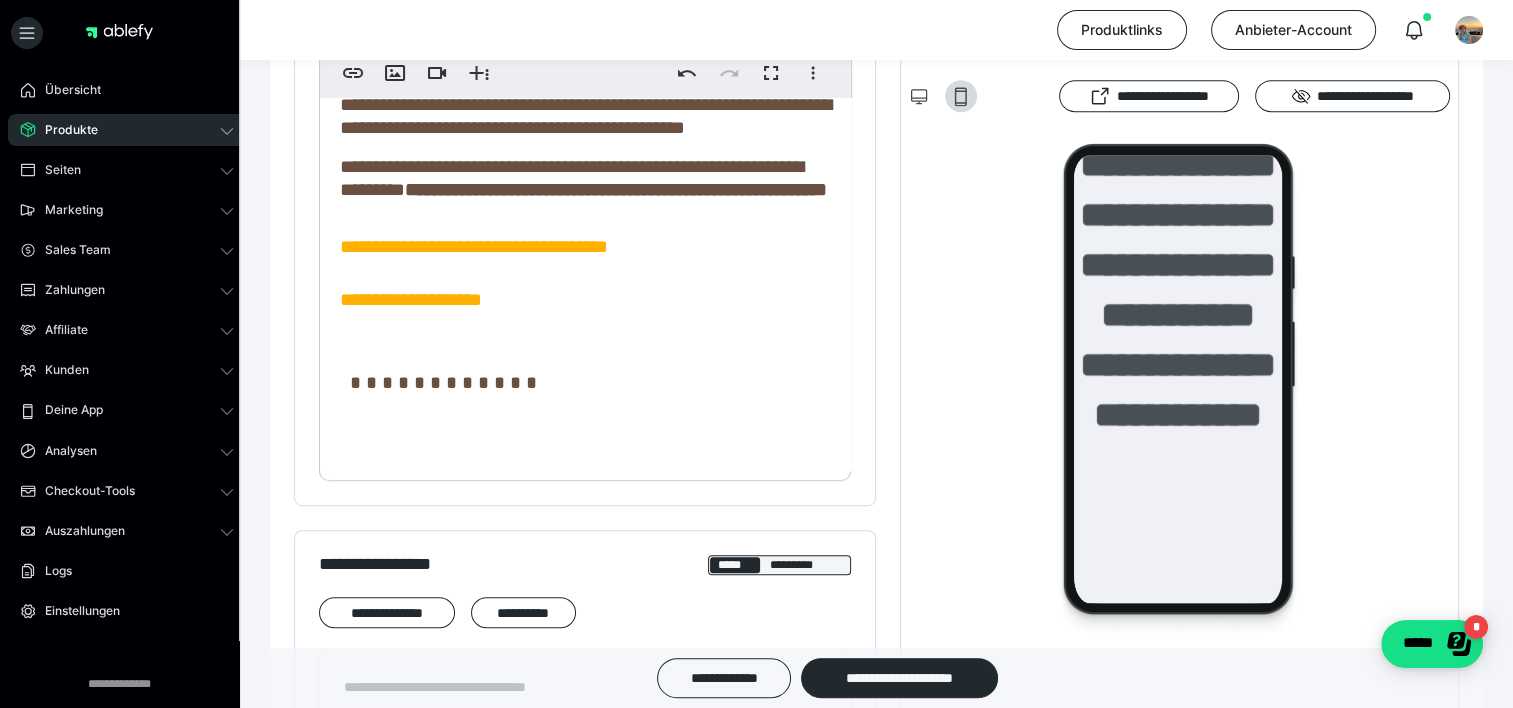 click on "**********" at bounding box center (585, 116) 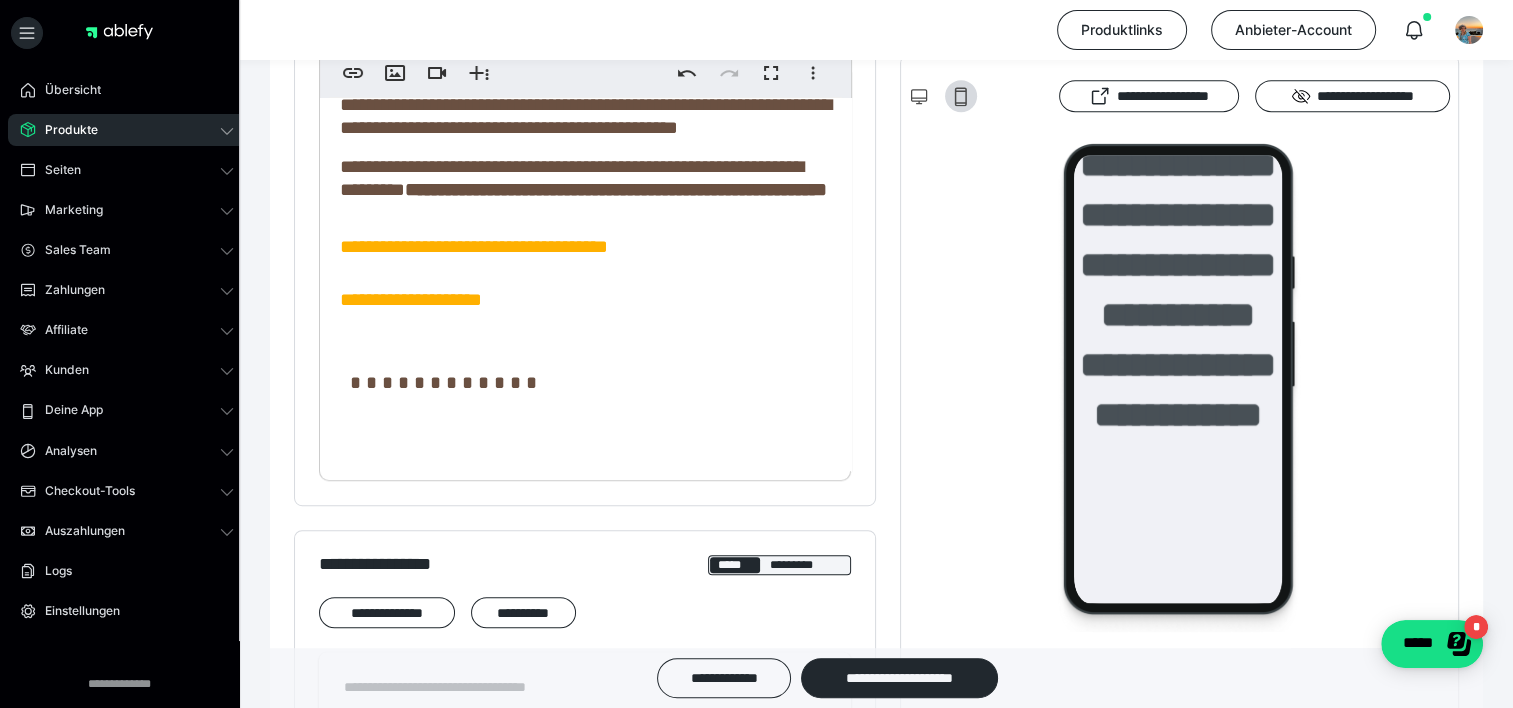 click on "**********" at bounding box center [585, 116] 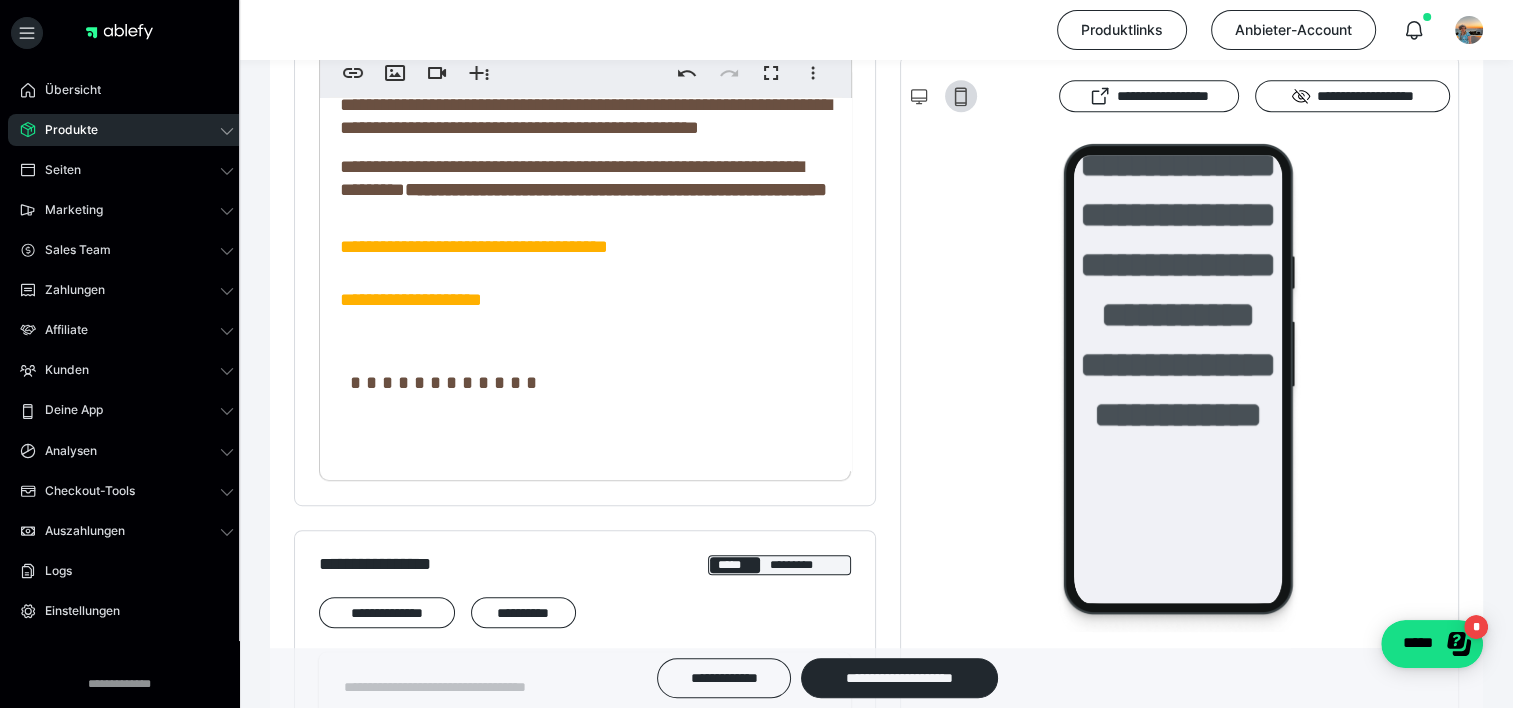 click on "**********" at bounding box center (585, 116) 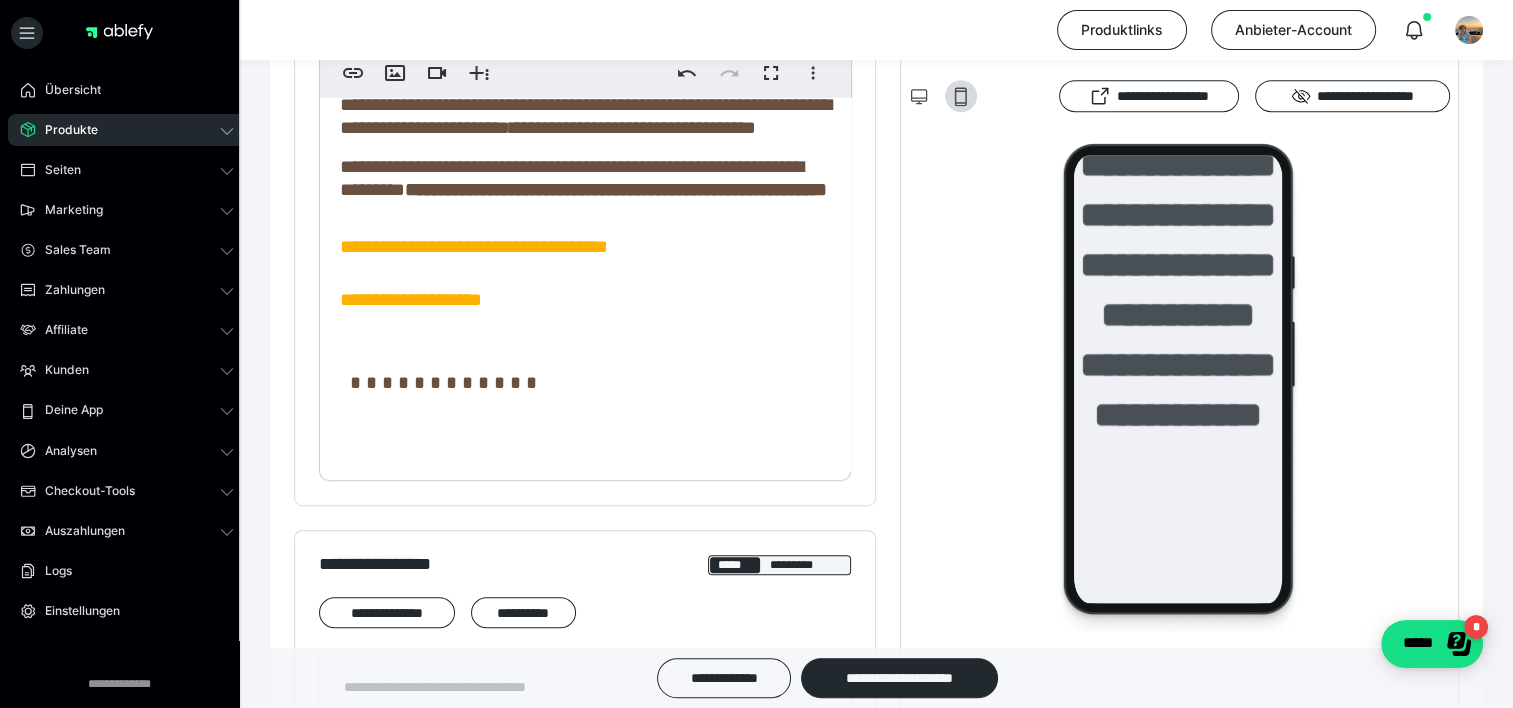 click on "**********" at bounding box center [585, 116] 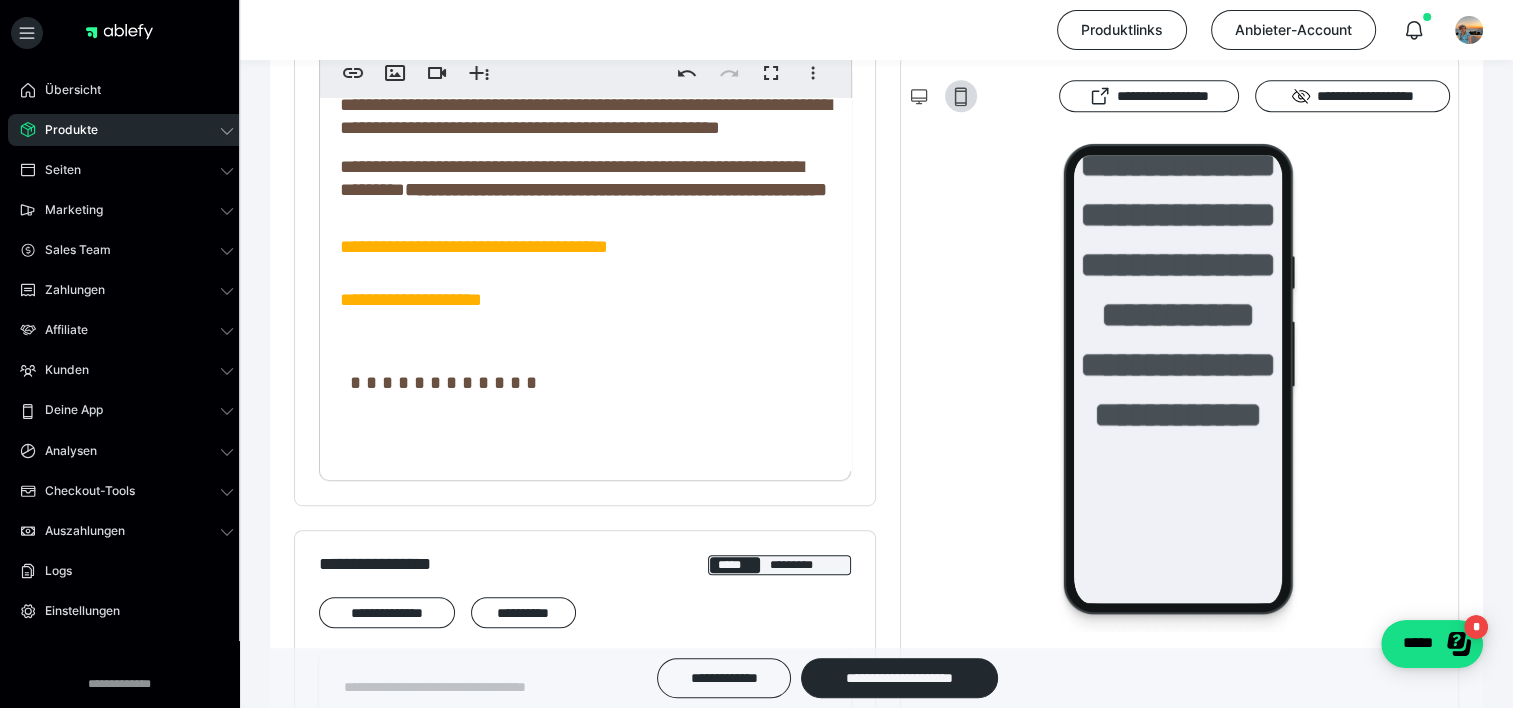 click on "**********" at bounding box center [585, 116] 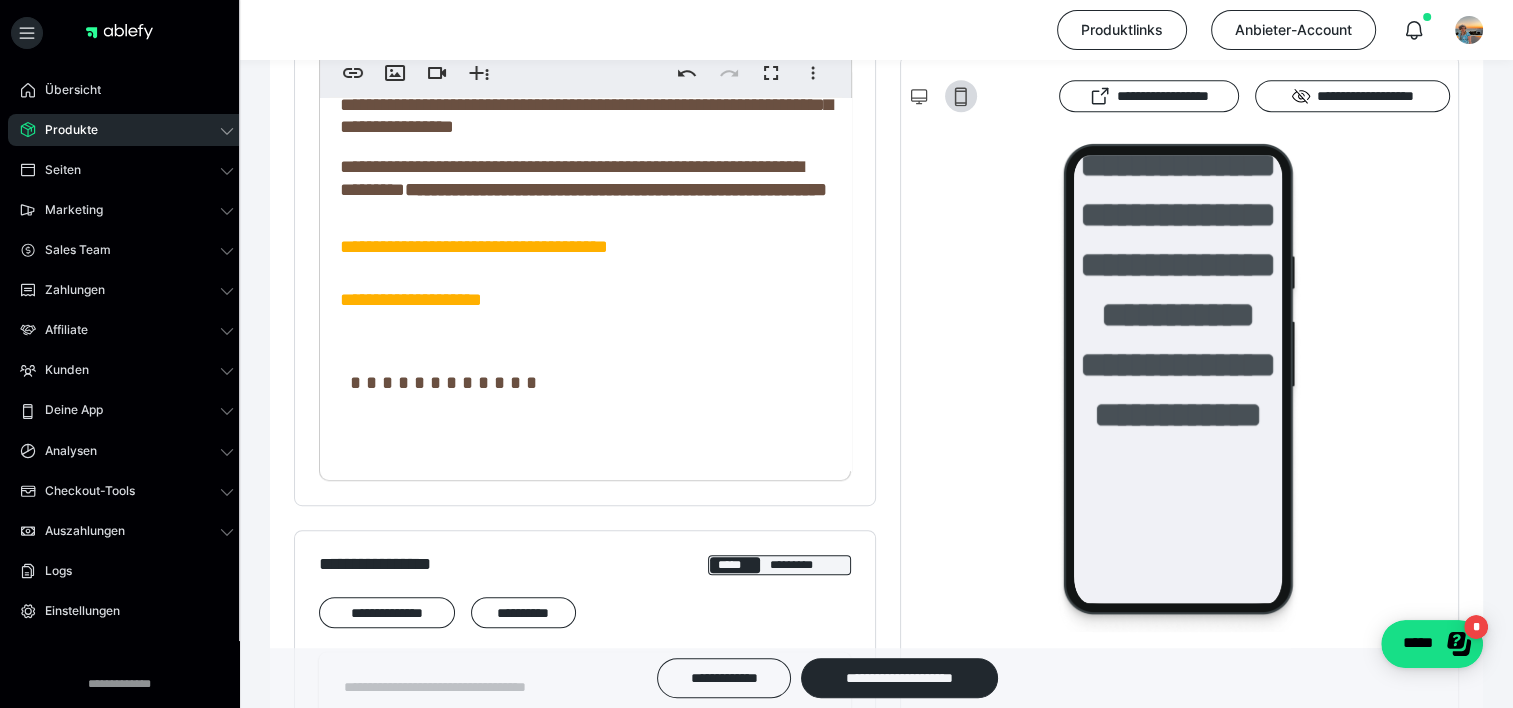 click on "**********" at bounding box center [585, 105] 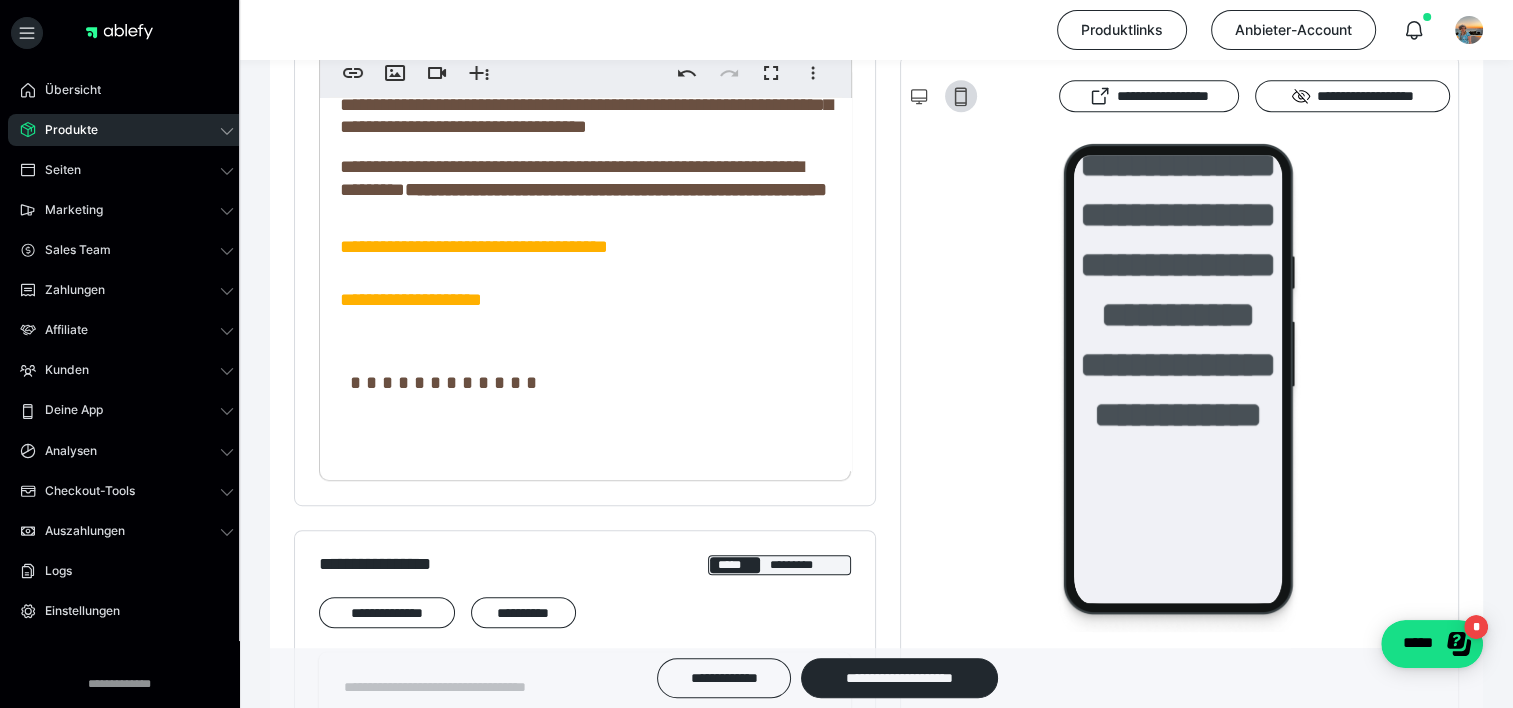 click on "**********" at bounding box center [544, 166] 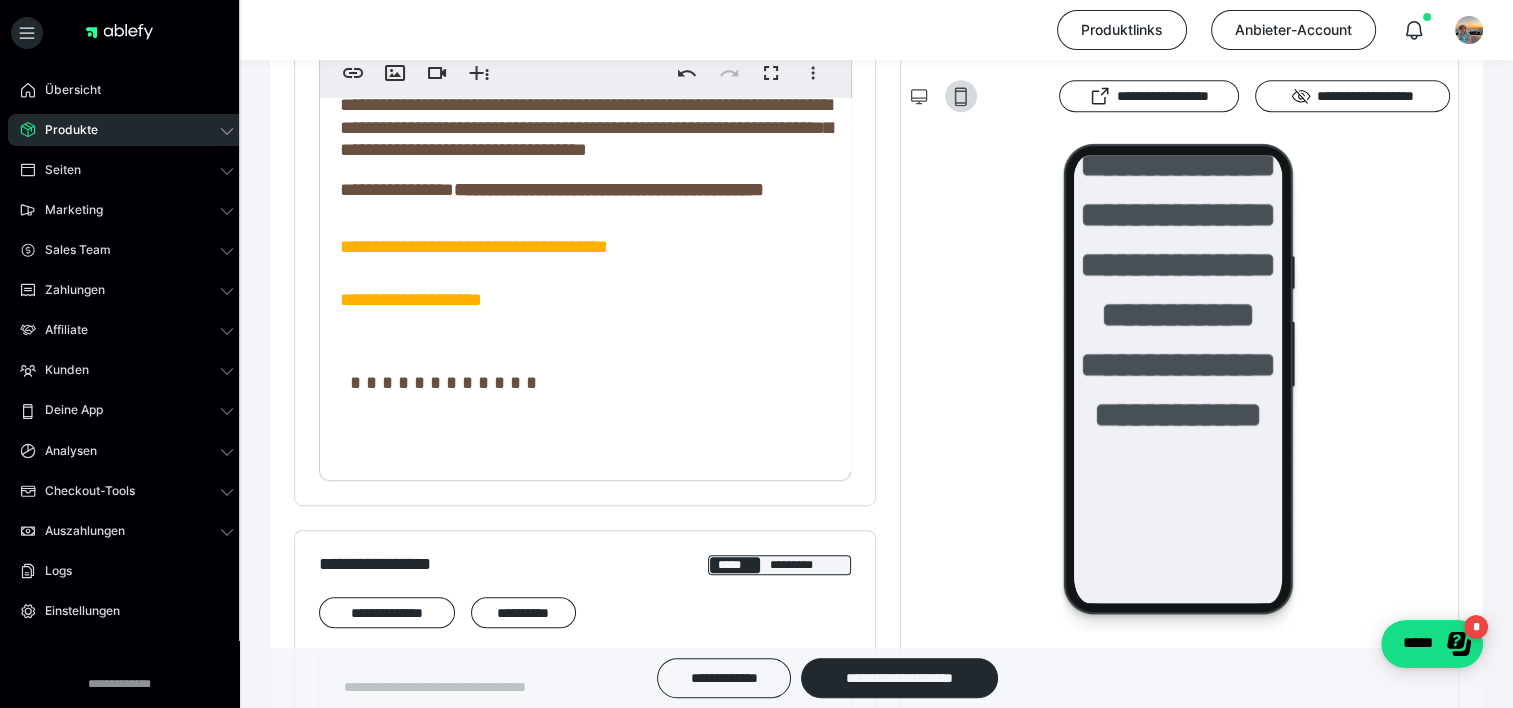scroll, scrollTop: 3076, scrollLeft: 0, axis: vertical 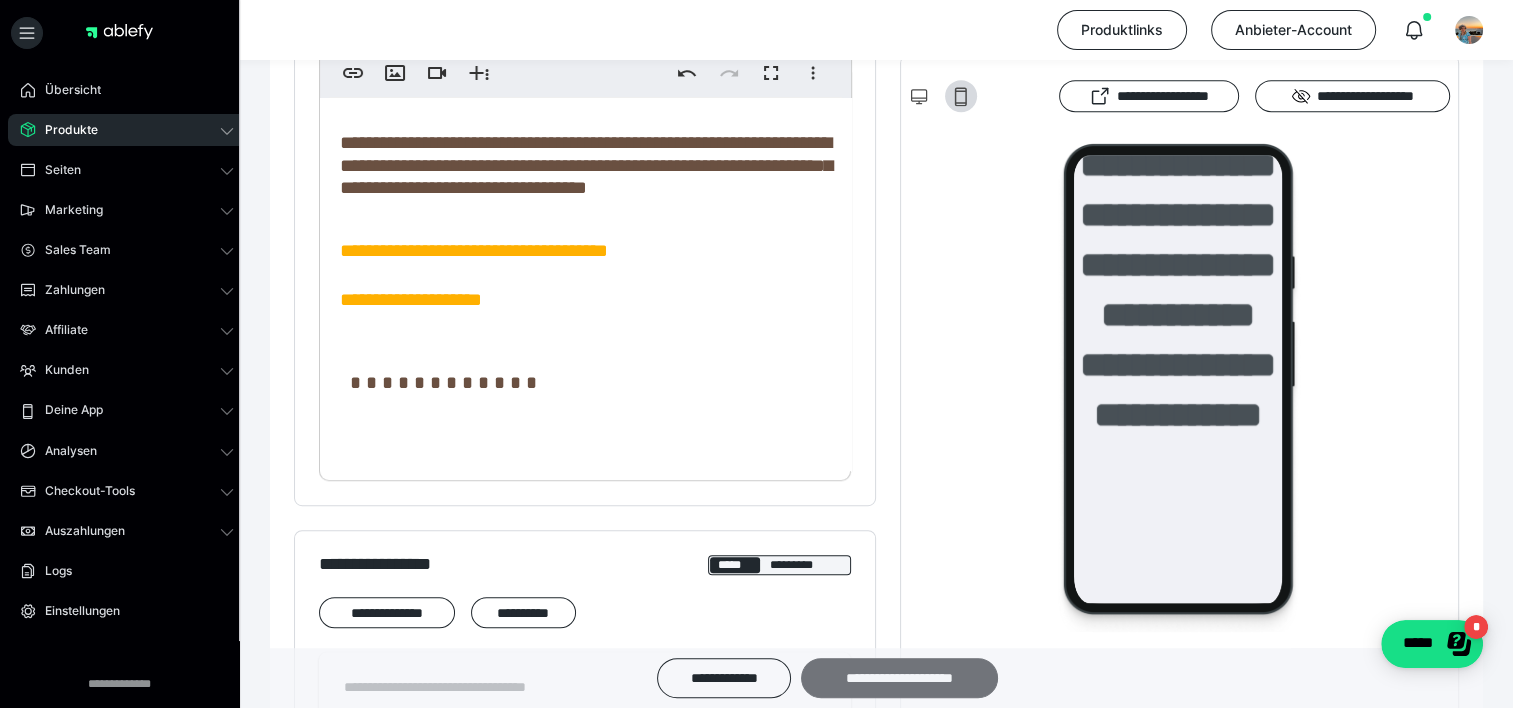 click on "**********" at bounding box center (899, 678) 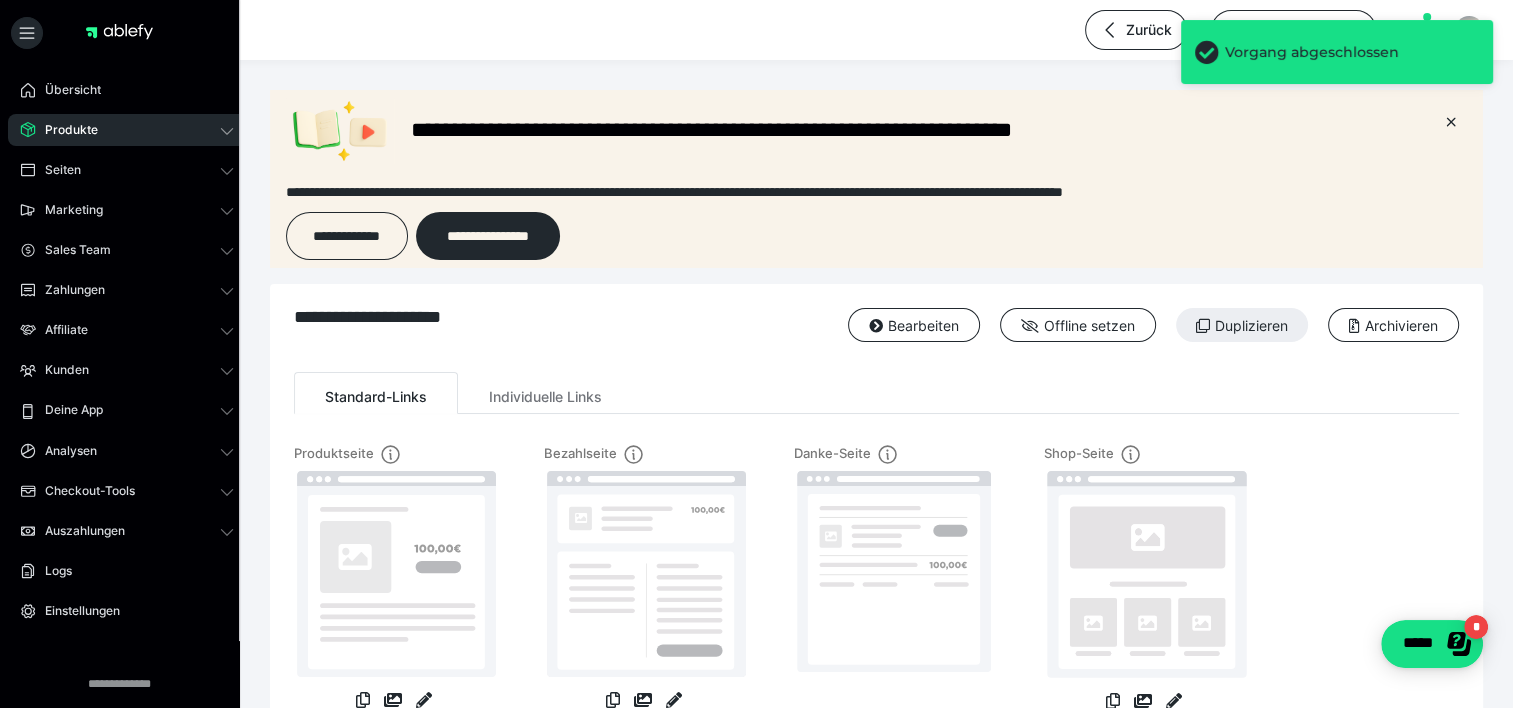 scroll, scrollTop: 0, scrollLeft: 0, axis: both 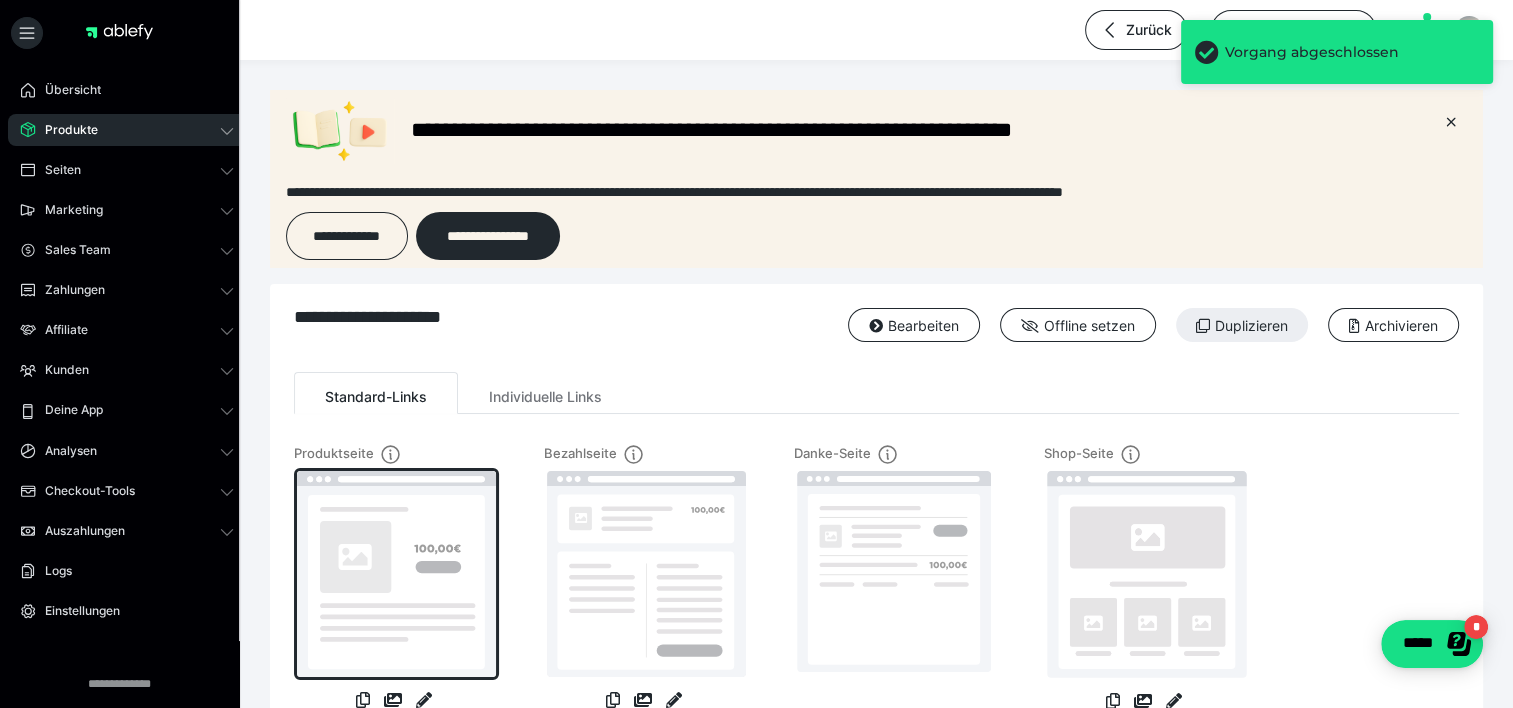 click at bounding box center (396, 574) 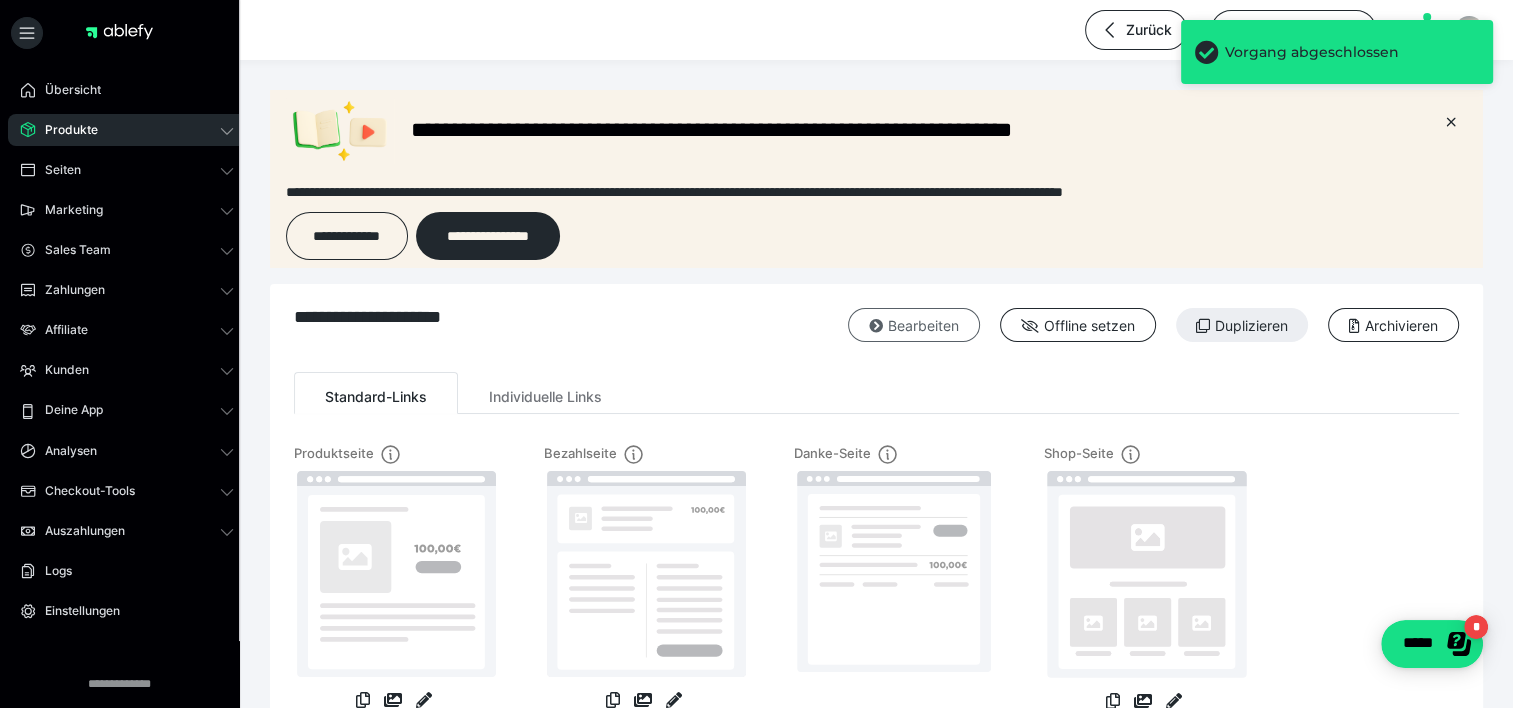 click on "Bearbeiten" at bounding box center [914, 325] 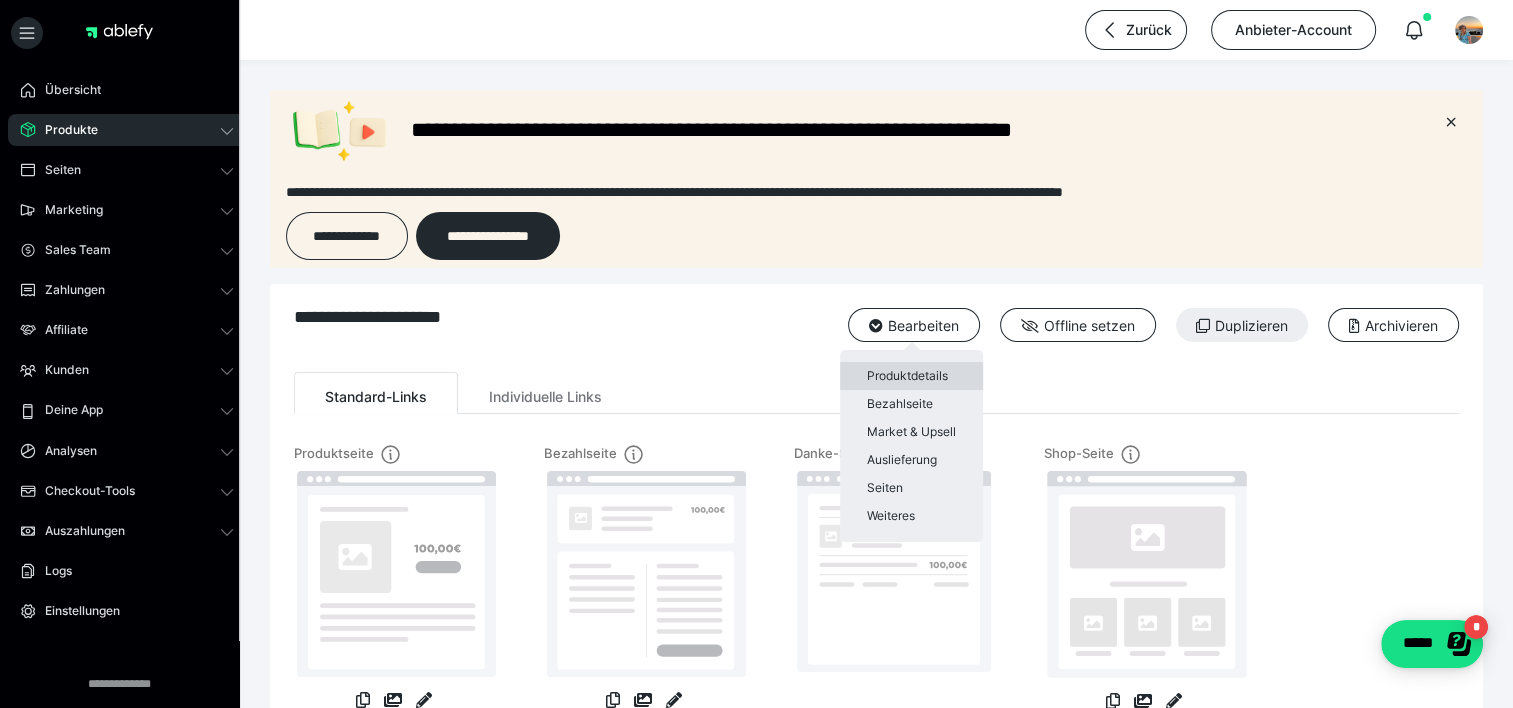 click on "Produktdetails" at bounding box center (911, 376) 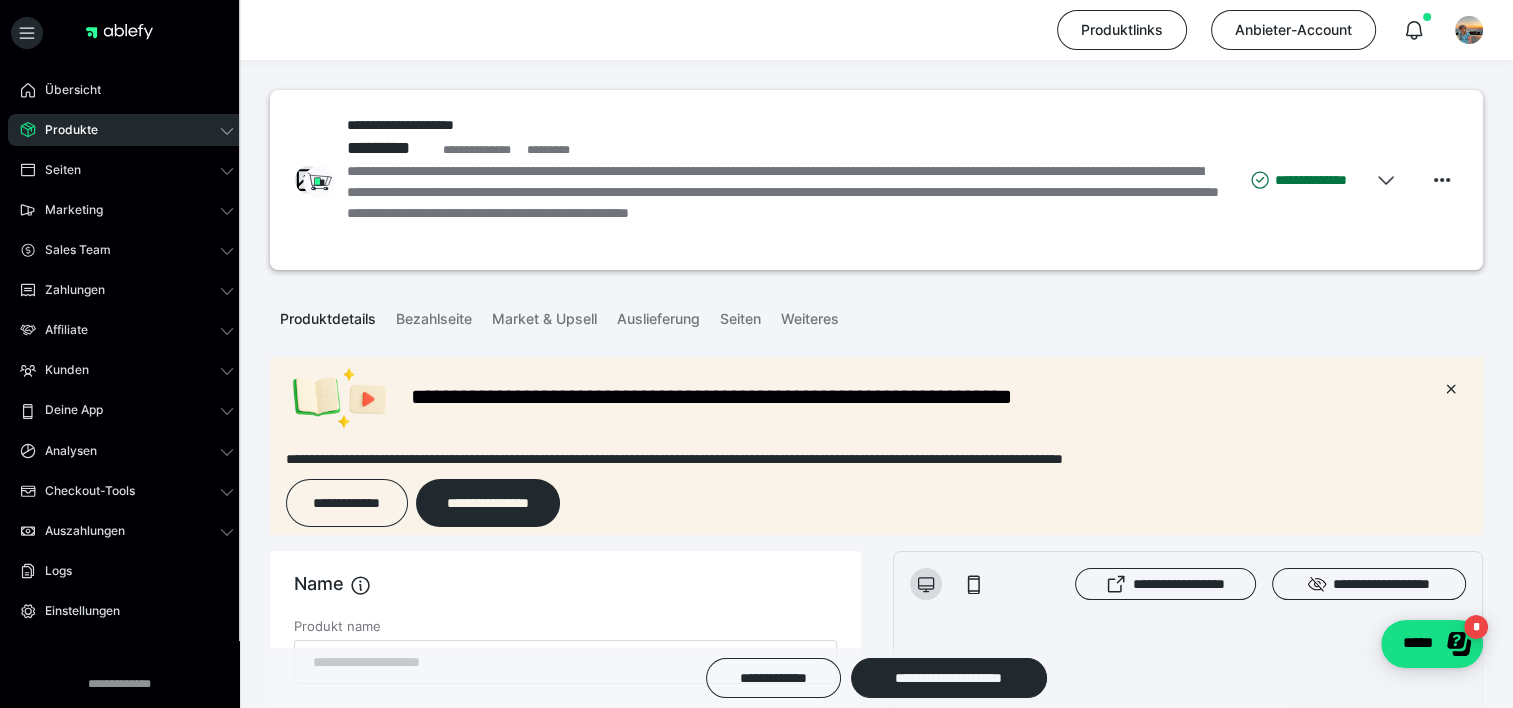 scroll, scrollTop: 0, scrollLeft: 0, axis: both 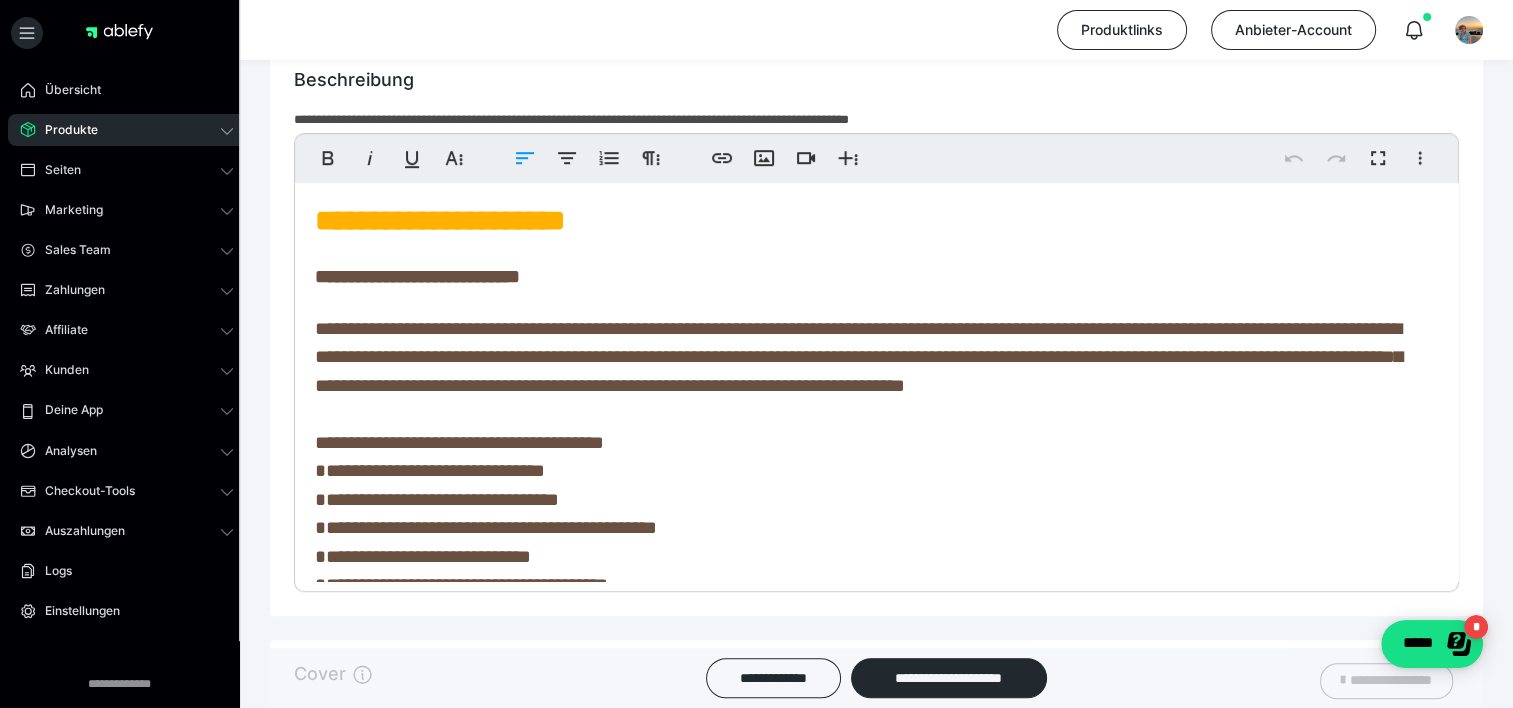 click on "**********" at bounding box center (858, 485) 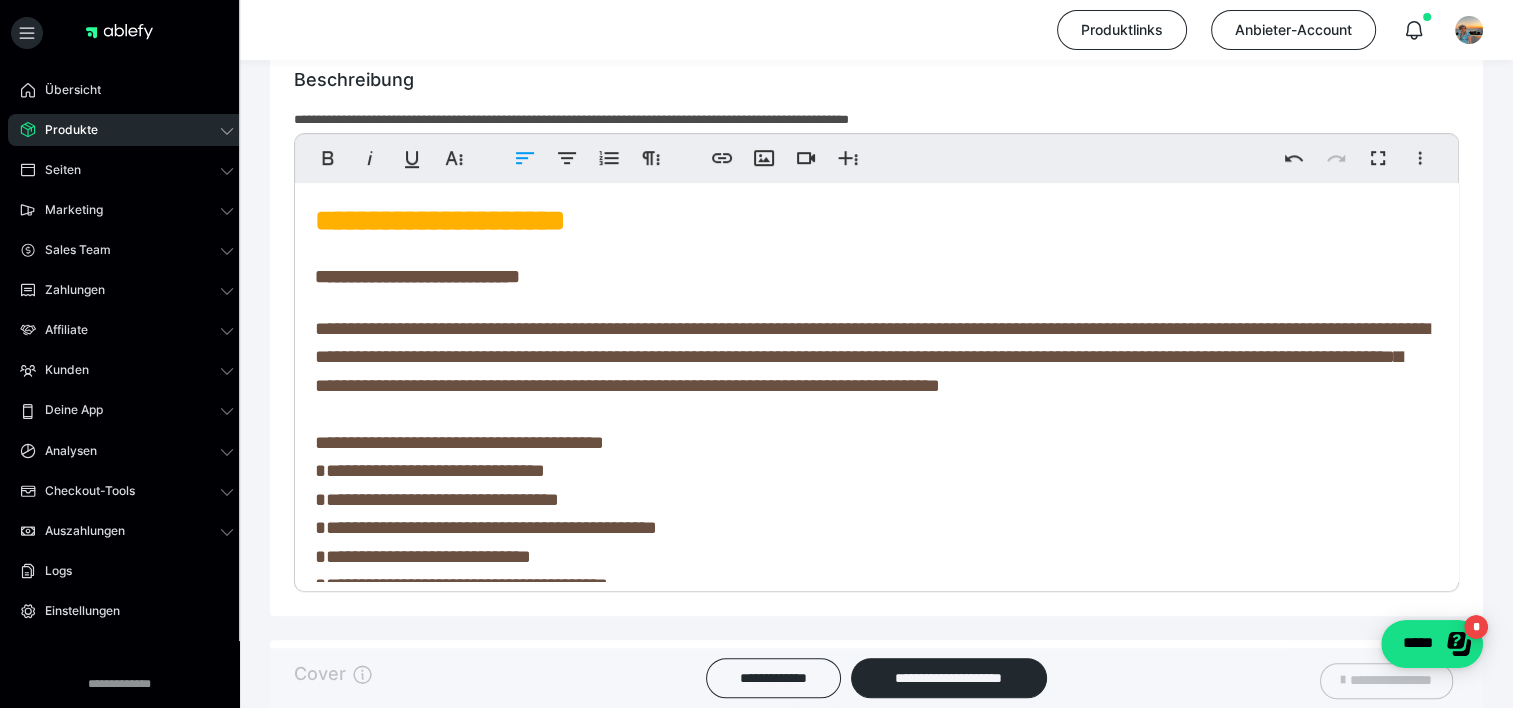 click on "**********" at bounding box center [872, 485] 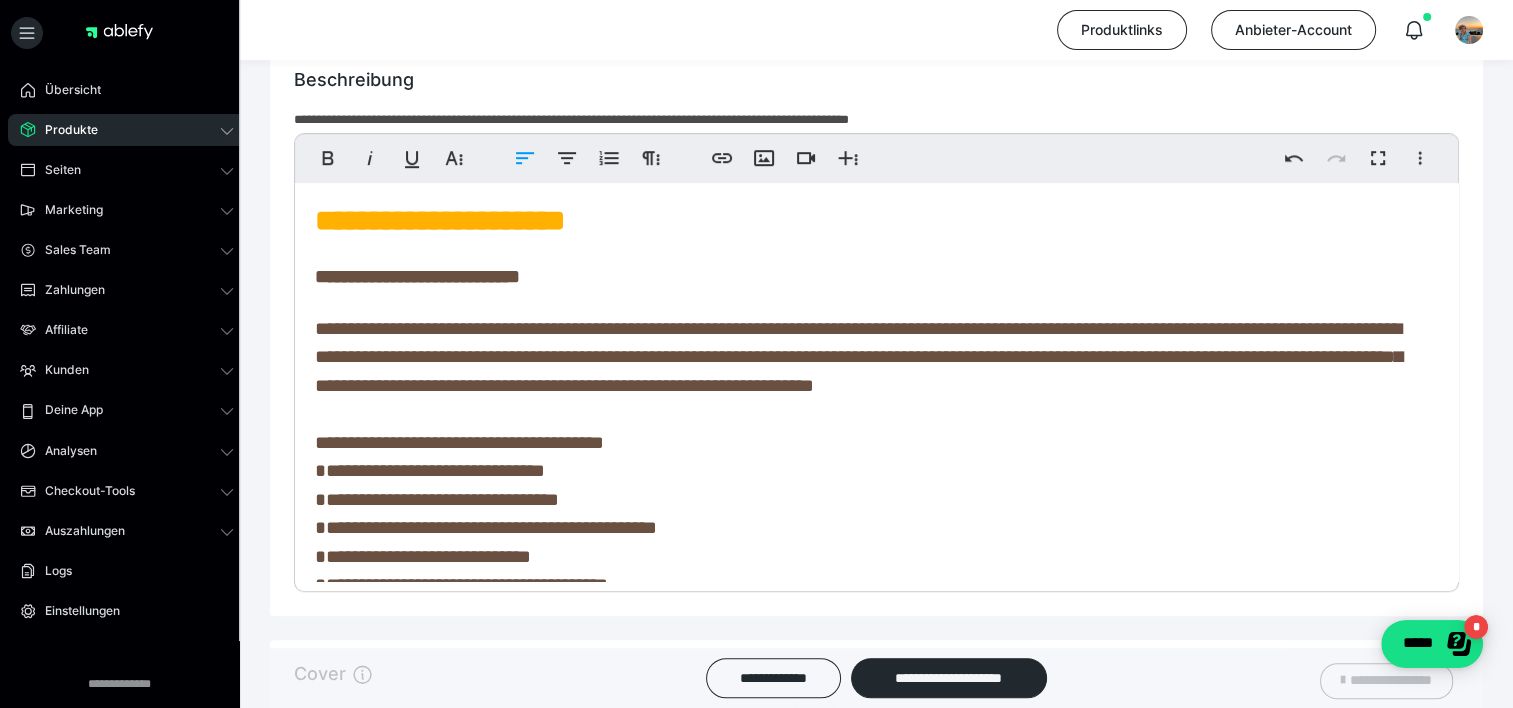 click on "**********" at bounding box center (858, 485) 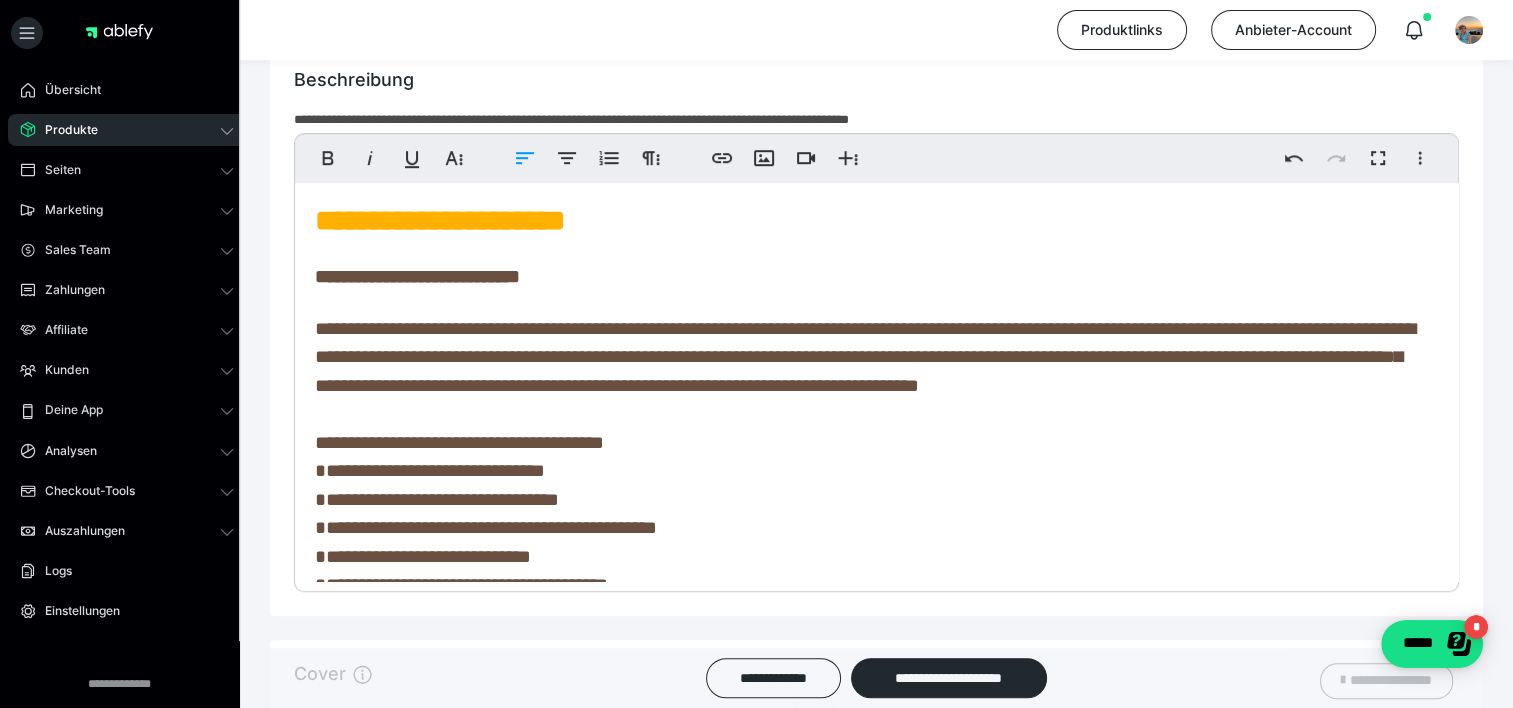 click on "**********" at bounding box center (865, 485) 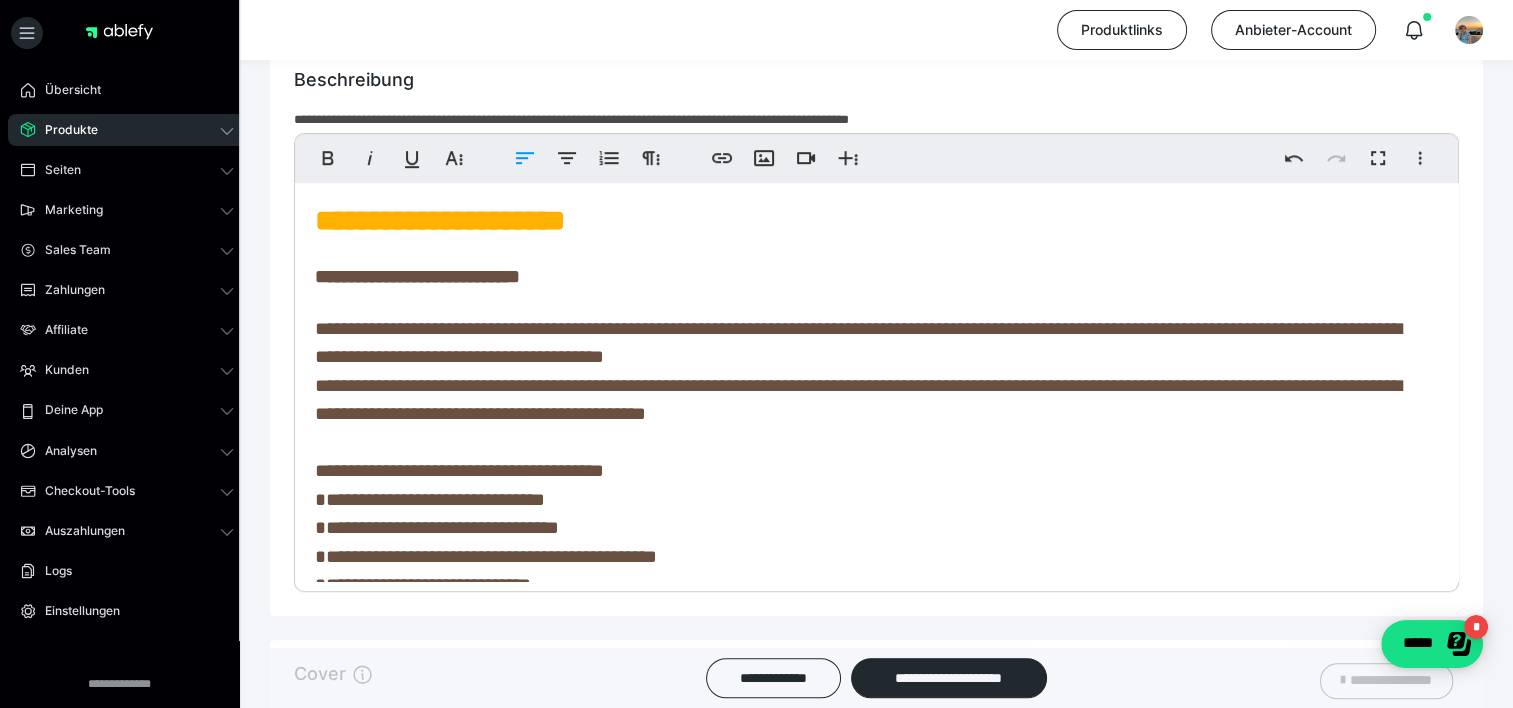 click on "**********" at bounding box center (858, 528) 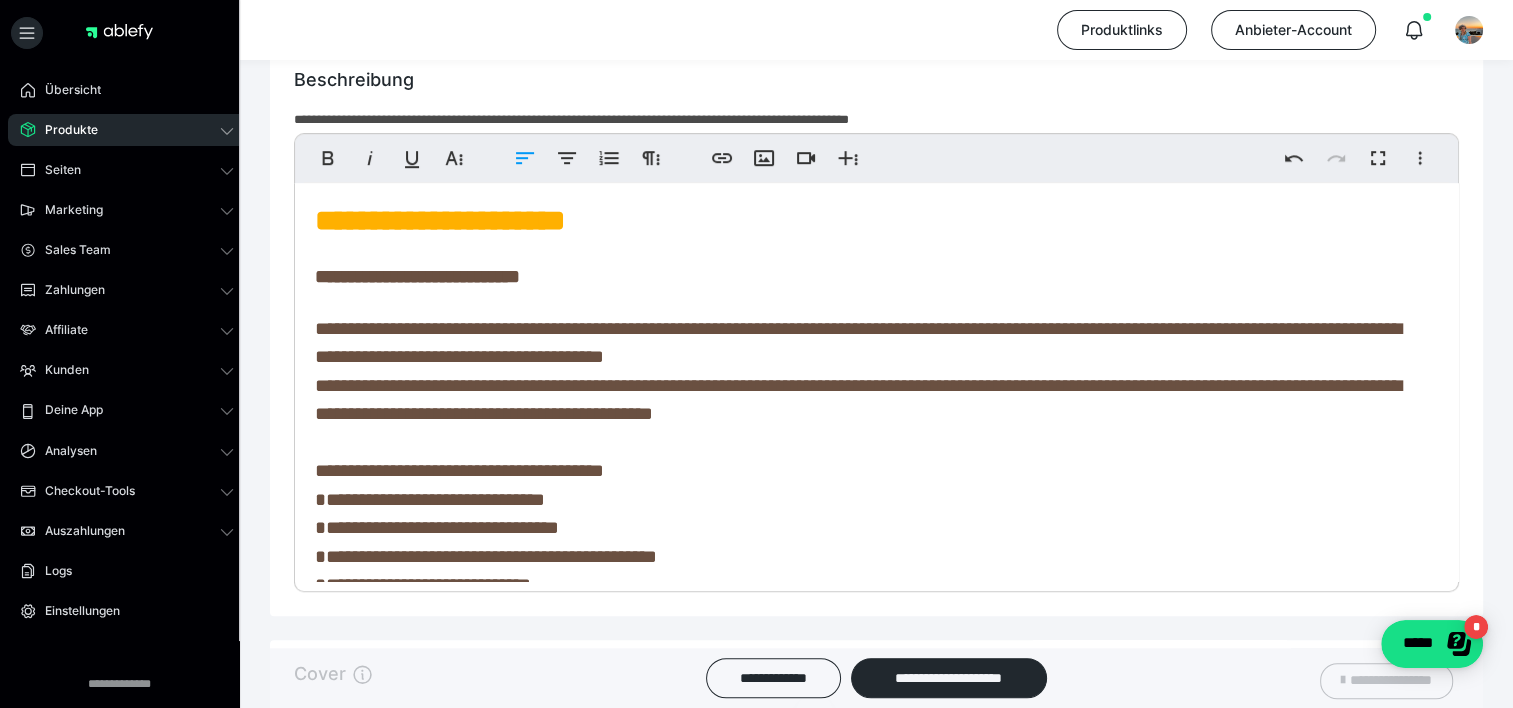 click on "**********" at bounding box center (858, 528) 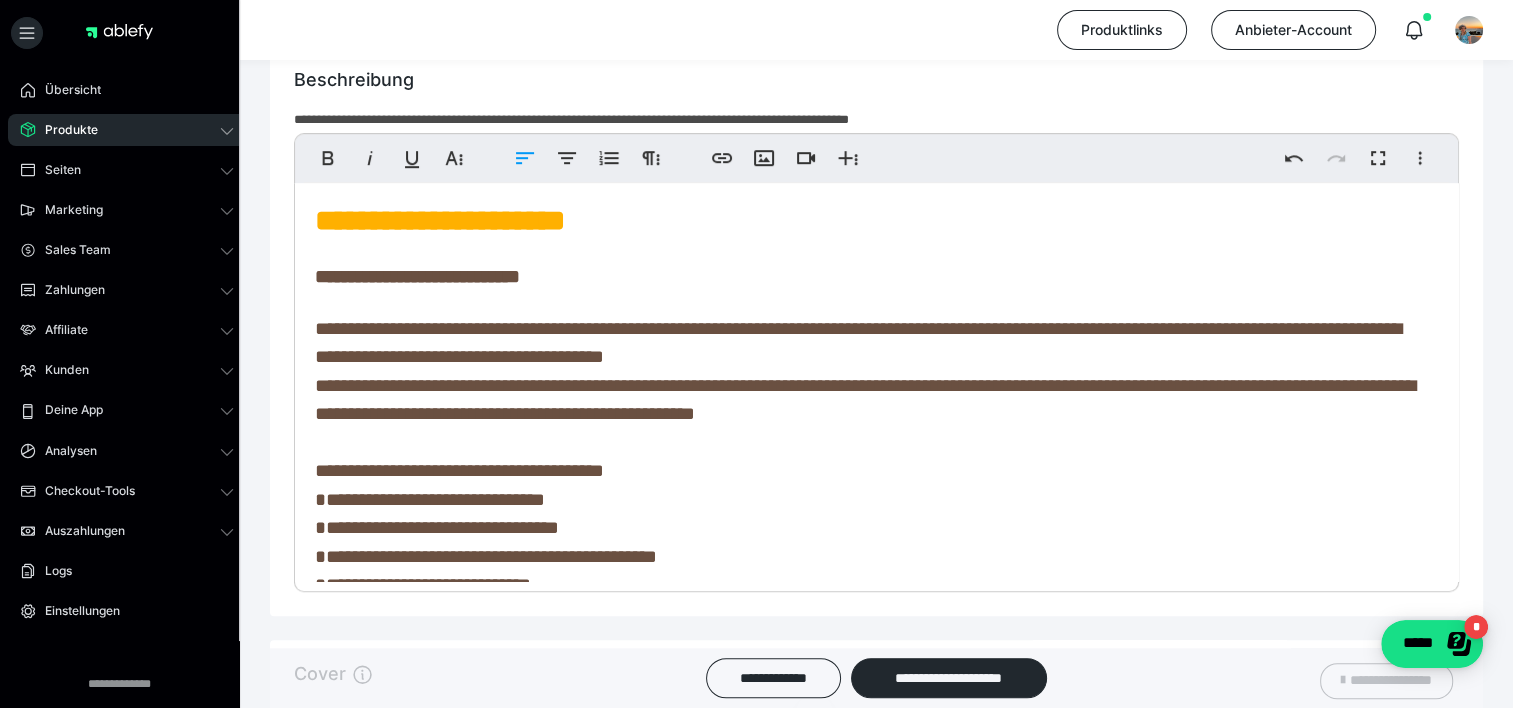 click on "**********" at bounding box center [865, 528] 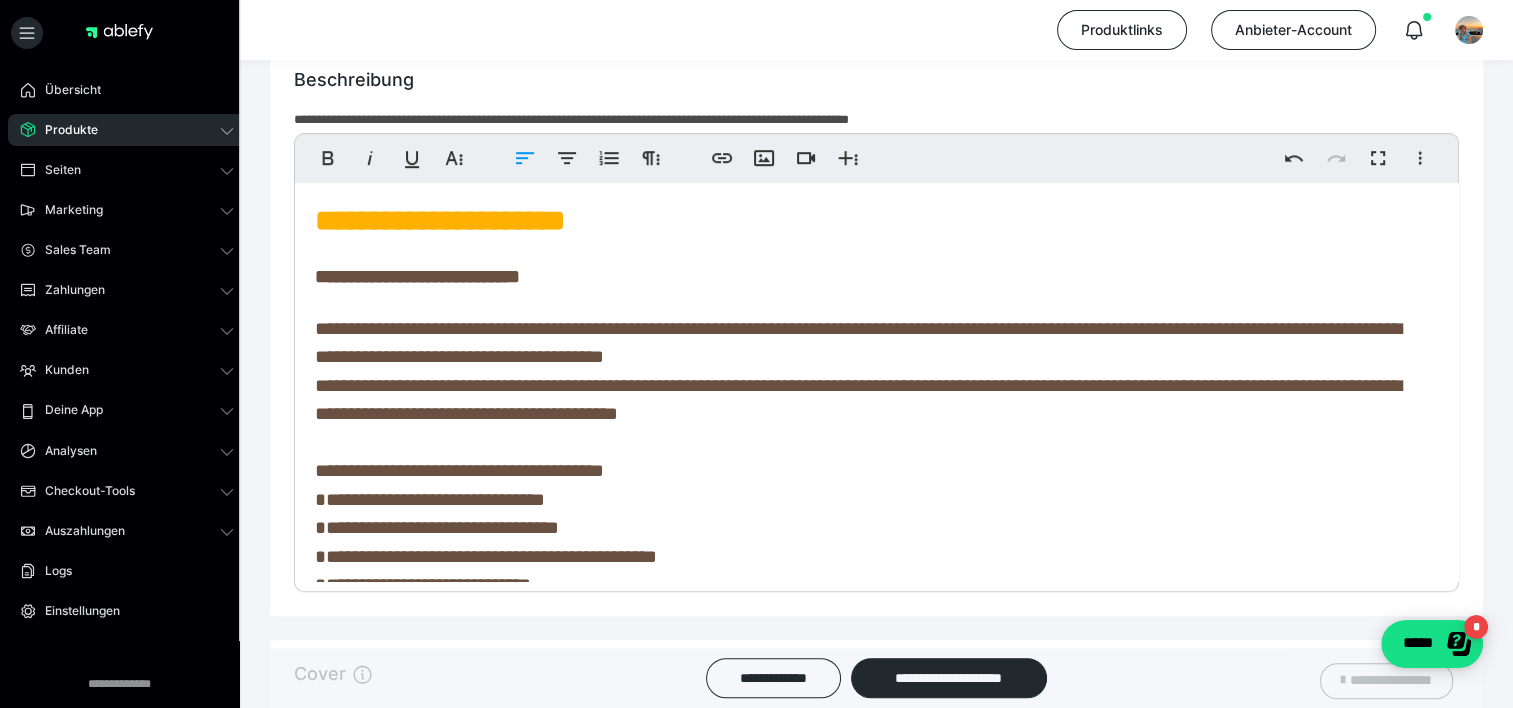 click on "**********" at bounding box center [858, 528] 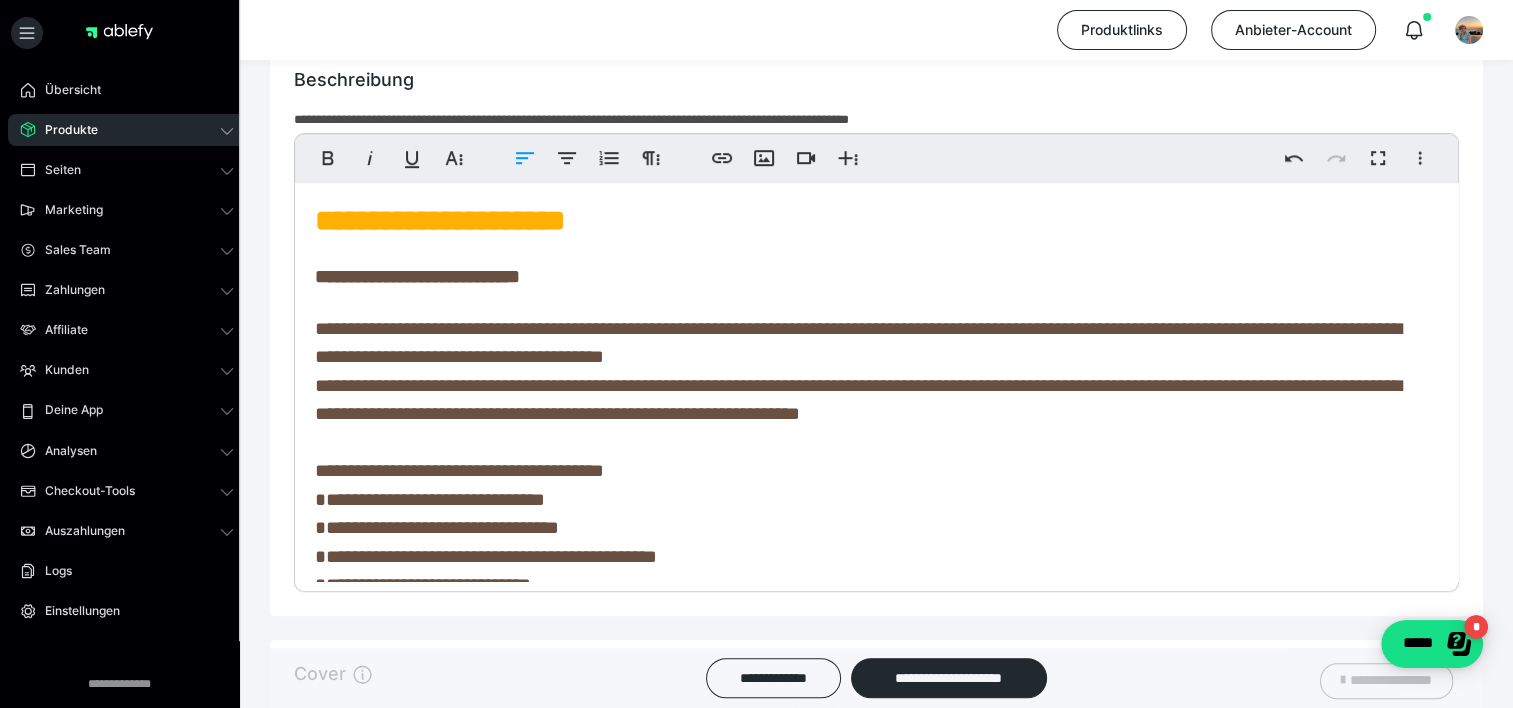 click on "**********" at bounding box center (858, 528) 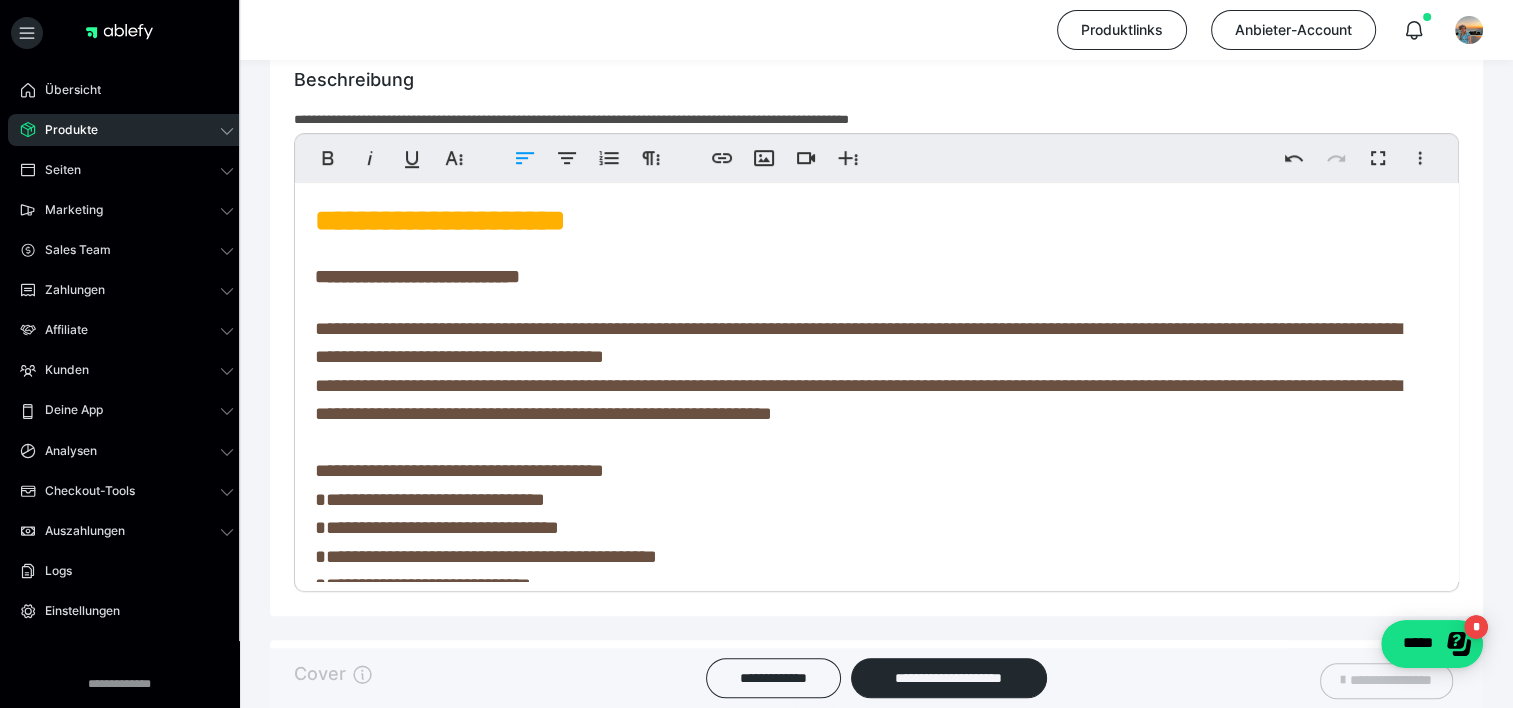 click on "**********" at bounding box center [858, 528] 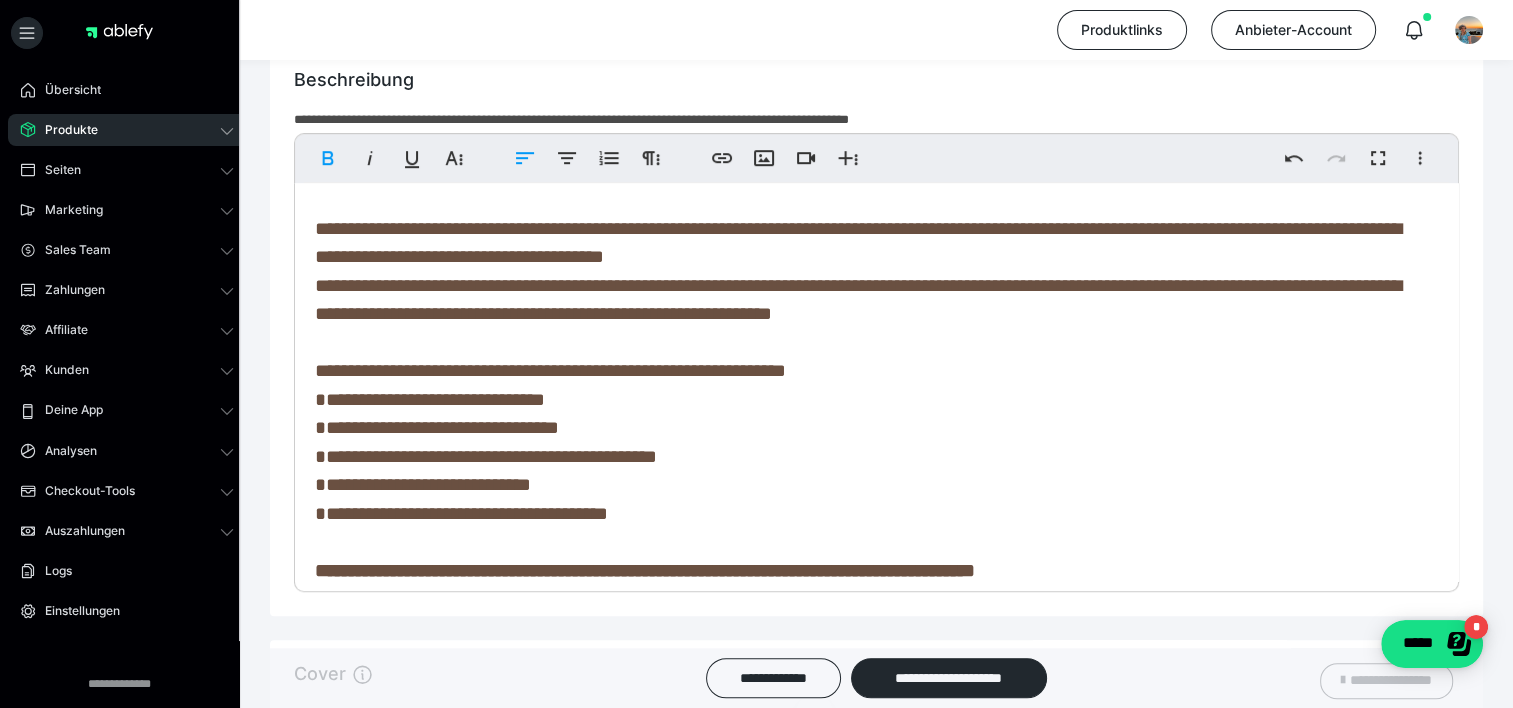 scroll, scrollTop: 128, scrollLeft: 0, axis: vertical 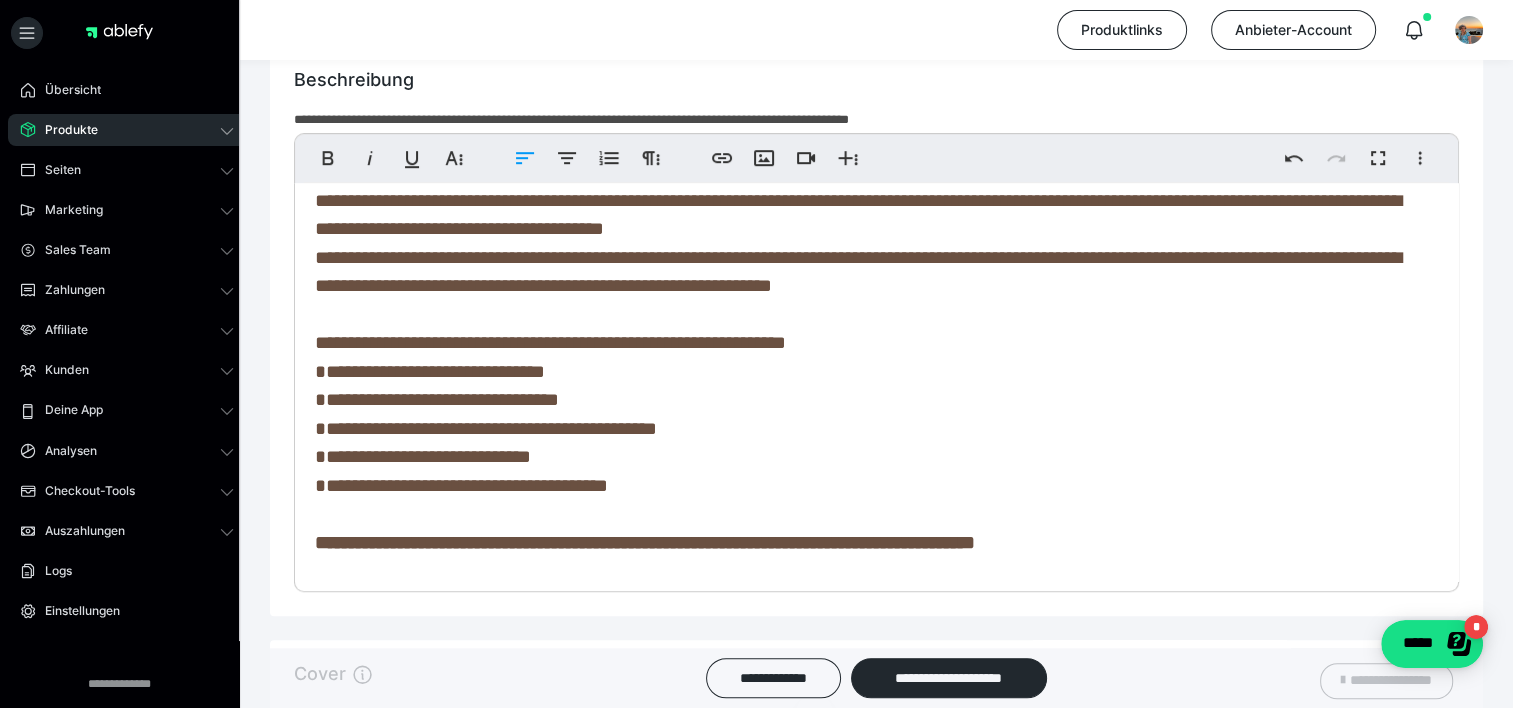 click on "**********" at bounding box center (858, 400) 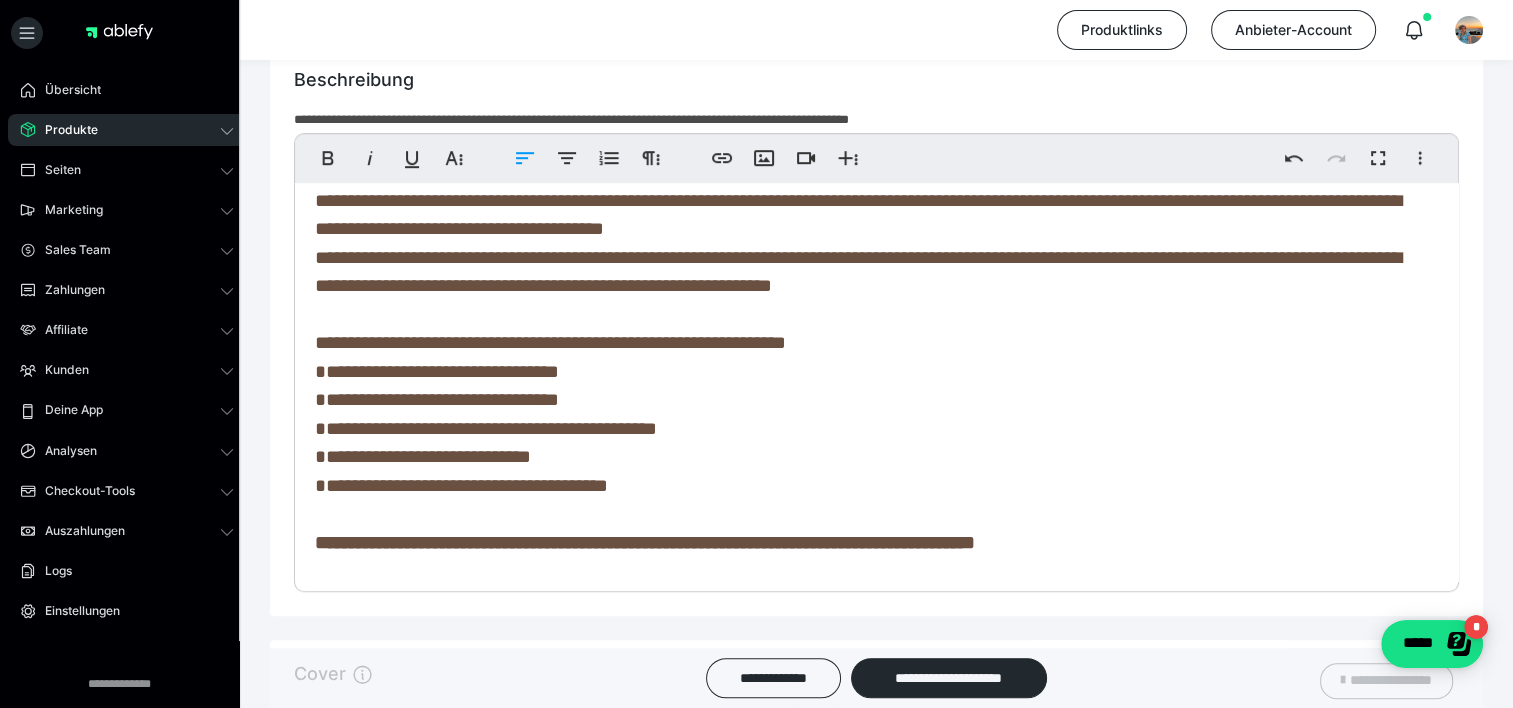 click on "**********" at bounding box center [858, 400] 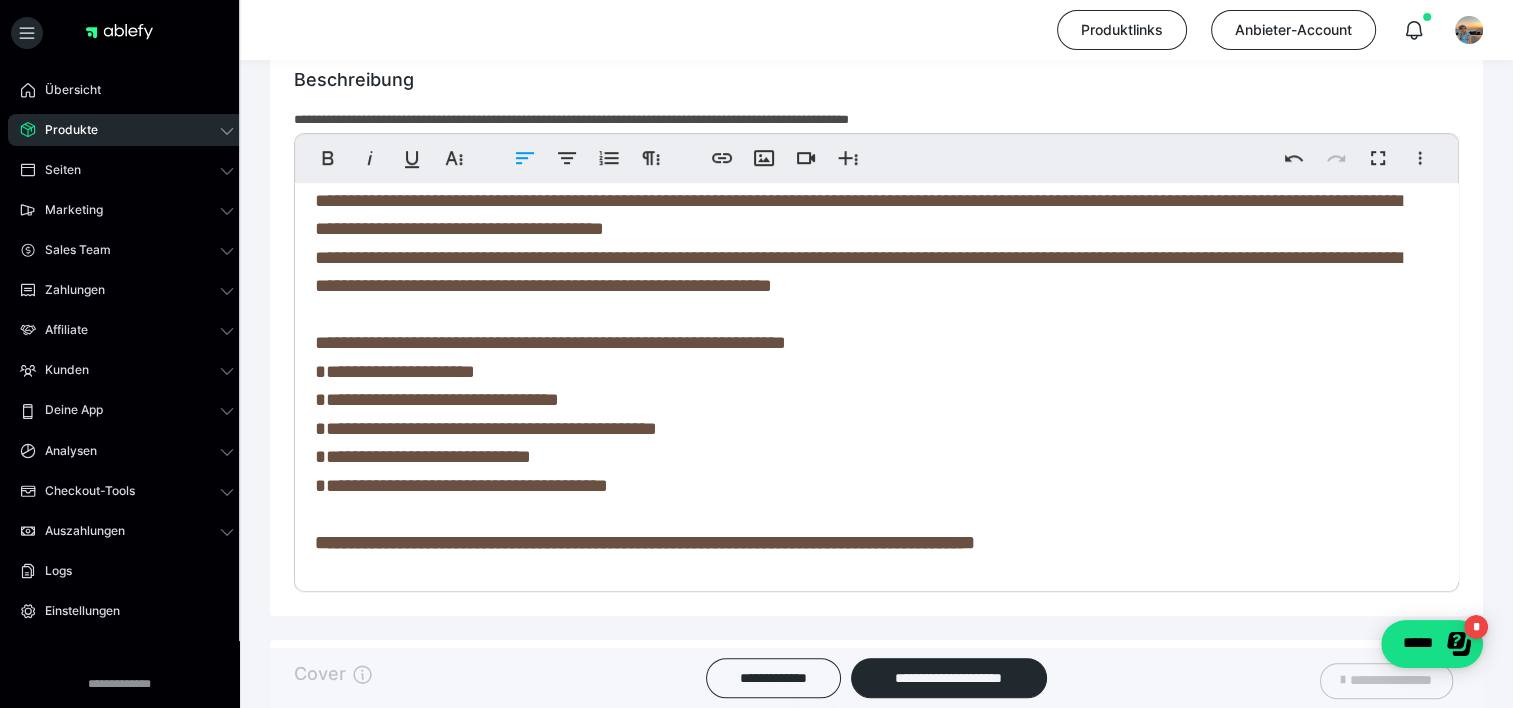 click on "**********" at bounding box center (858, 400) 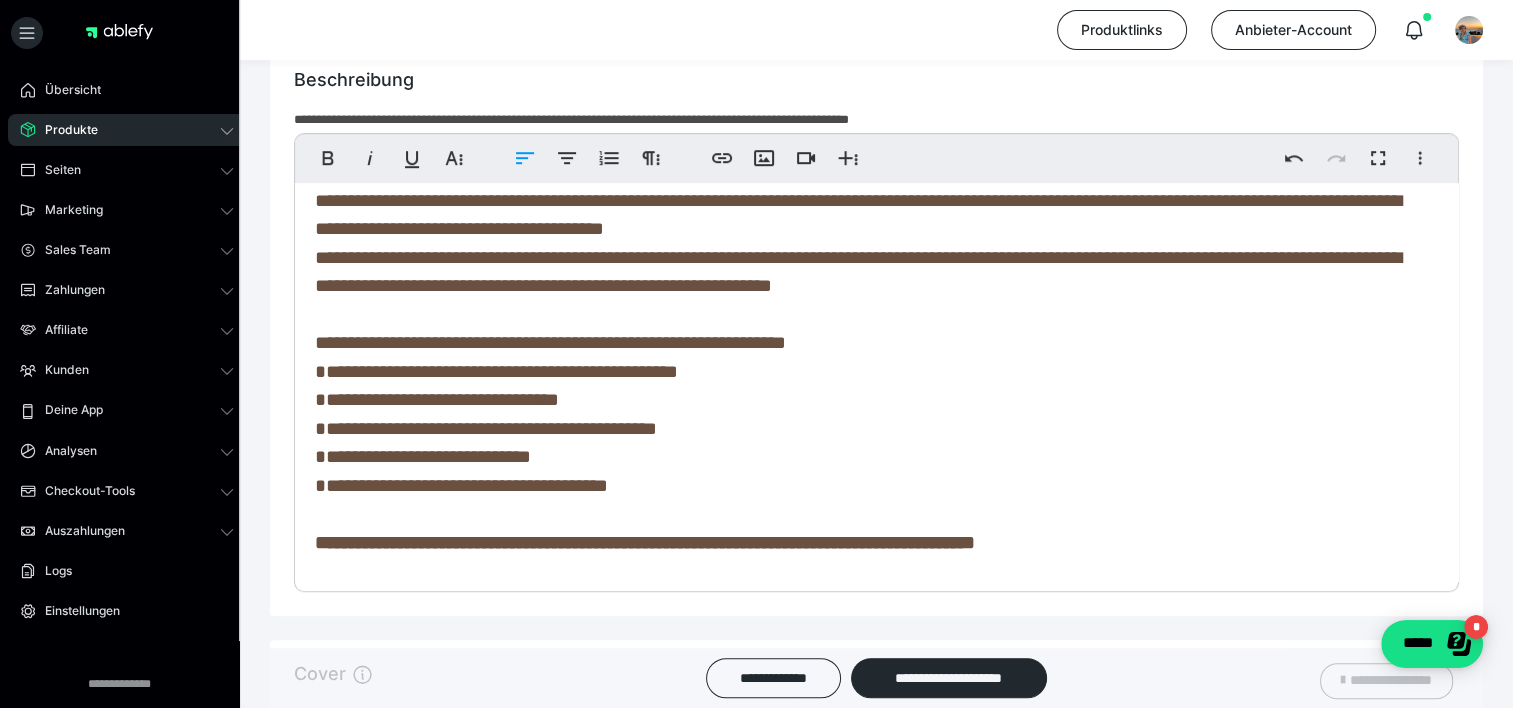 click on "**********" at bounding box center (858, 400) 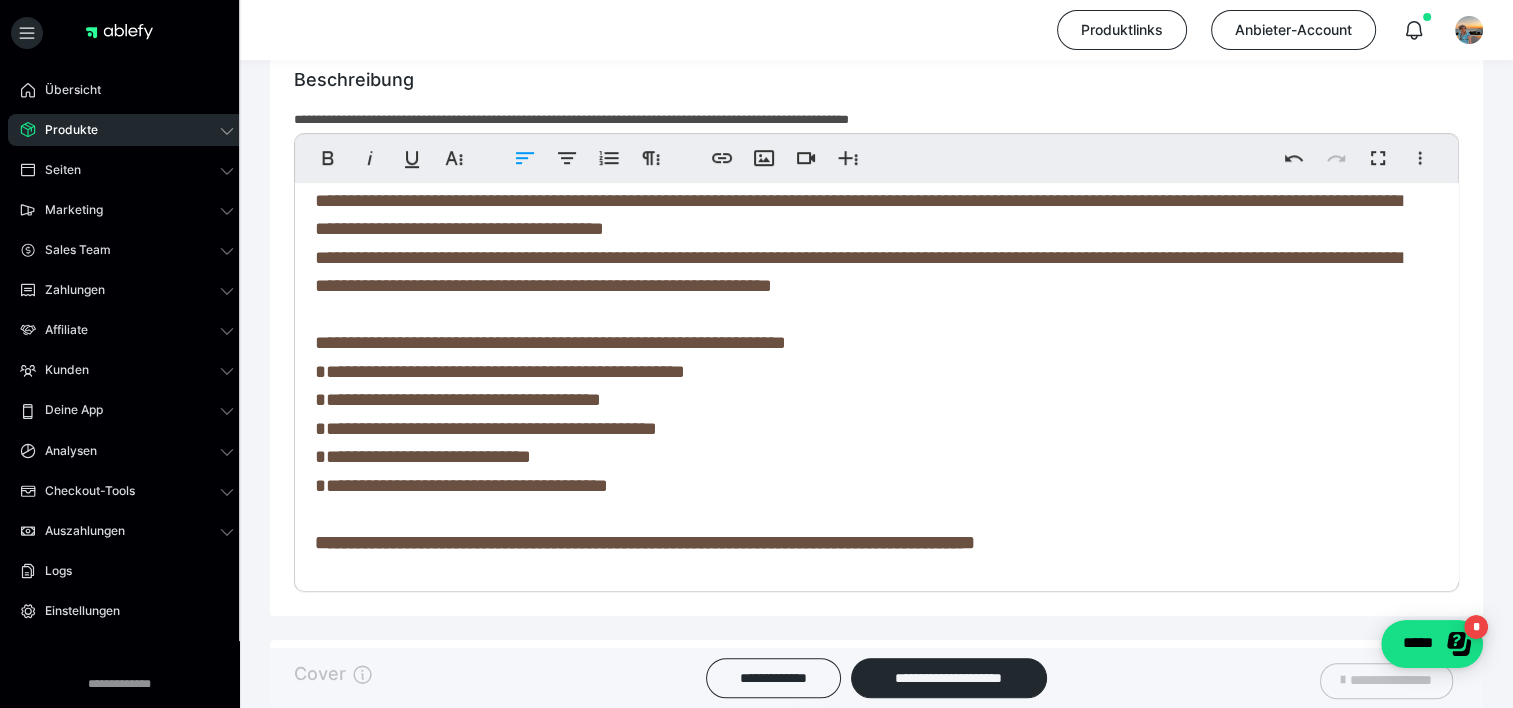 click on "**********" at bounding box center [858, 400] 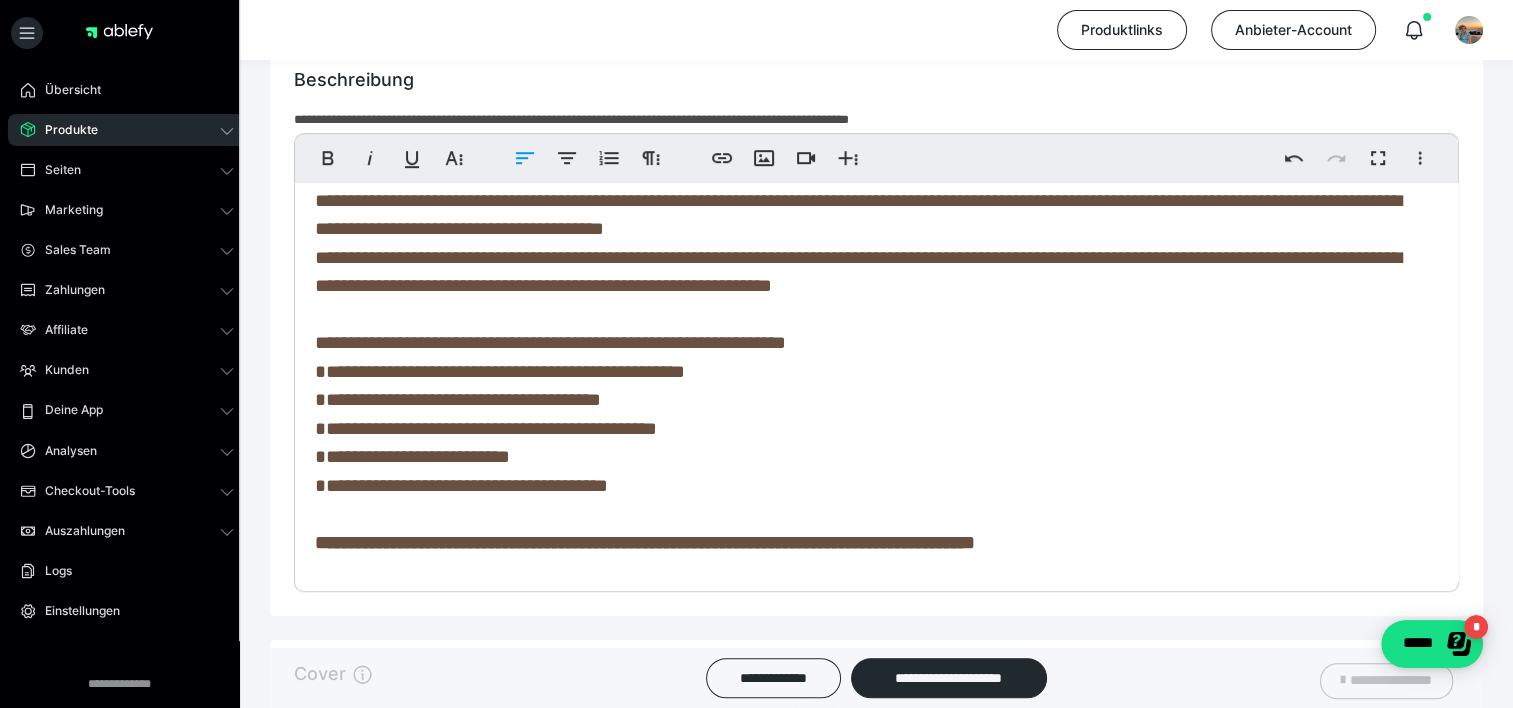 click on "**********" at bounding box center (858, 400) 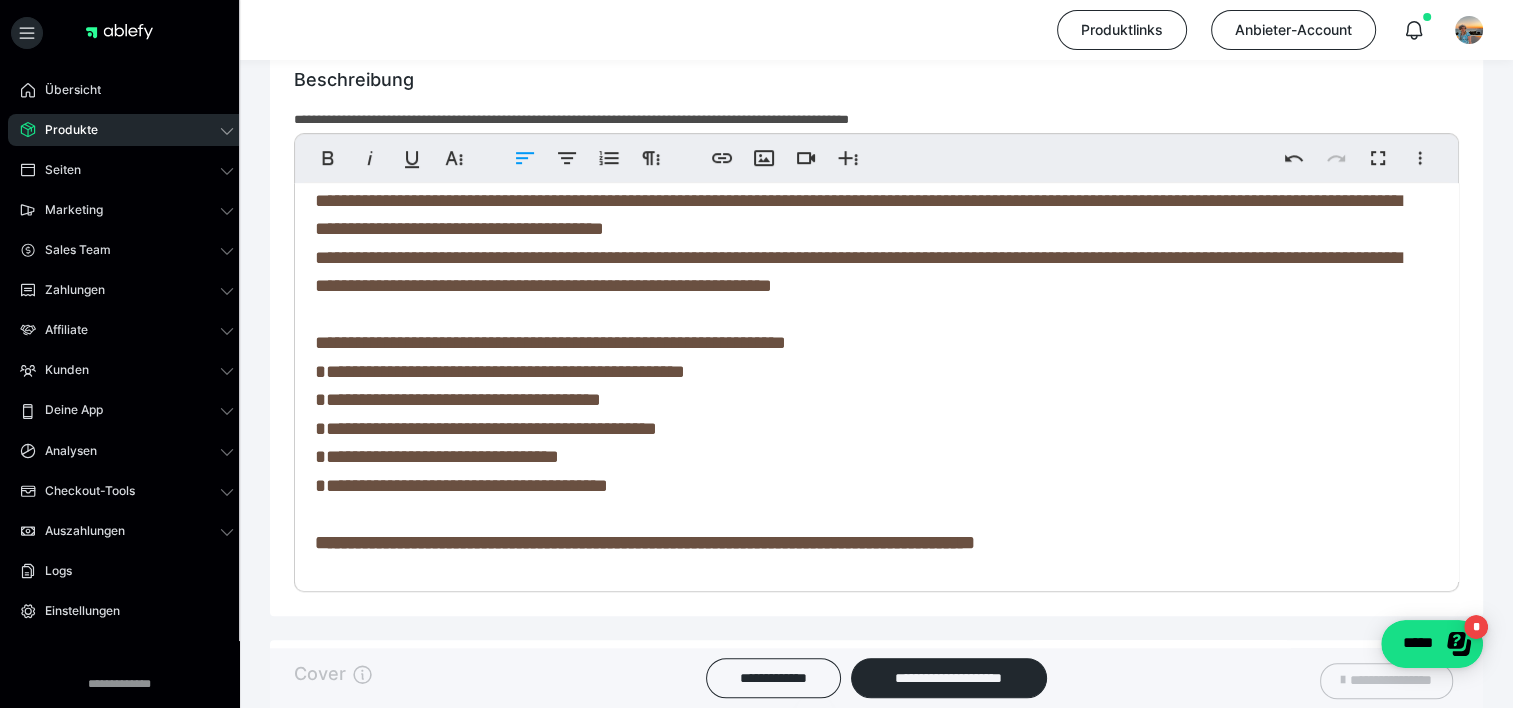 click on "**********" at bounding box center (858, 400) 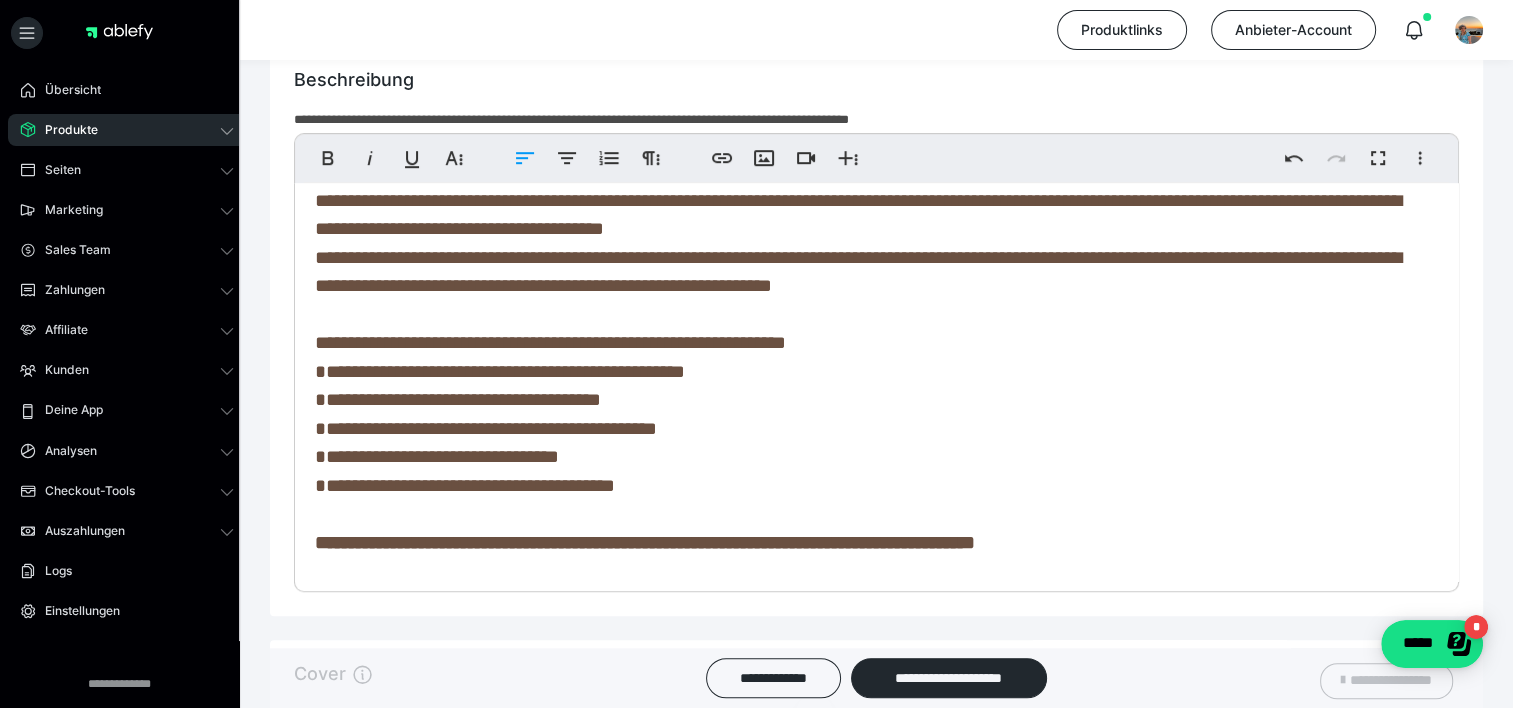 click on "**********" at bounding box center [858, 400] 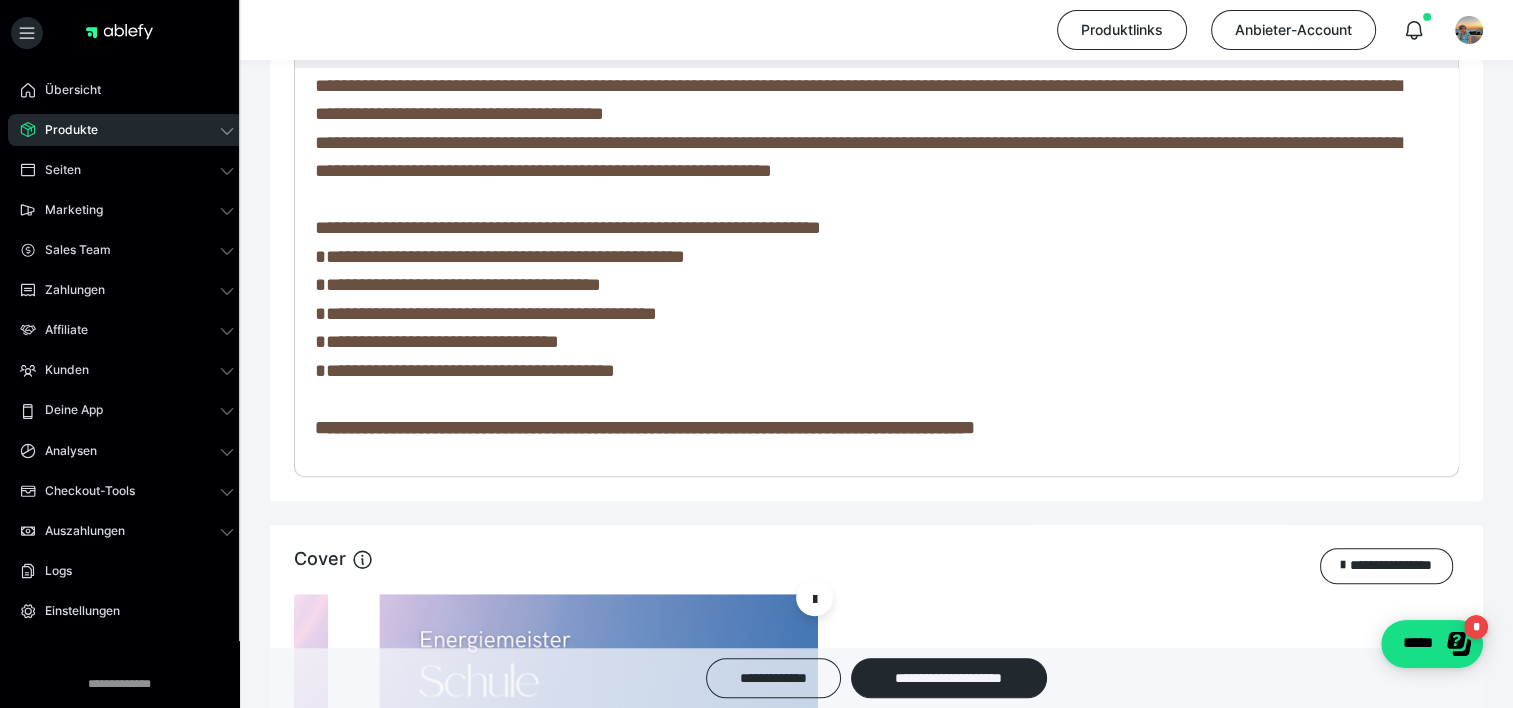 scroll, scrollTop: 1356, scrollLeft: 0, axis: vertical 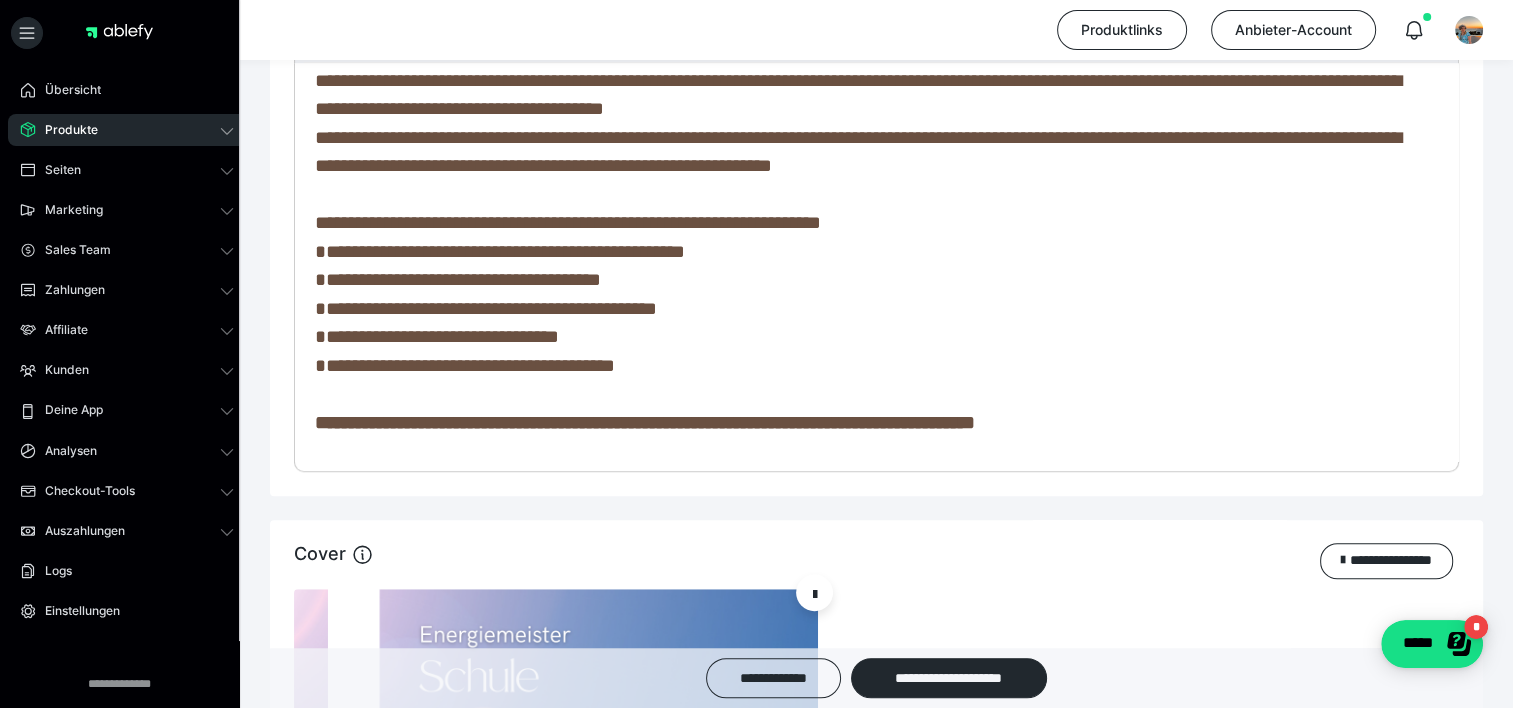 click on "**********" at bounding box center (869, 281) 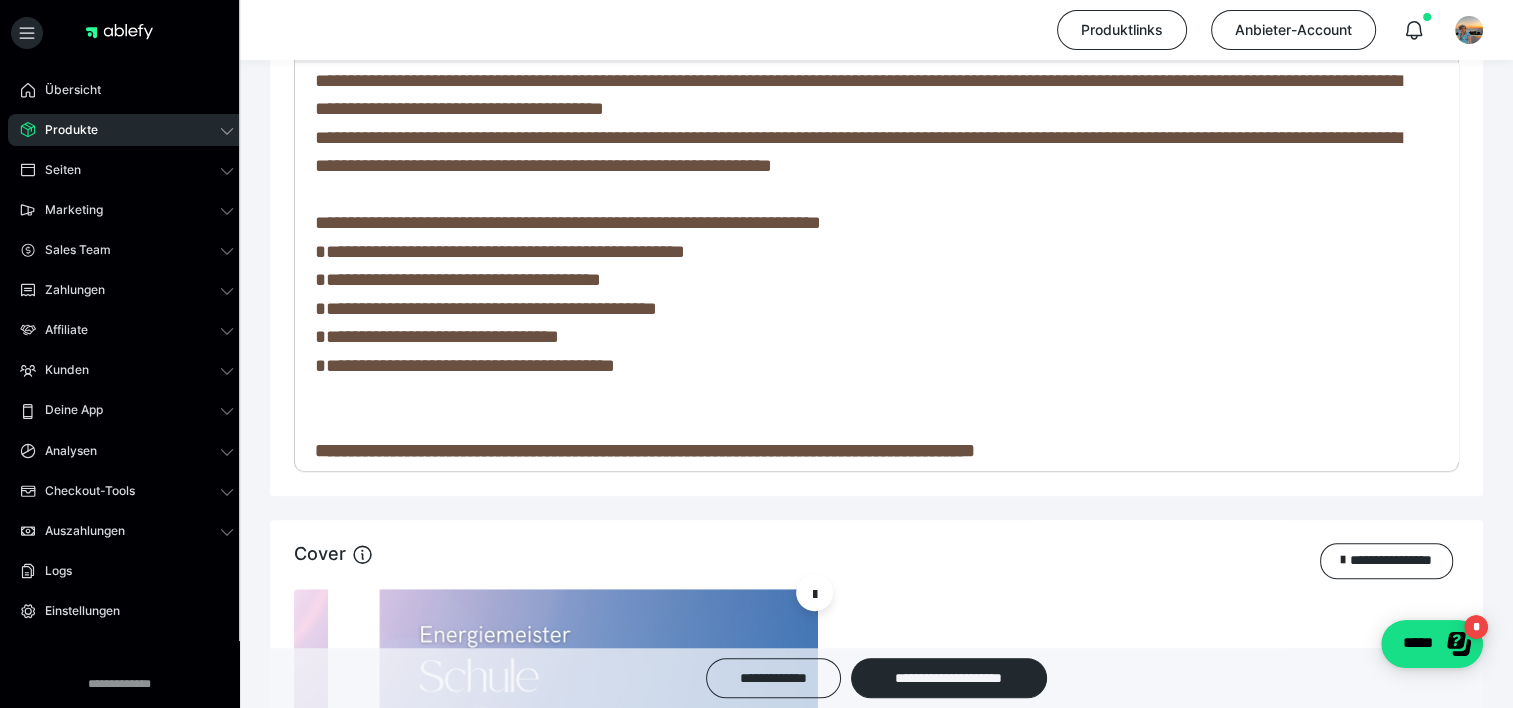 click on "**********" at bounding box center [869, 252] 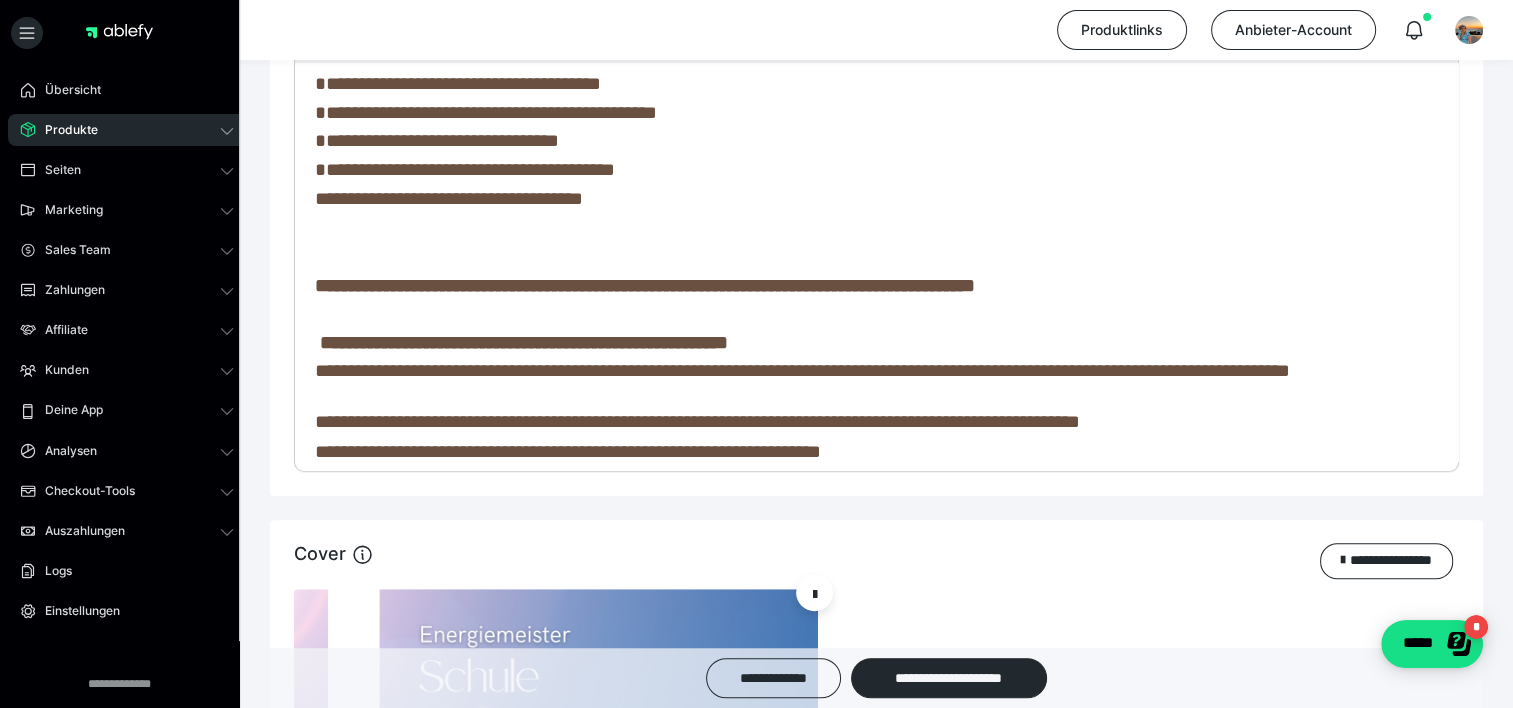 scroll, scrollTop: 353, scrollLeft: 0, axis: vertical 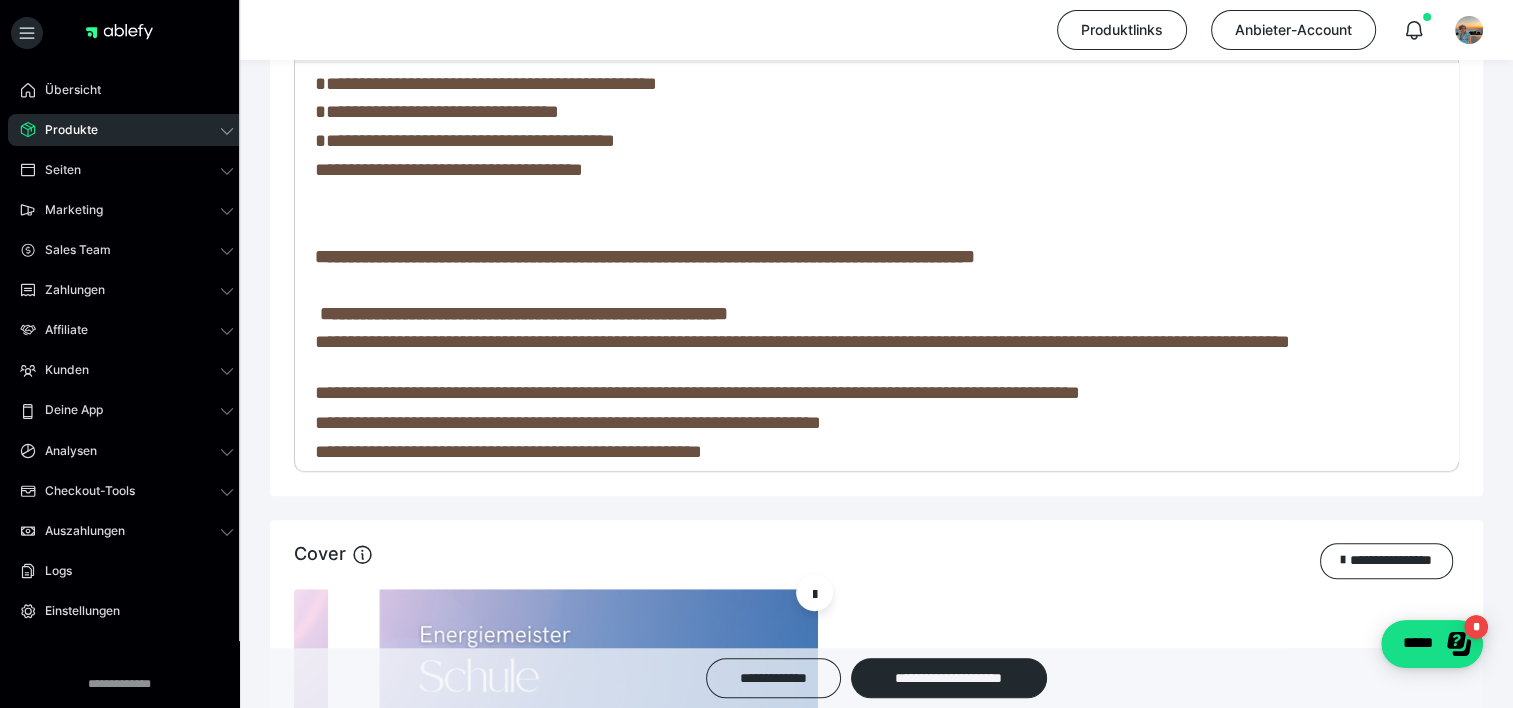 click on "**********" at bounding box center (524, 313) 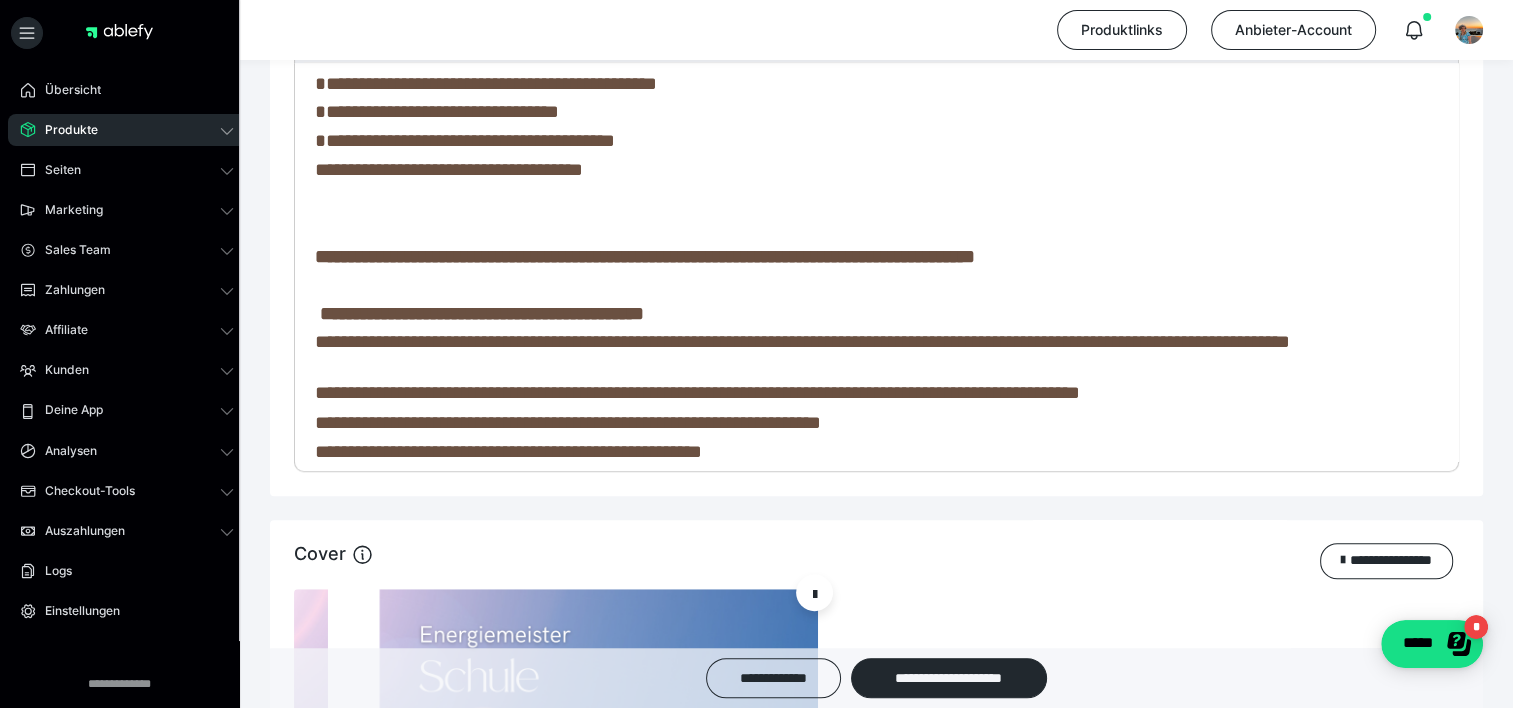 click on "**********" at bounding box center (869, 299) 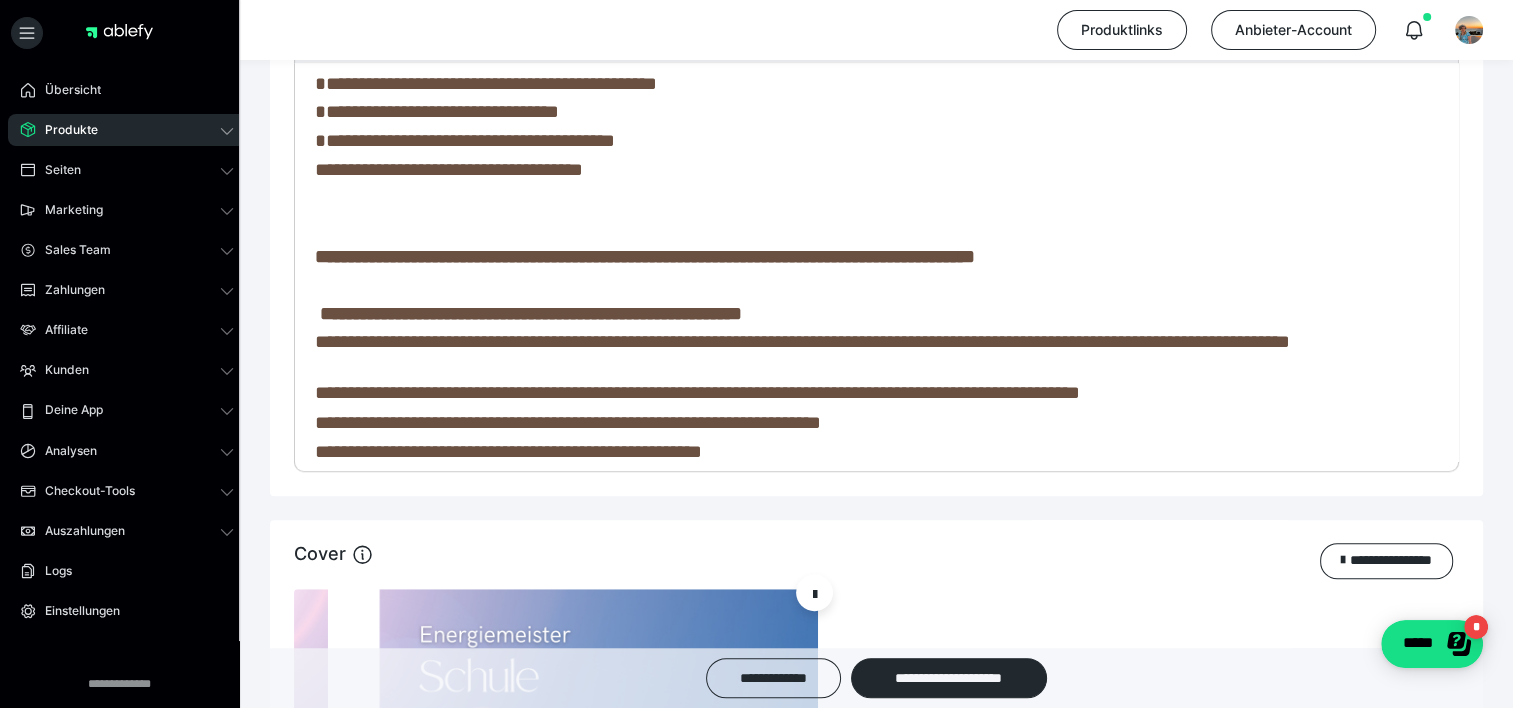 click on "**********" at bounding box center (802, 341) 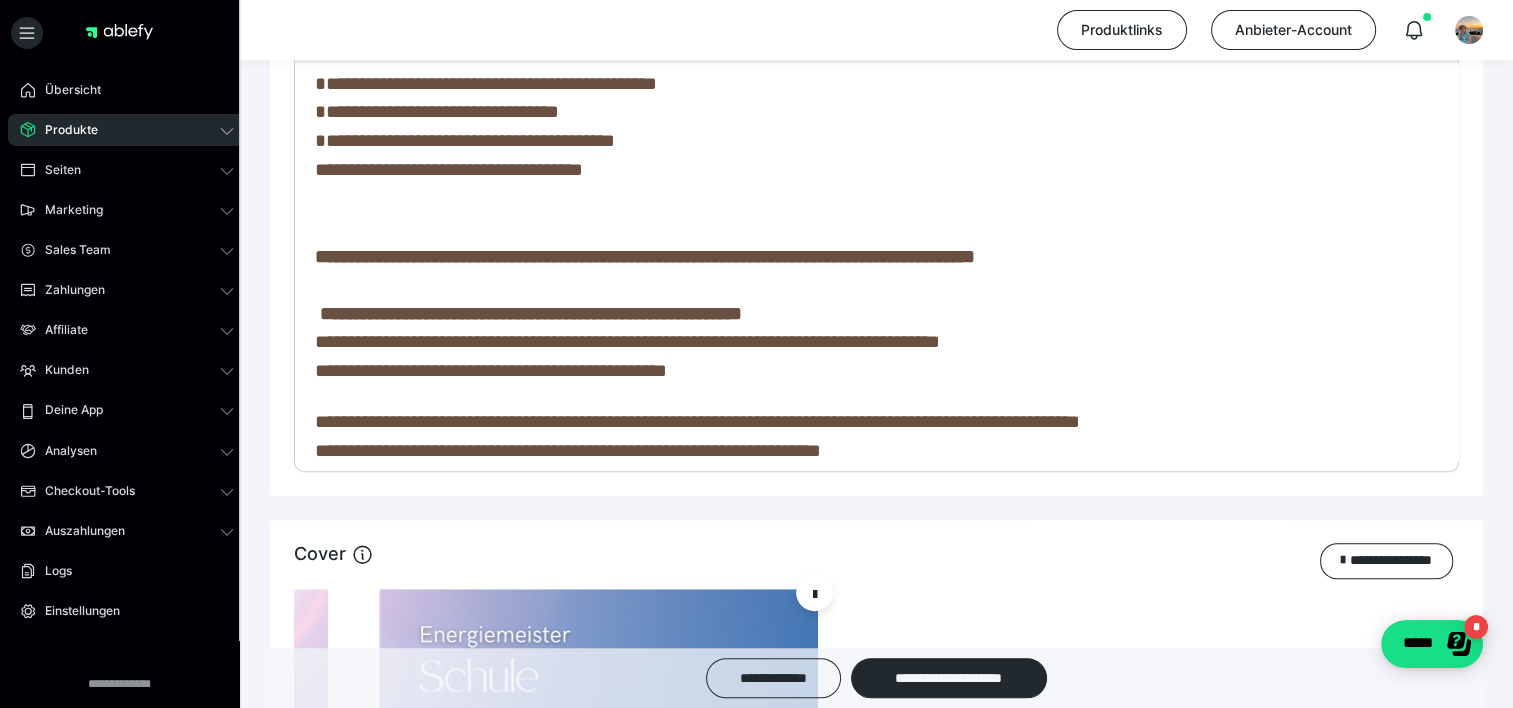 click on "**********" at bounding box center (627, 341) 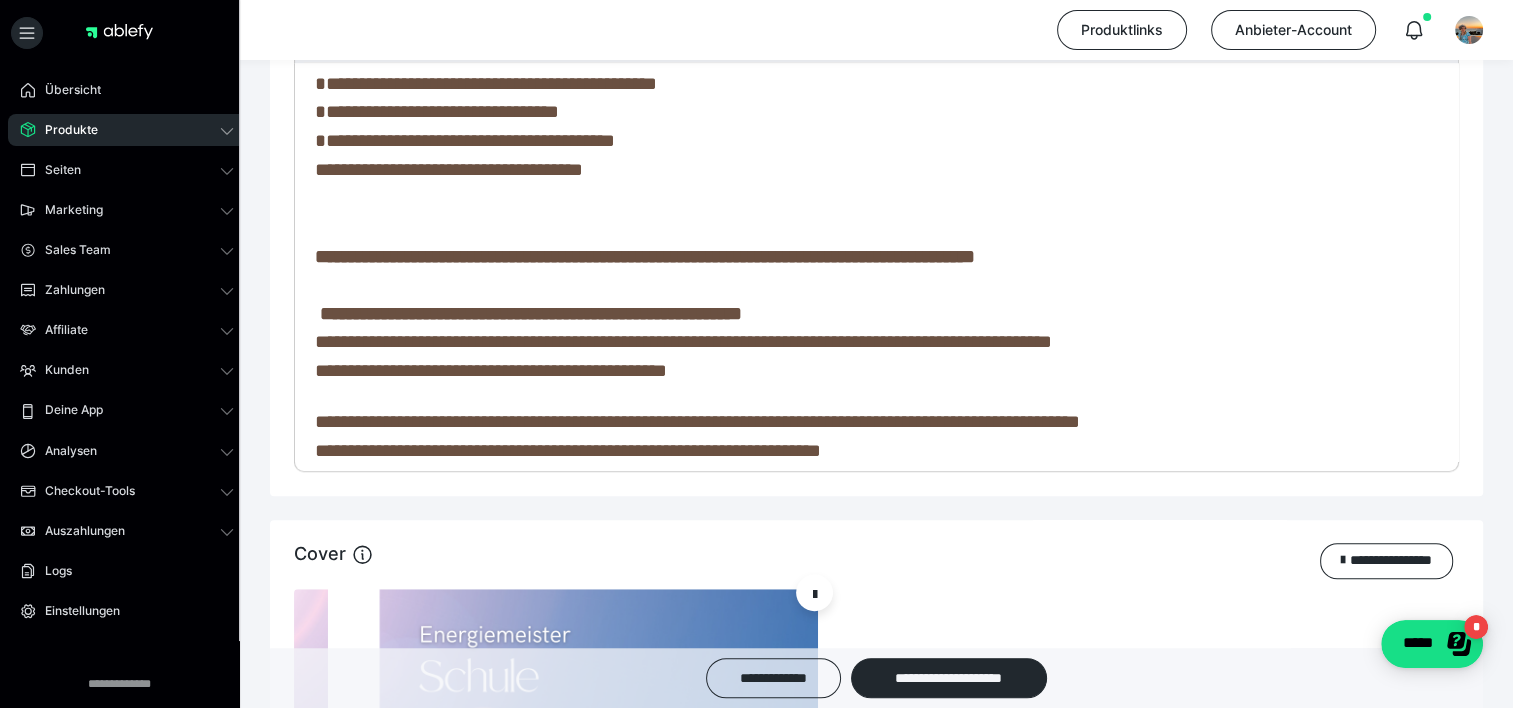 click on "**********" at bounding box center [683, 341] 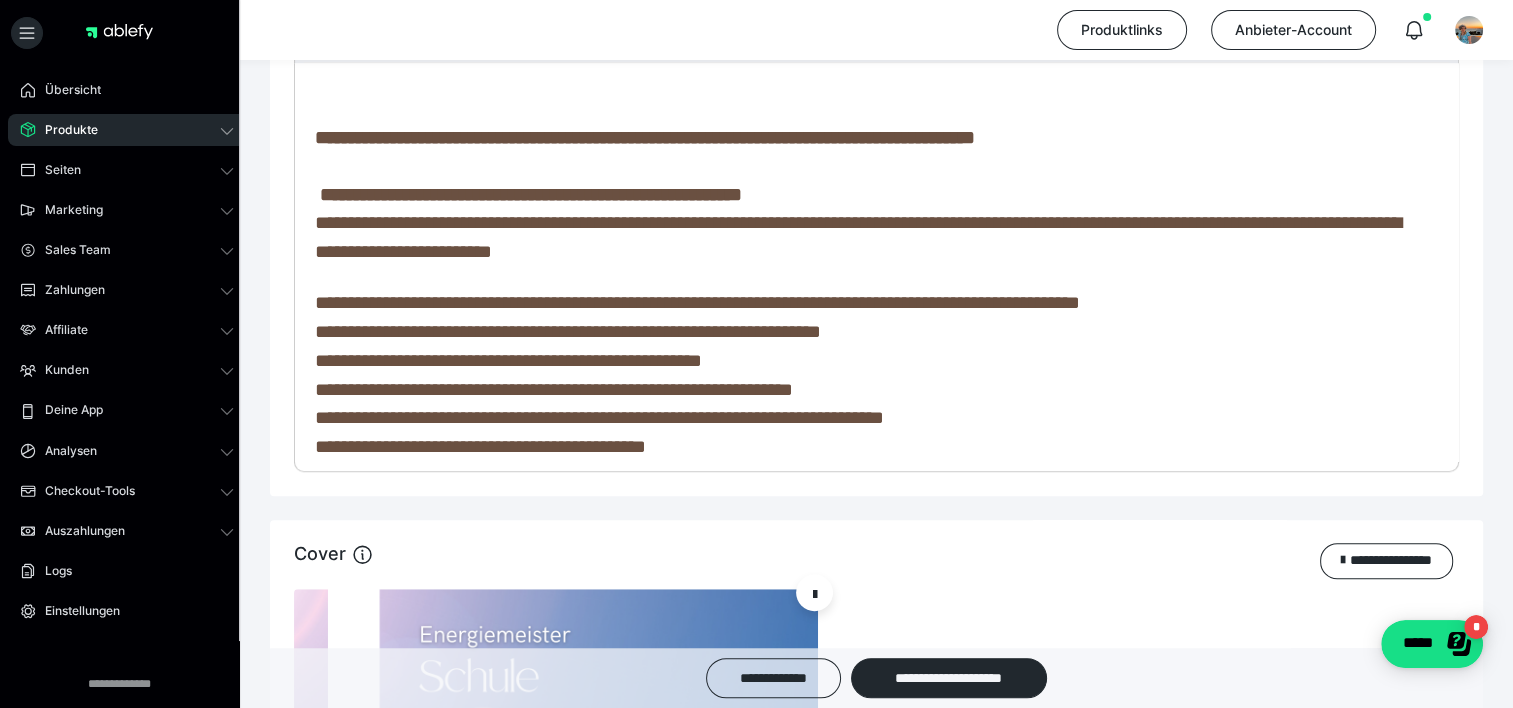 scroll, scrollTop: 473, scrollLeft: 0, axis: vertical 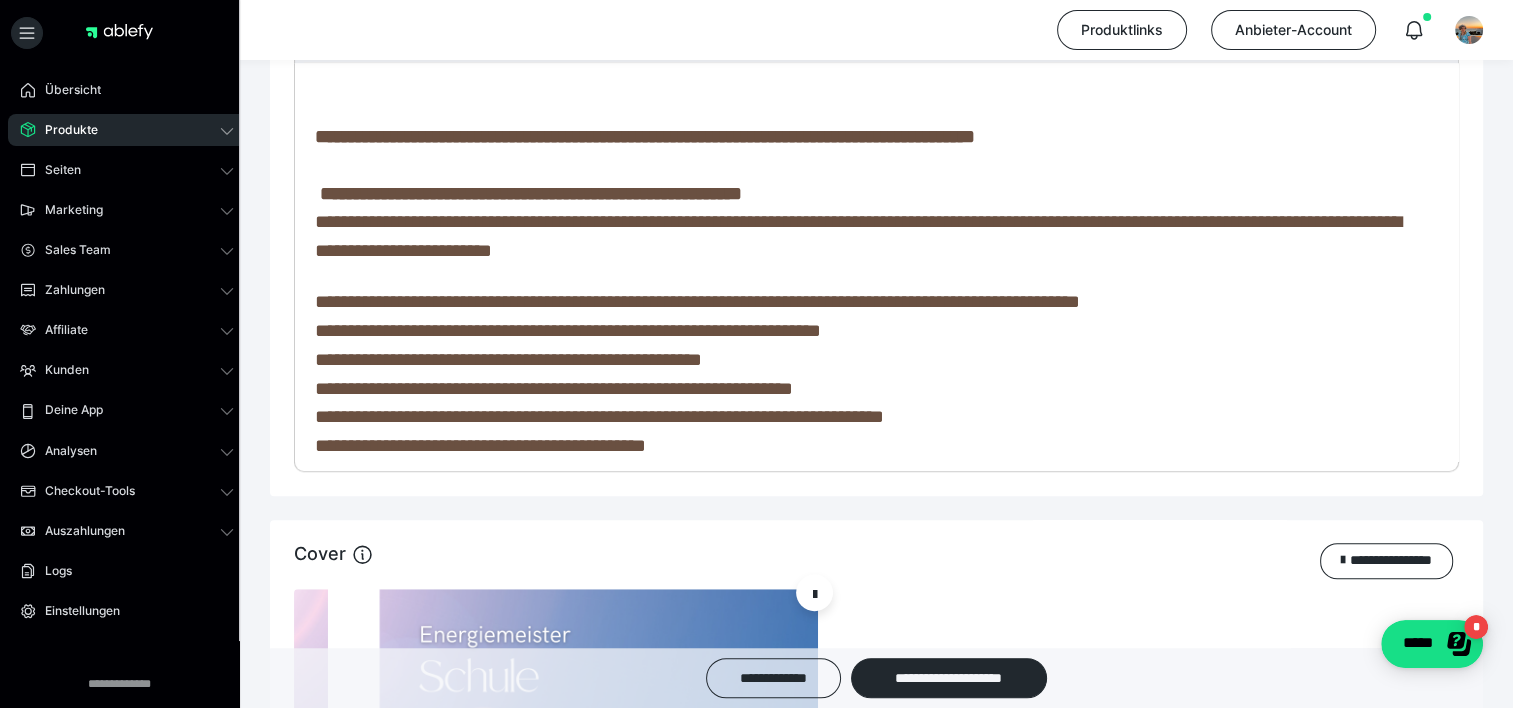 click on "**********" at bounding box center (697, 301) 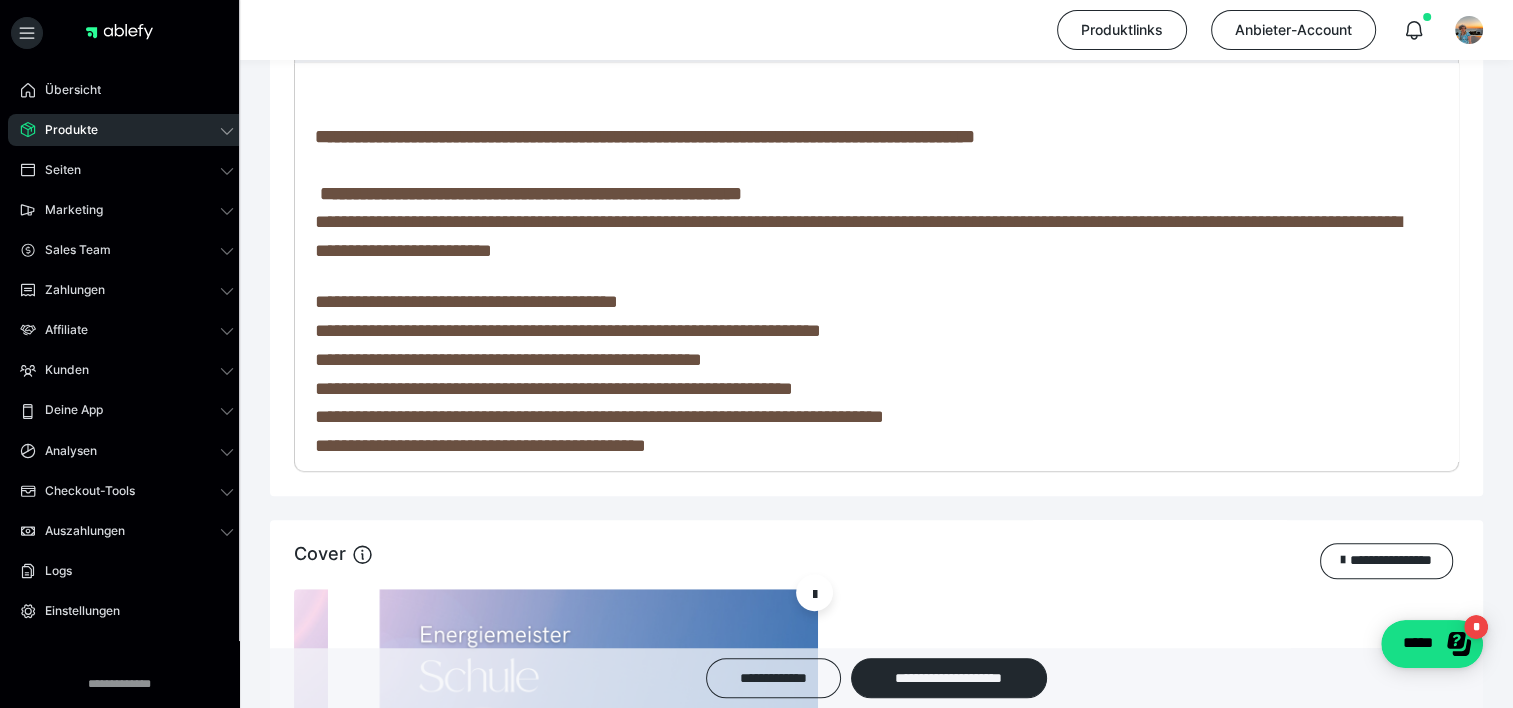 click on "**********" at bounding box center (568, 330) 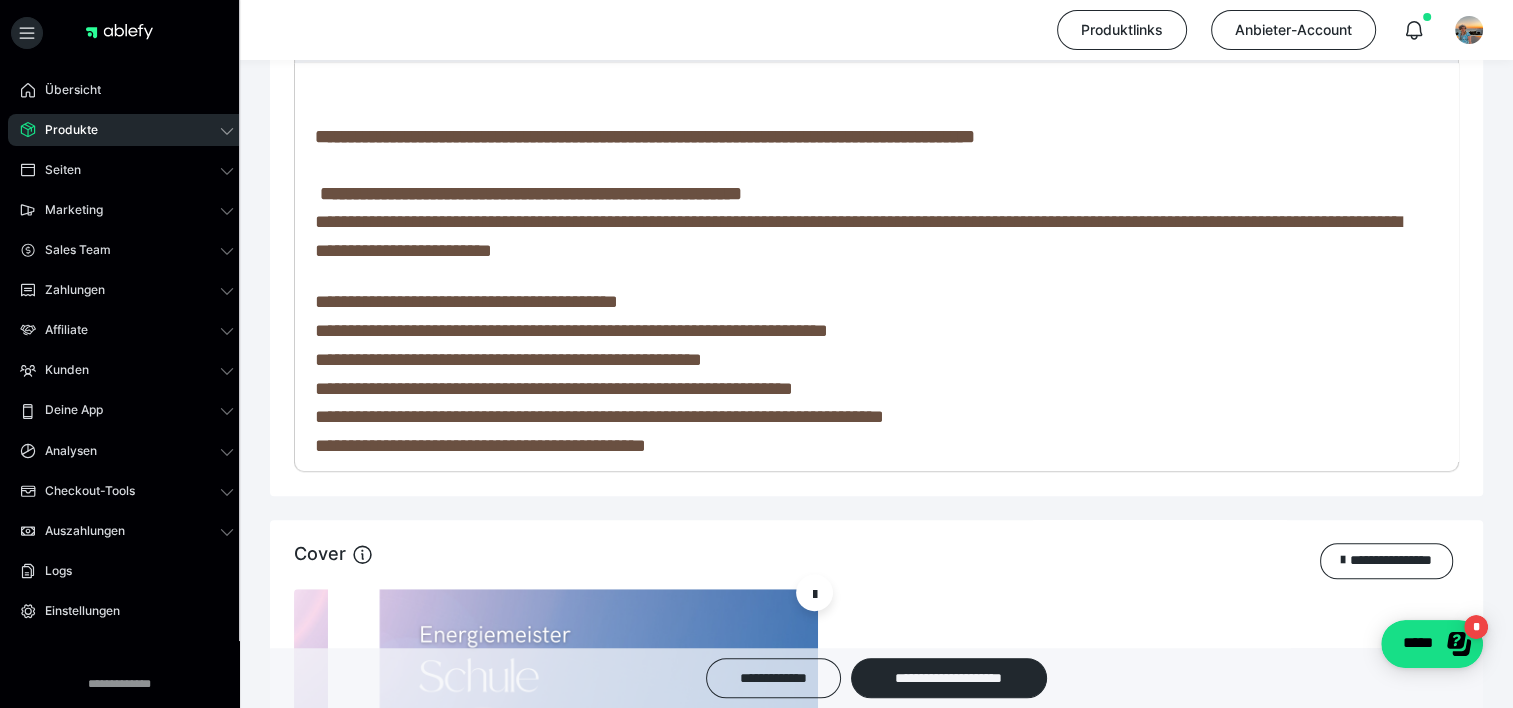 click on "**********" at bounding box center [571, 330] 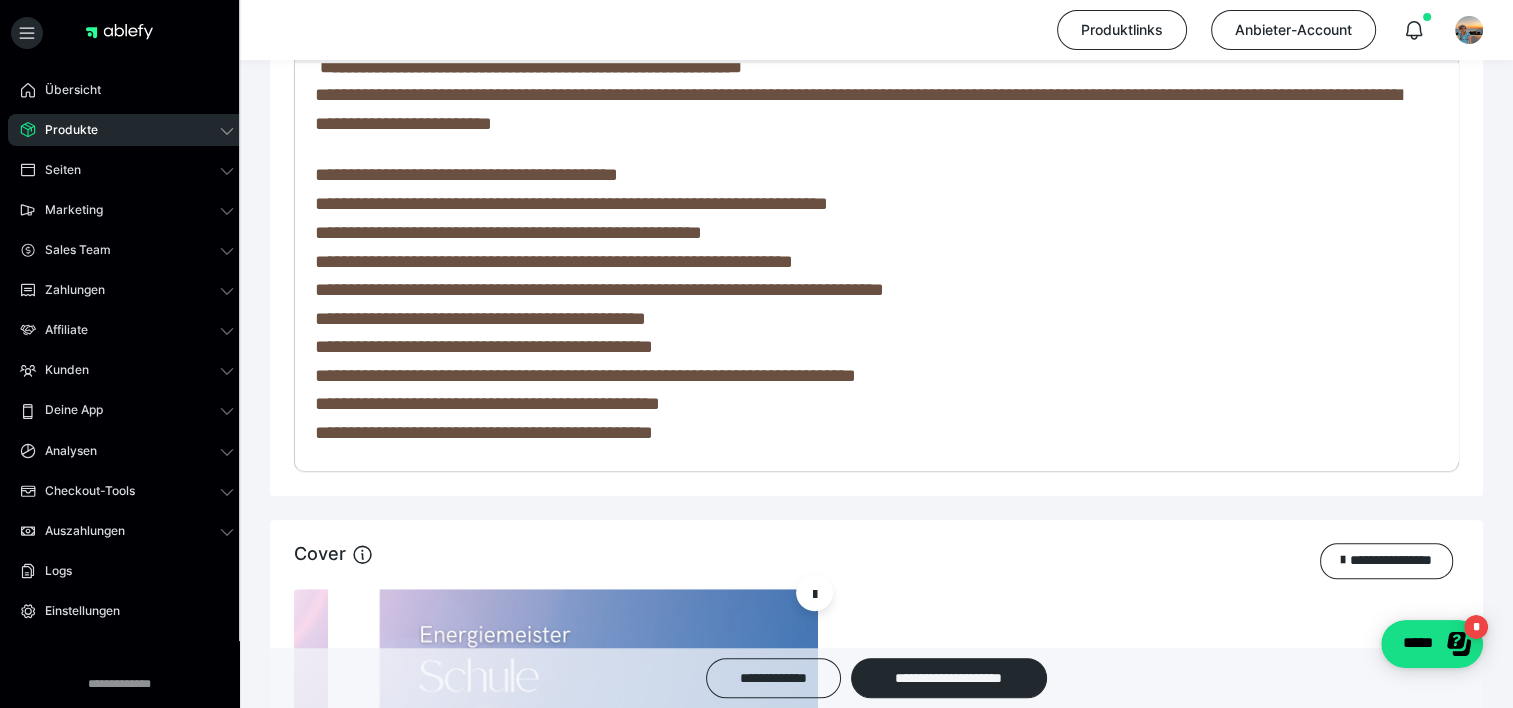 scroll, scrollTop: 633, scrollLeft: 0, axis: vertical 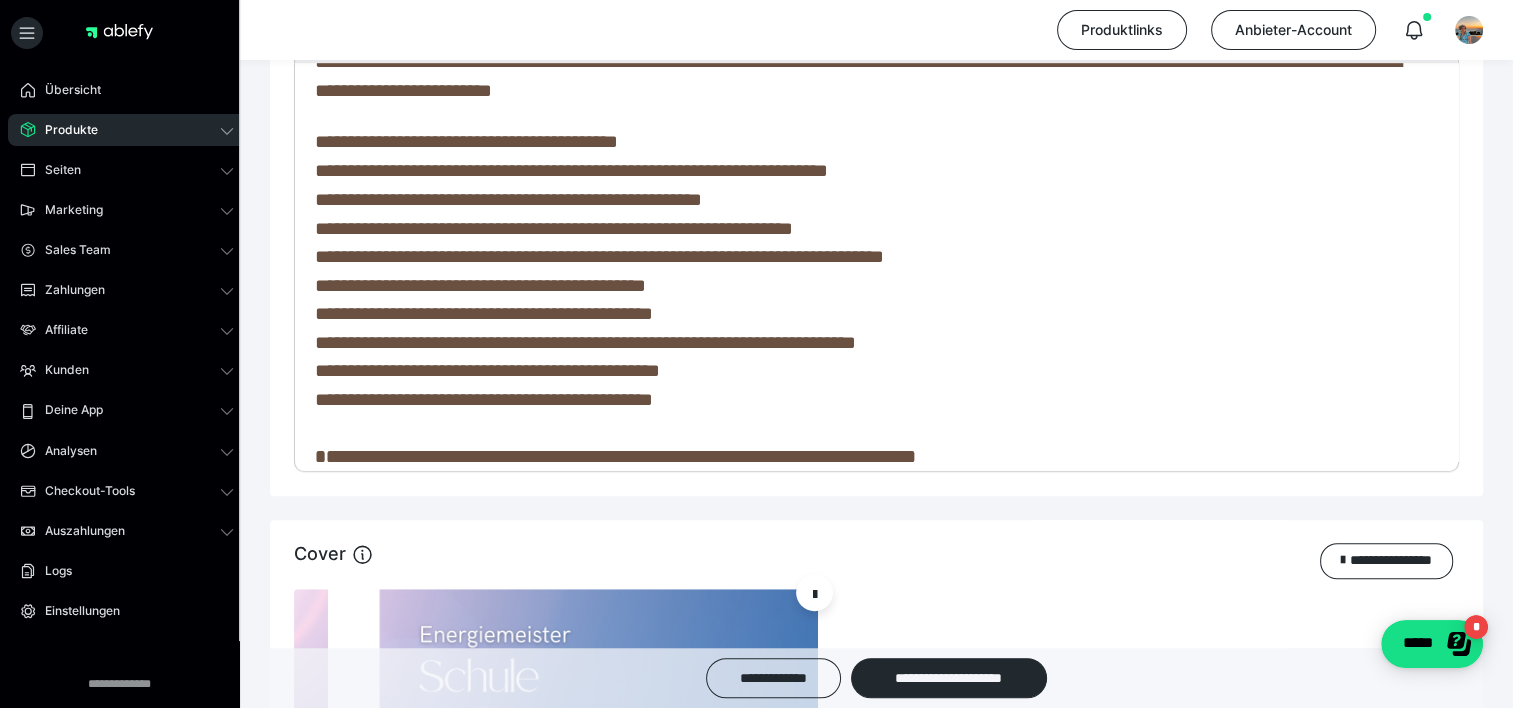 click on "**********" at bounding box center [869, 314] 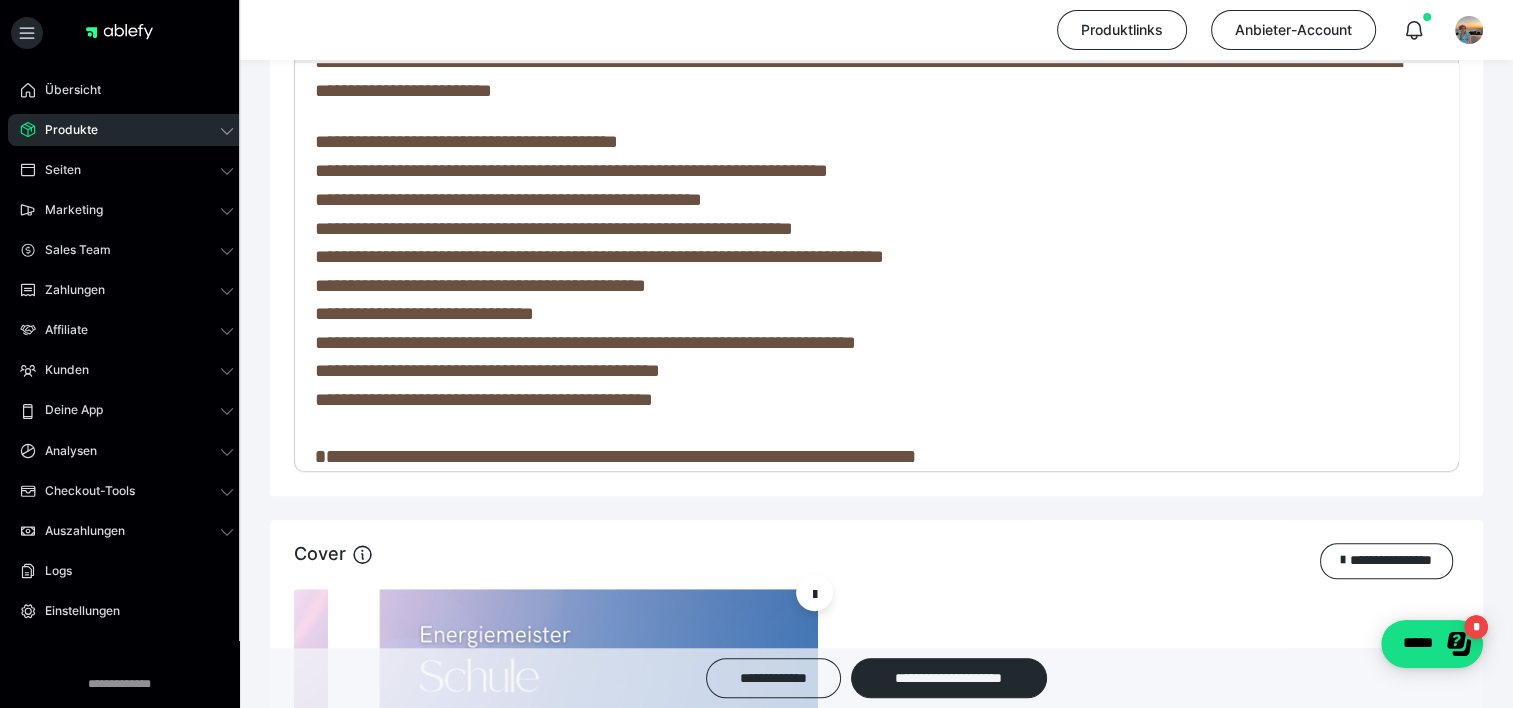 click on "**********" at bounding box center [487, 370] 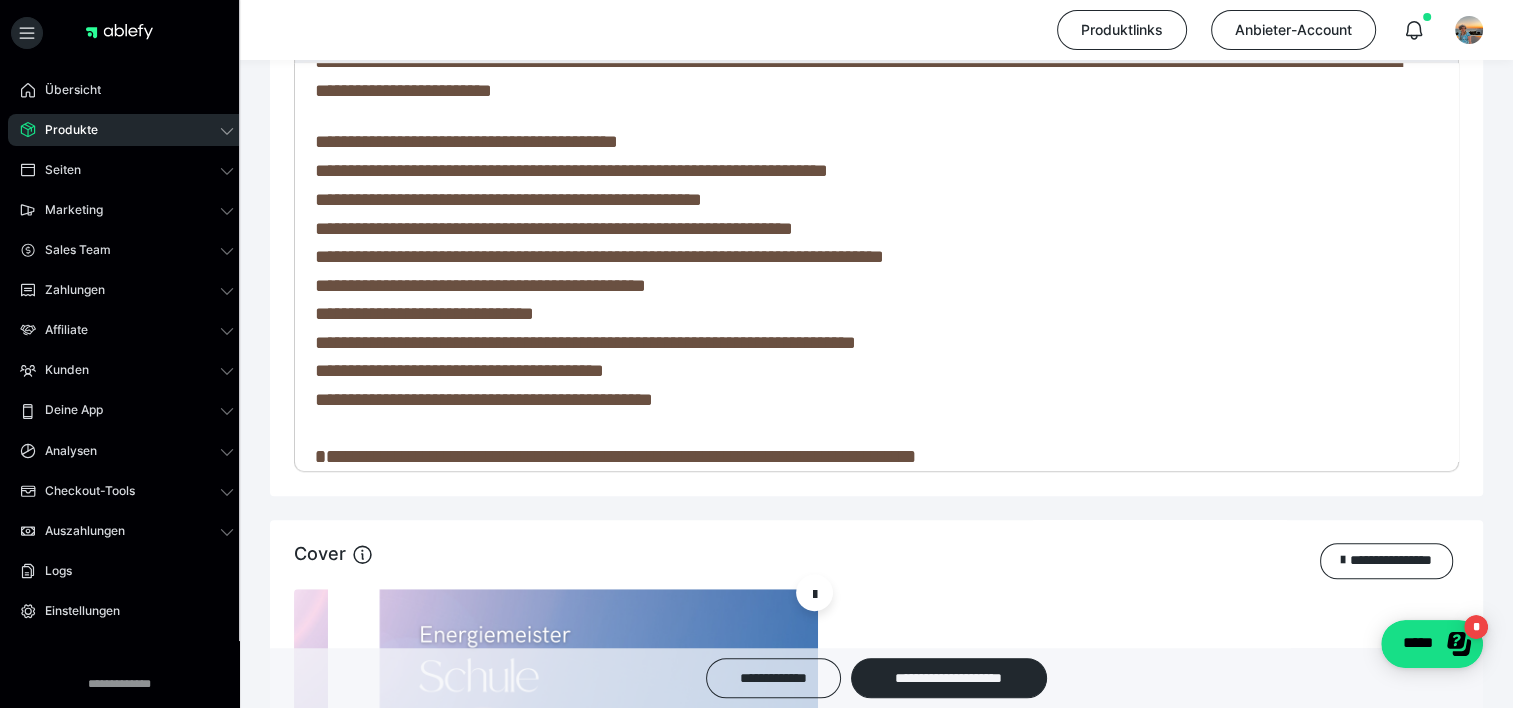 click on "**********" at bounding box center [869, 371] 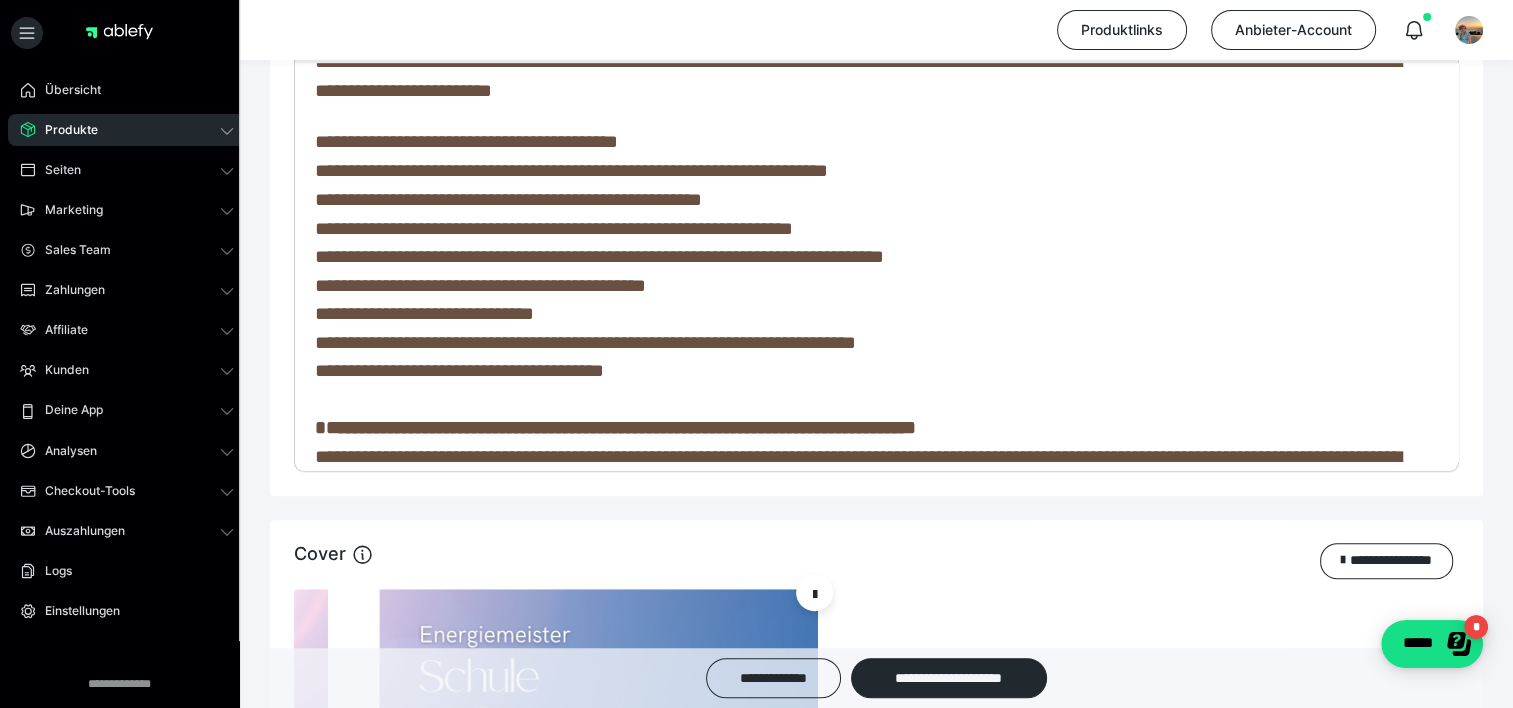 click on "**********" at bounding box center (459, 370) 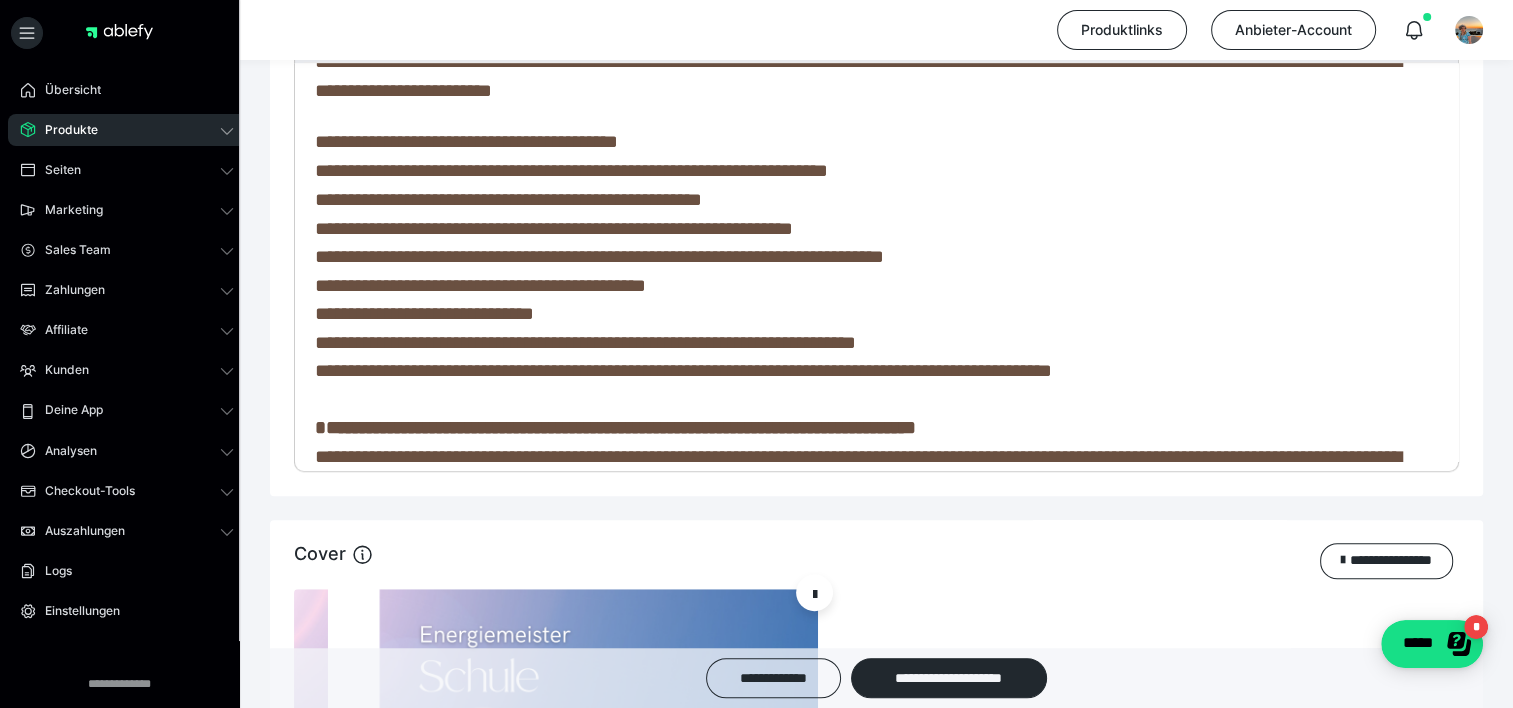 click on "**********" at bounding box center [683, 370] 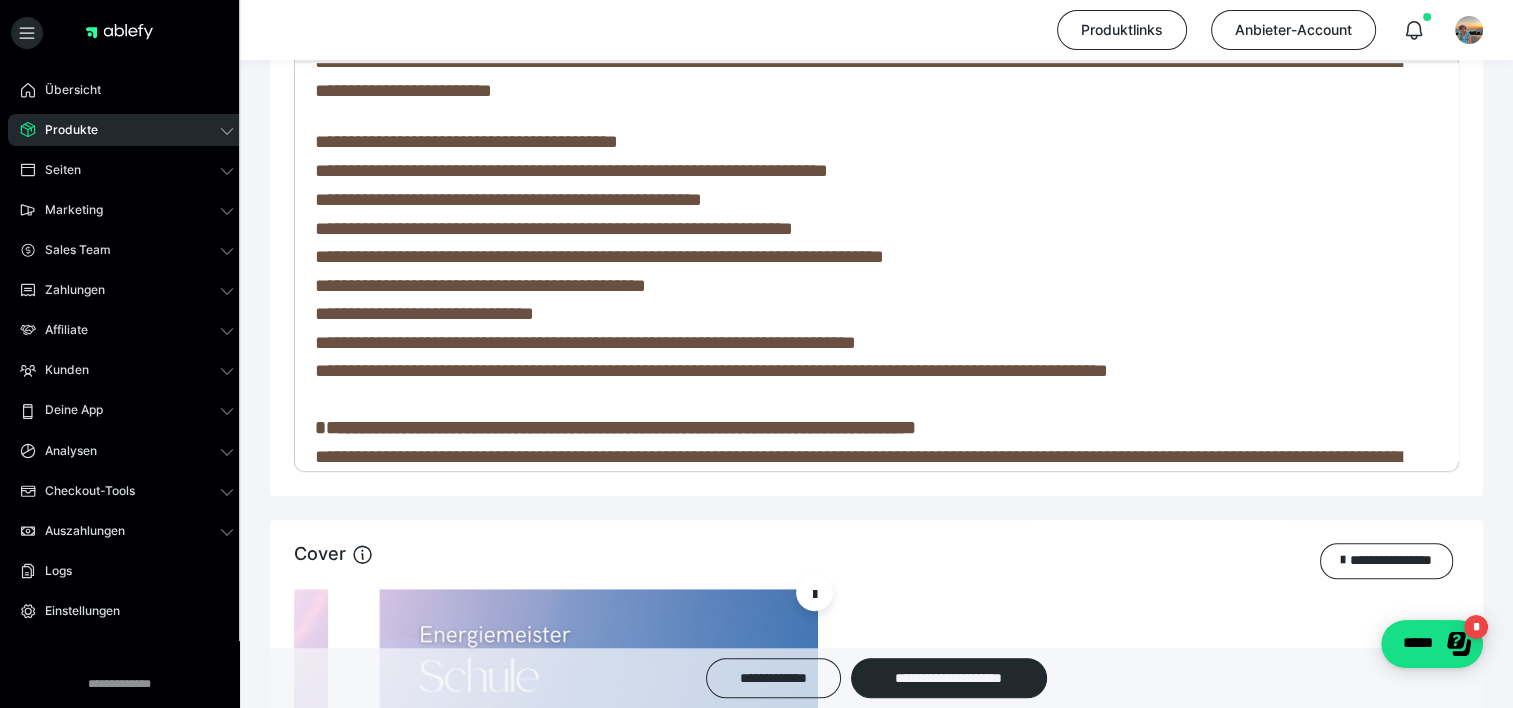 click on "**********" at bounding box center (869, 343) 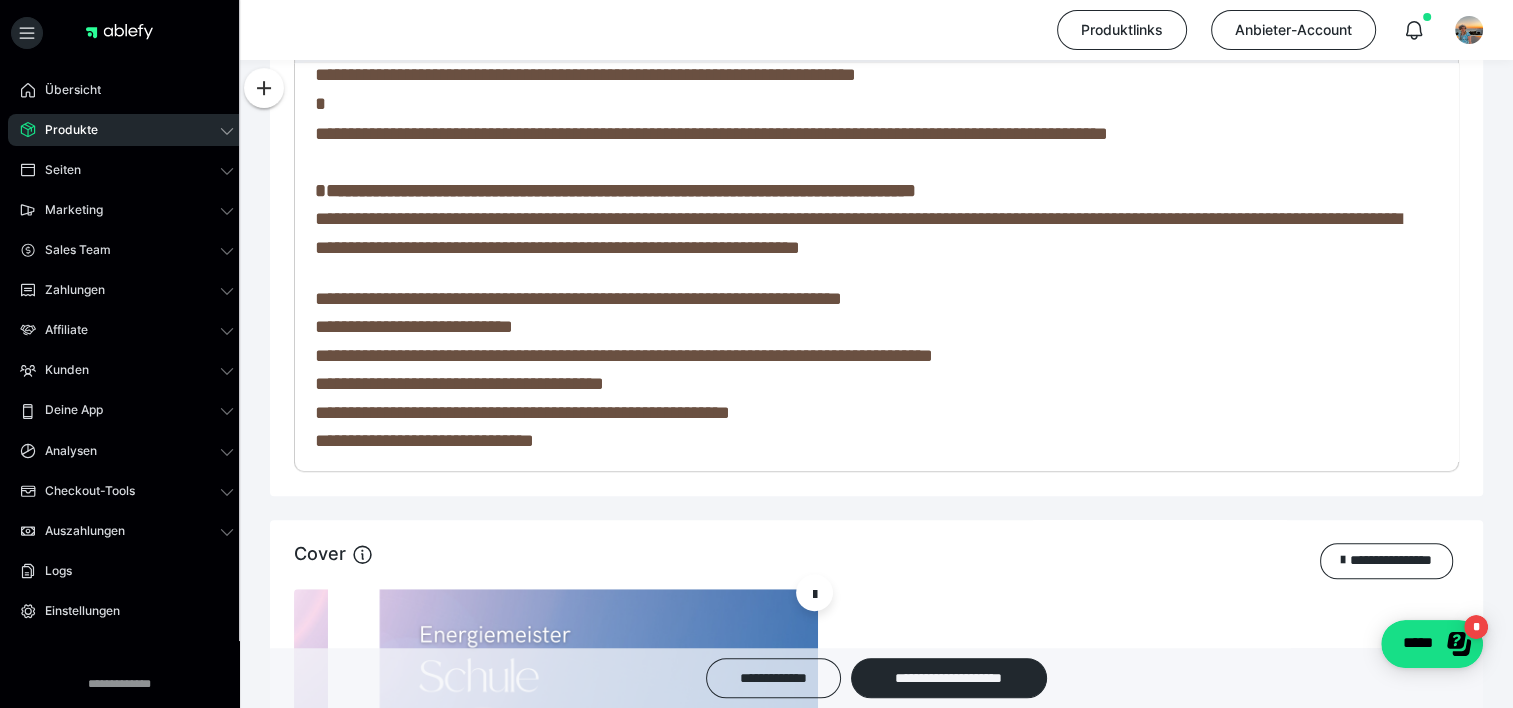 scroll, scrollTop: 913, scrollLeft: 0, axis: vertical 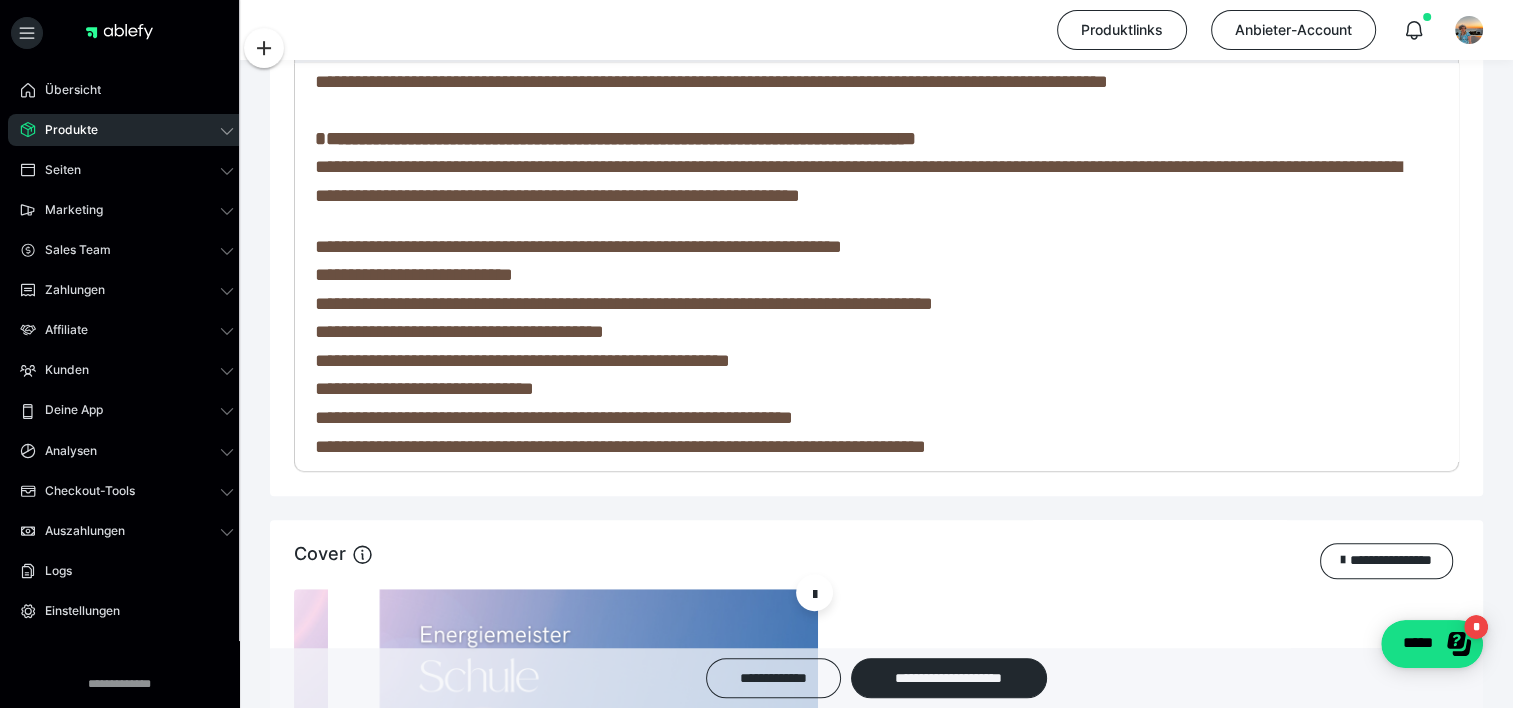 click on "**********" at bounding box center [858, 167] 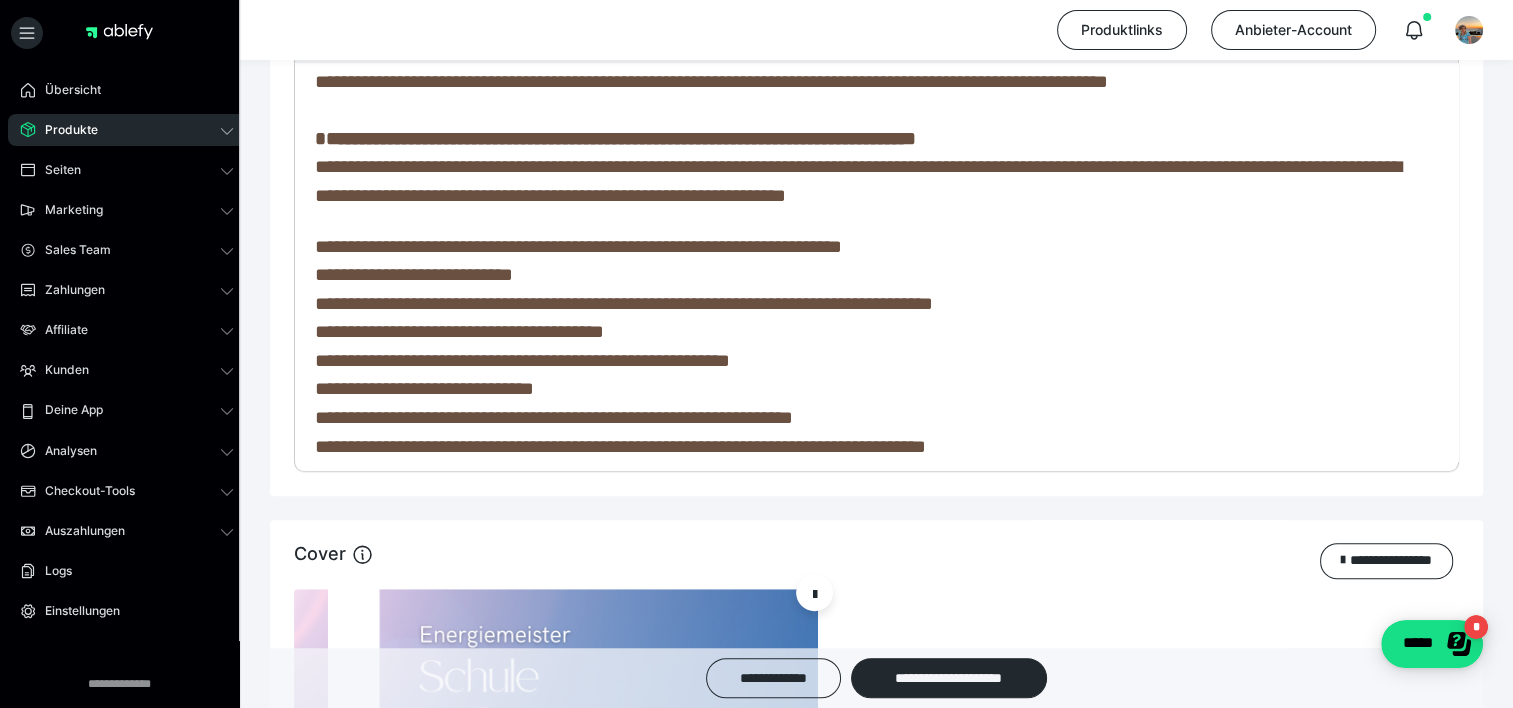 click on "**********" at bounding box center (858, 167) 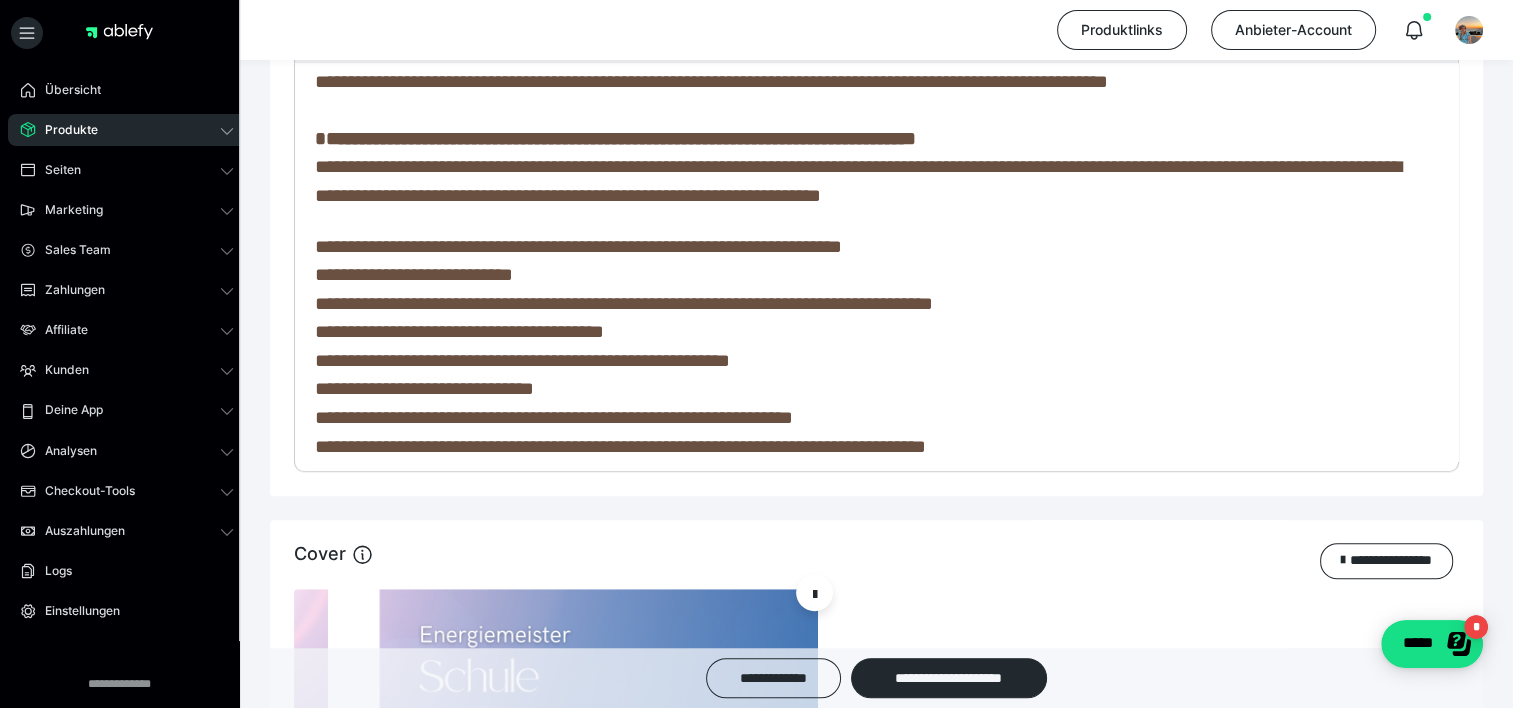 click on "**********" at bounding box center (858, 167) 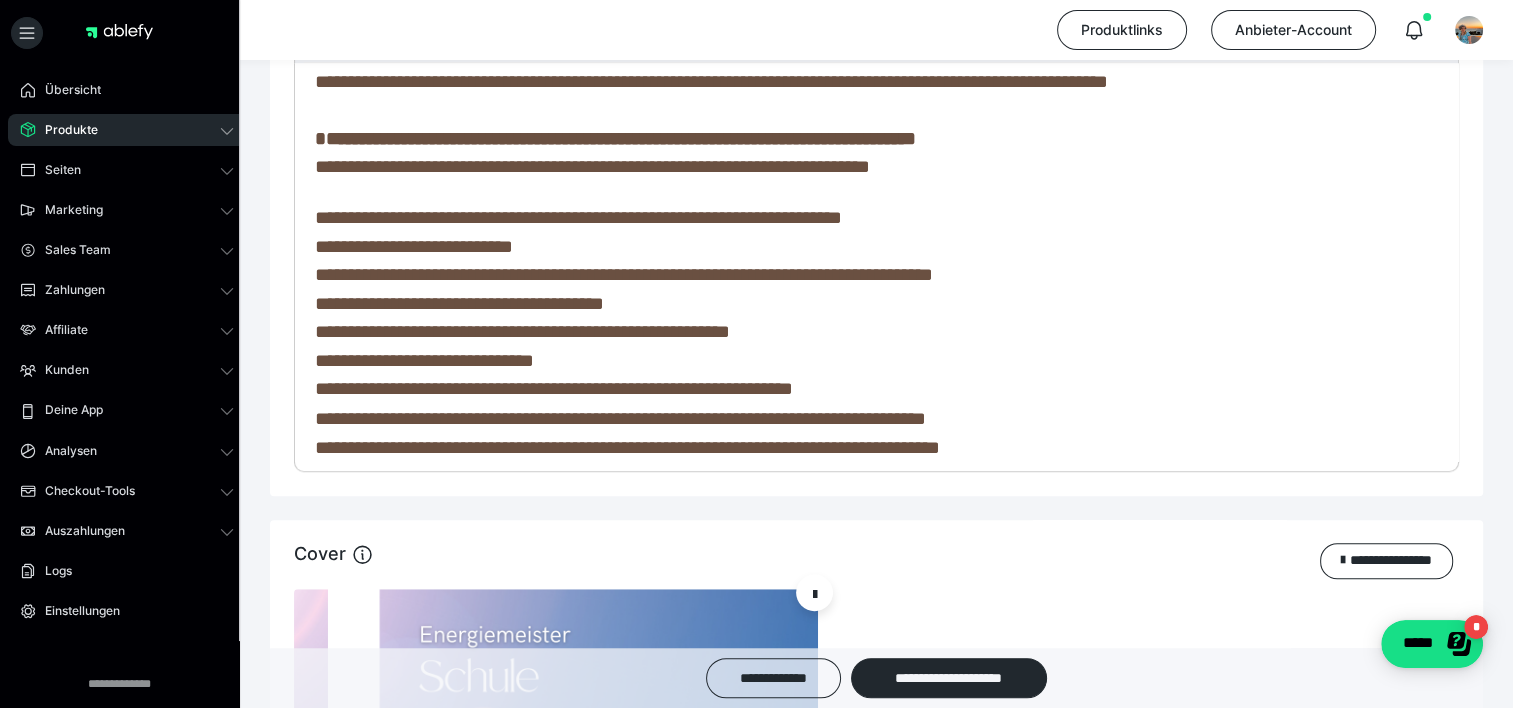 click on "**********" at bounding box center [414, 246] 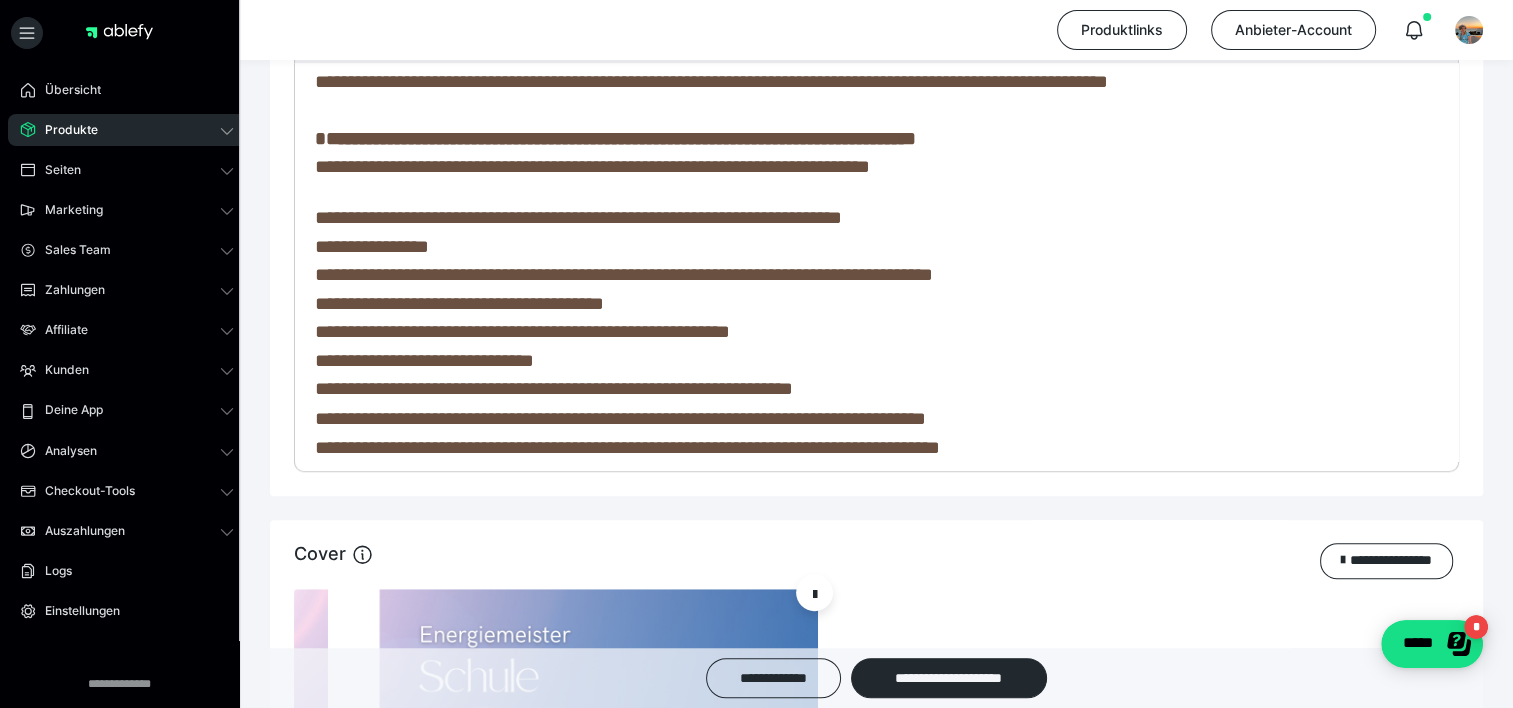 click on "**********" at bounding box center [869, 247] 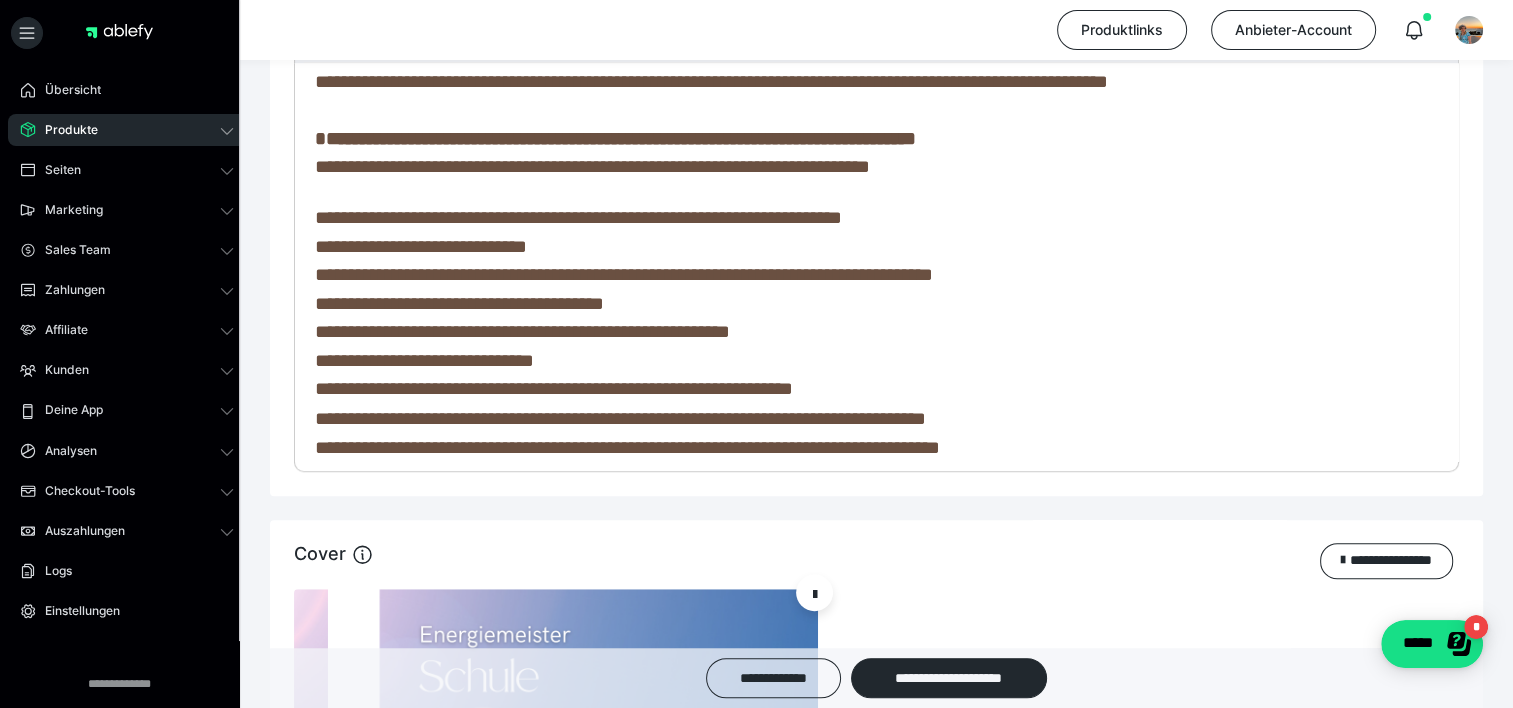 click on "**********" at bounding box center [624, 274] 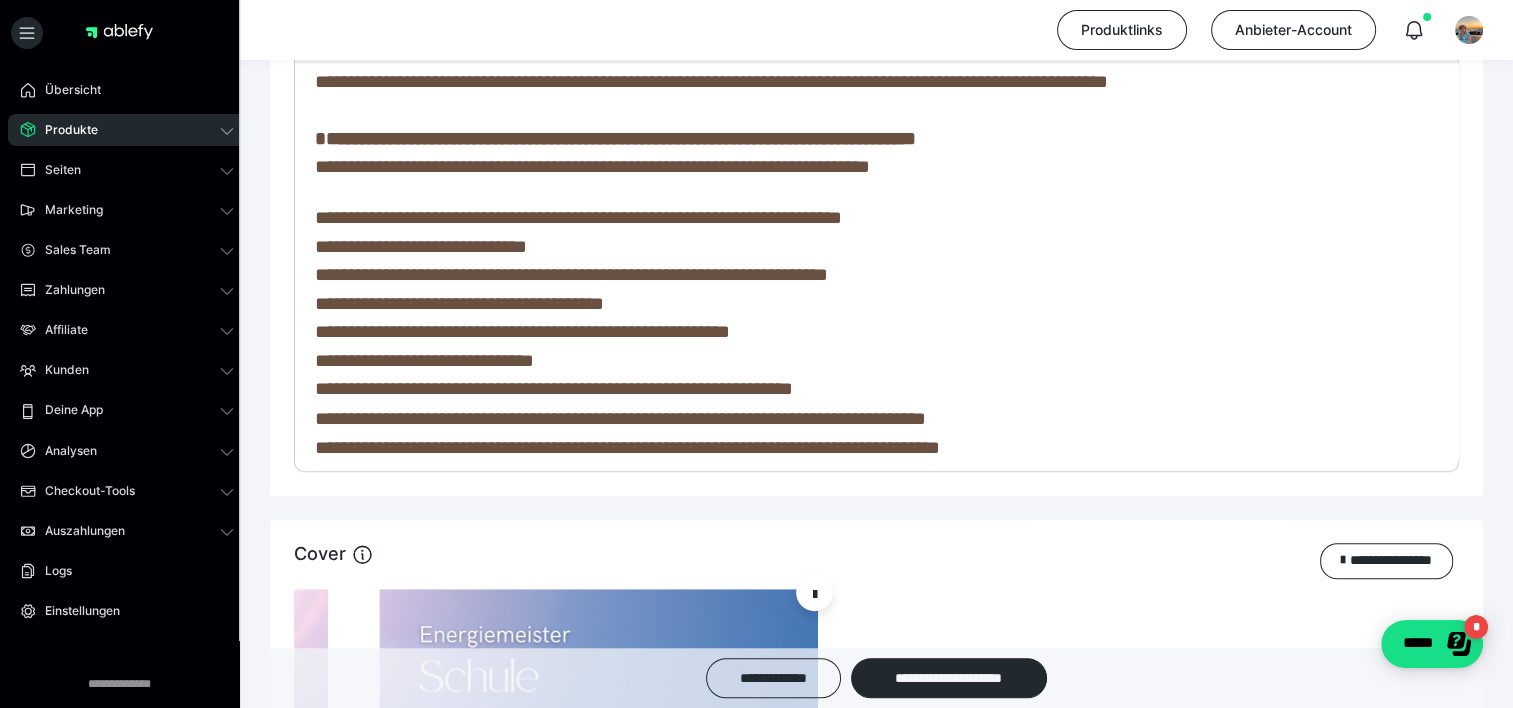 click on "**********" at bounding box center (459, 303) 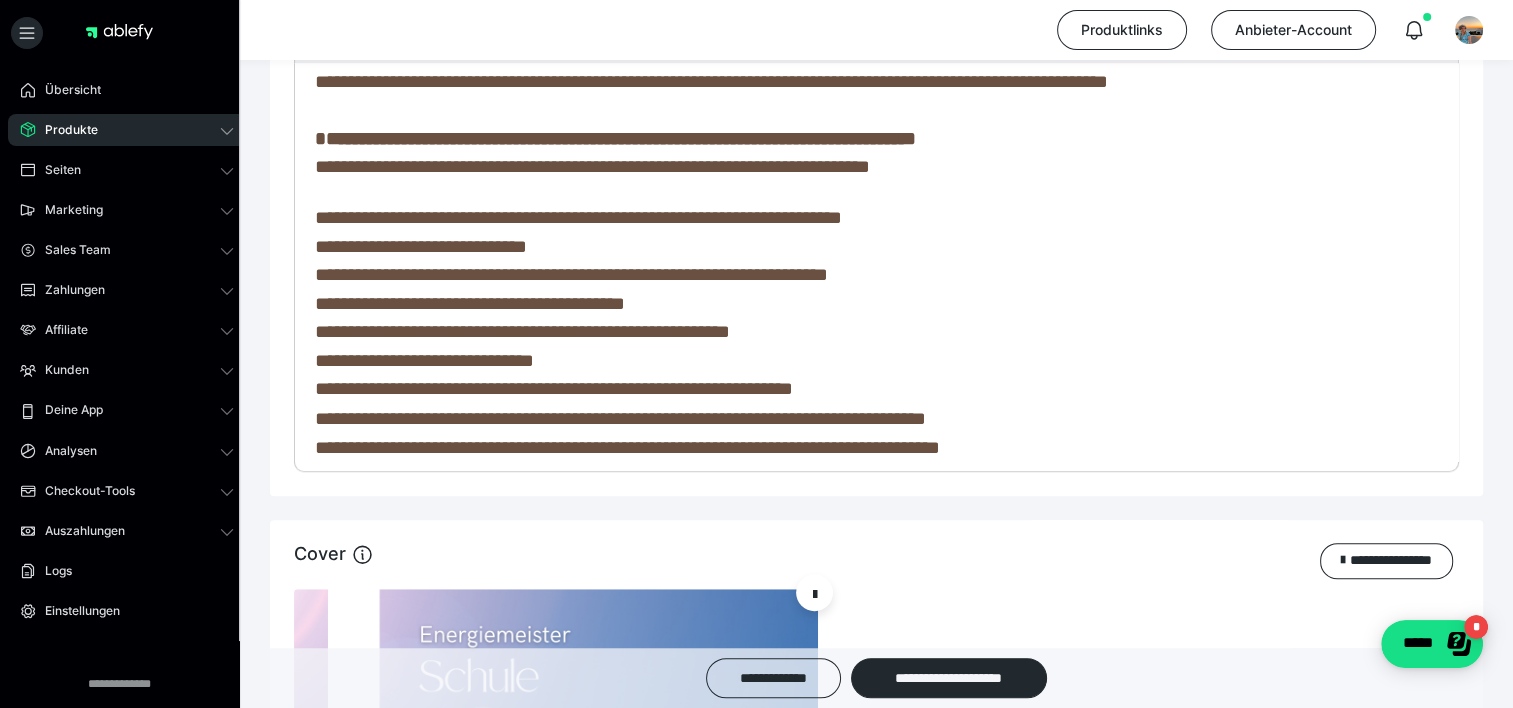 click on "**********" at bounding box center (424, 360) 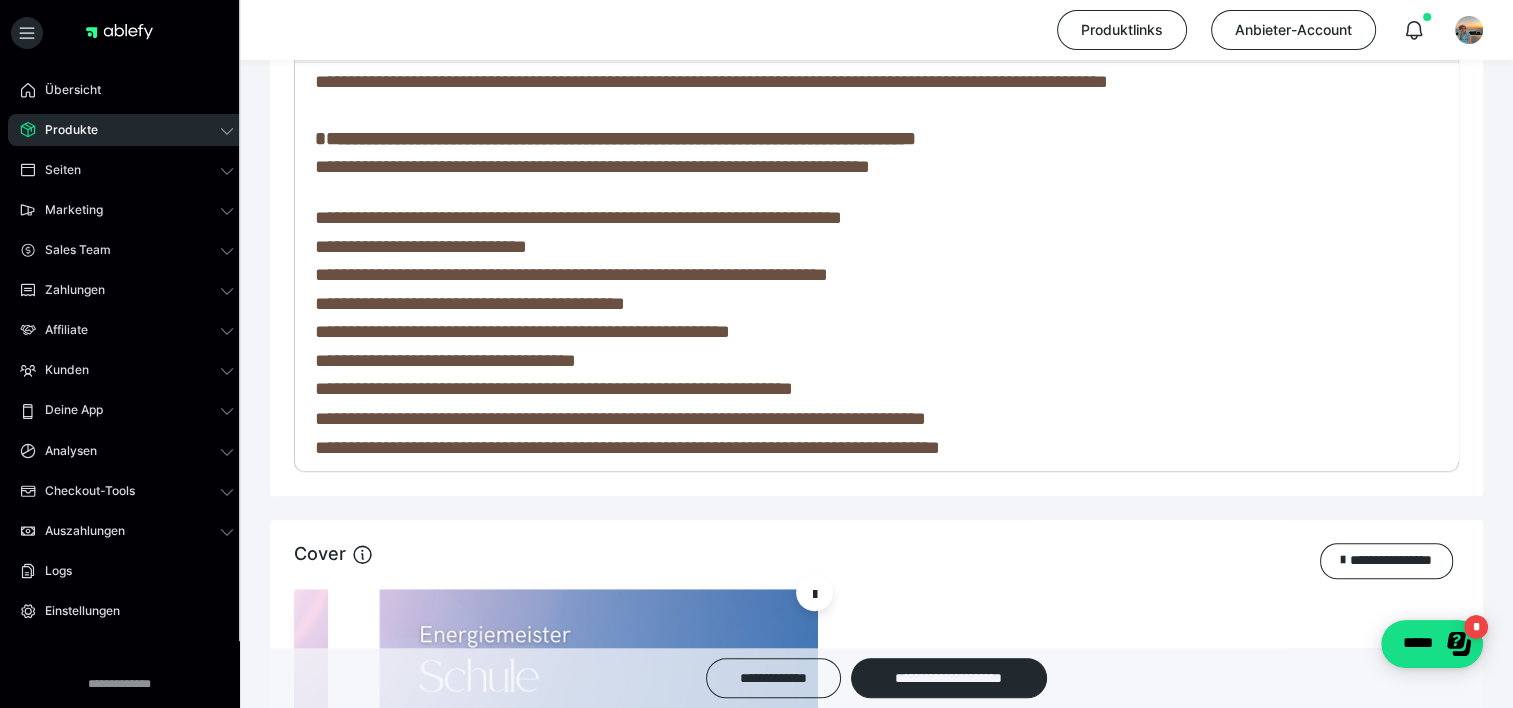 click on "**********" at bounding box center [554, 388] 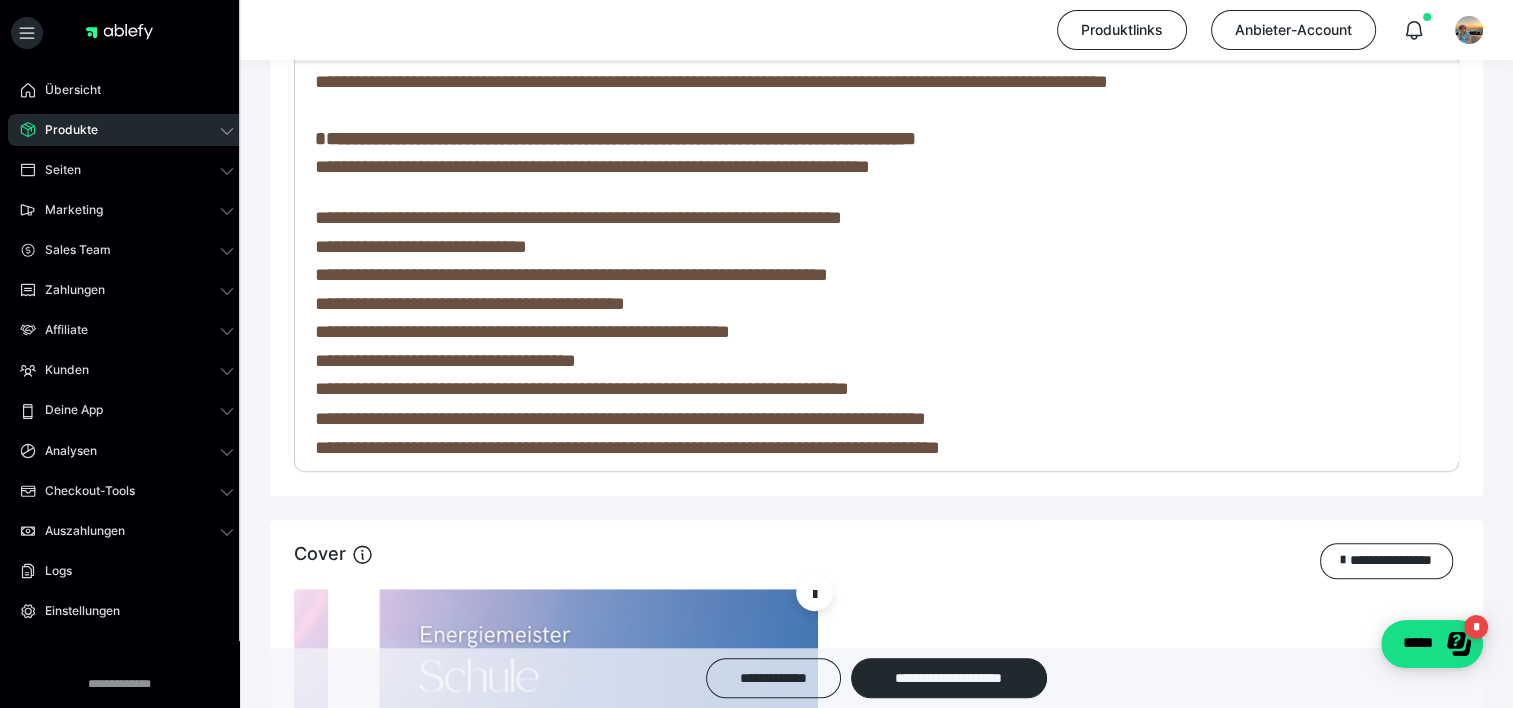 click on "**********" at bounding box center [582, 388] 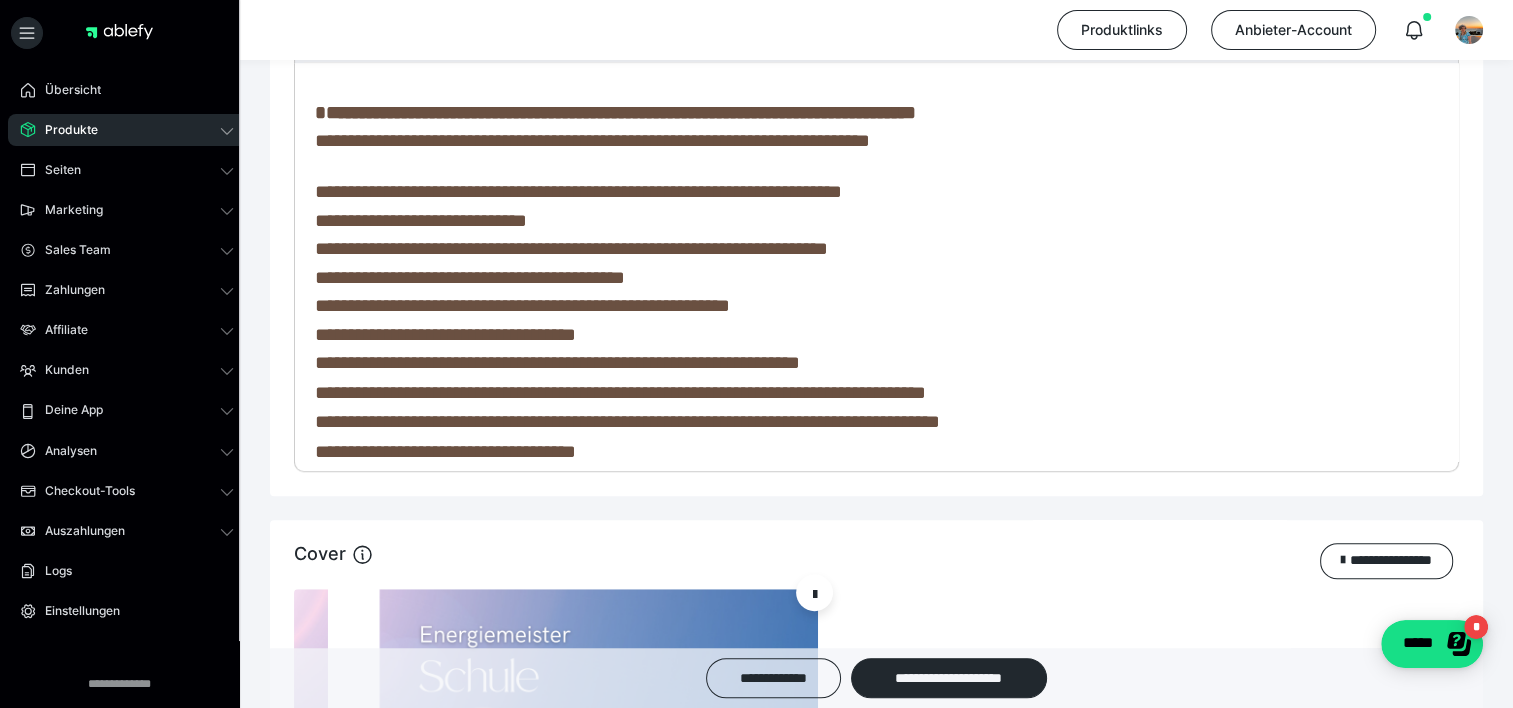 scroll, scrollTop: 1008, scrollLeft: 0, axis: vertical 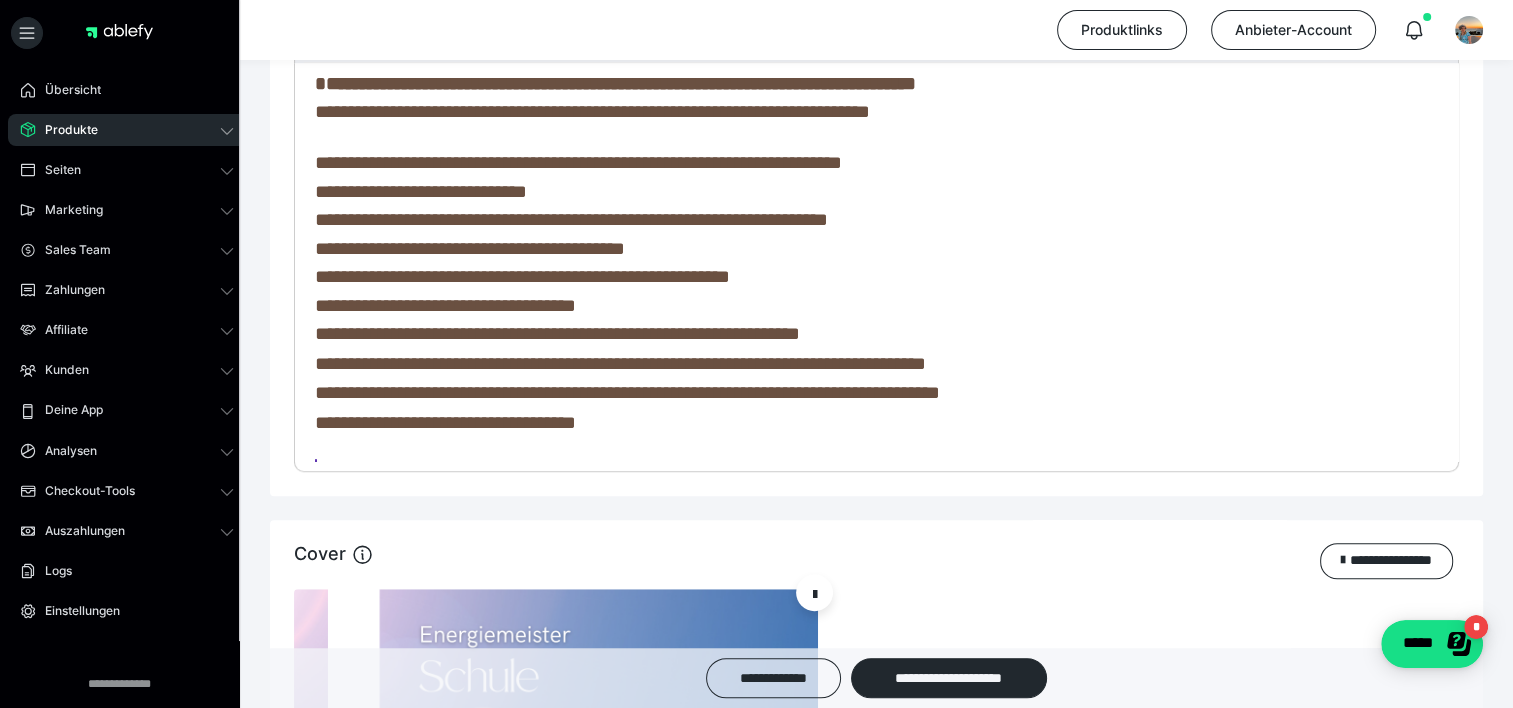 click on "**********" at bounding box center [627, 392] 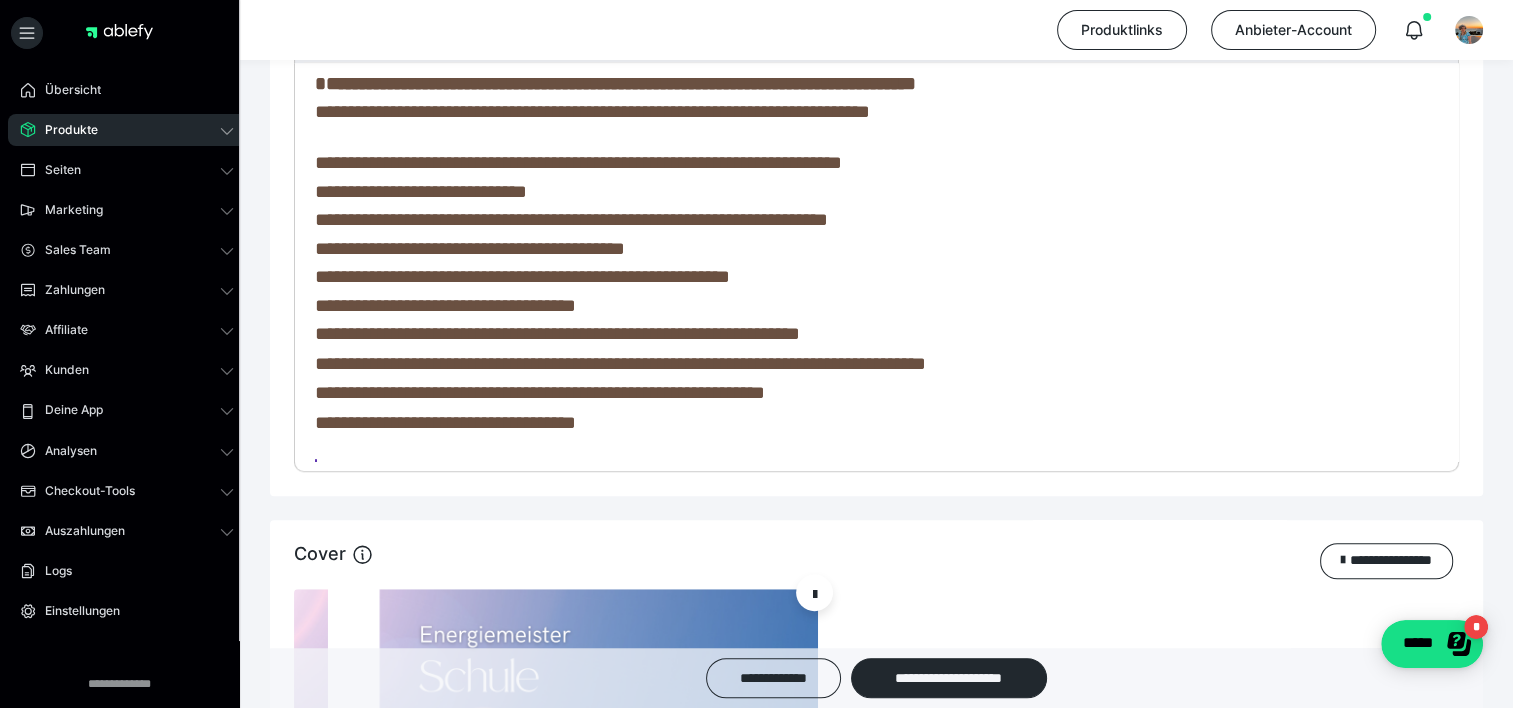 click on "**********" at bounding box center [540, 392] 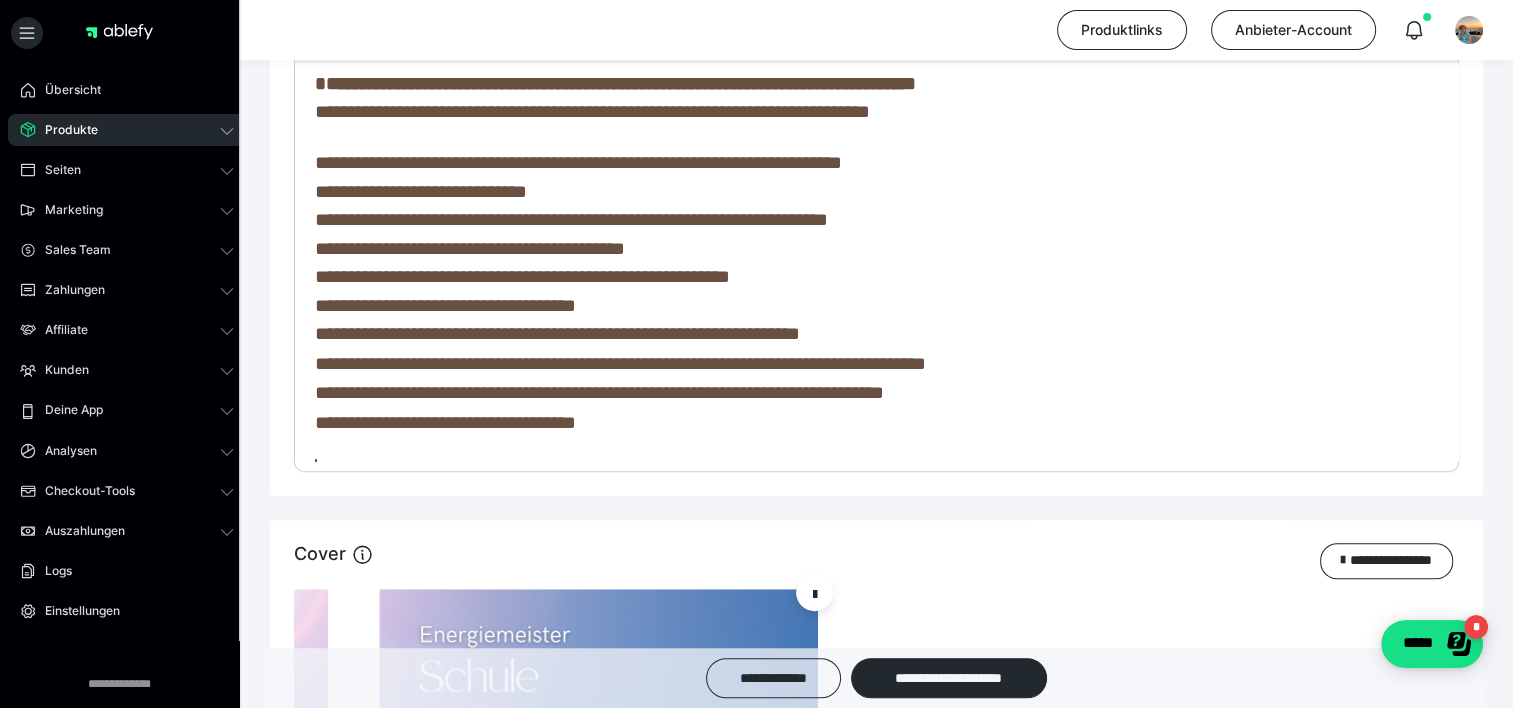 click on "**********" at bounding box center [599, 392] 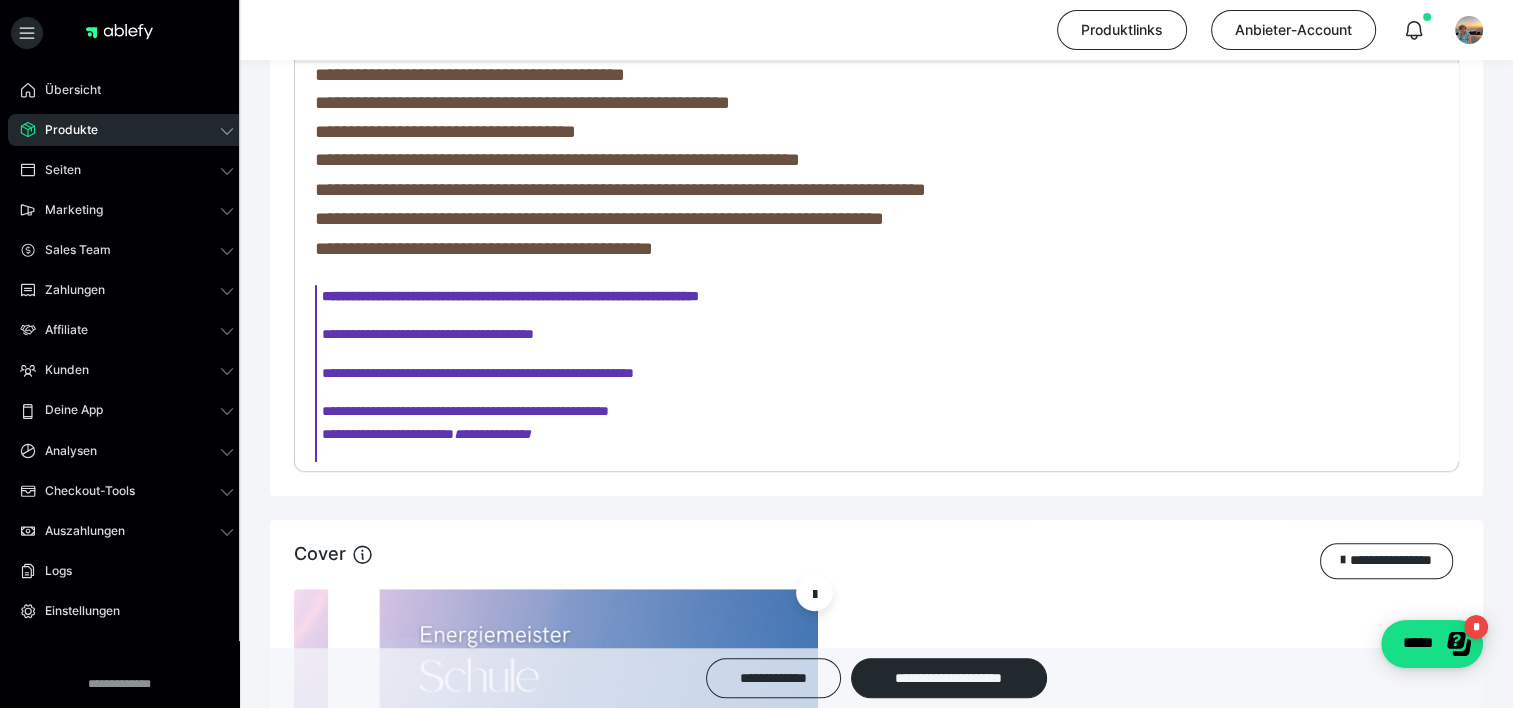 scroll, scrollTop: 1208, scrollLeft: 0, axis: vertical 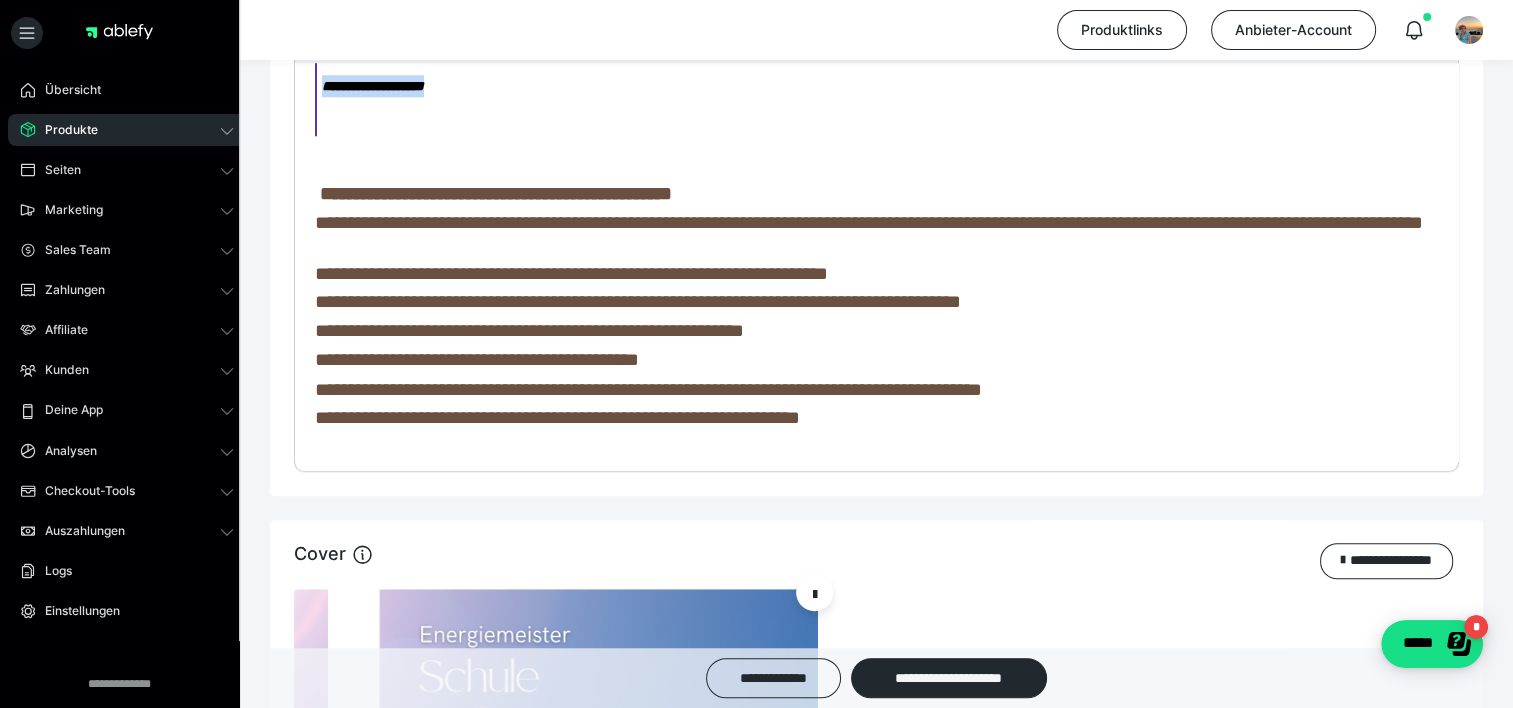 drag, startPoint x: 323, startPoint y: 296, endPoint x: 652, endPoint y: 120, distance: 373.11795 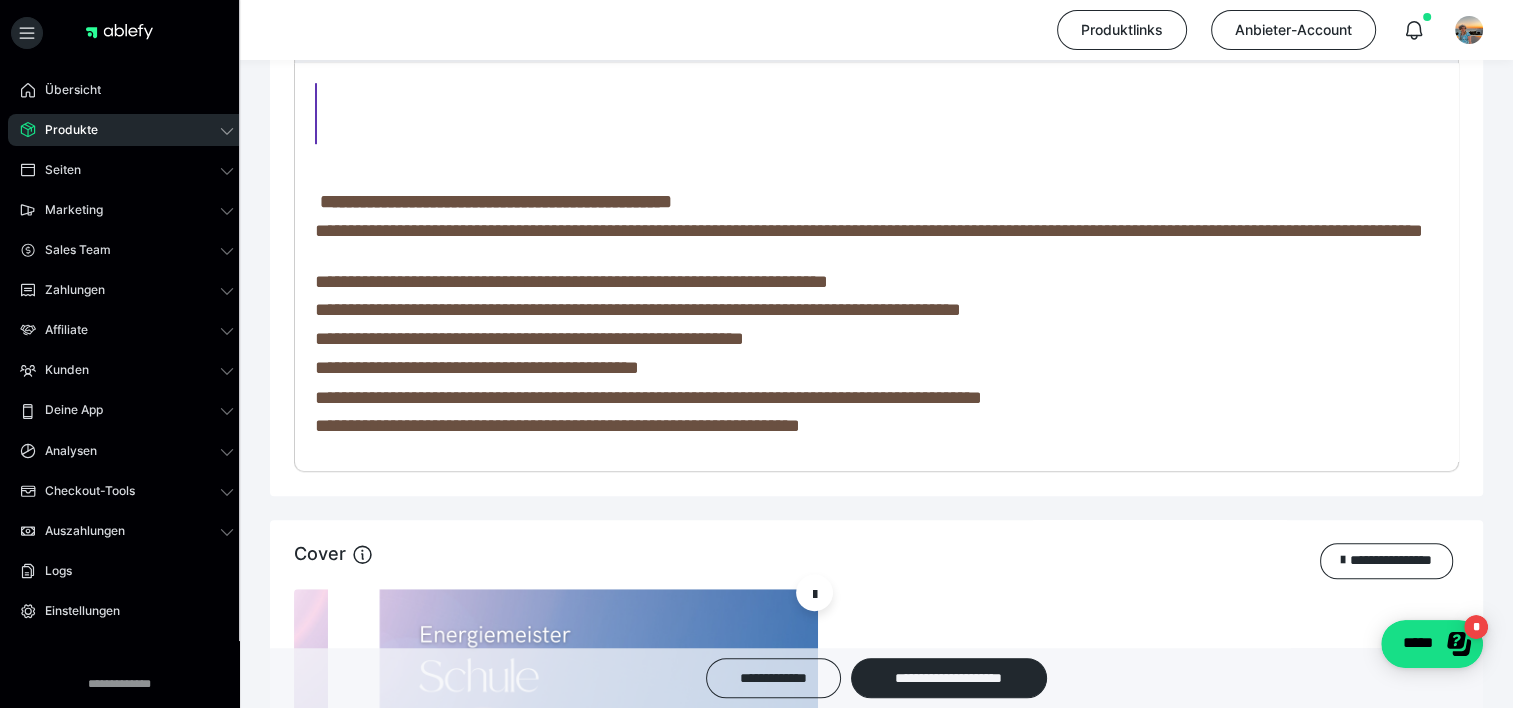 scroll, scrollTop: 1354, scrollLeft: 0, axis: vertical 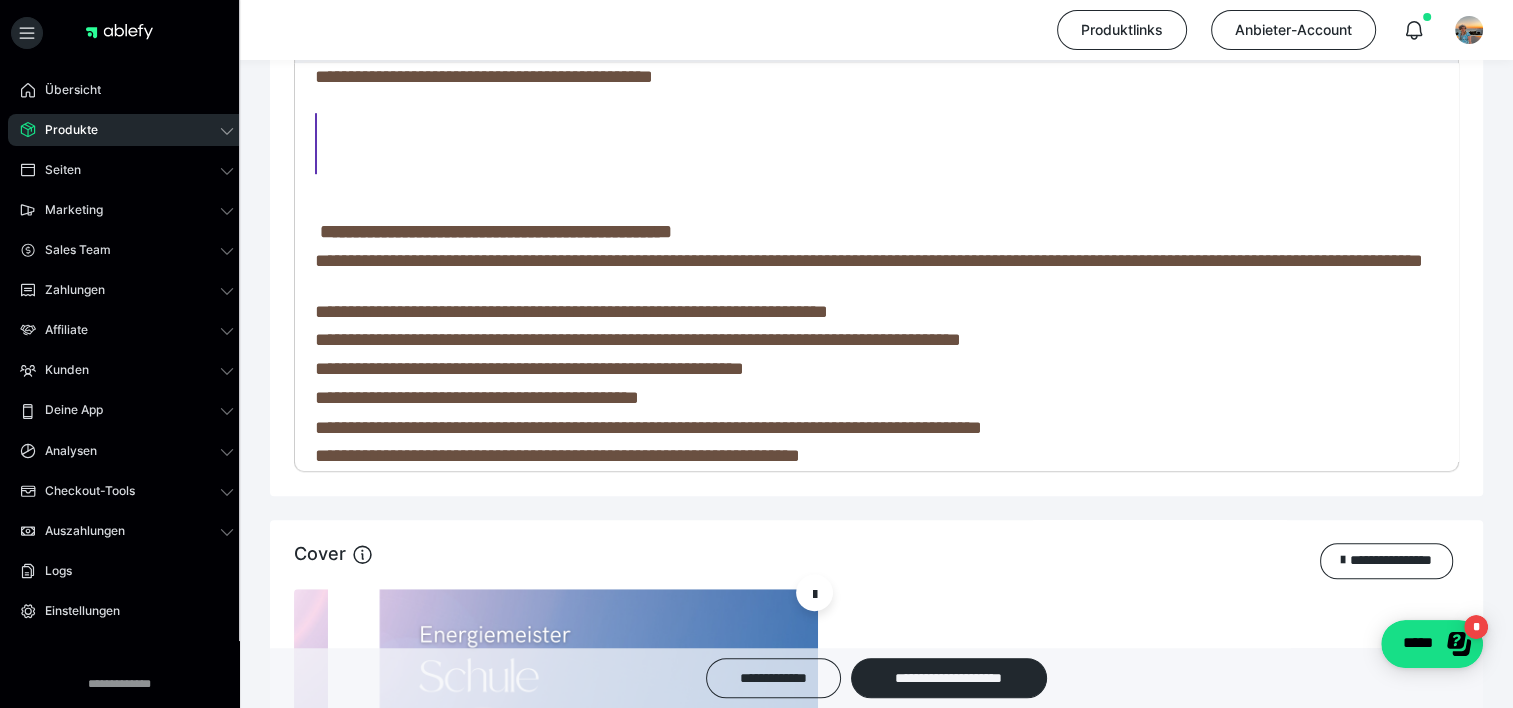 click at bounding box center [869, 143] 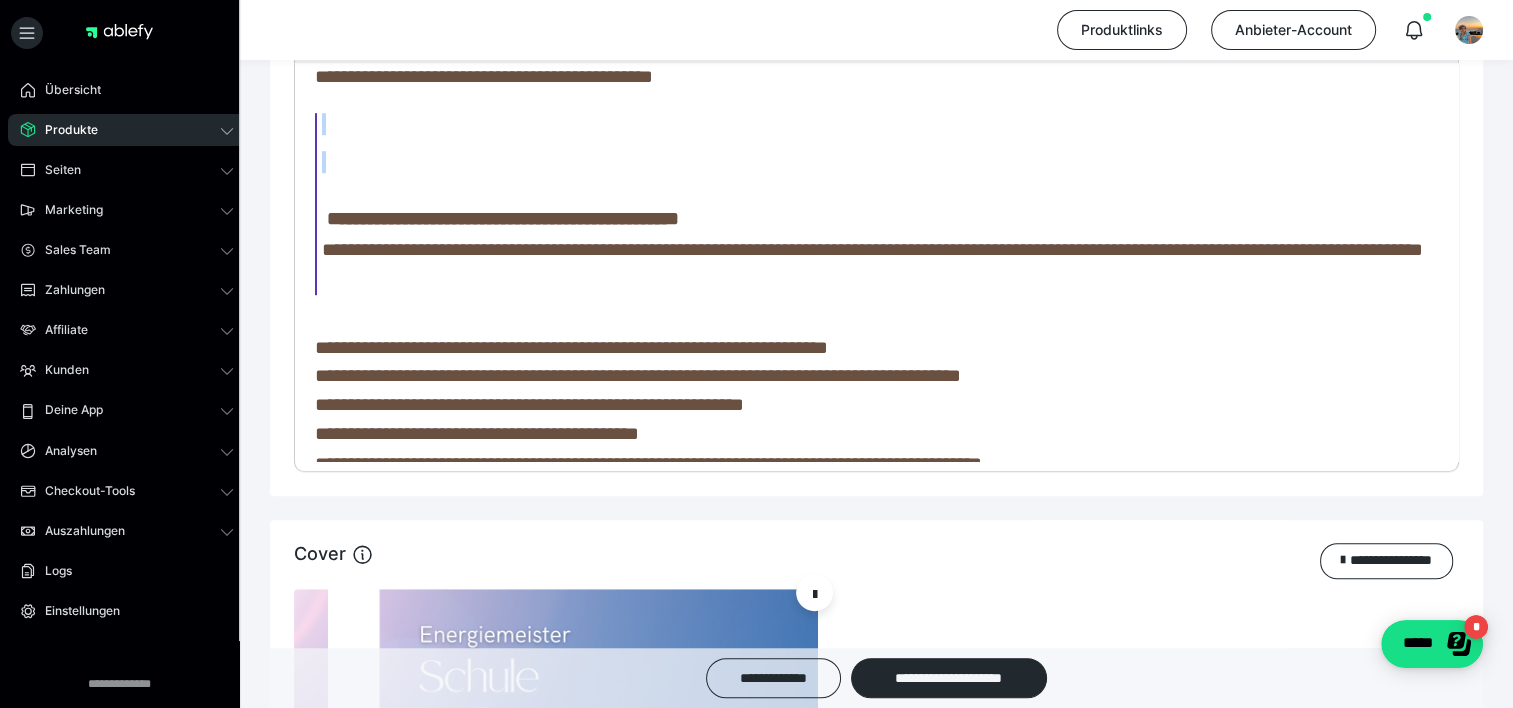 drag, startPoint x: 314, startPoint y: 141, endPoint x: 310, endPoint y: 228, distance: 87.0919 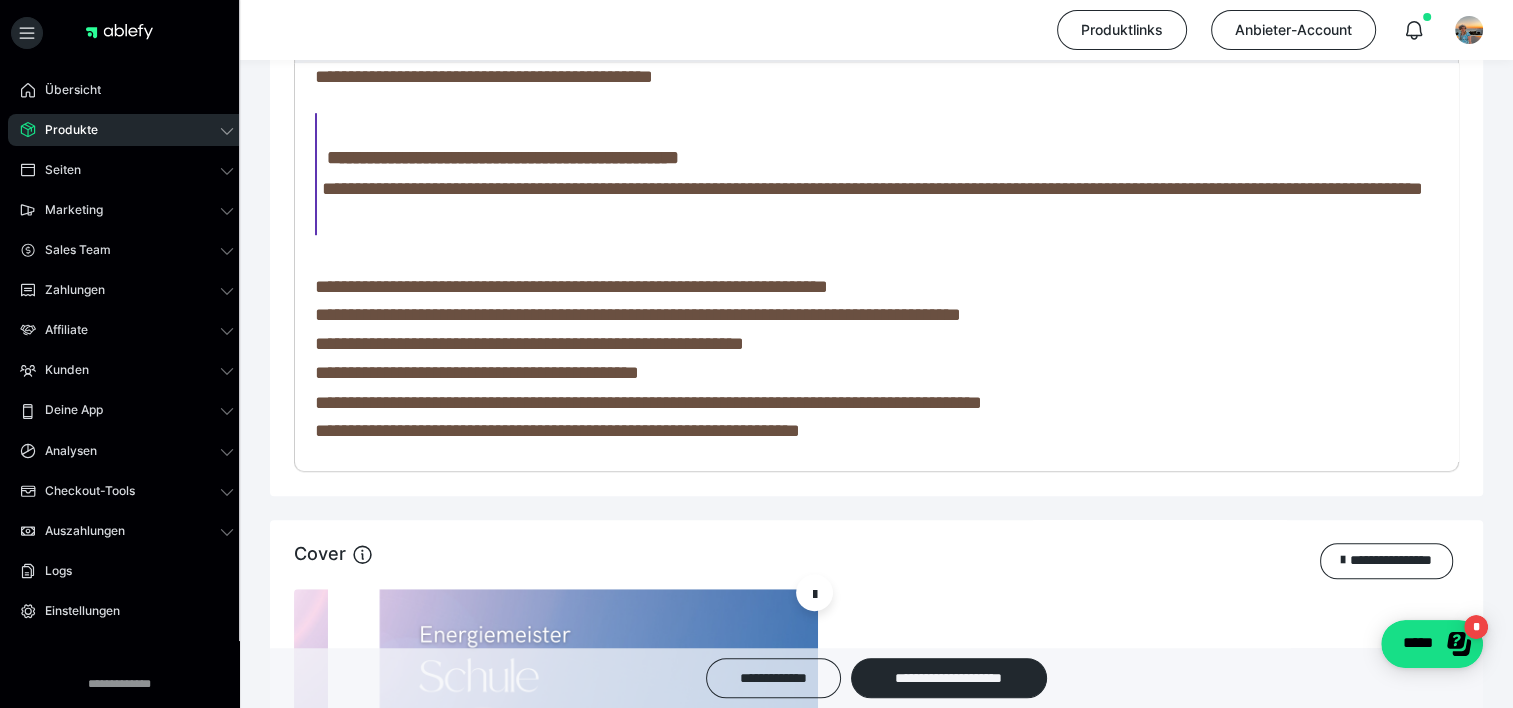 click on "**********" at bounding box center [872, 158] 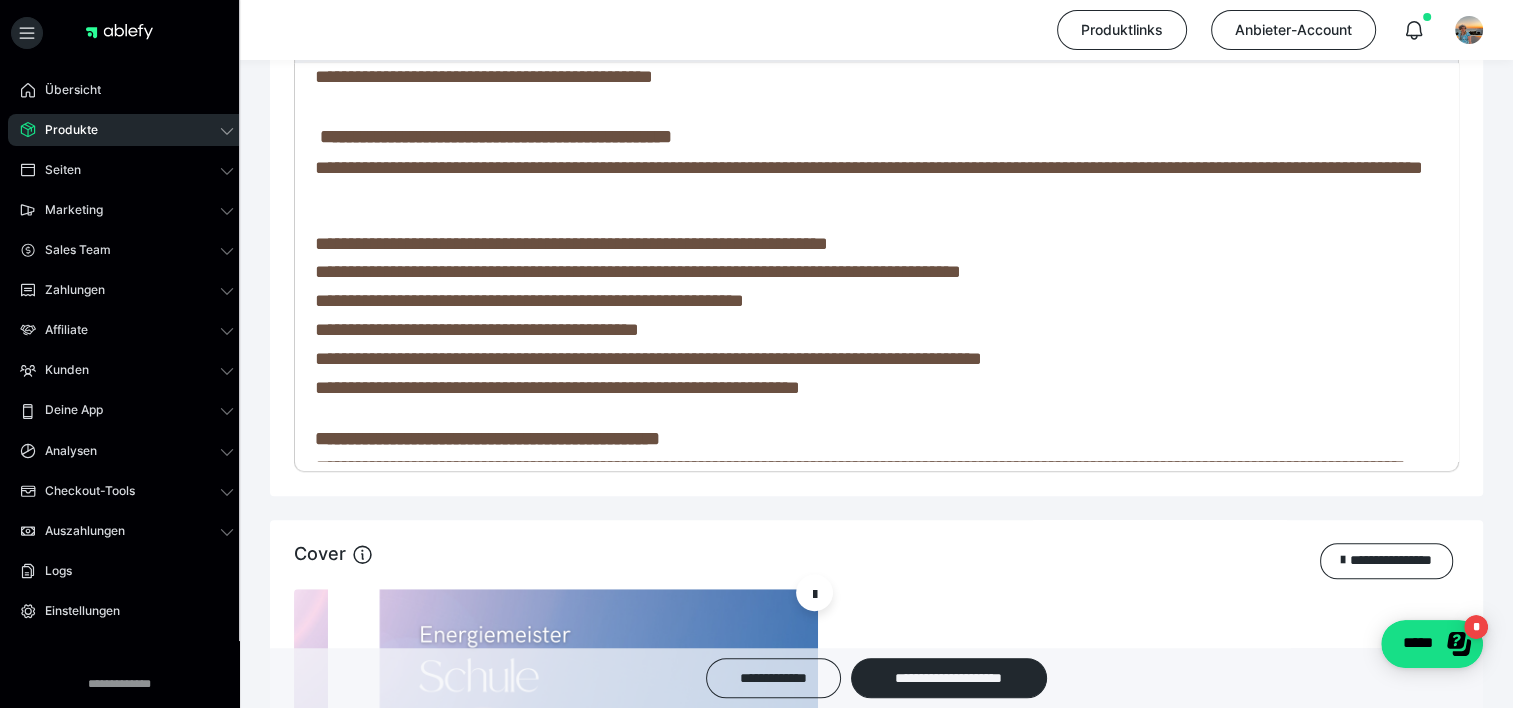 click on "**********" at bounding box center [496, 136] 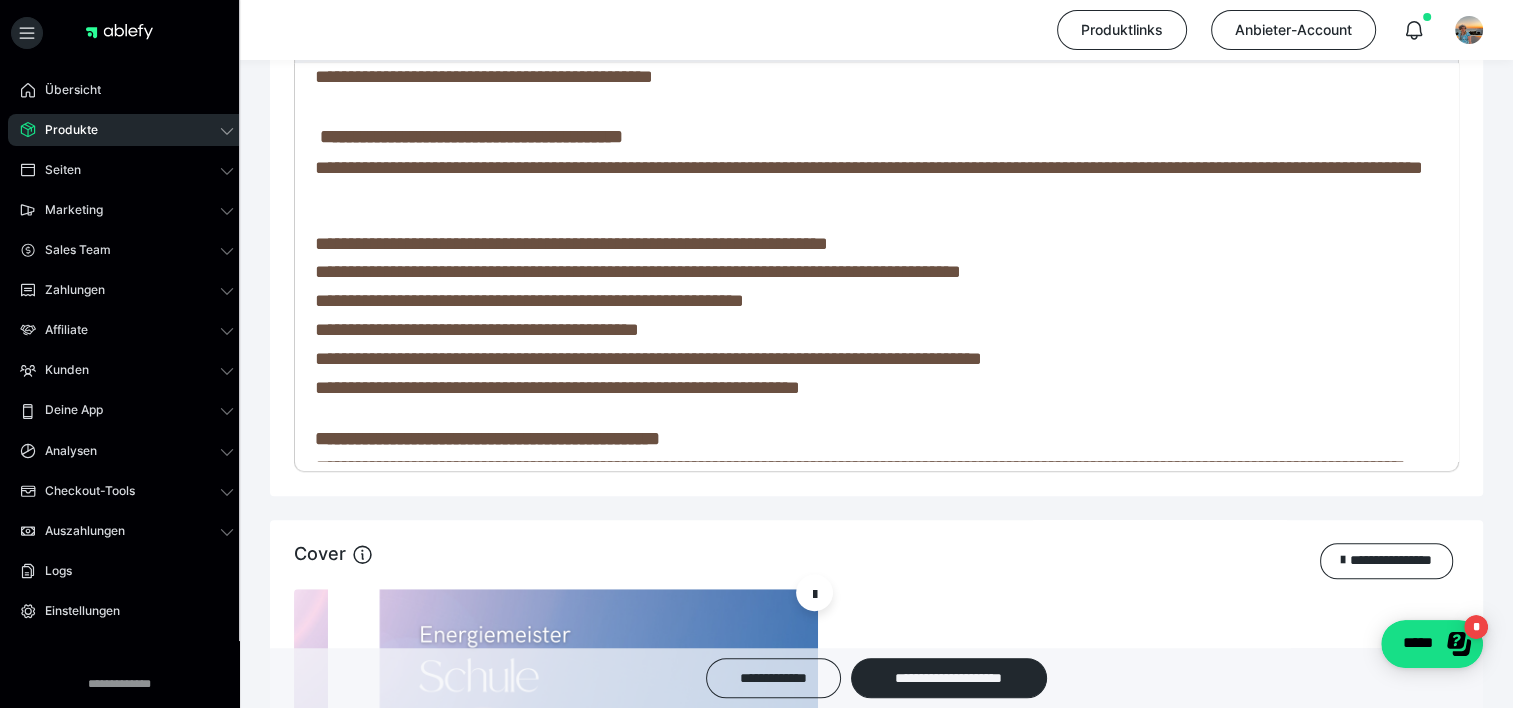 click on "**********" at bounding box center [869, 151] 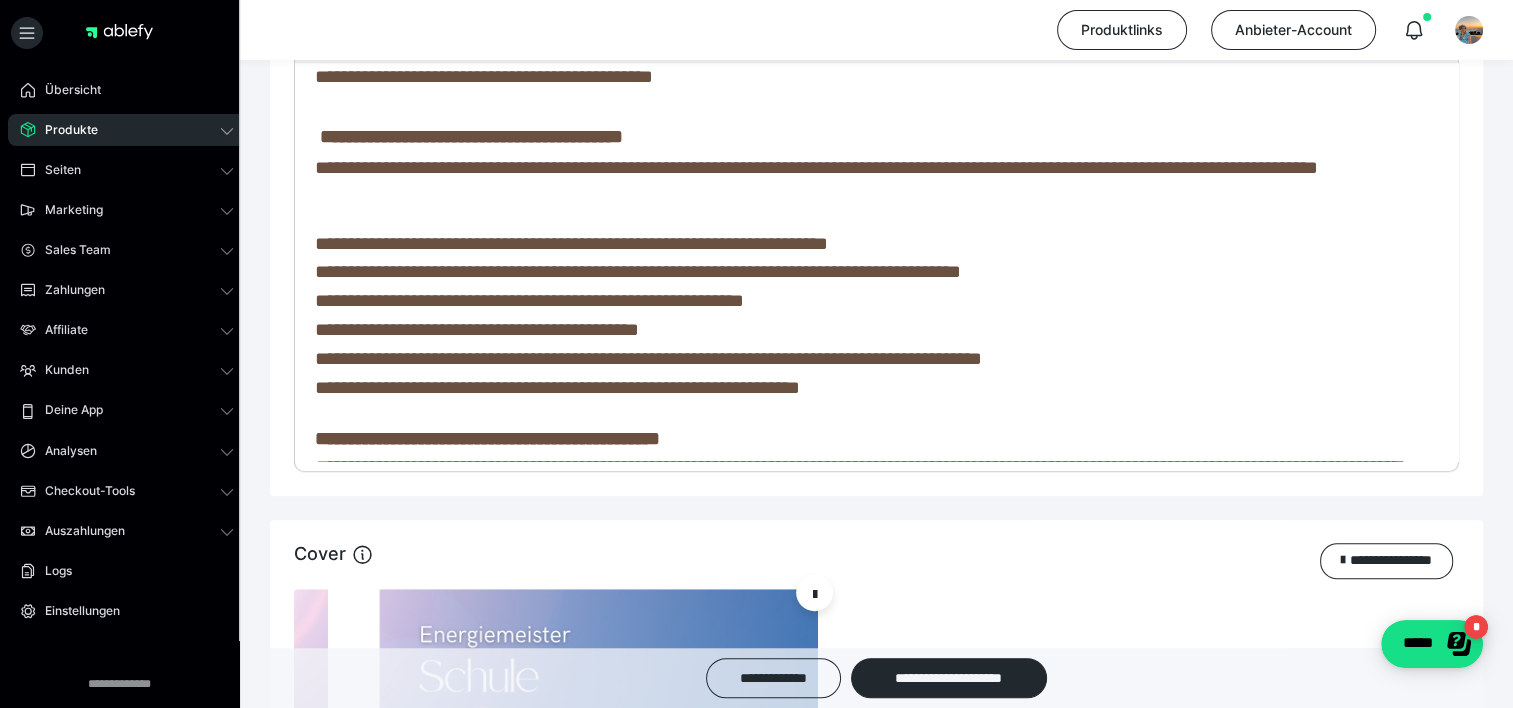 click on "**********" at bounding box center [638, 271] 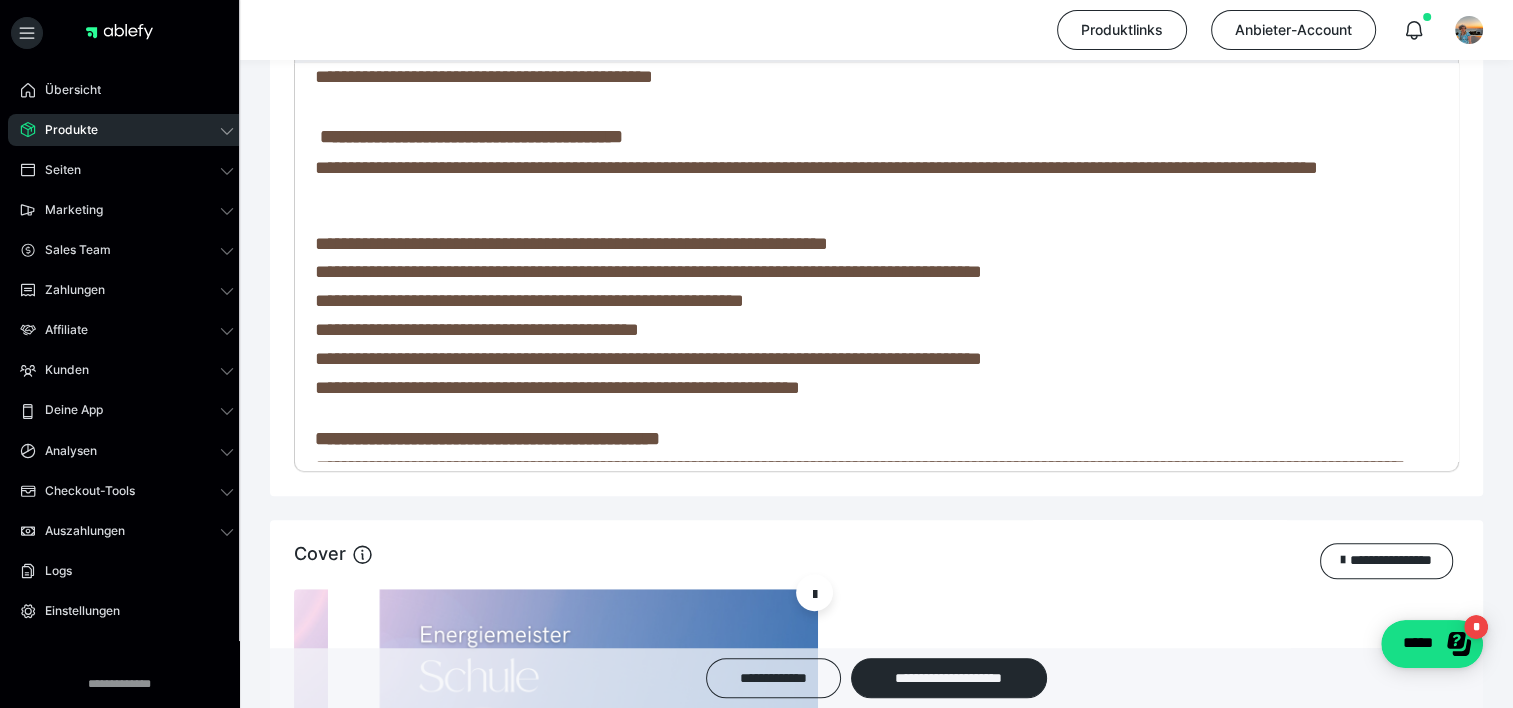 click on "**********" at bounding box center (477, 329) 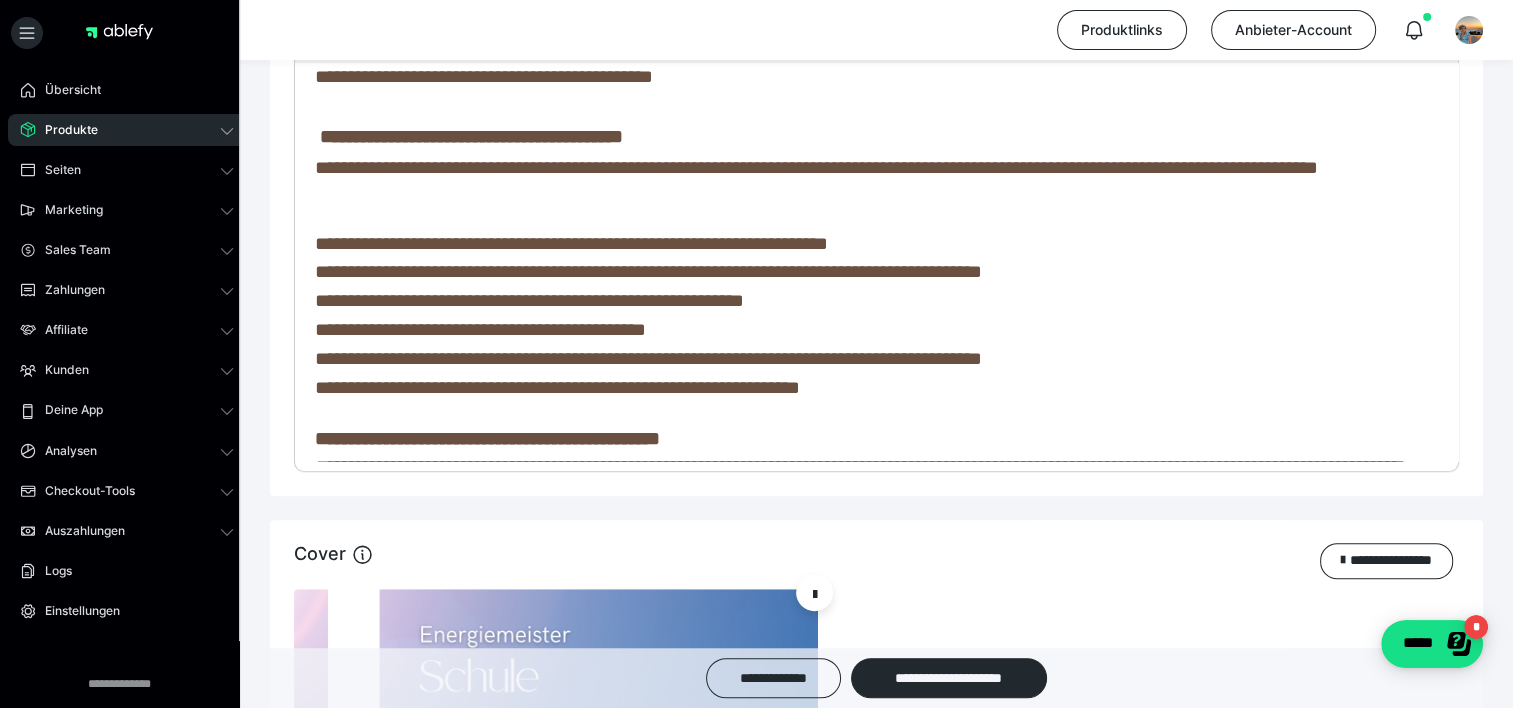 click on "**********" at bounding box center [480, 329] 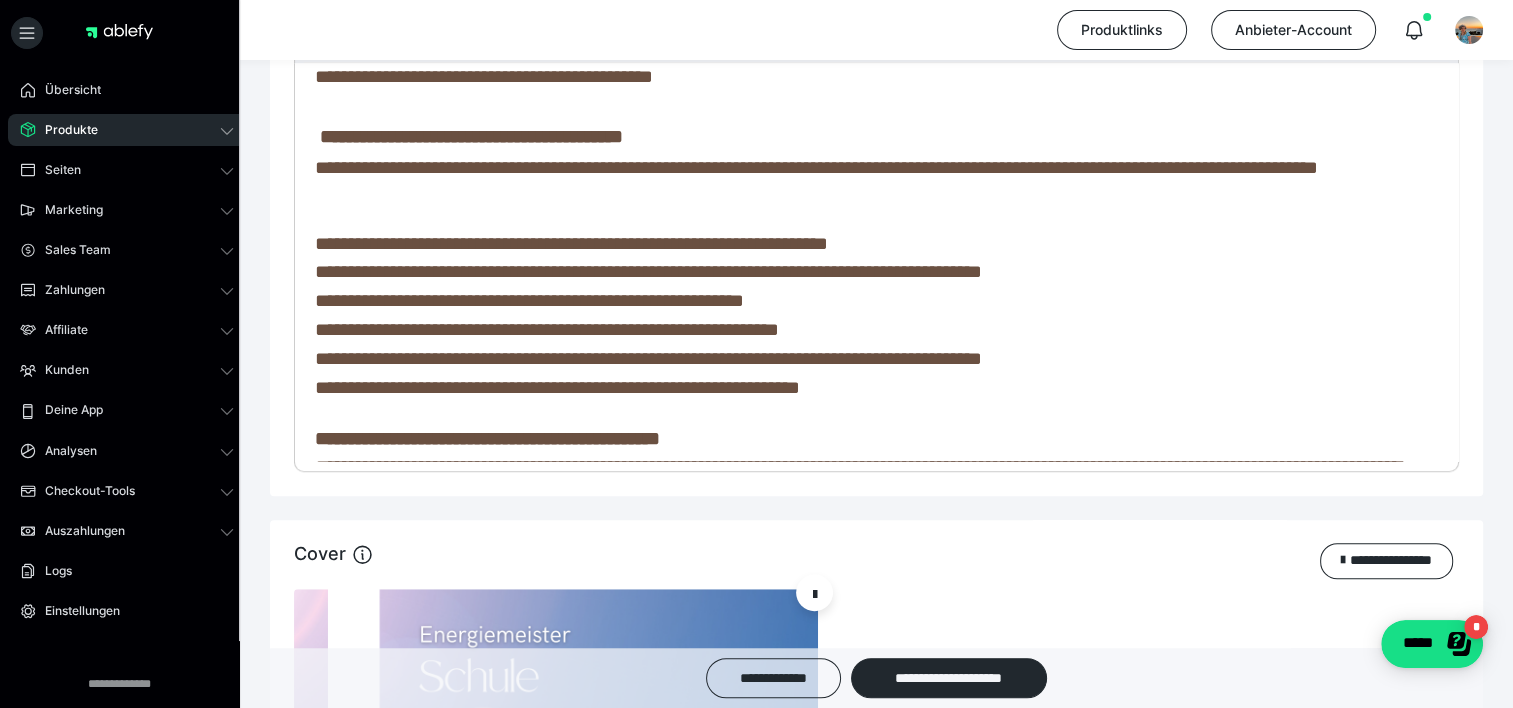 click on "**********" at bounding box center (648, 358) 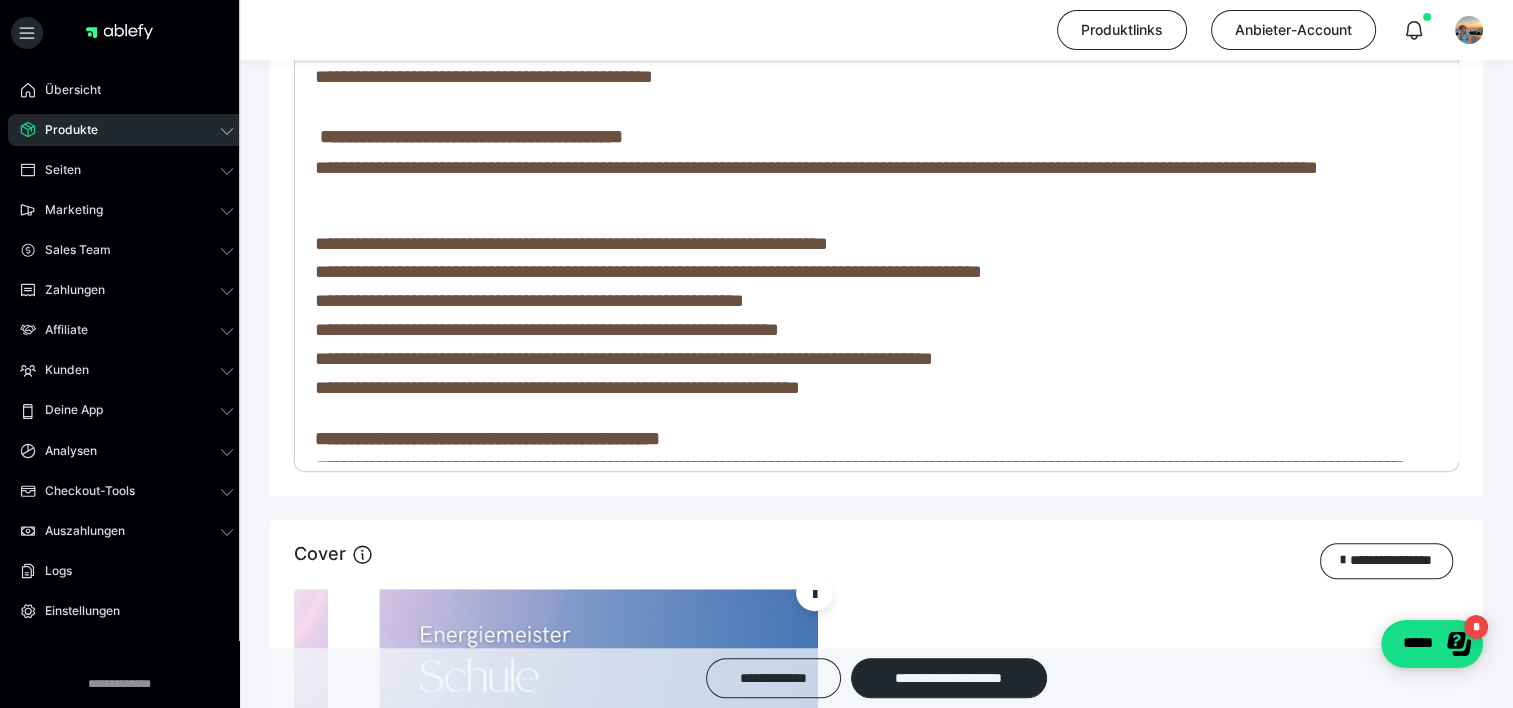 click on "**********" at bounding box center (624, 358) 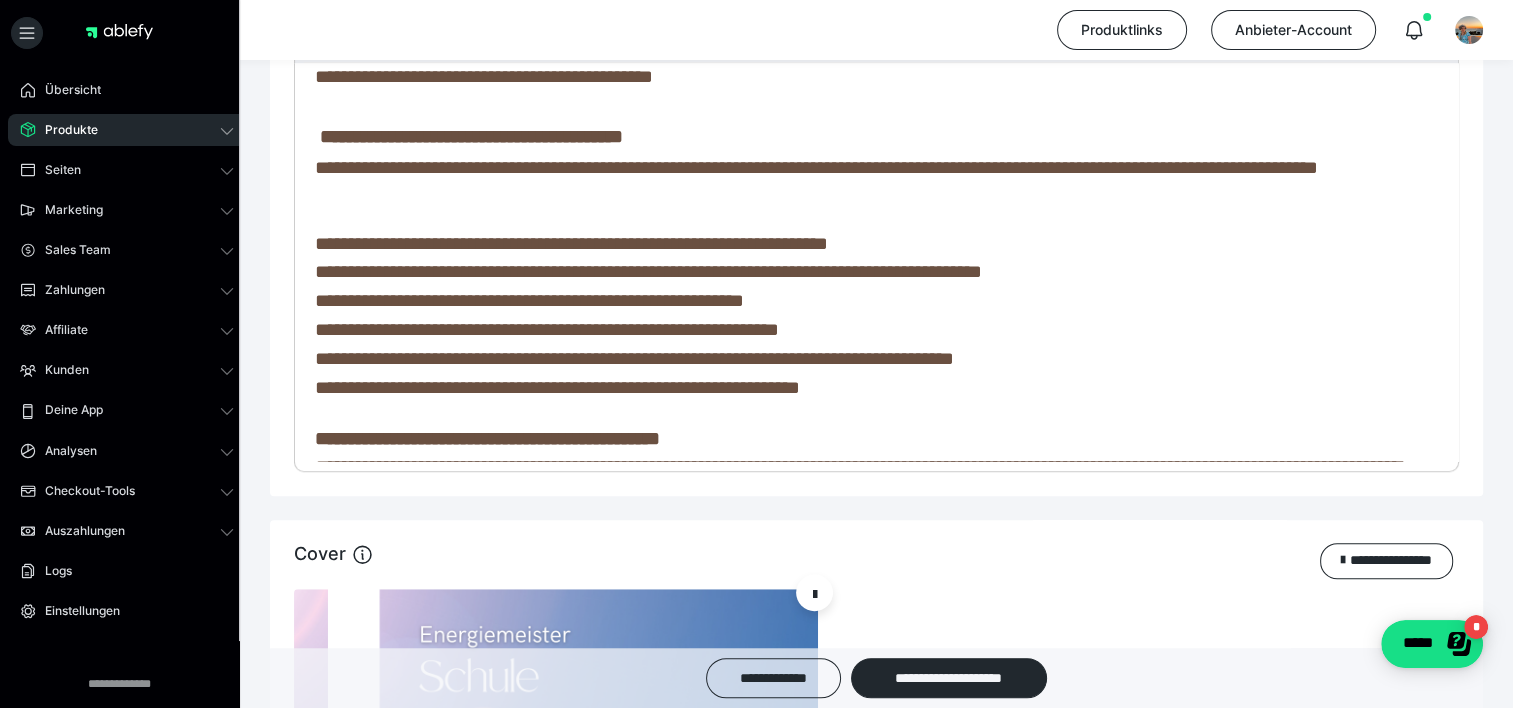 click on "**********" at bounding box center (634, 358) 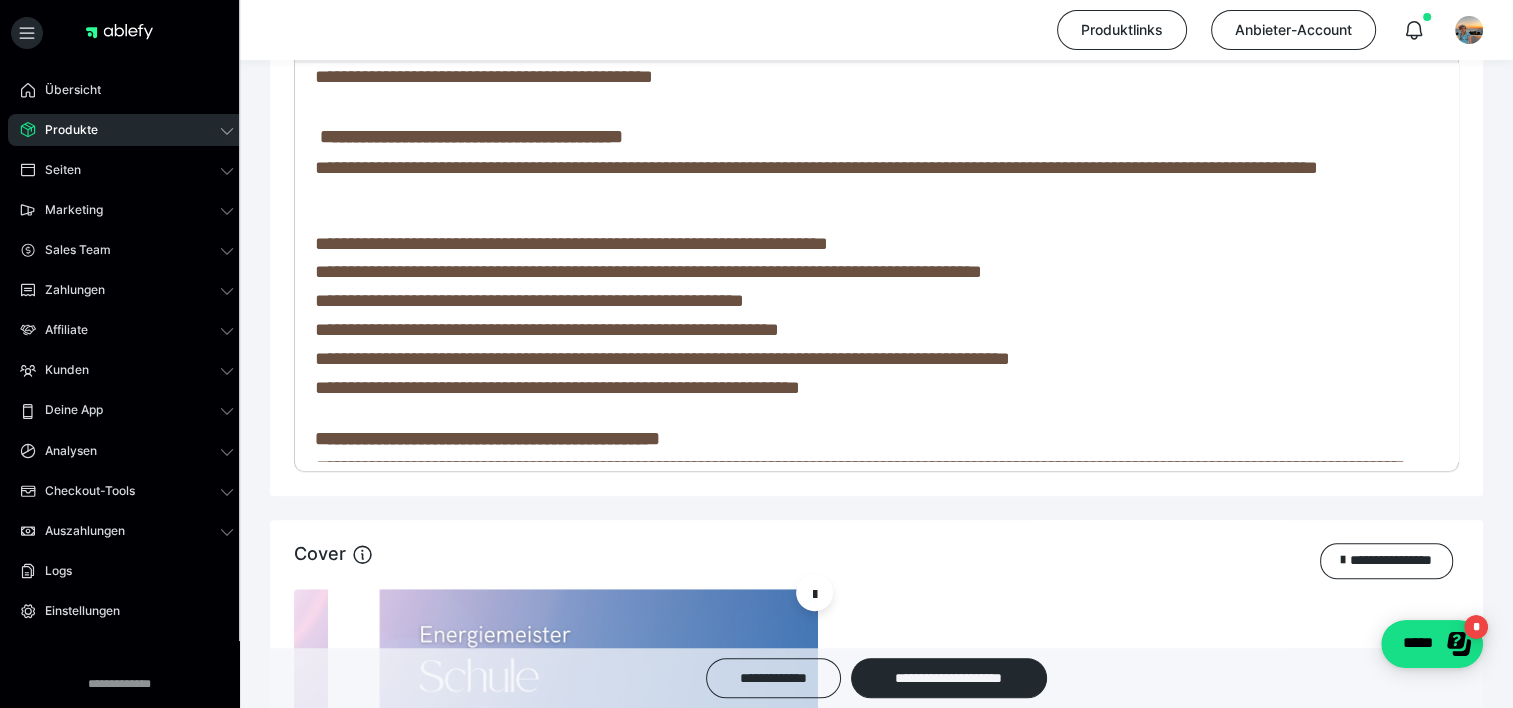 click on "**********" at bounding box center [662, 358] 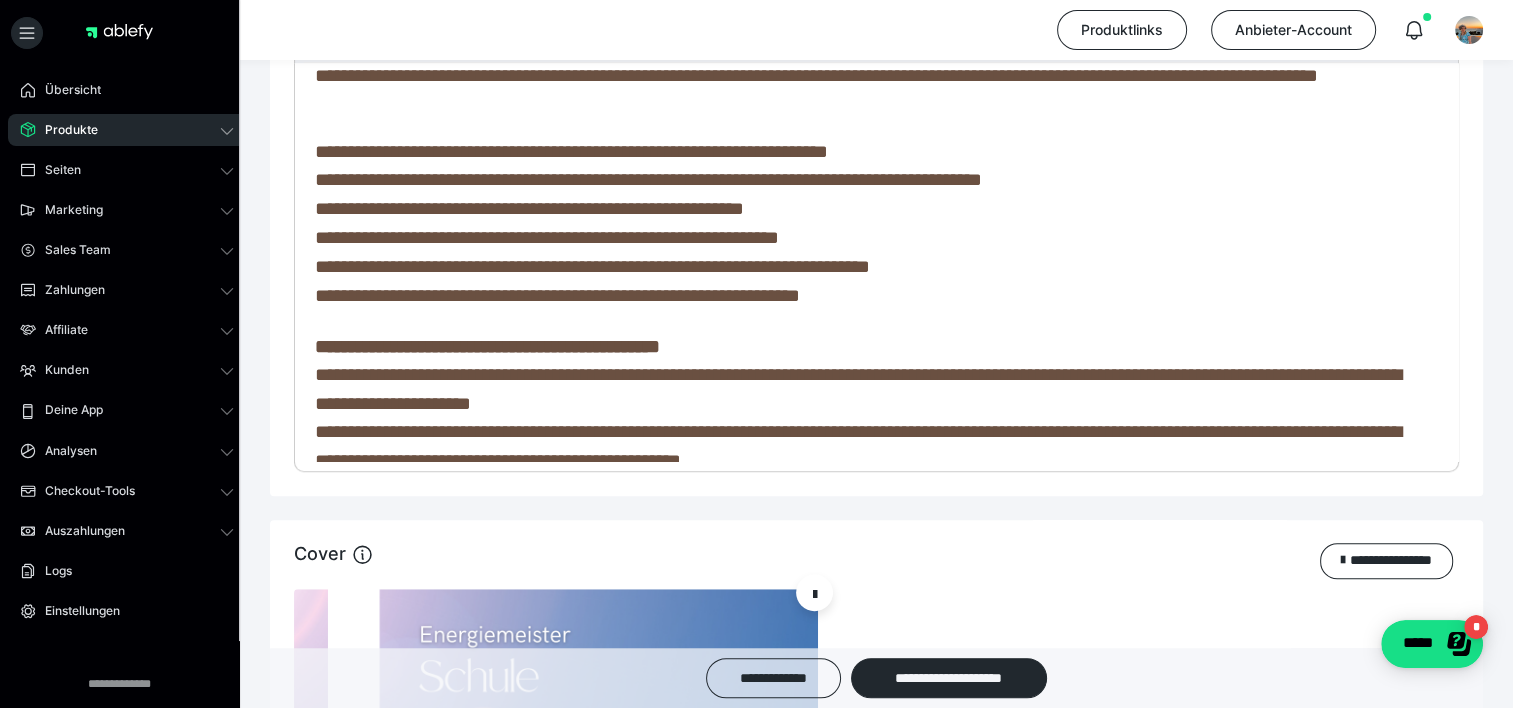 scroll, scrollTop: 1474, scrollLeft: 0, axis: vertical 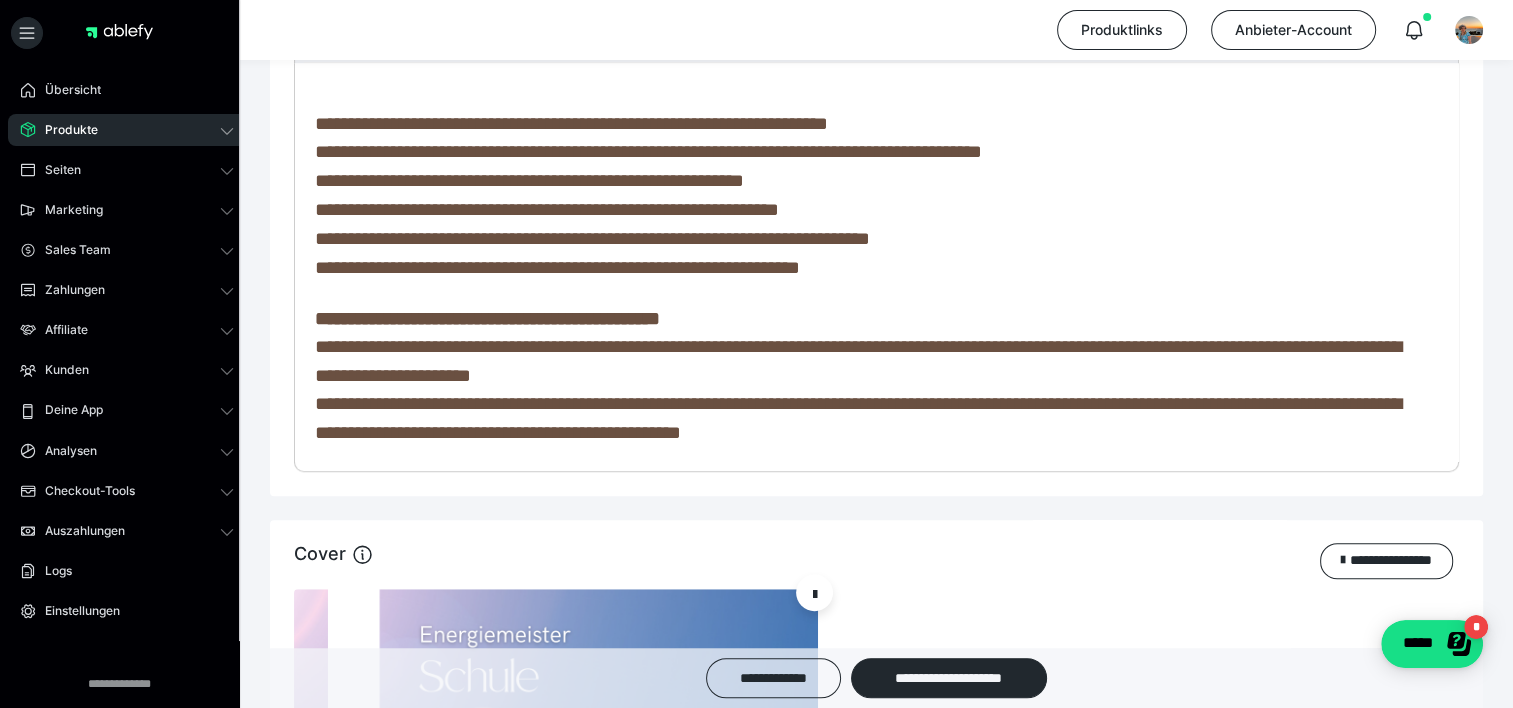 click on "**********" at bounding box center (557, 267) 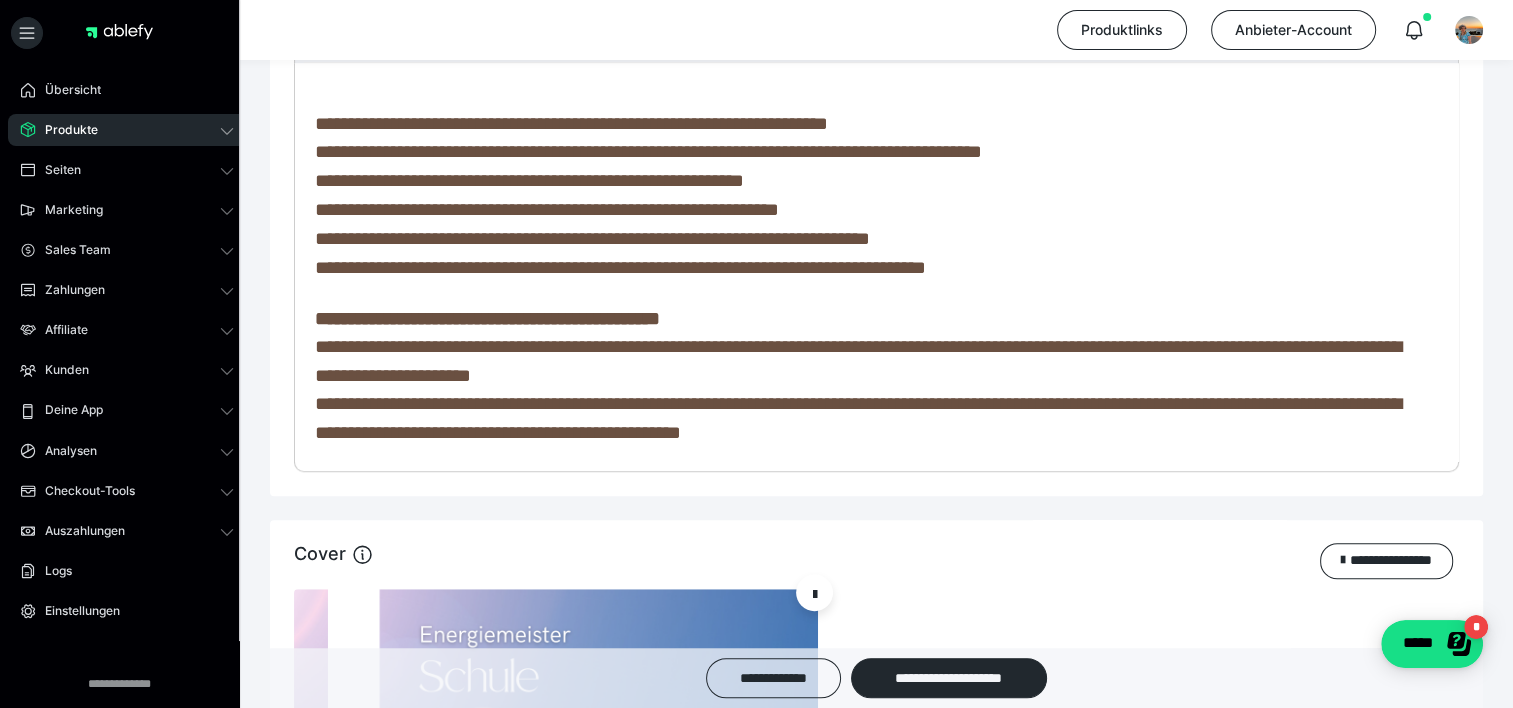 click on "**********" at bounding box center (620, 267) 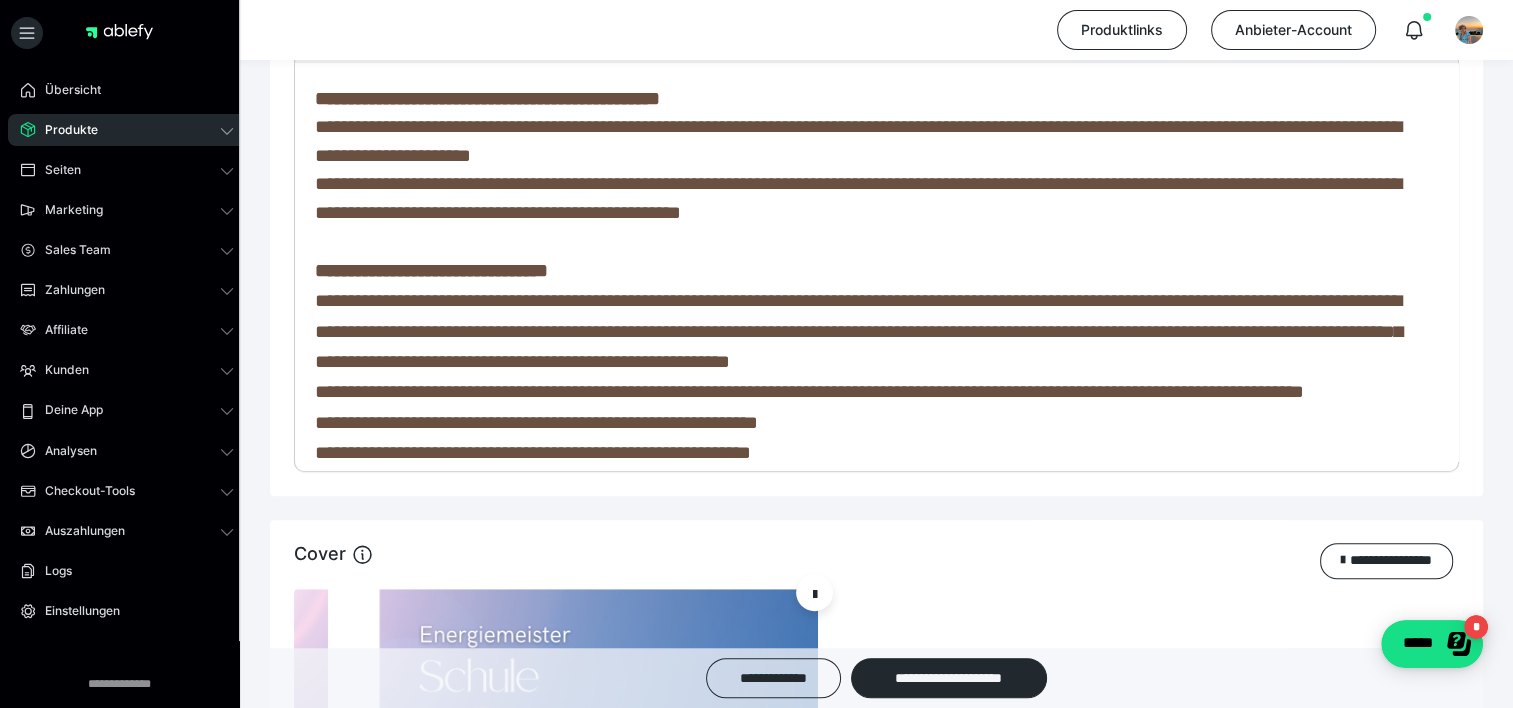 scroll, scrollTop: 1700, scrollLeft: 0, axis: vertical 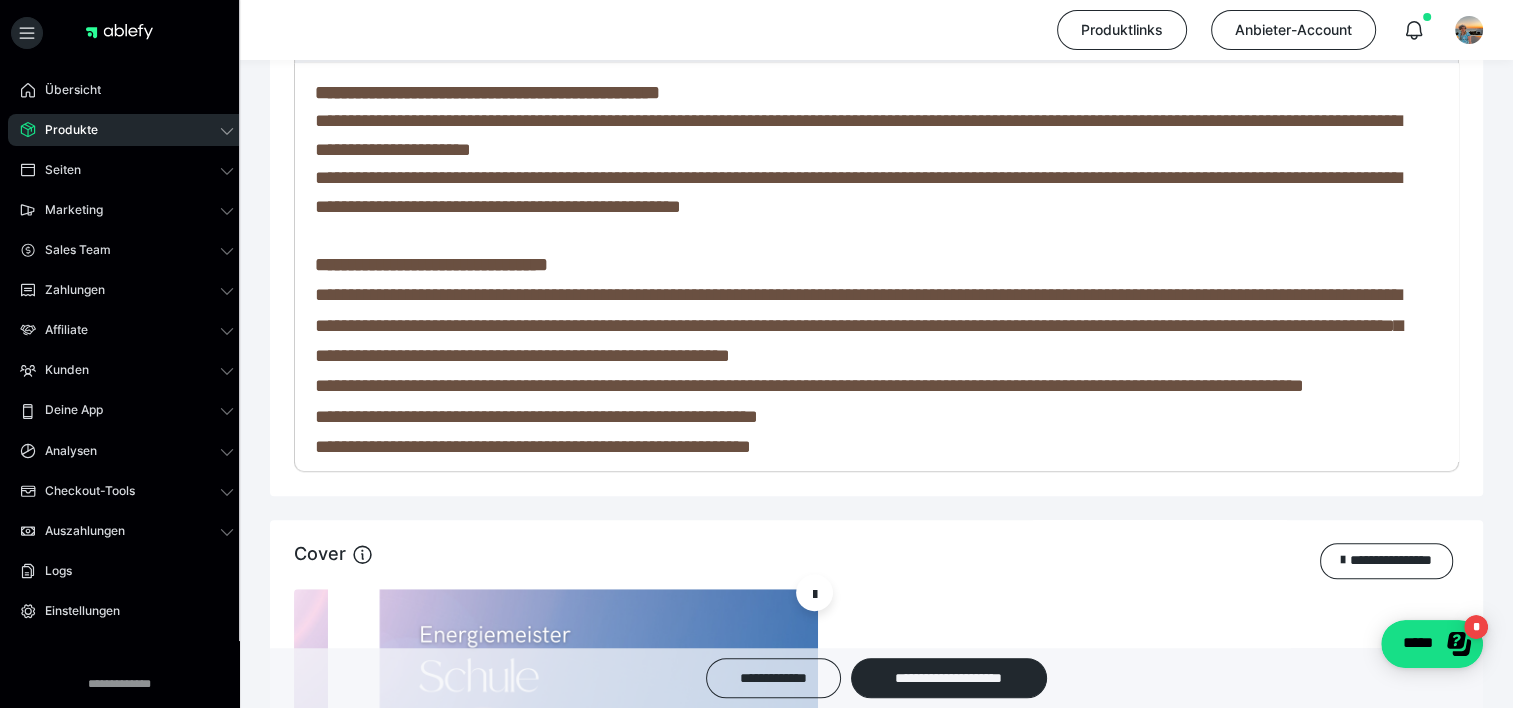 click on "**********" at bounding box center [858, 121] 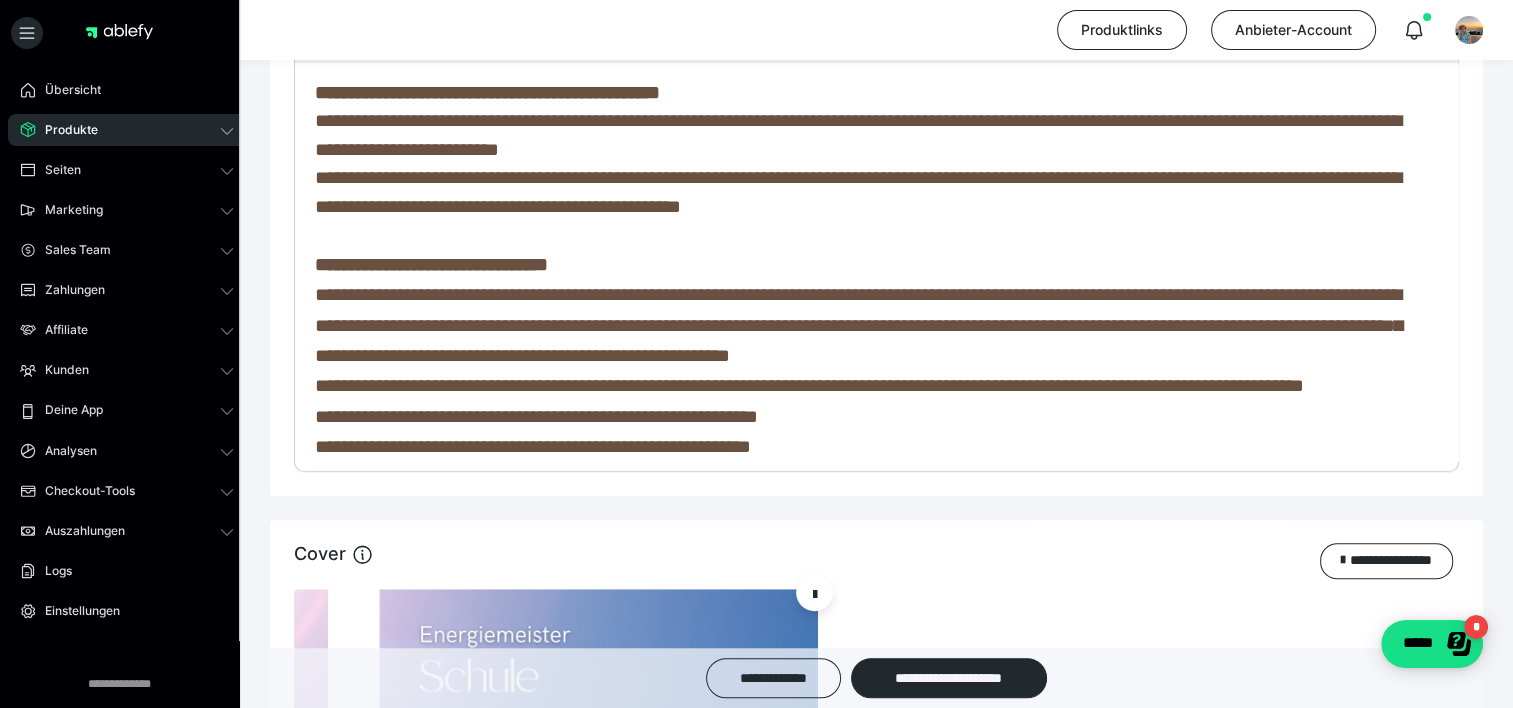 click on "**********" at bounding box center [858, 121] 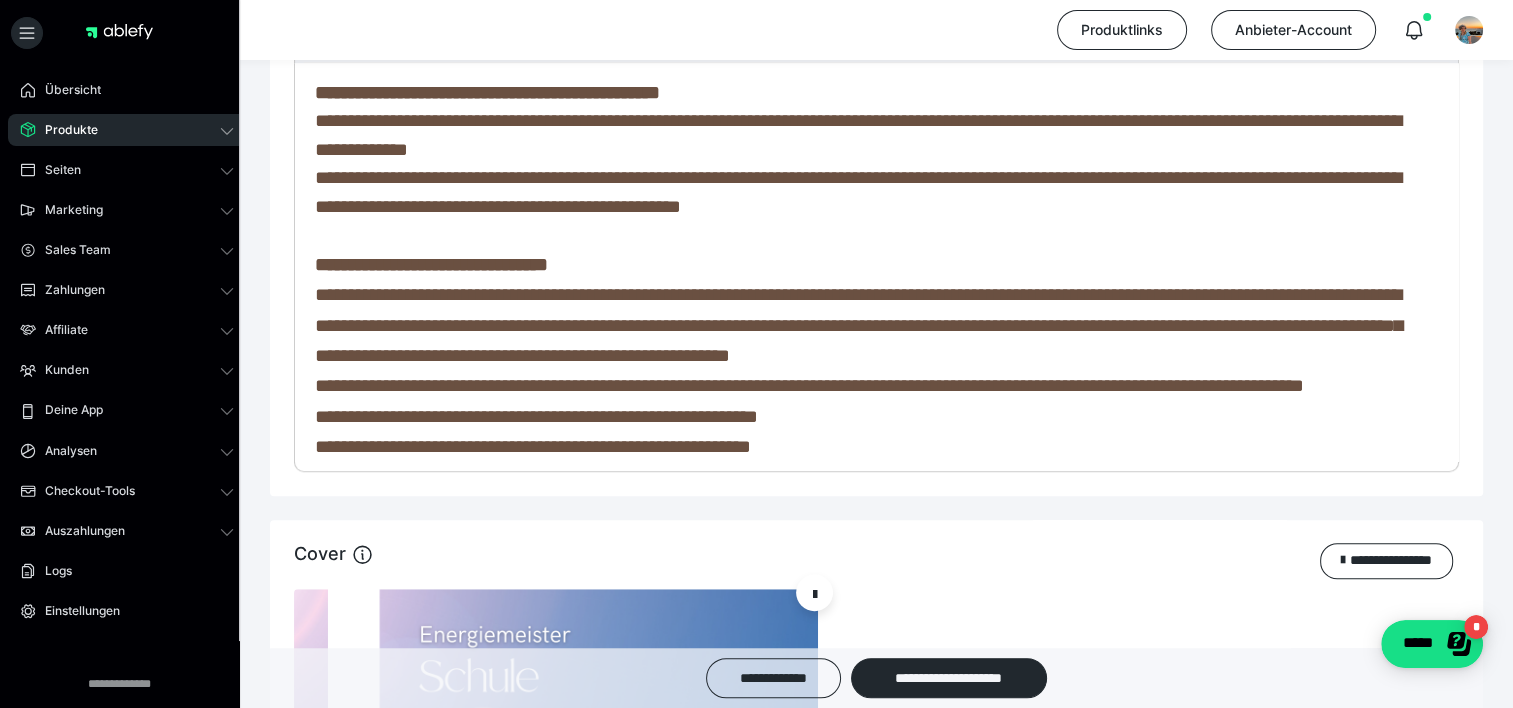 click on "**********" at bounding box center (858, 121) 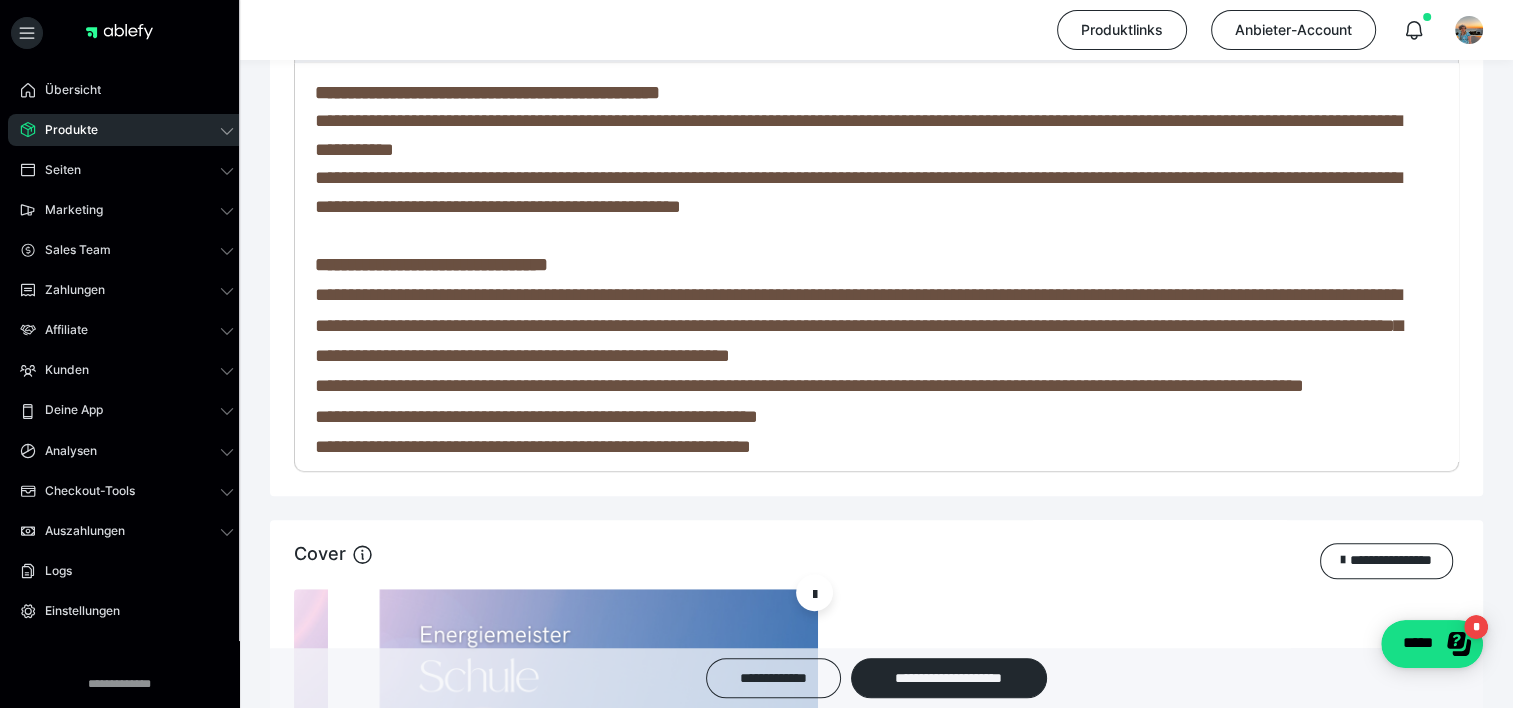 click on "**********" at bounding box center [869, 122] 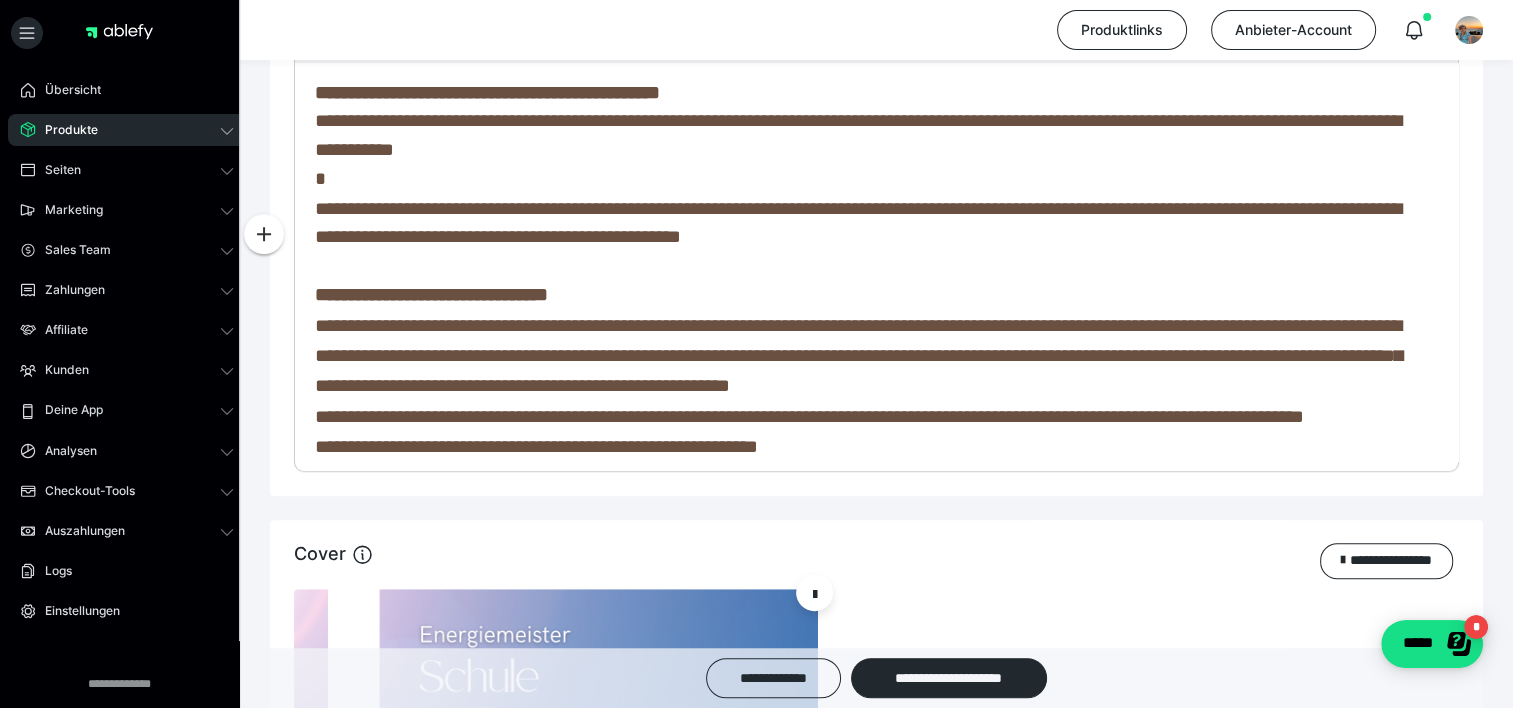 click on "**********" at bounding box center (858, 223) 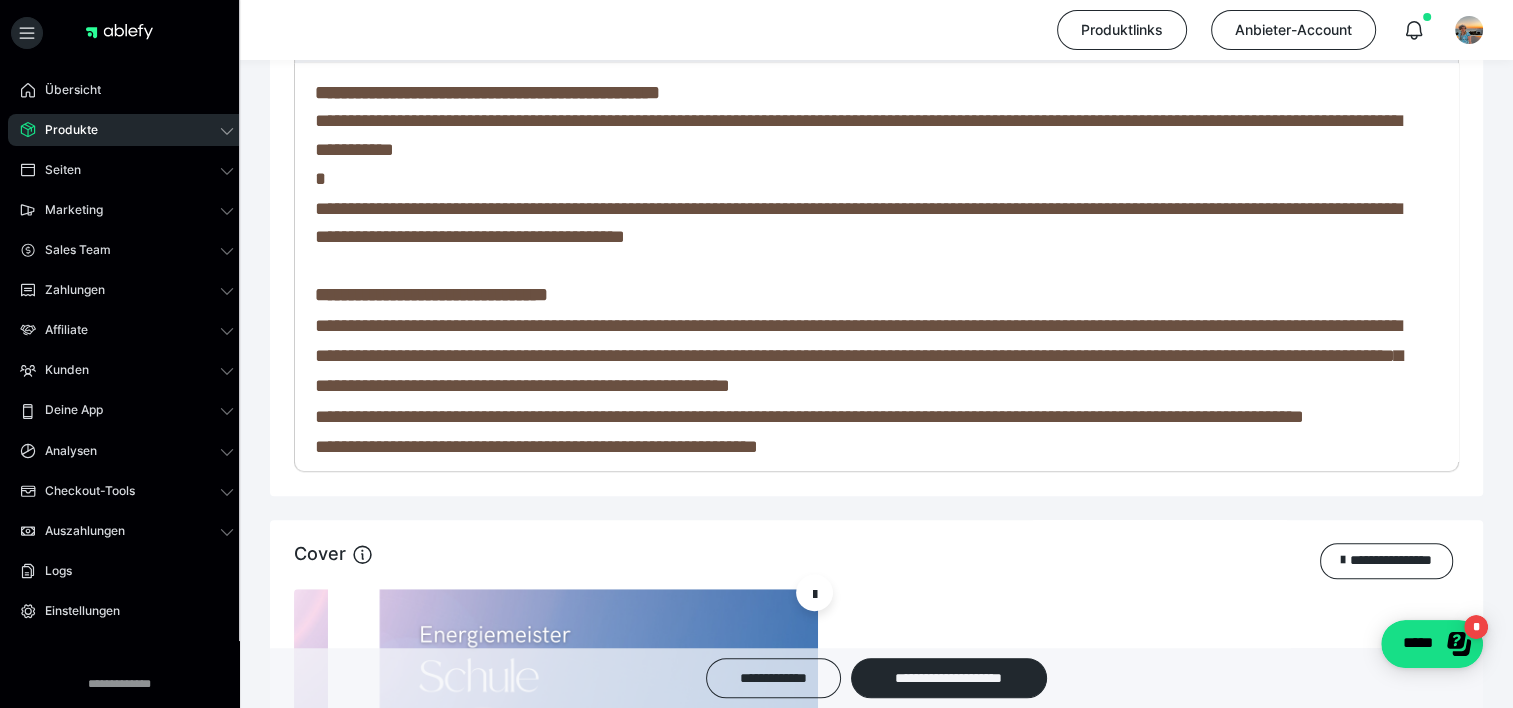 click on "**********" at bounding box center [858, 223] 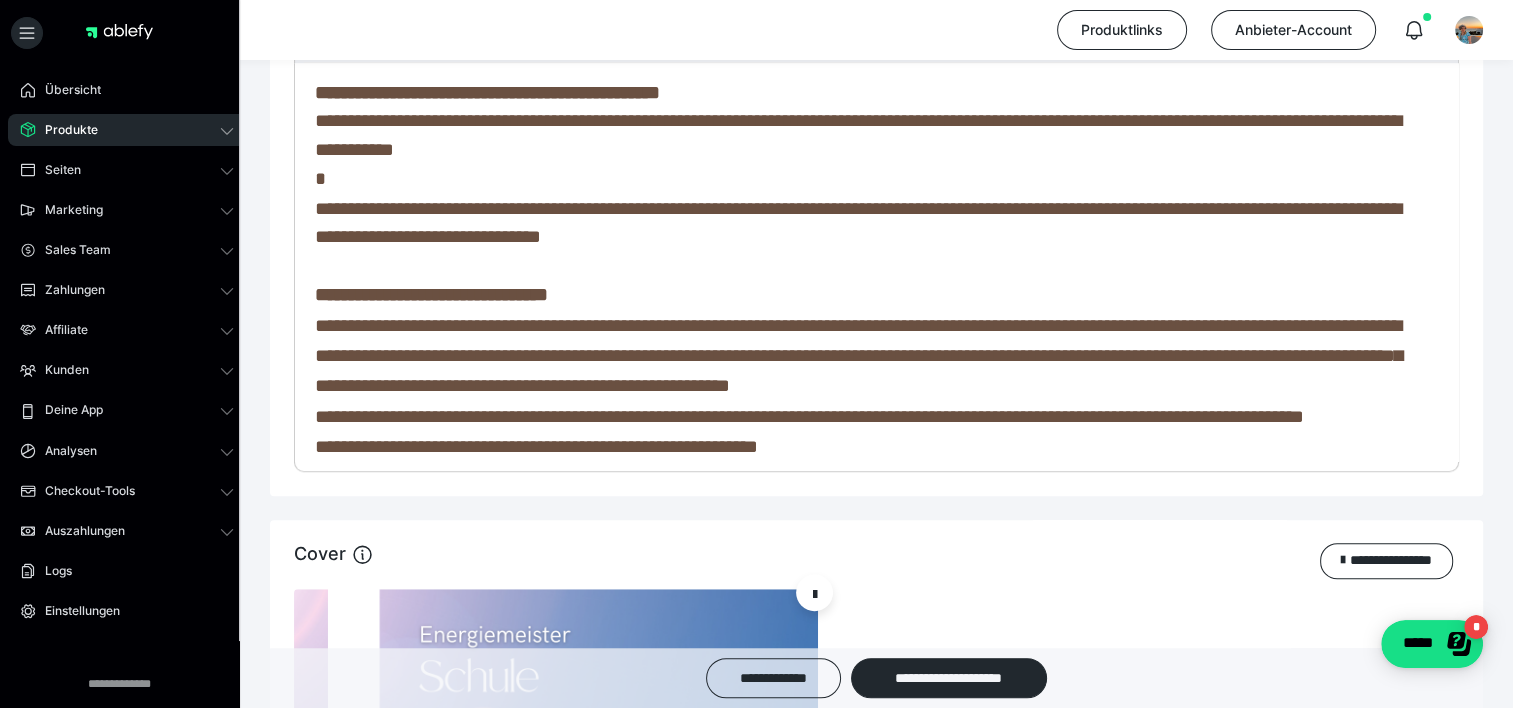 click on "**********" at bounding box center (858, 223) 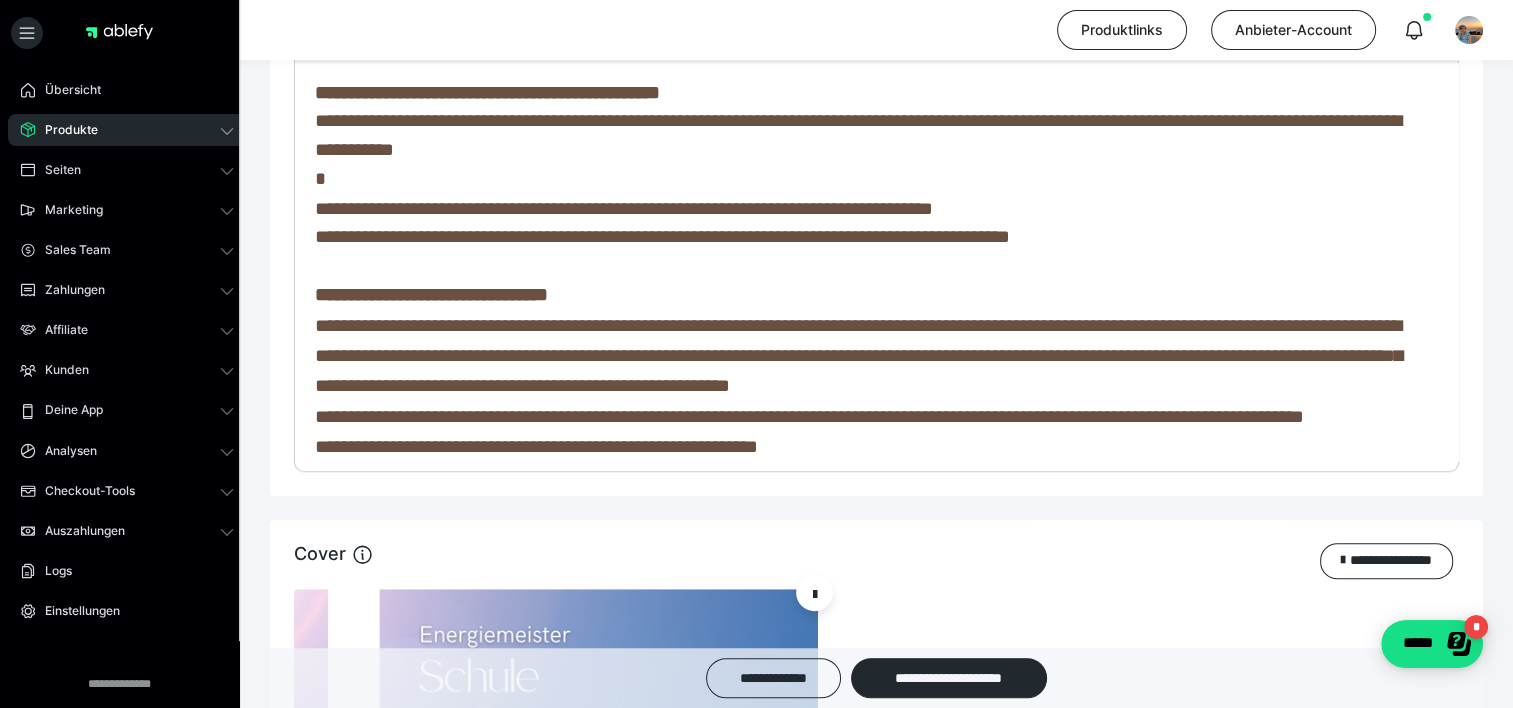click on "**********" at bounding box center (662, 236) 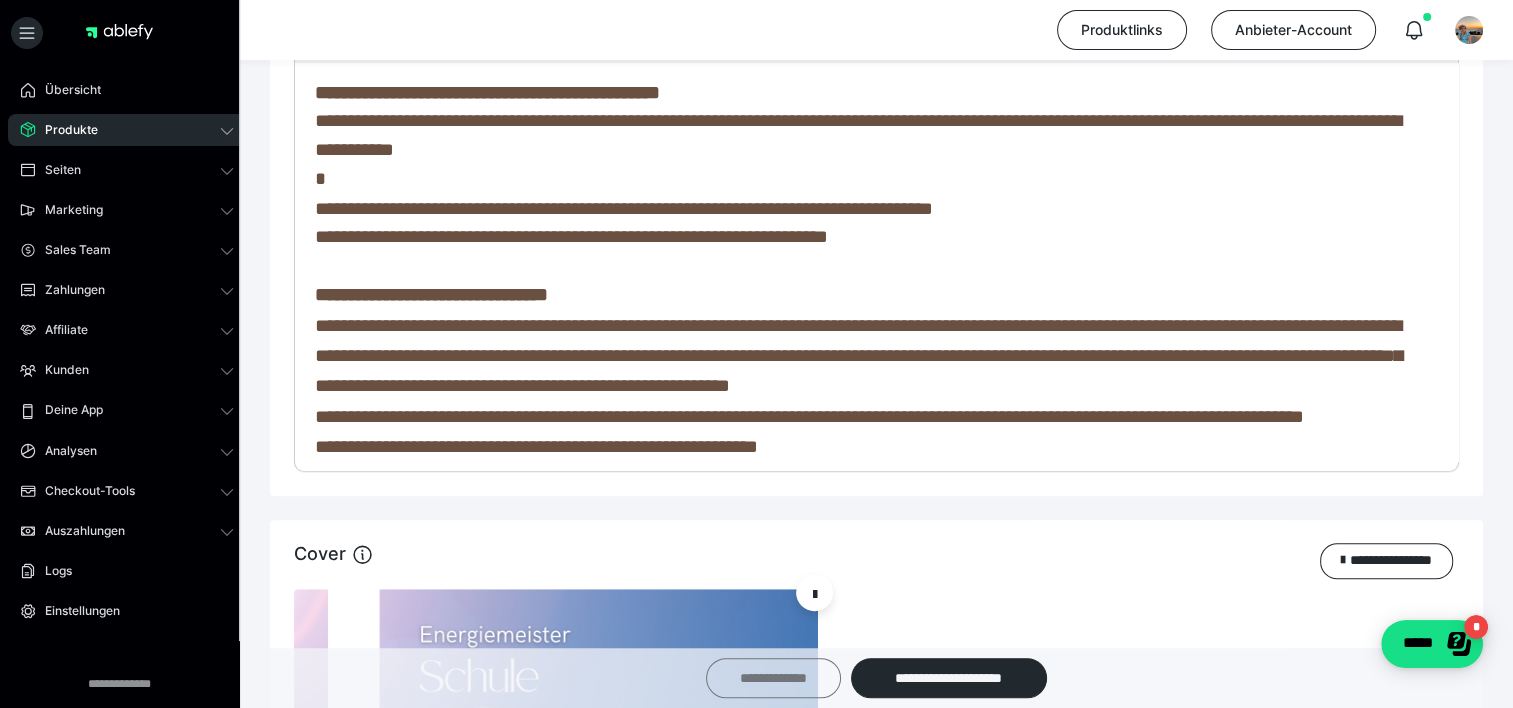click on "**********" at bounding box center [773, 678] 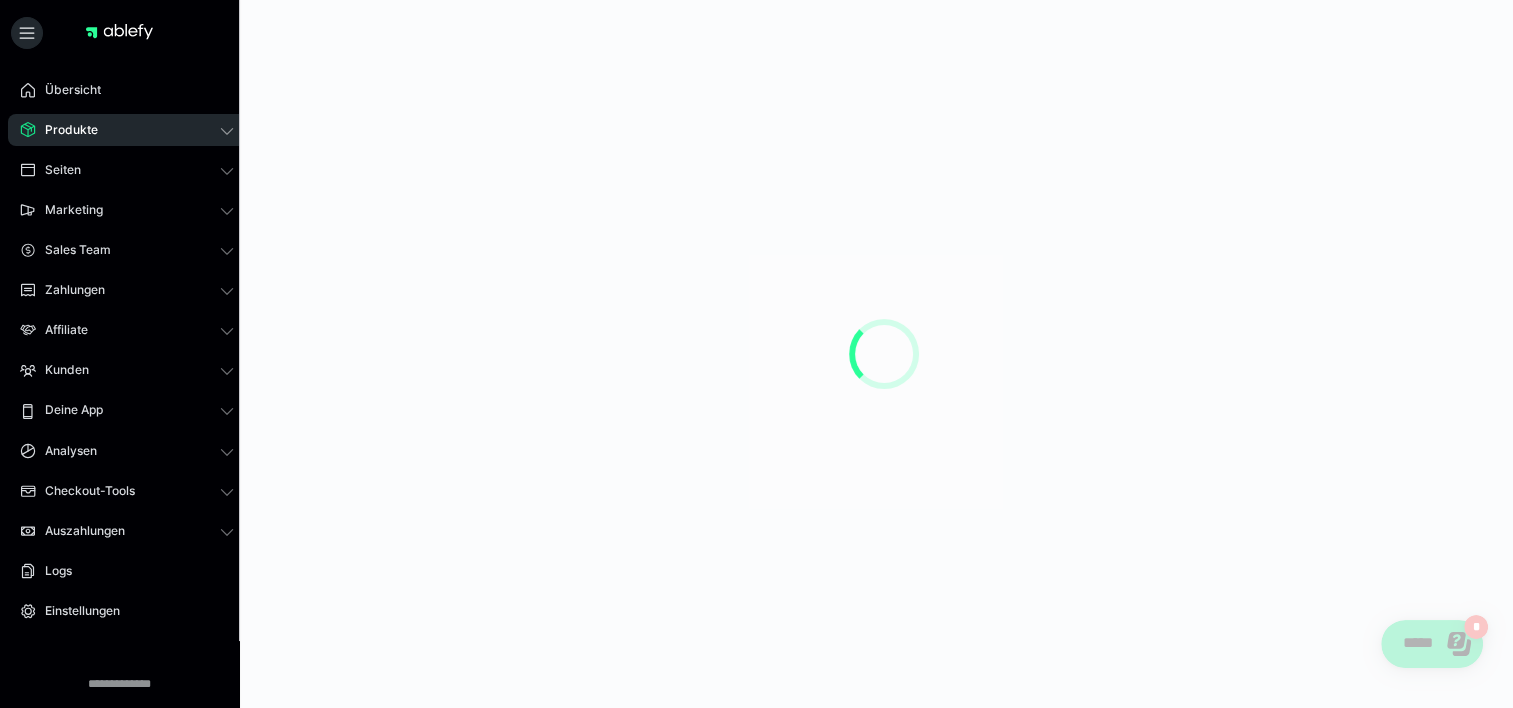 scroll, scrollTop: 0, scrollLeft: 0, axis: both 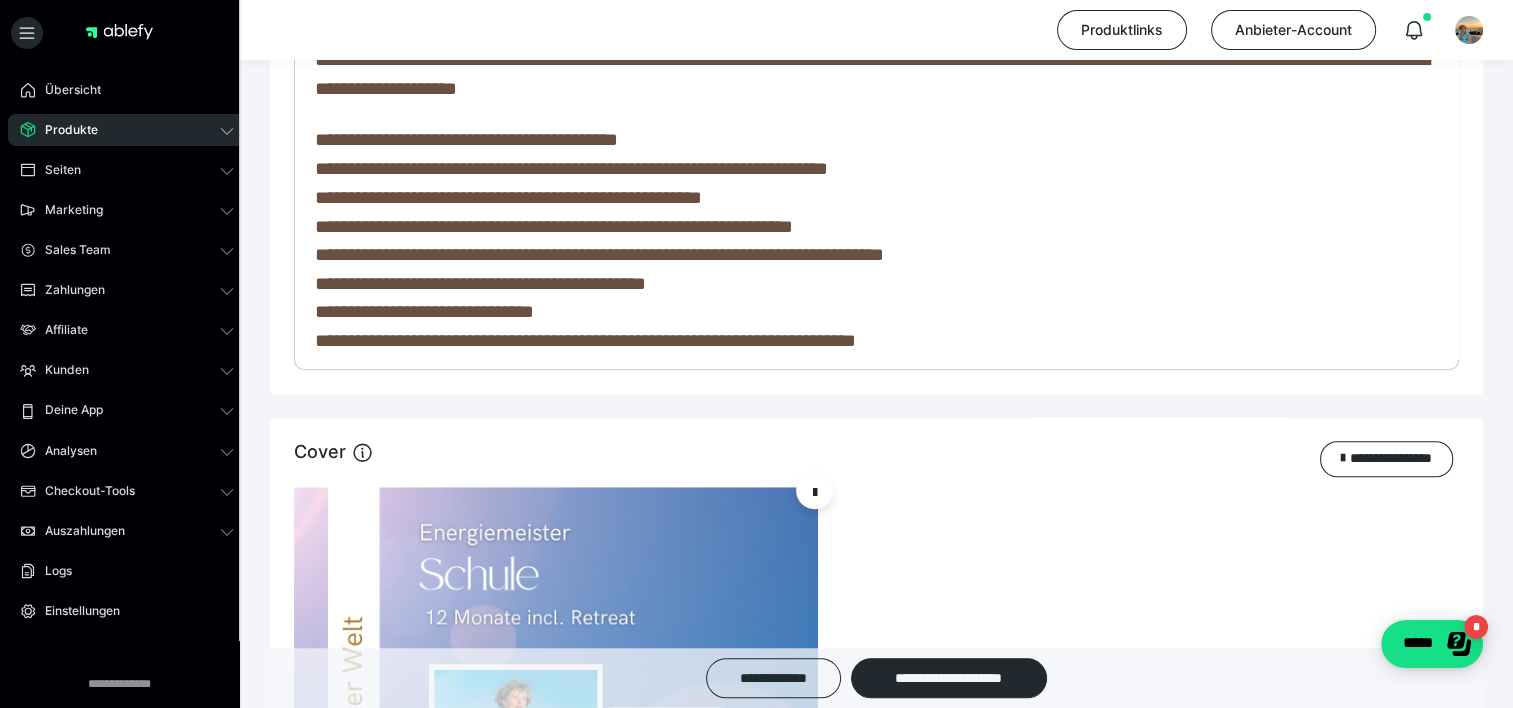 click on "**********" 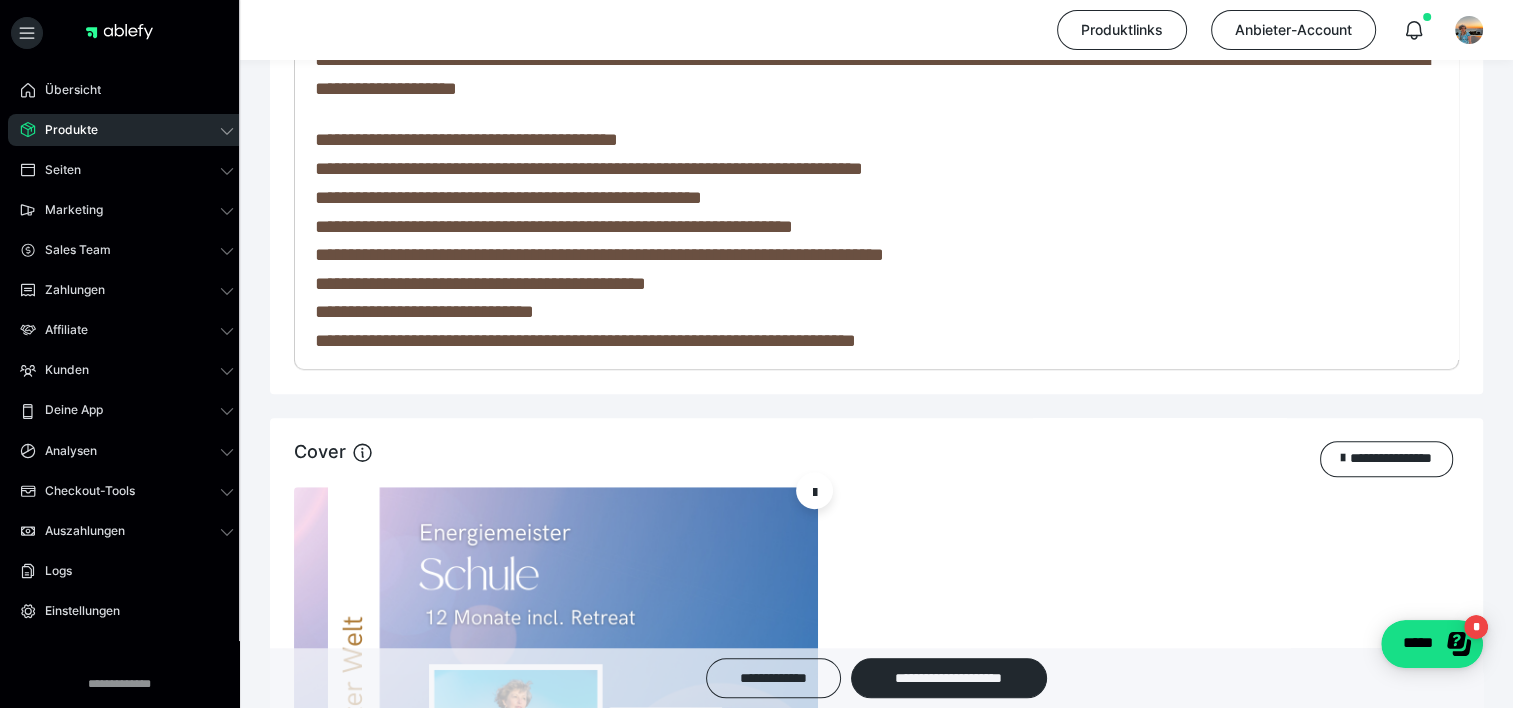 click on "**********" 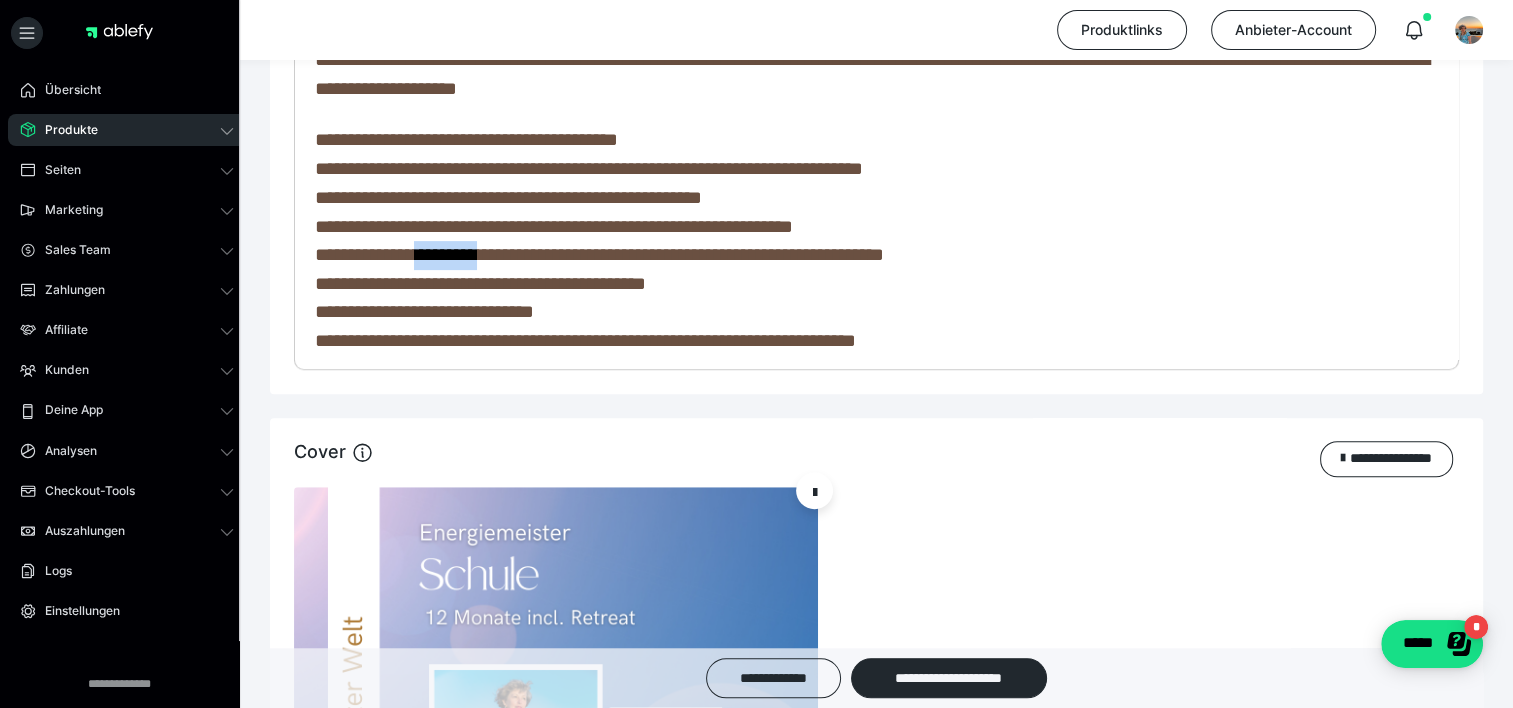 click on "**********" 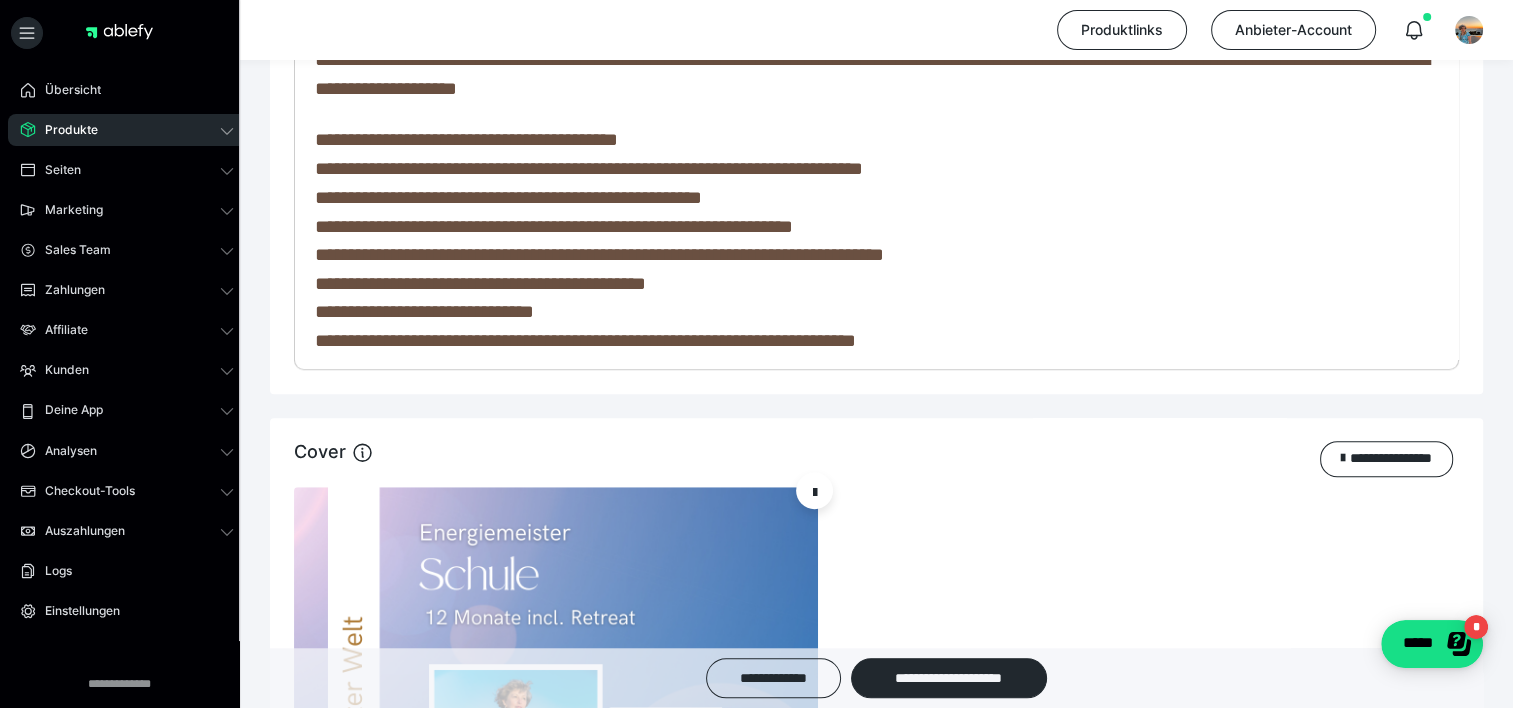 click on "**********" 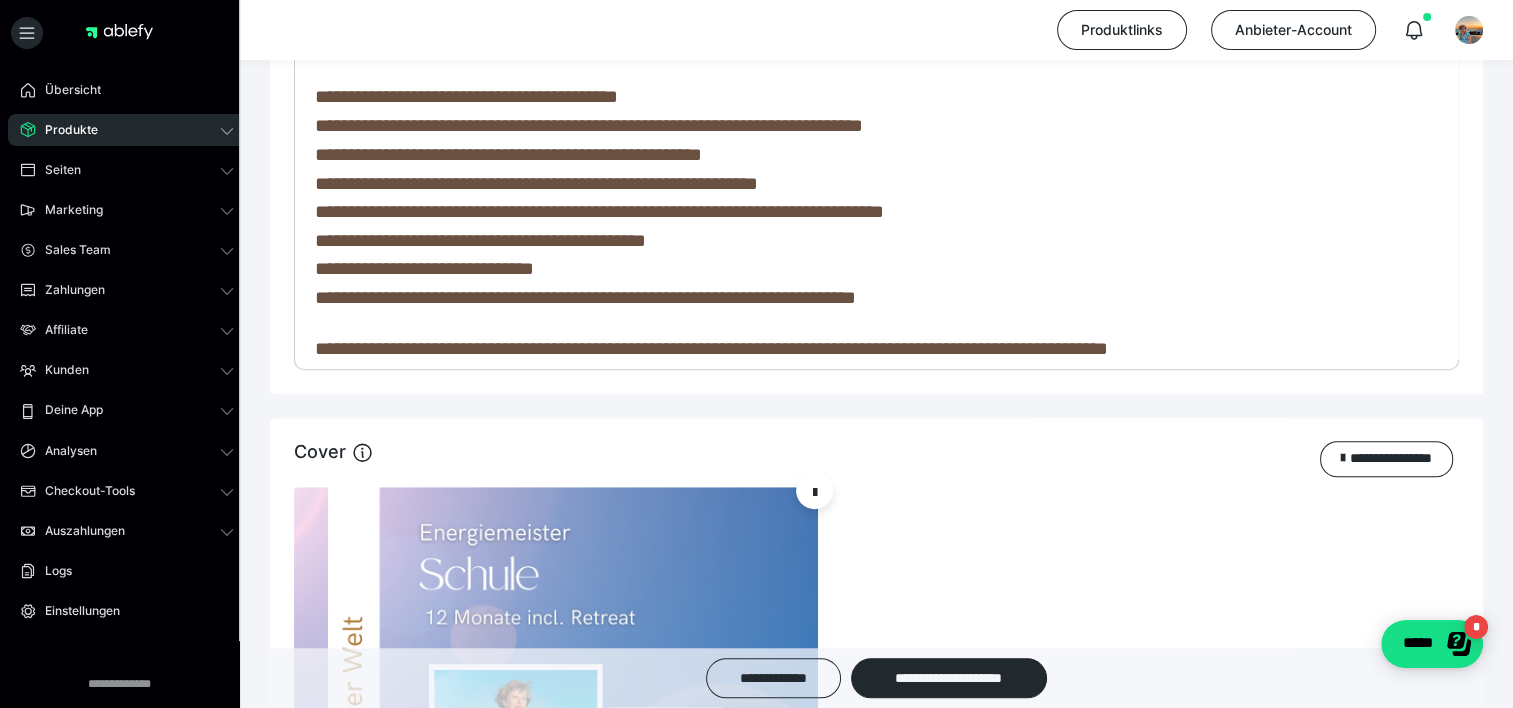 scroll, scrollTop: 605, scrollLeft: 0, axis: vertical 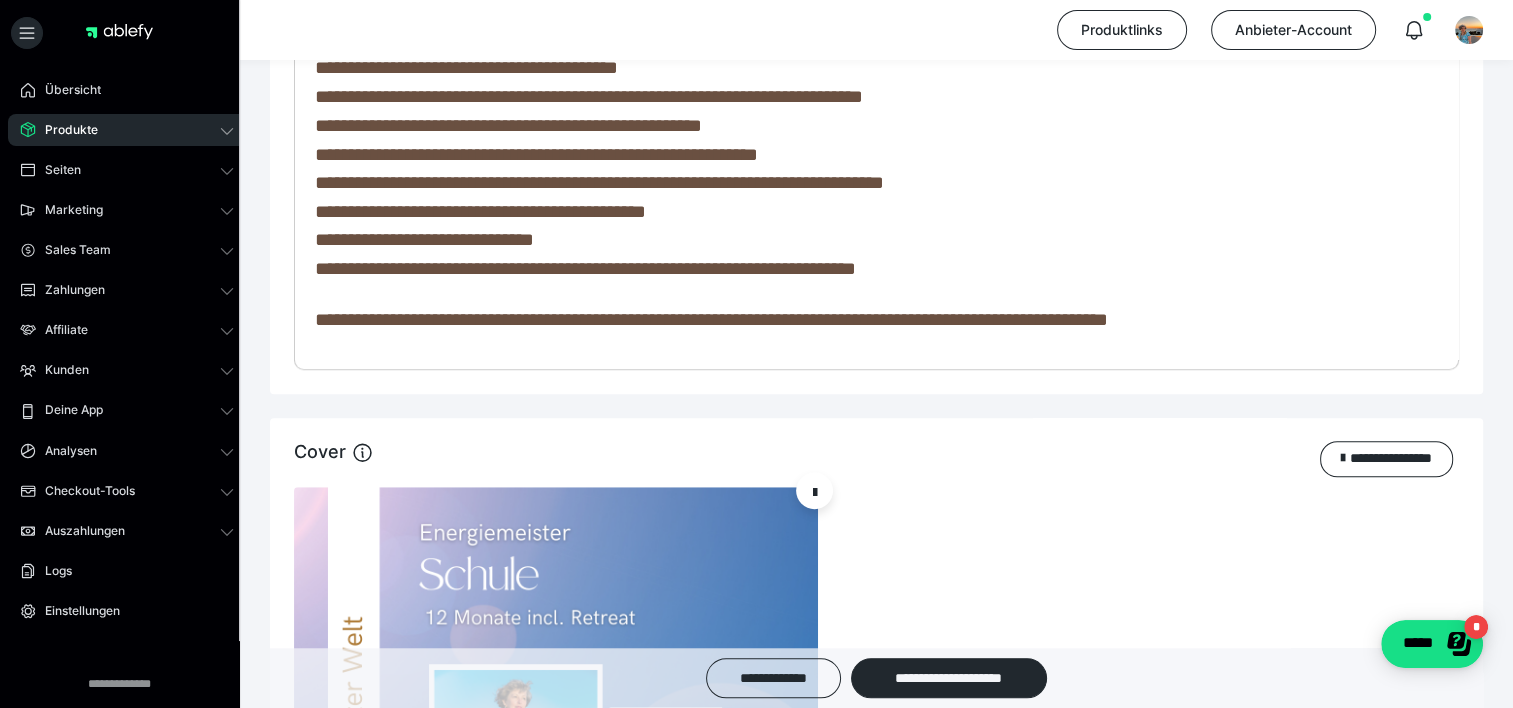 click on "**********" at bounding box center (599, 182) 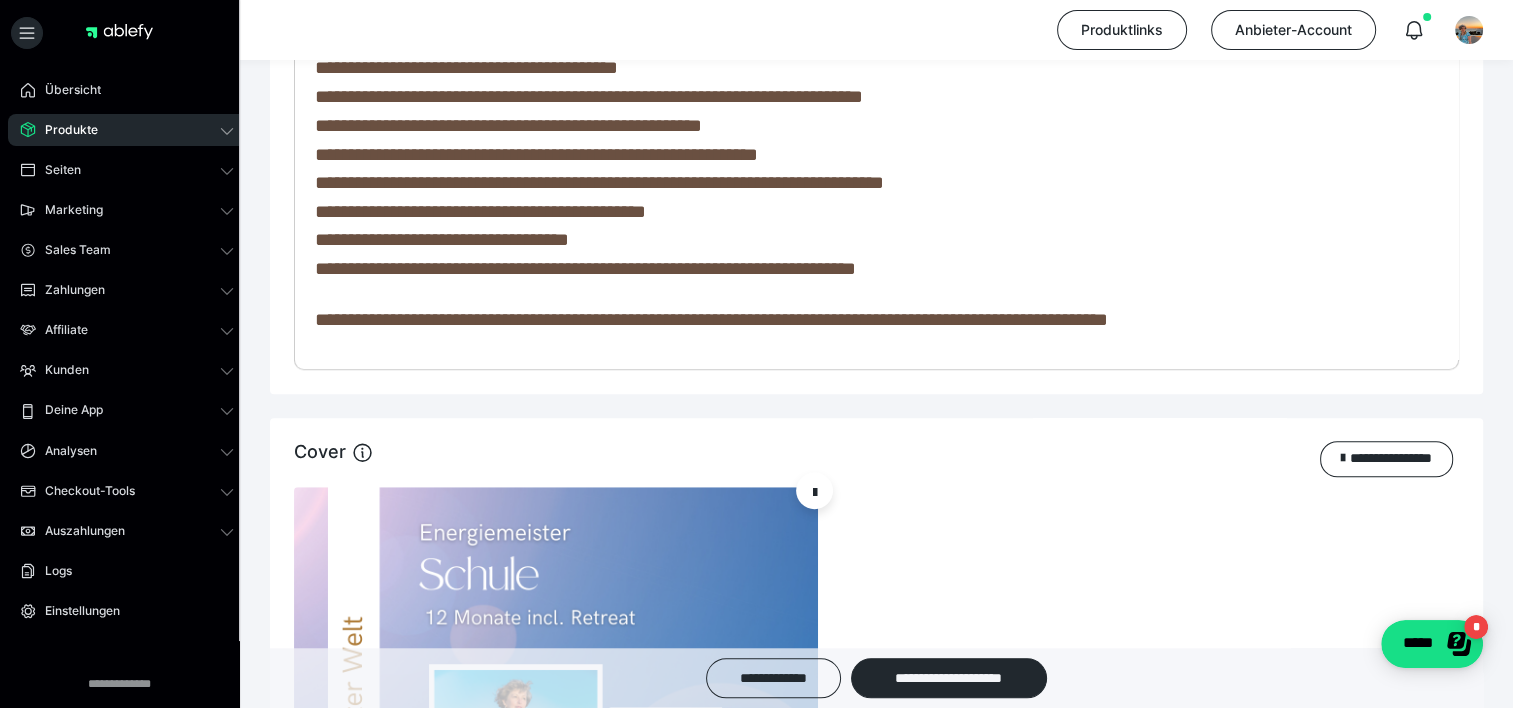 click on "**********" at bounding box center (585, 268) 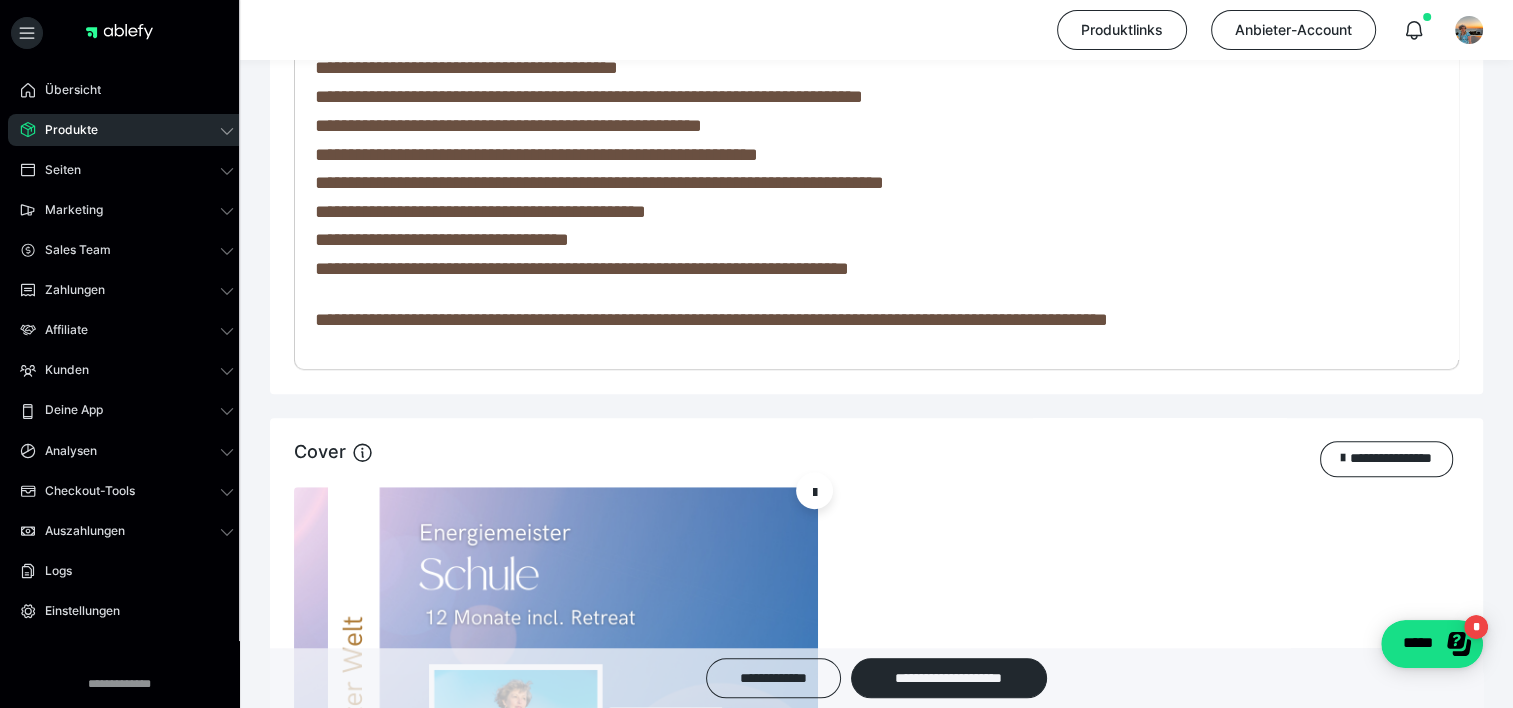 click on "**********" at bounding box center (582, 268) 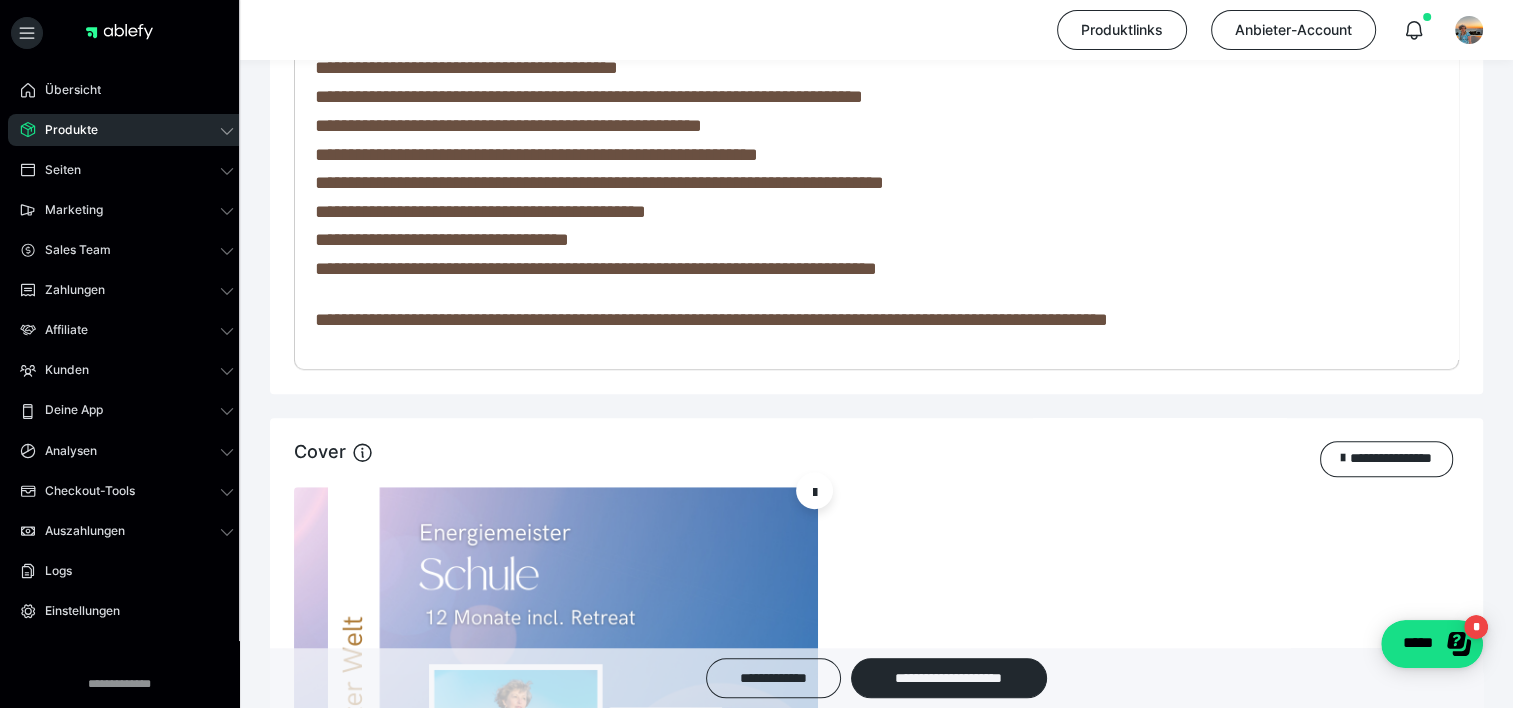 scroll, scrollTop: 633, scrollLeft: 0, axis: vertical 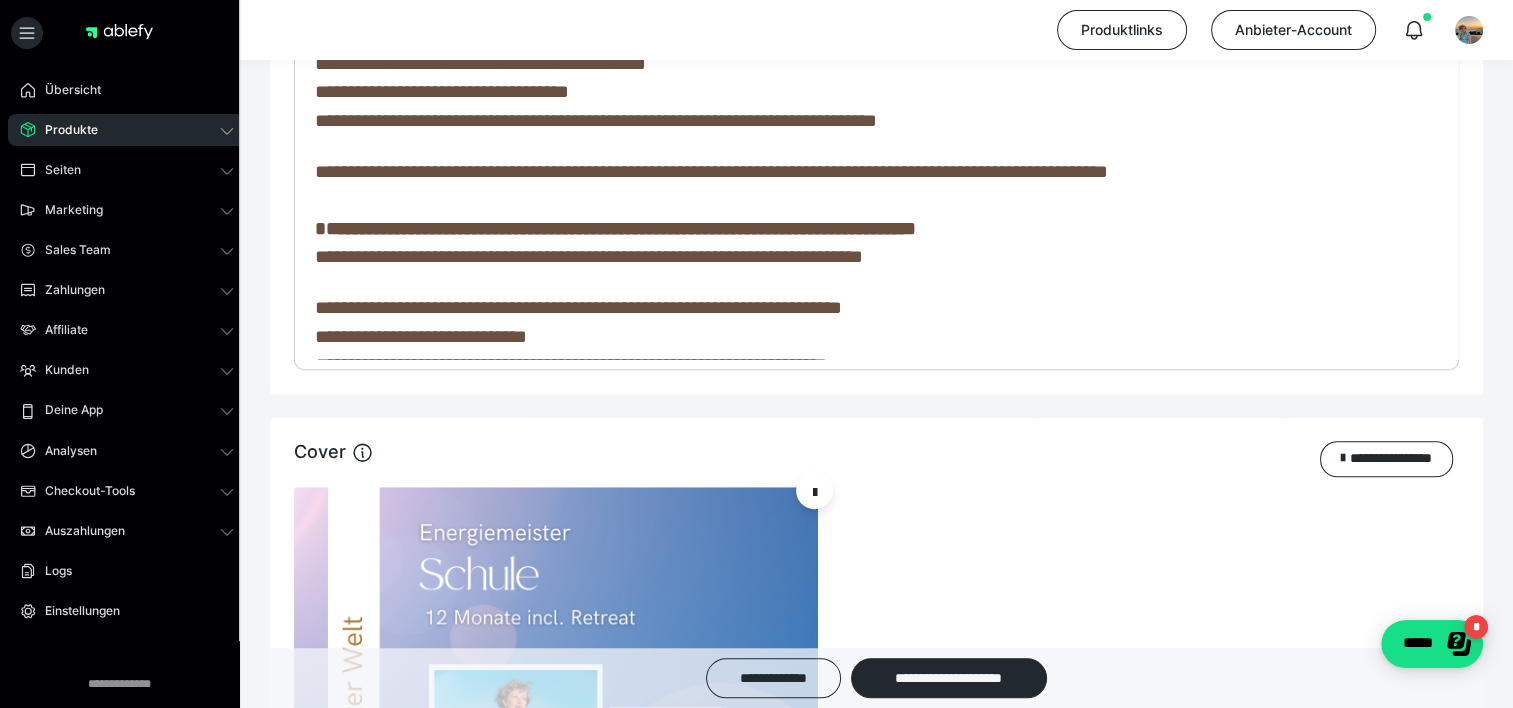 click on "**********" at bounding box center [711, 171] 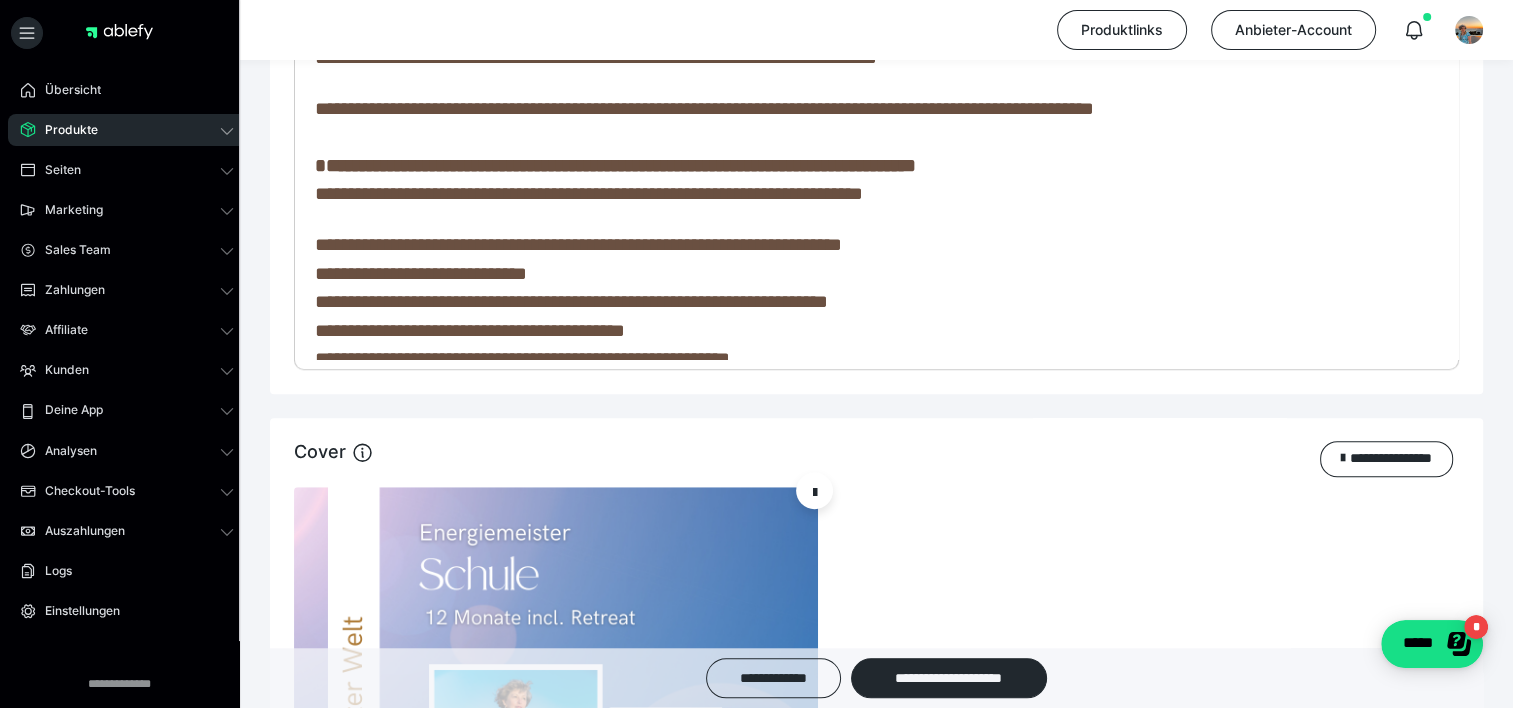 scroll, scrollTop: 833, scrollLeft: 0, axis: vertical 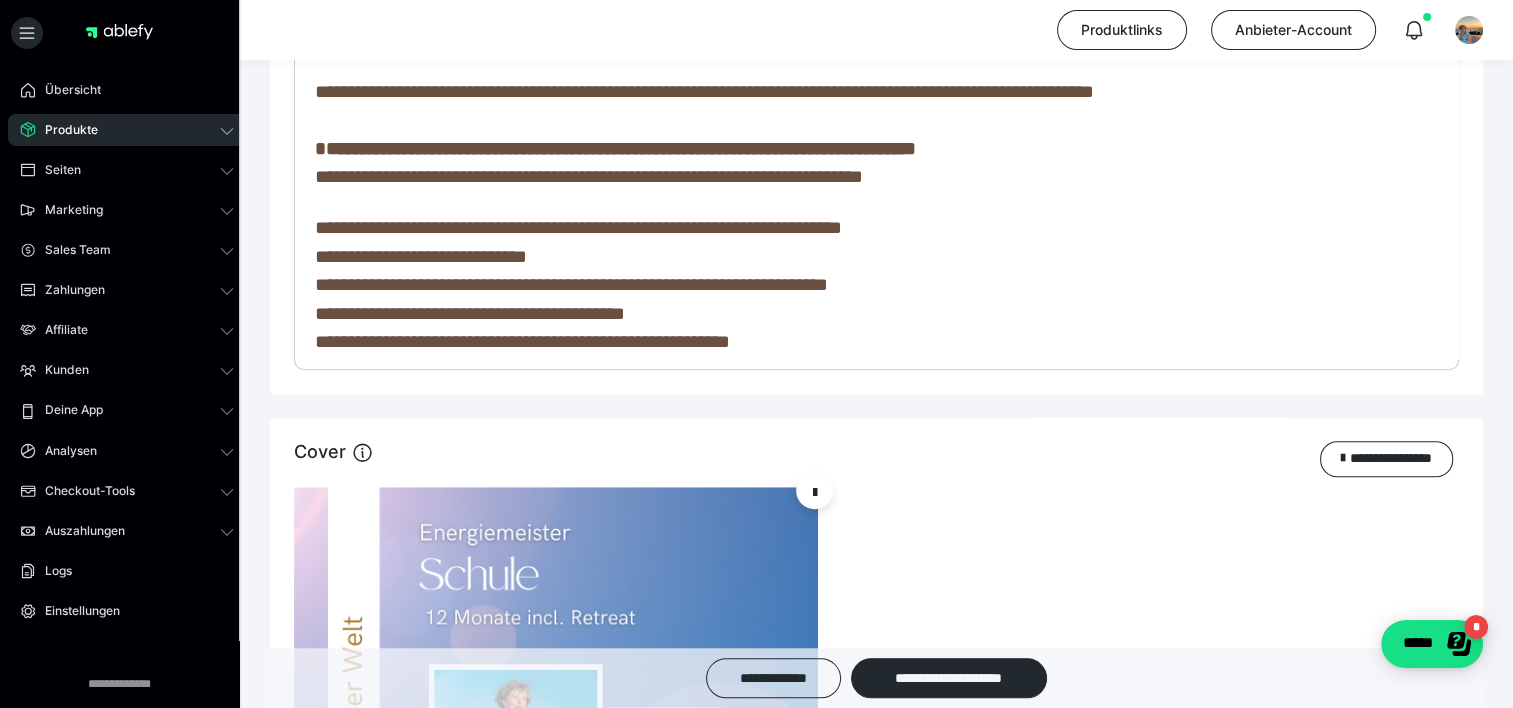 click on "**********" at bounding box center (615, 163) 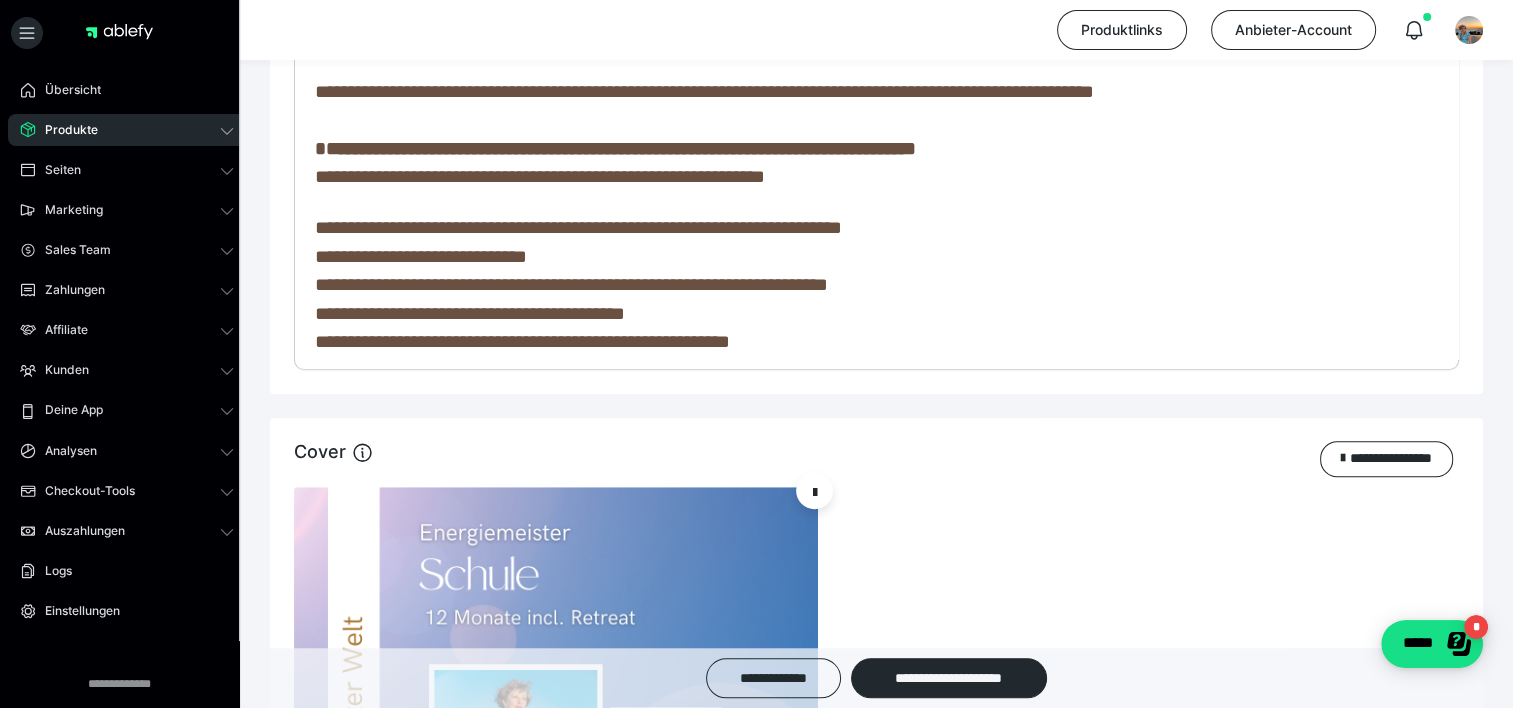 click on "**********" at bounding box center [615, 163] 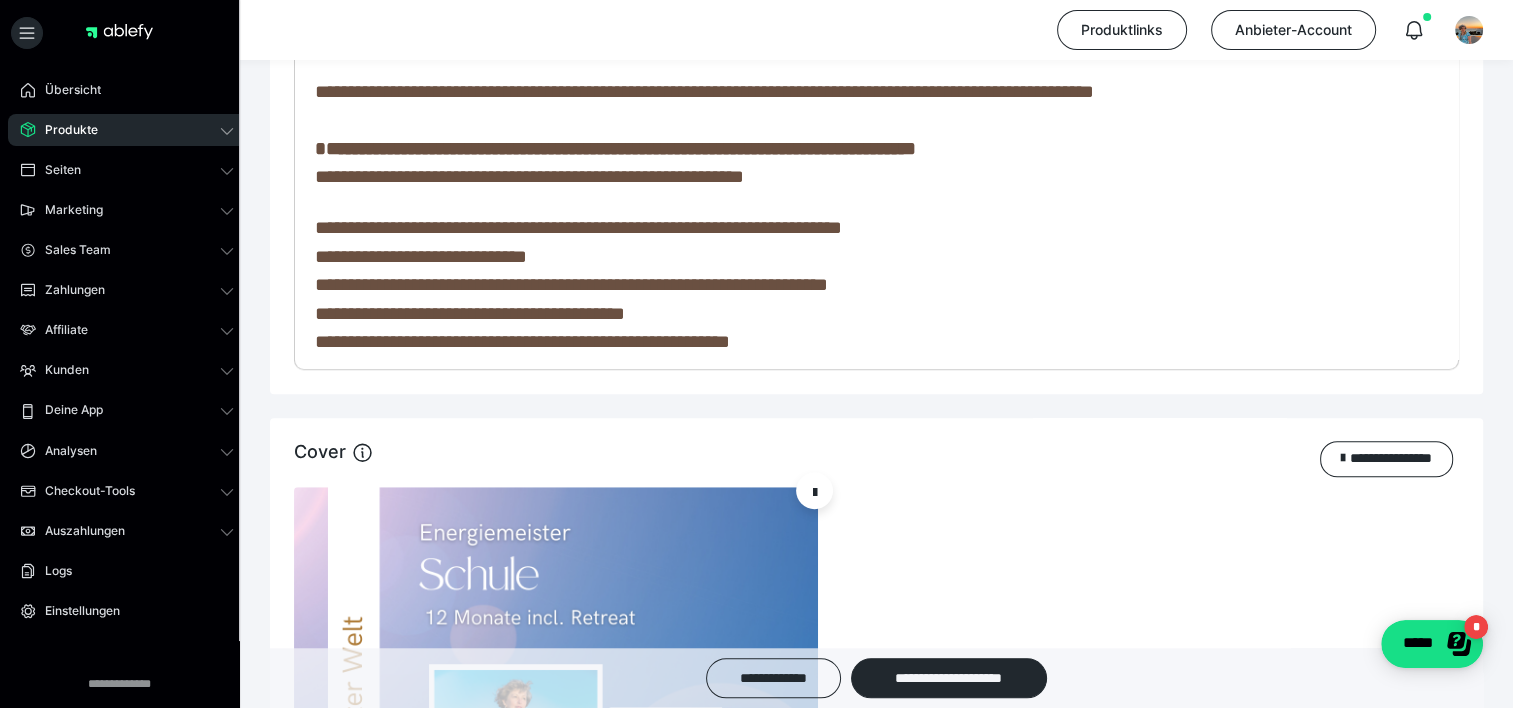 click on "**********" at bounding box center [615, 163] 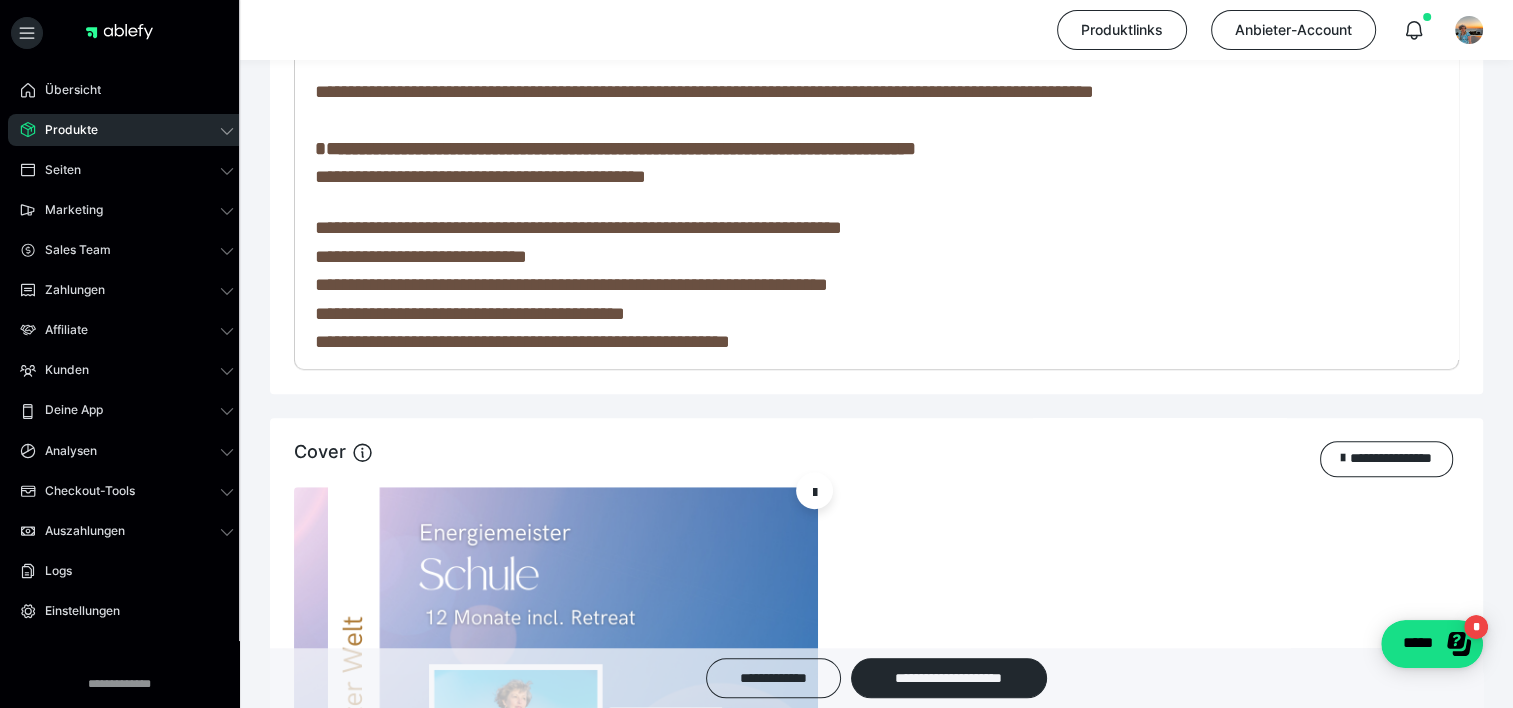 click on "**********" at bounding box center (615, 163) 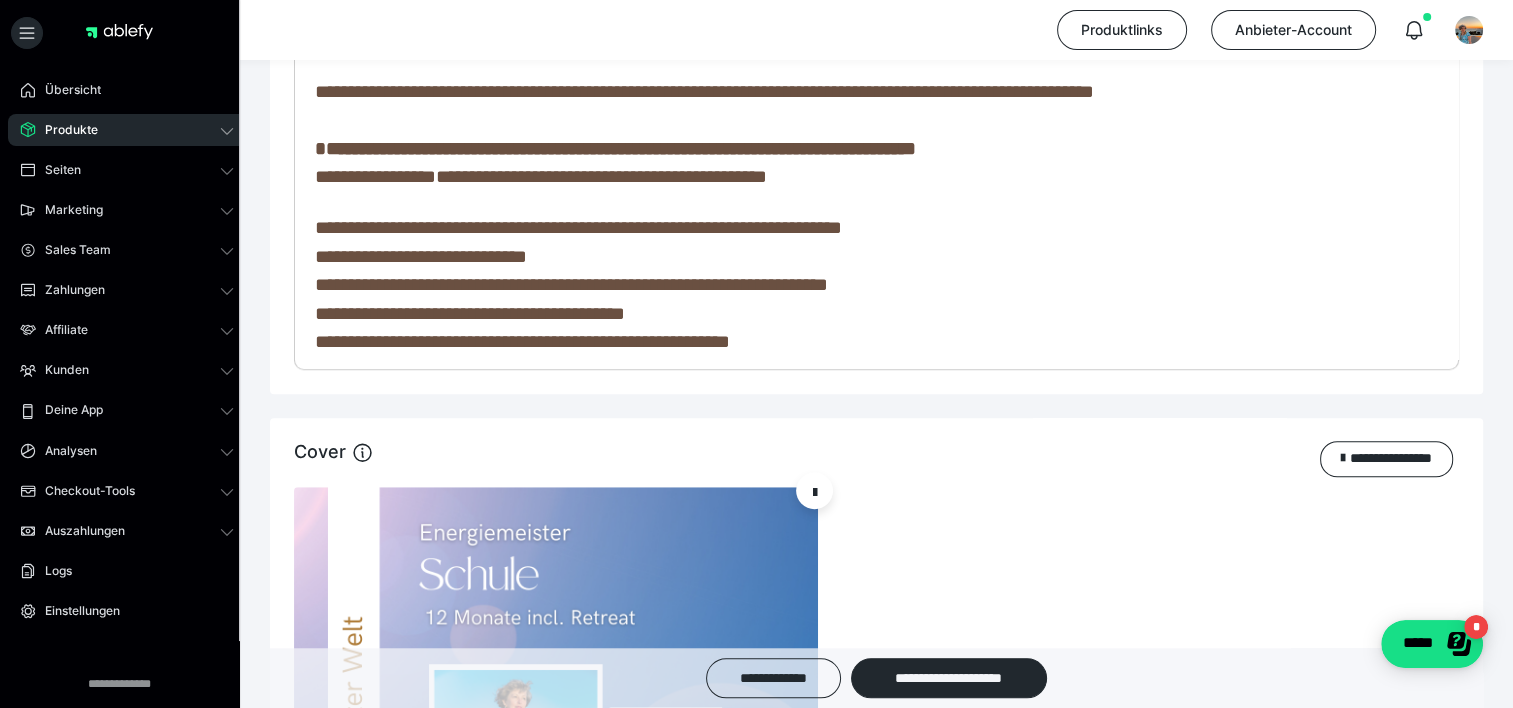 click on "**********" at bounding box center (615, 148) 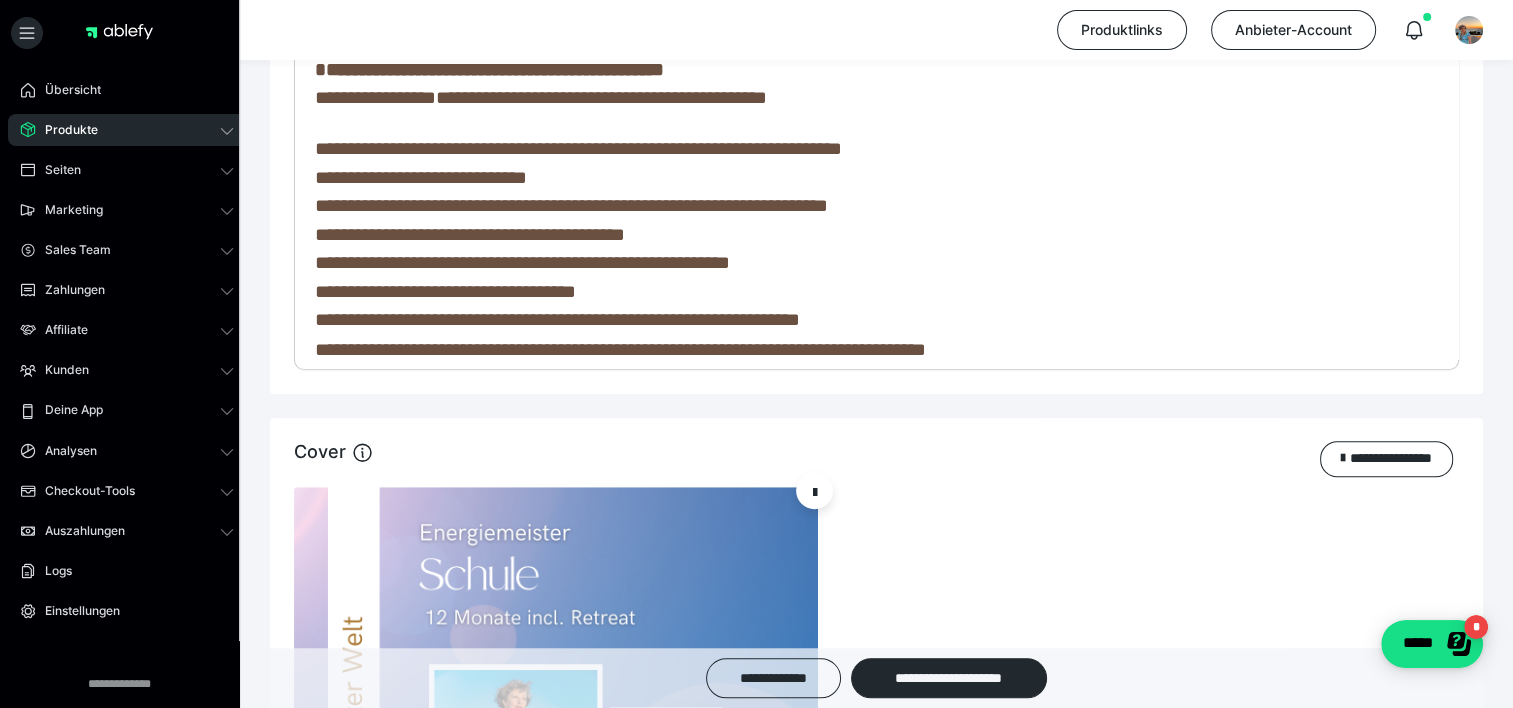 scroll, scrollTop: 942, scrollLeft: 0, axis: vertical 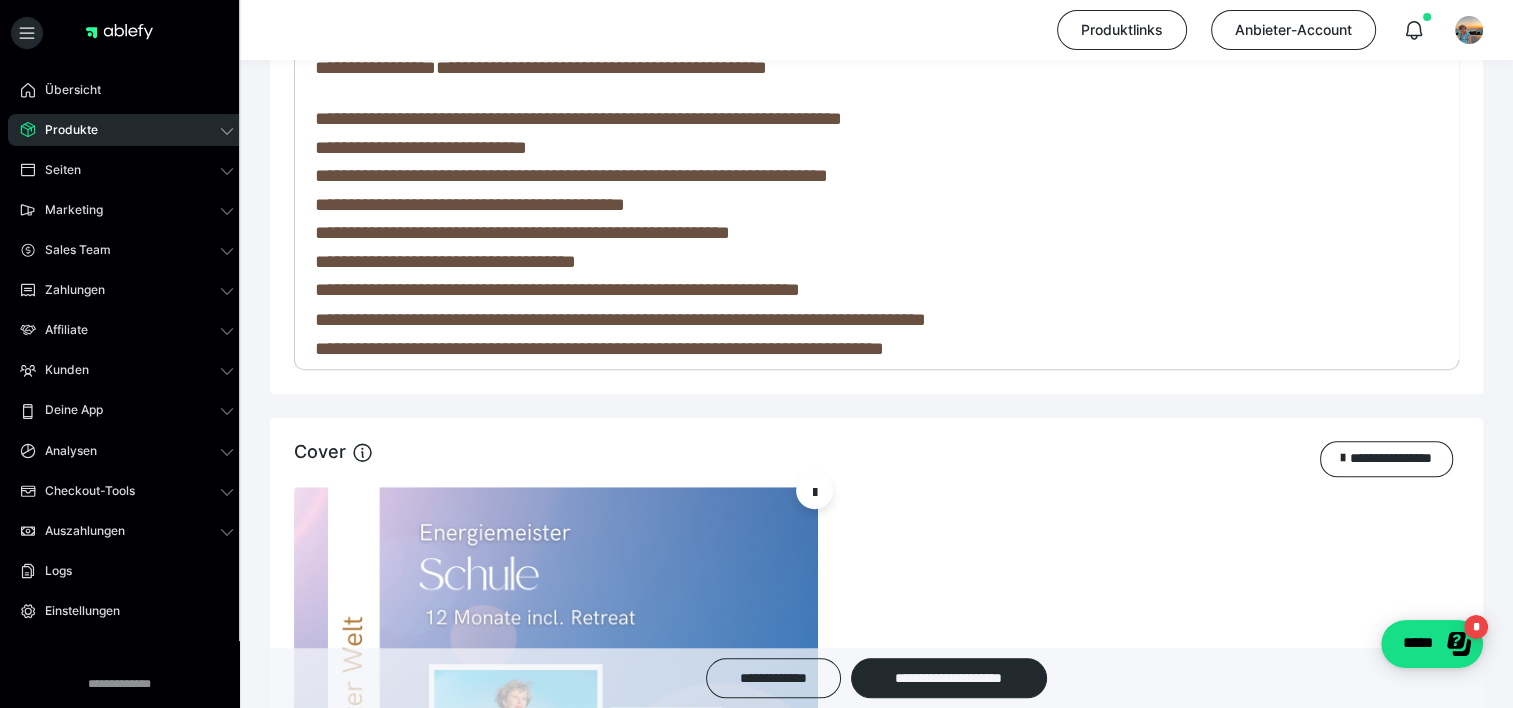 click on "**********" at bounding box center [578, 118] 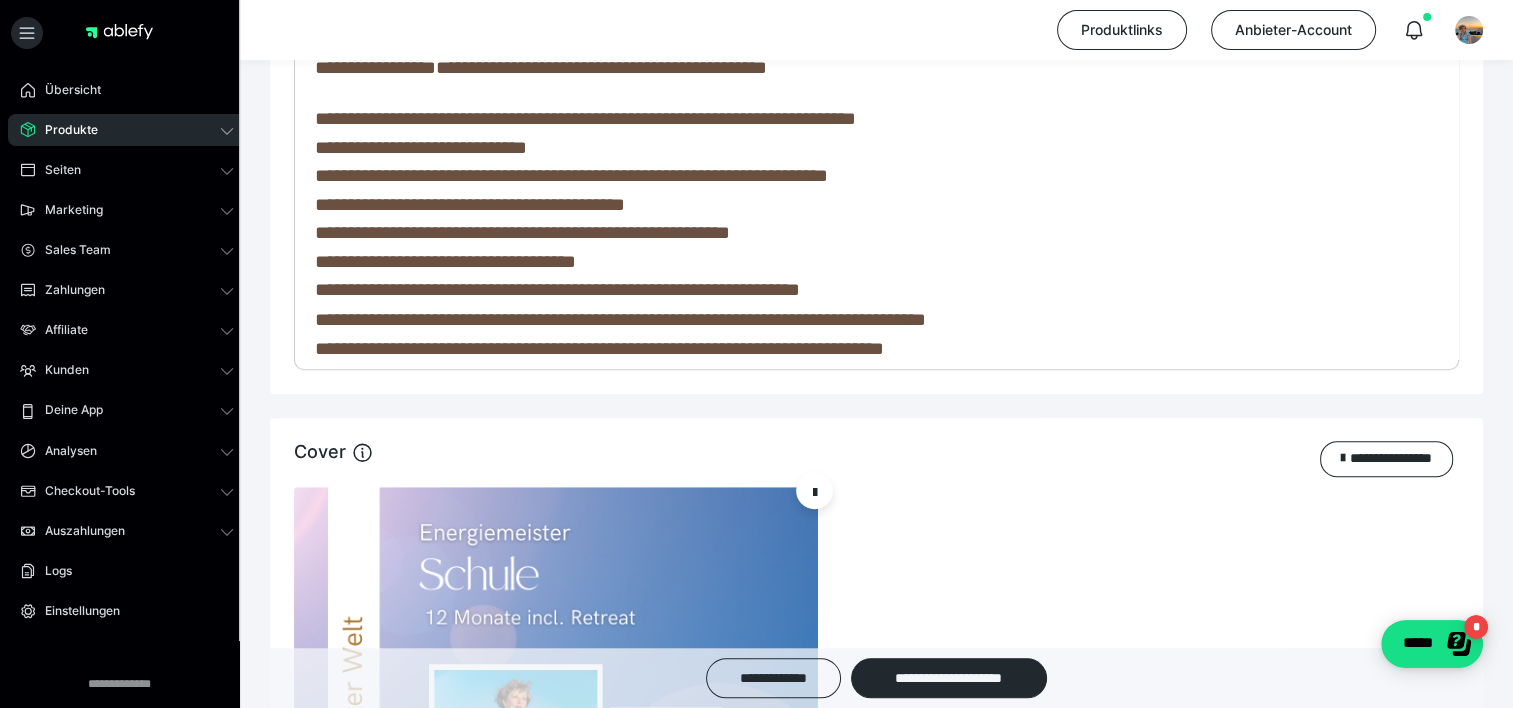 click on "**********" at bounding box center (869, 205) 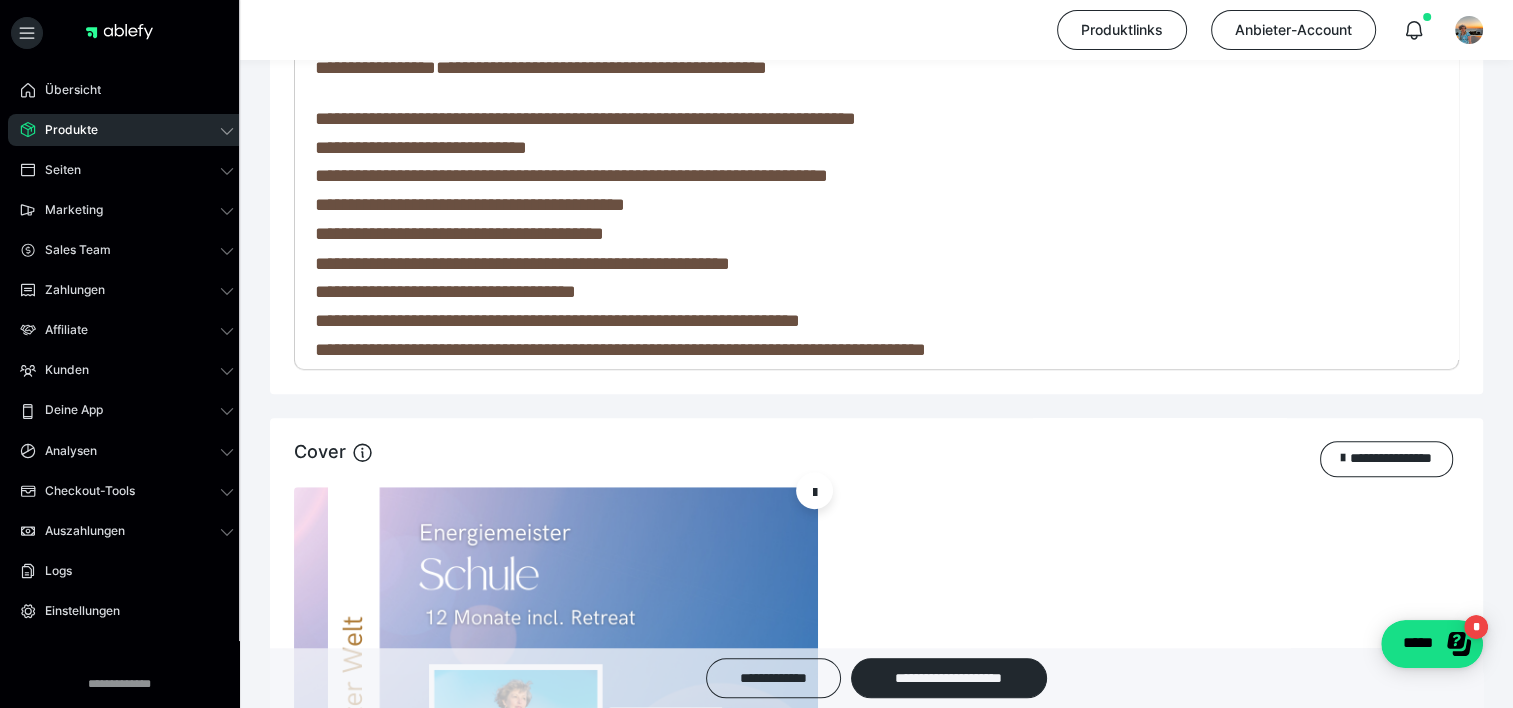 click on "**********" at bounding box center [522, 263] 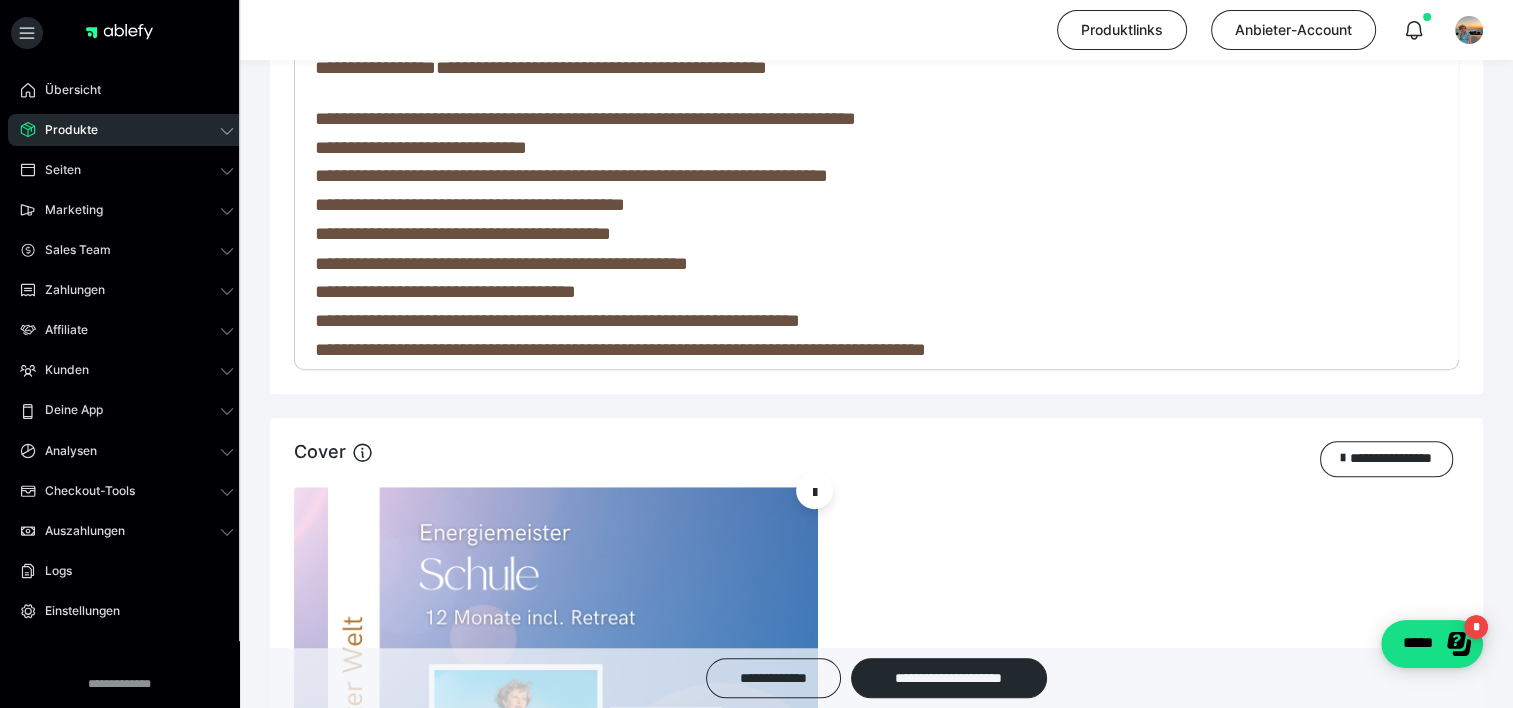 click on "**********" at bounding box center (501, 263) 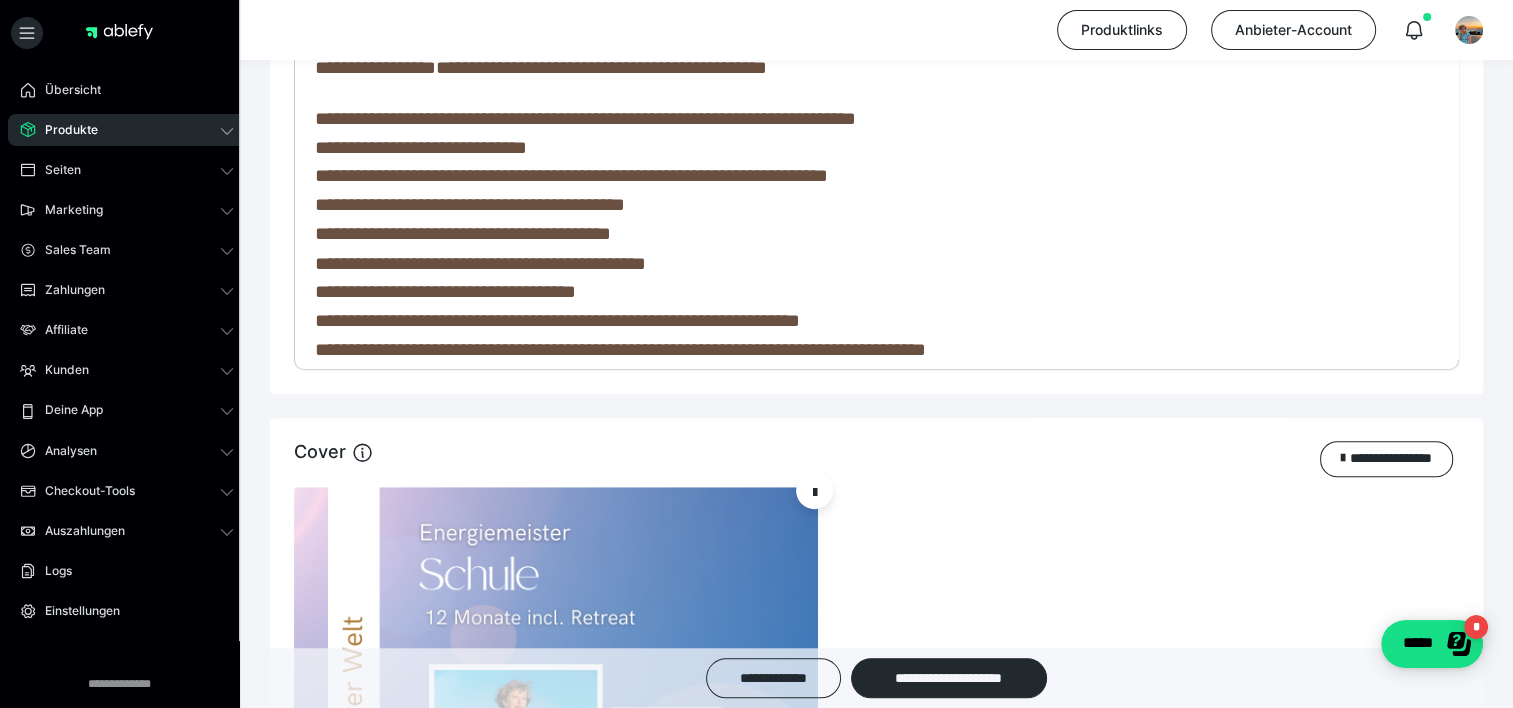 click on "**********" at bounding box center [480, 263] 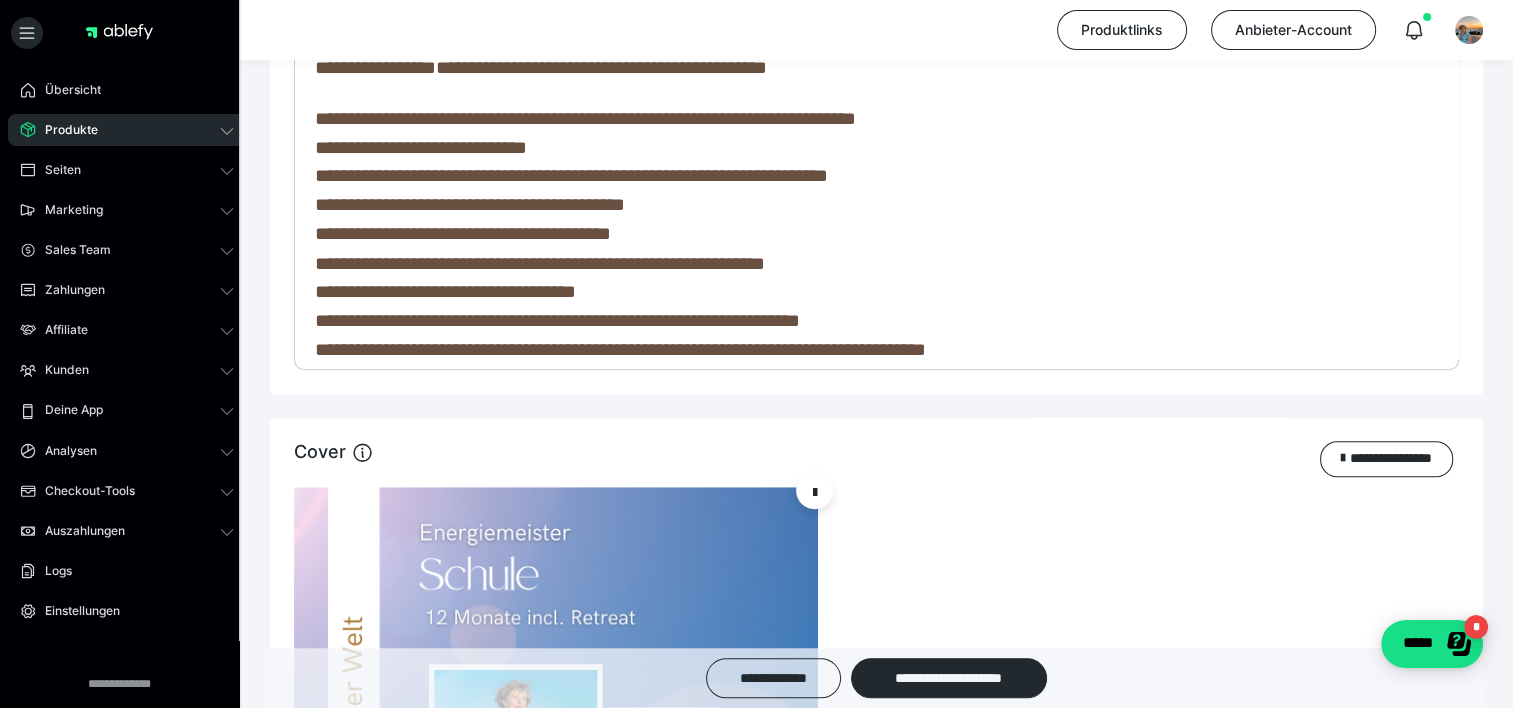 click on "**********" at bounding box center [540, 263] 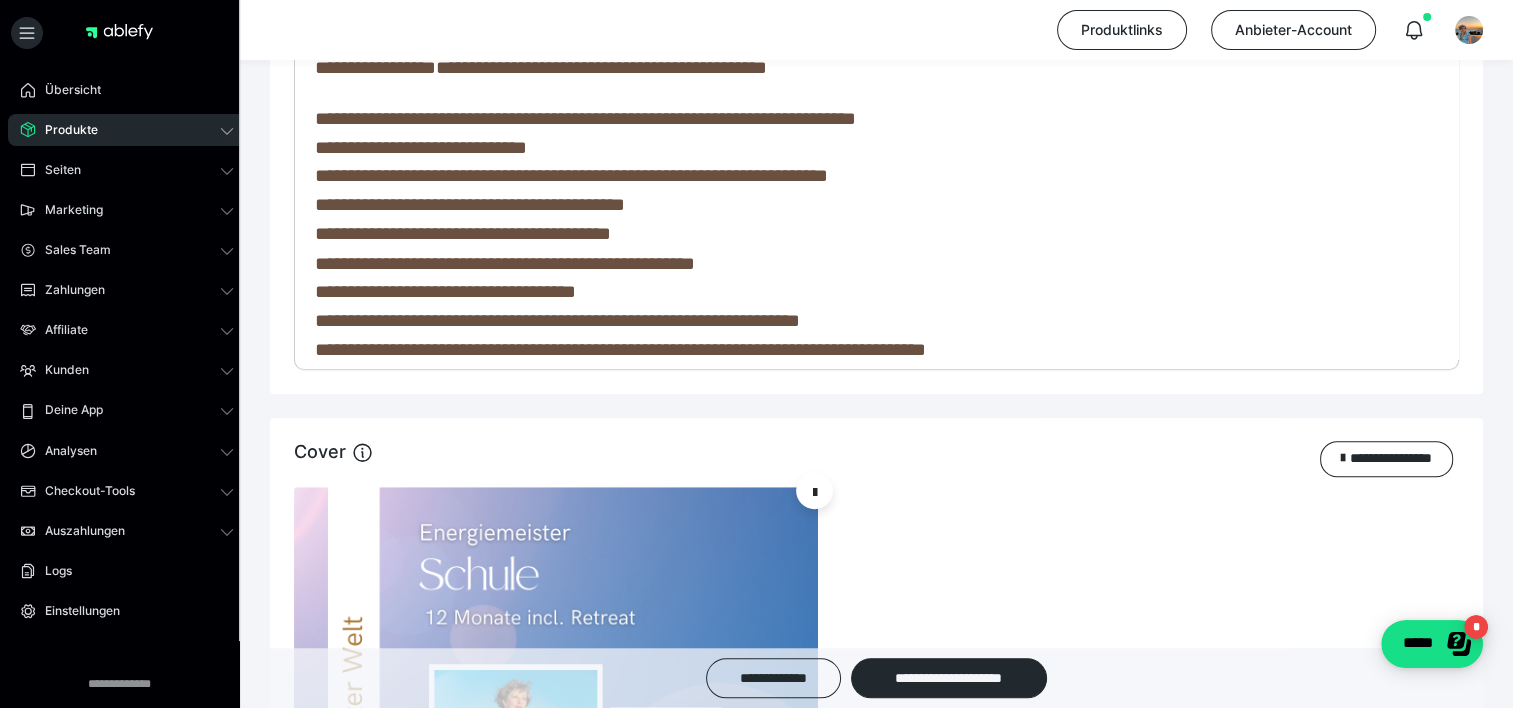 click on "**********" at bounding box center [445, 291] 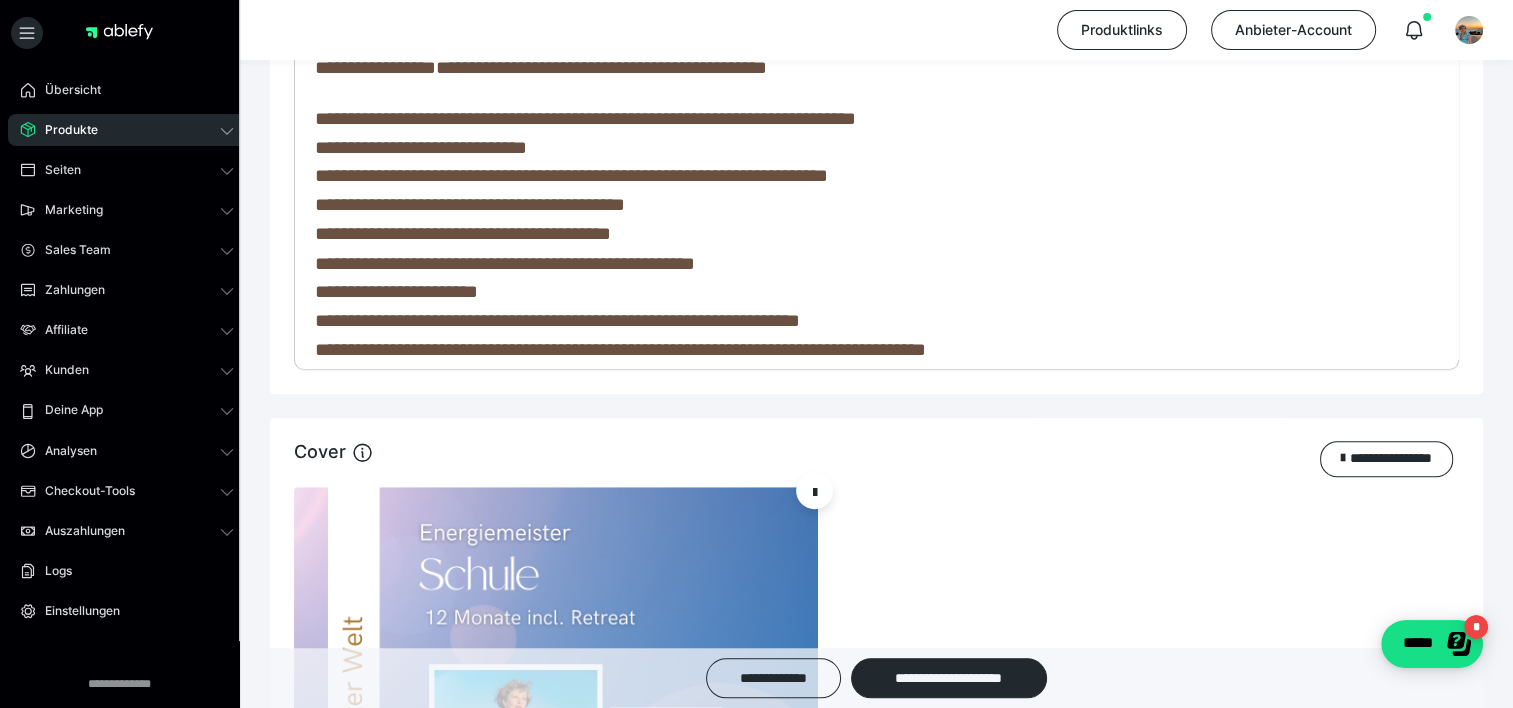 click on "**********" at bounding box center [396, 291] 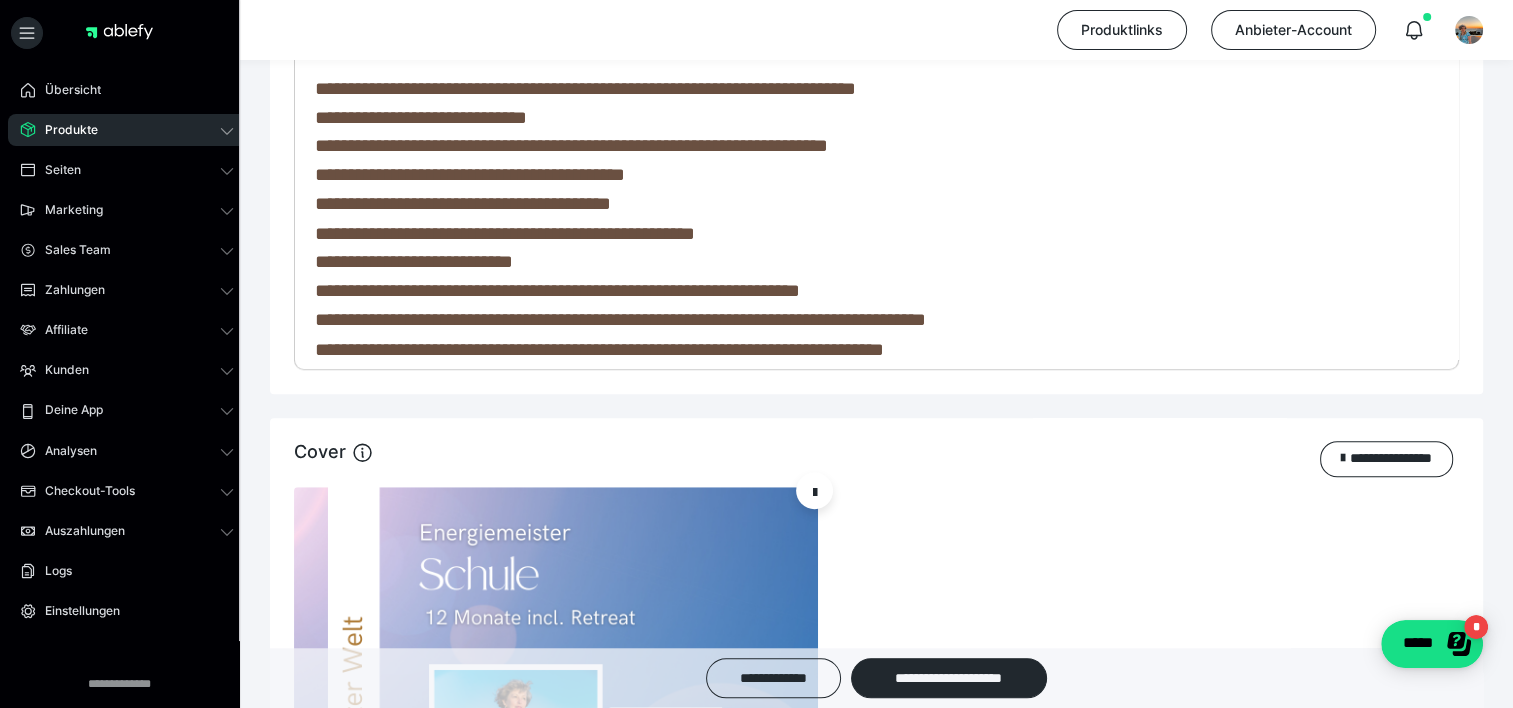 scroll, scrollTop: 1002, scrollLeft: 0, axis: vertical 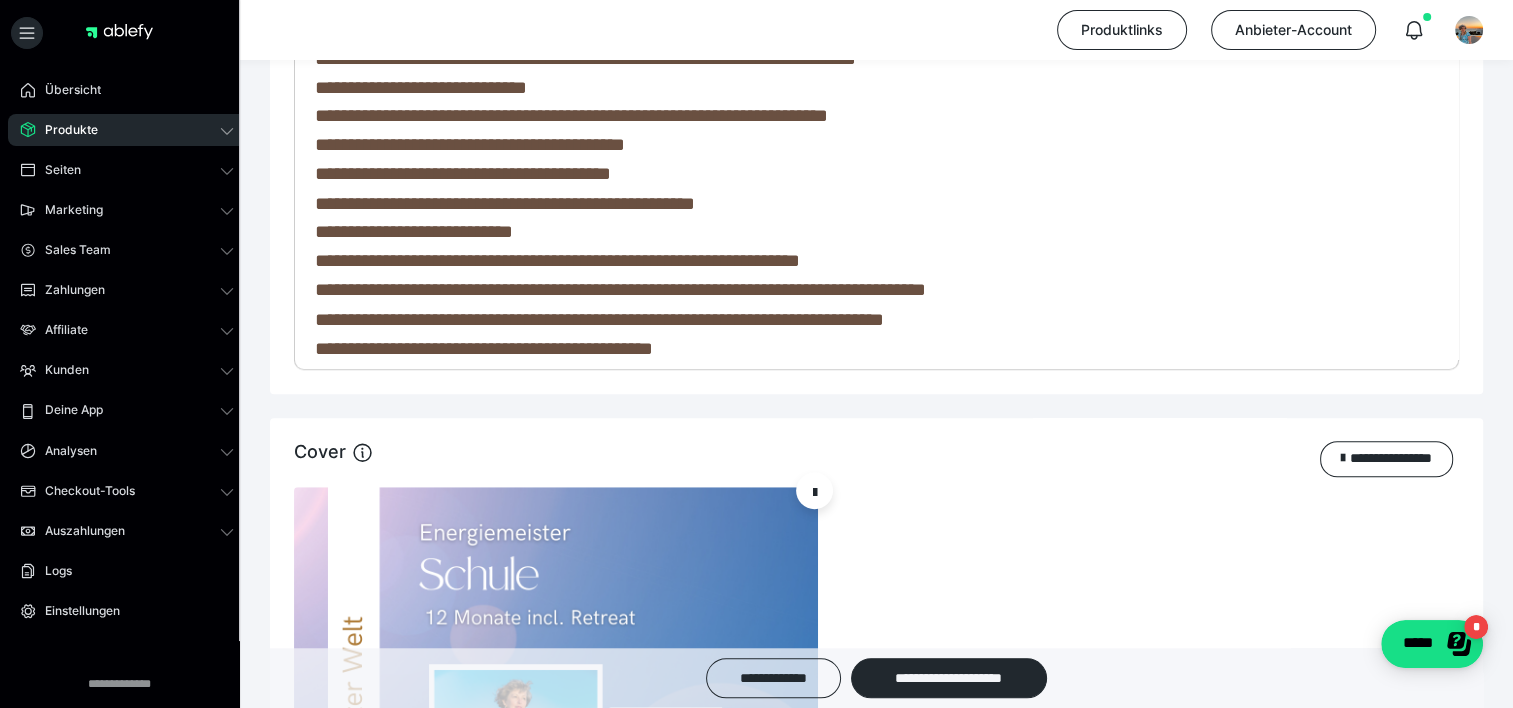 click on "**********" at bounding box center [557, 260] 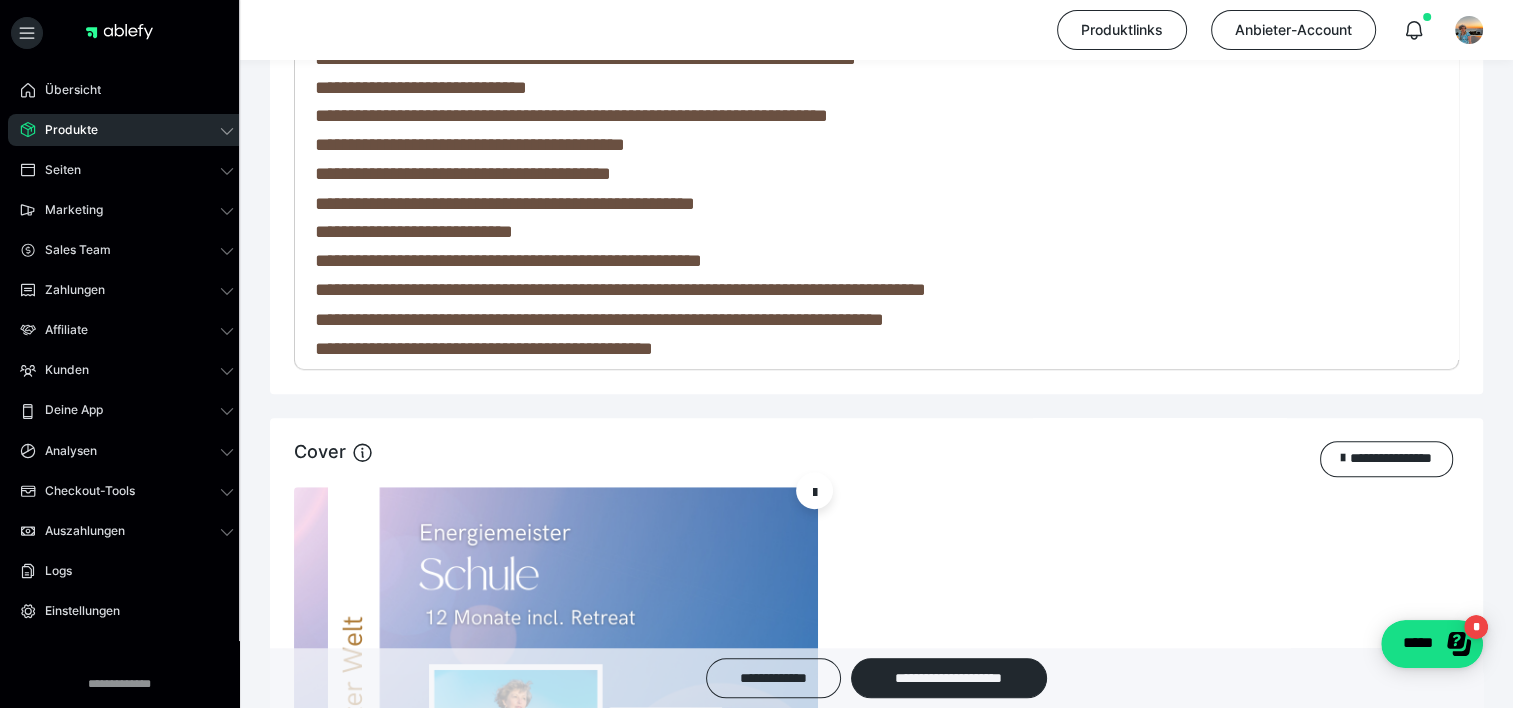click on "**********" at bounding box center [508, 260] 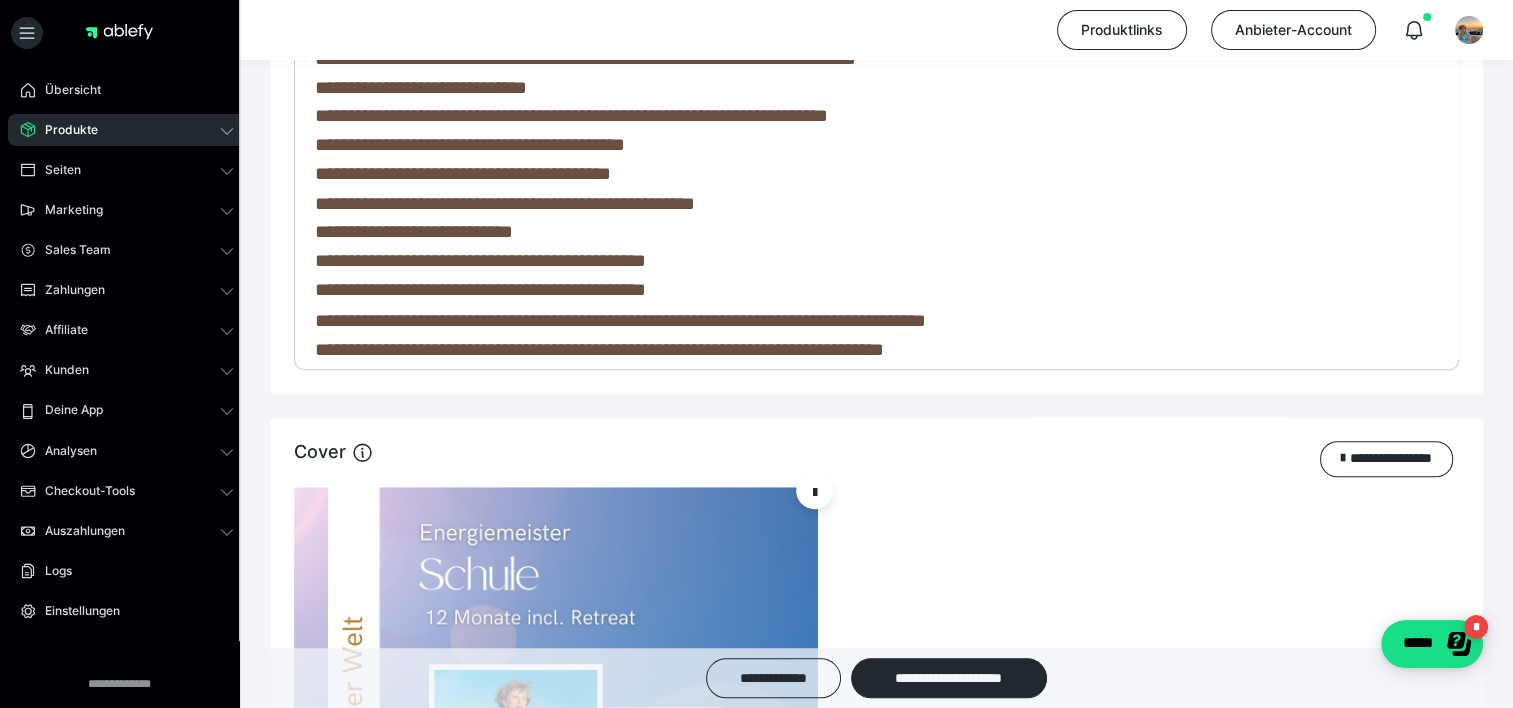 click on "**********" at bounding box center (480, 289) 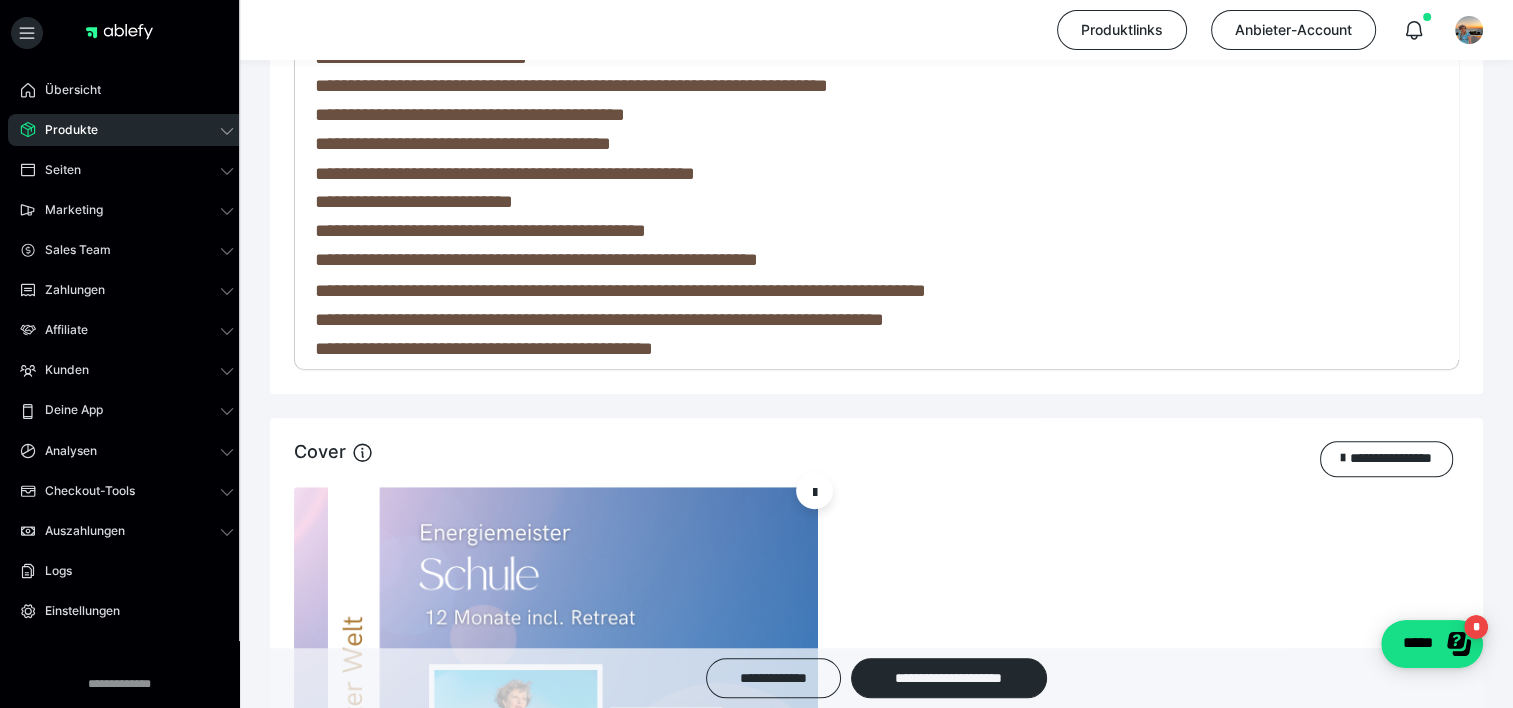 scroll, scrollTop: 1061, scrollLeft: 0, axis: vertical 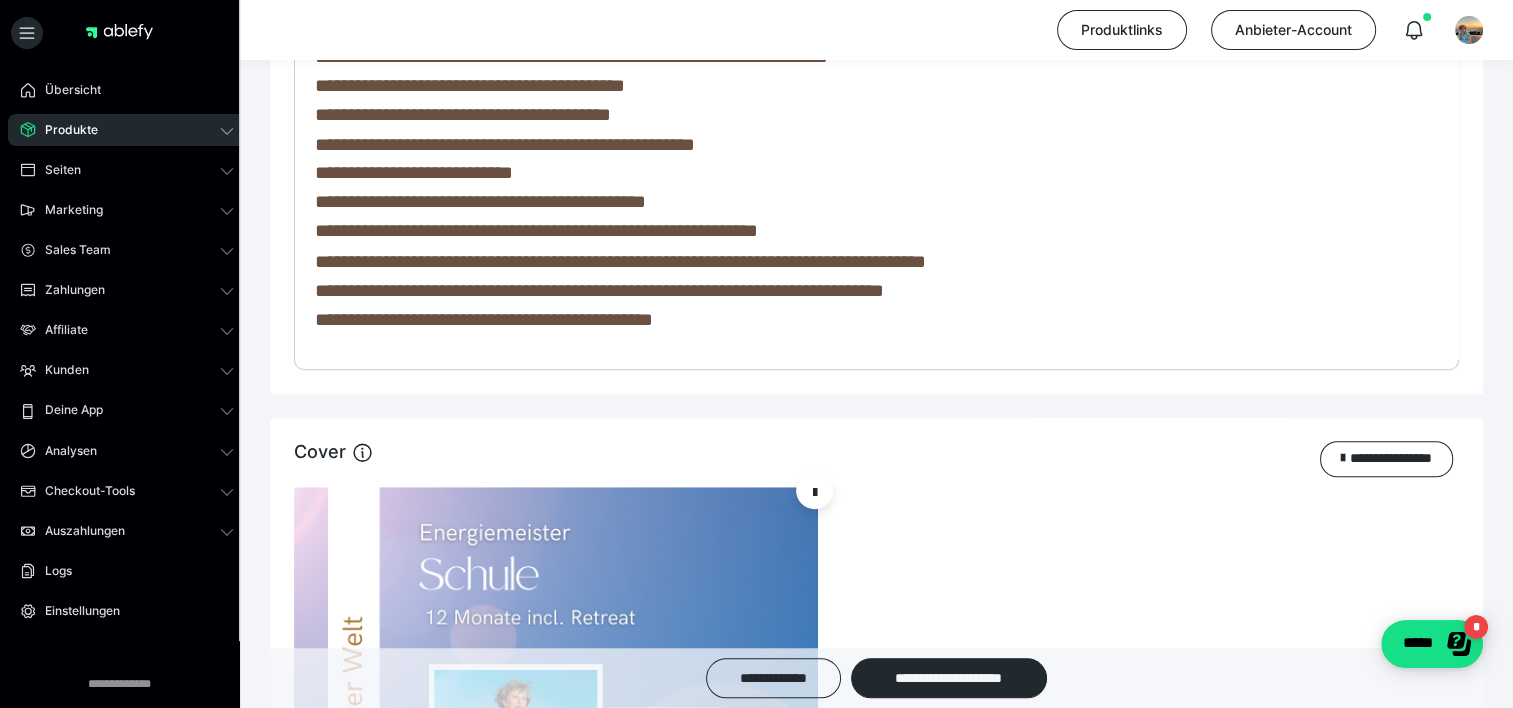 click on "**********" at bounding box center (620, 261) 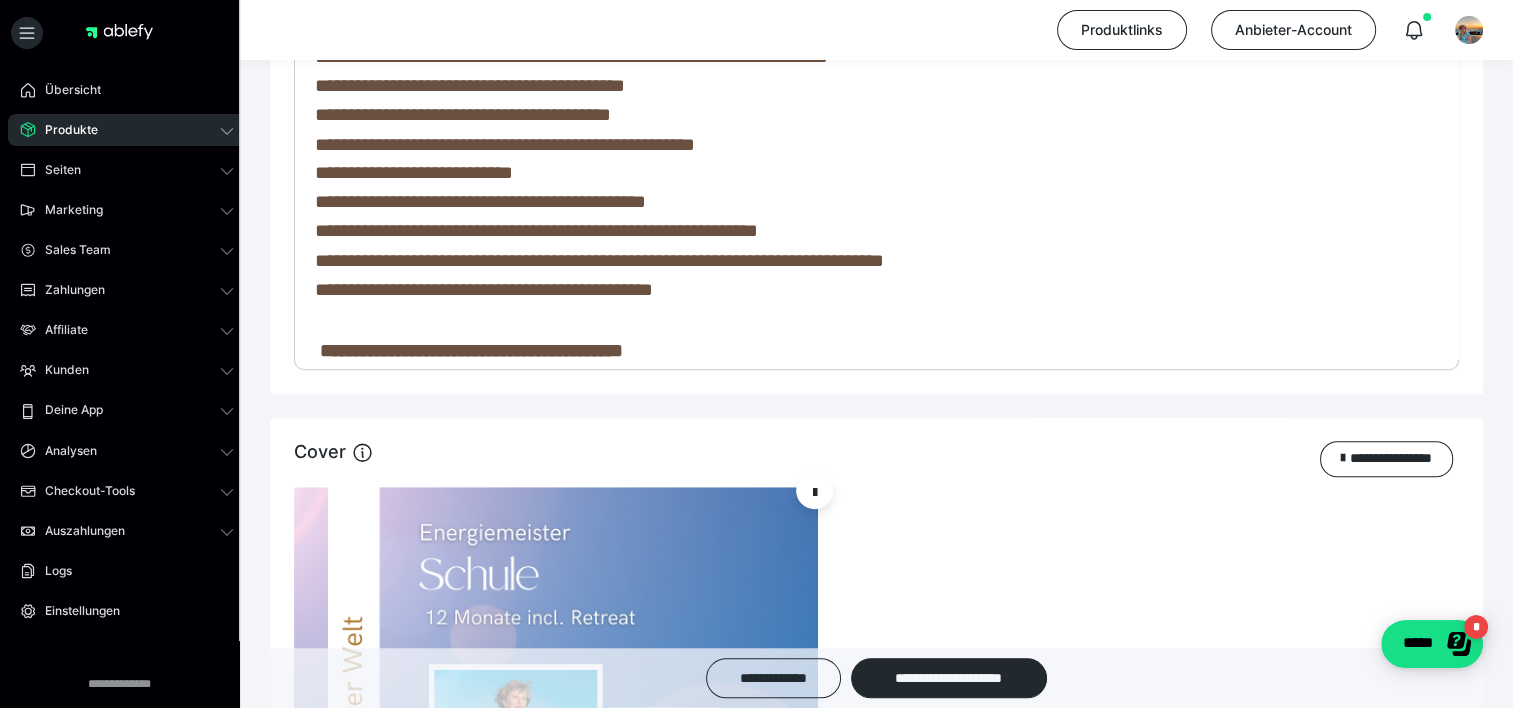 click on "**********" at bounding box center (599, 260) 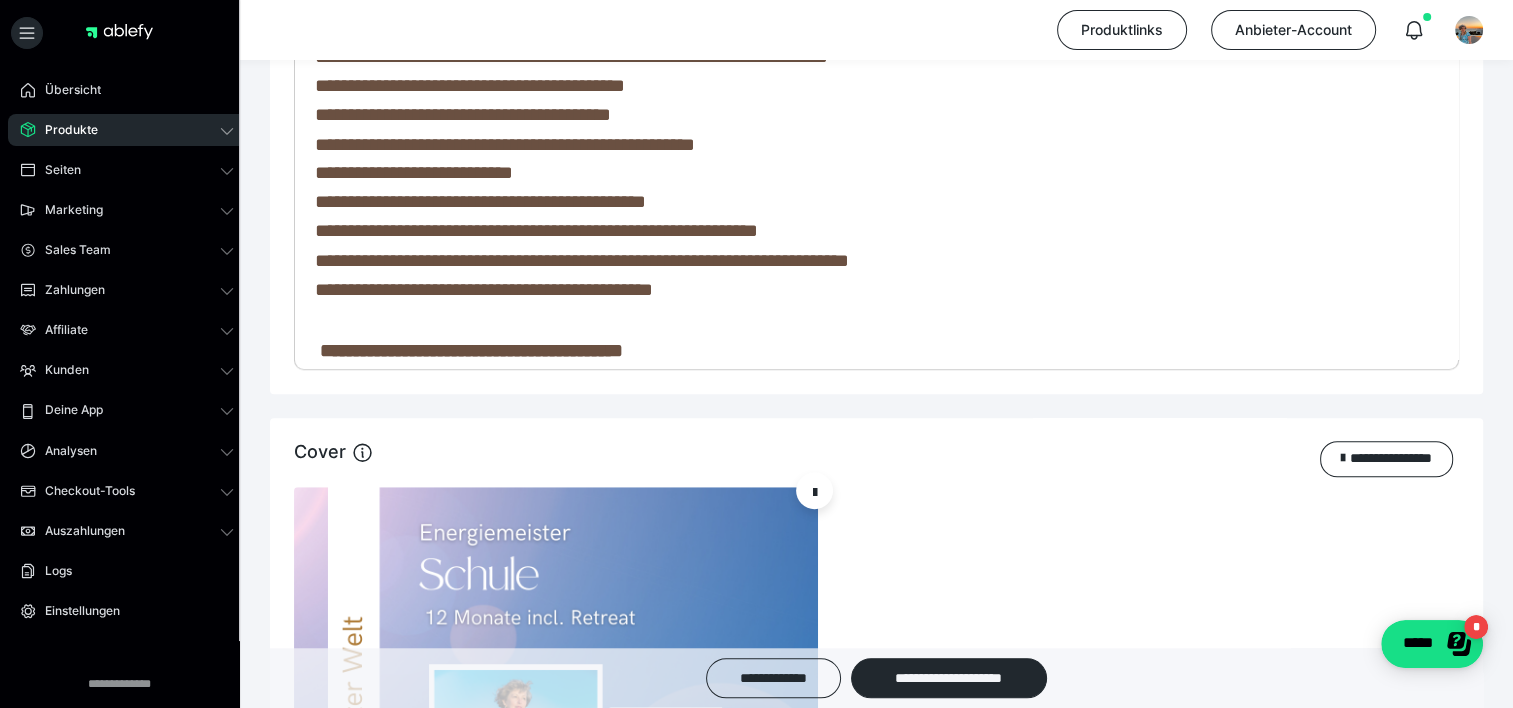 click on "**********" at bounding box center [582, 260] 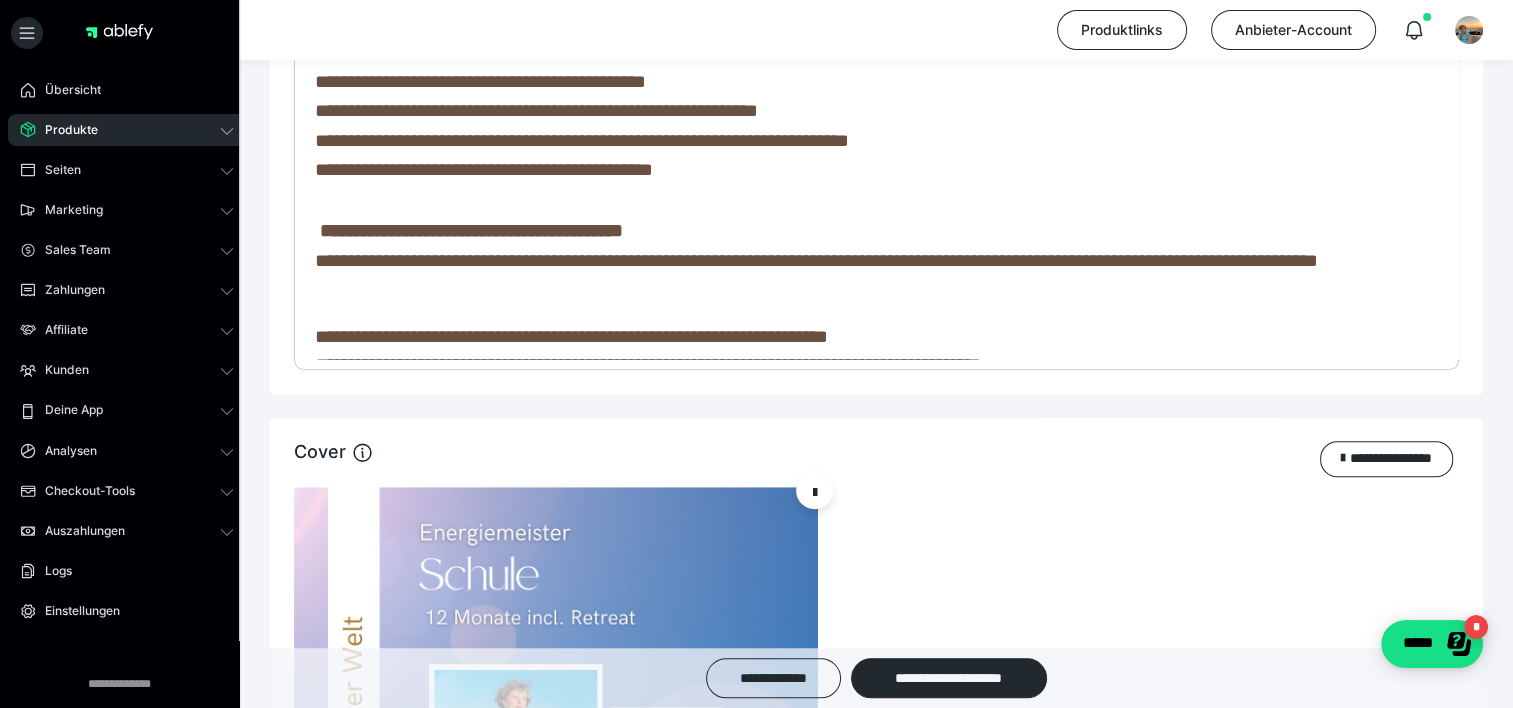 scroll, scrollTop: 1221, scrollLeft: 0, axis: vertical 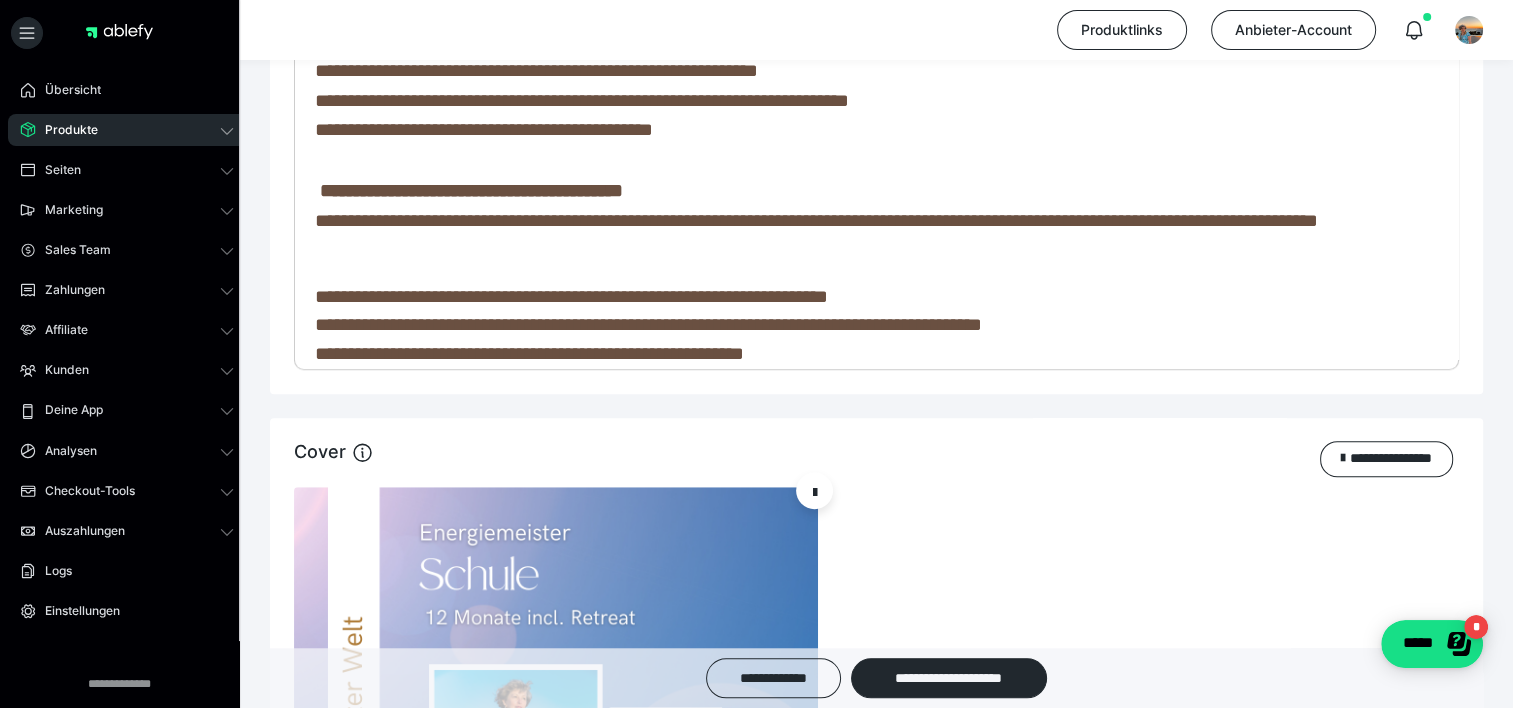 click on "**********" at bounding box center (816, 205) 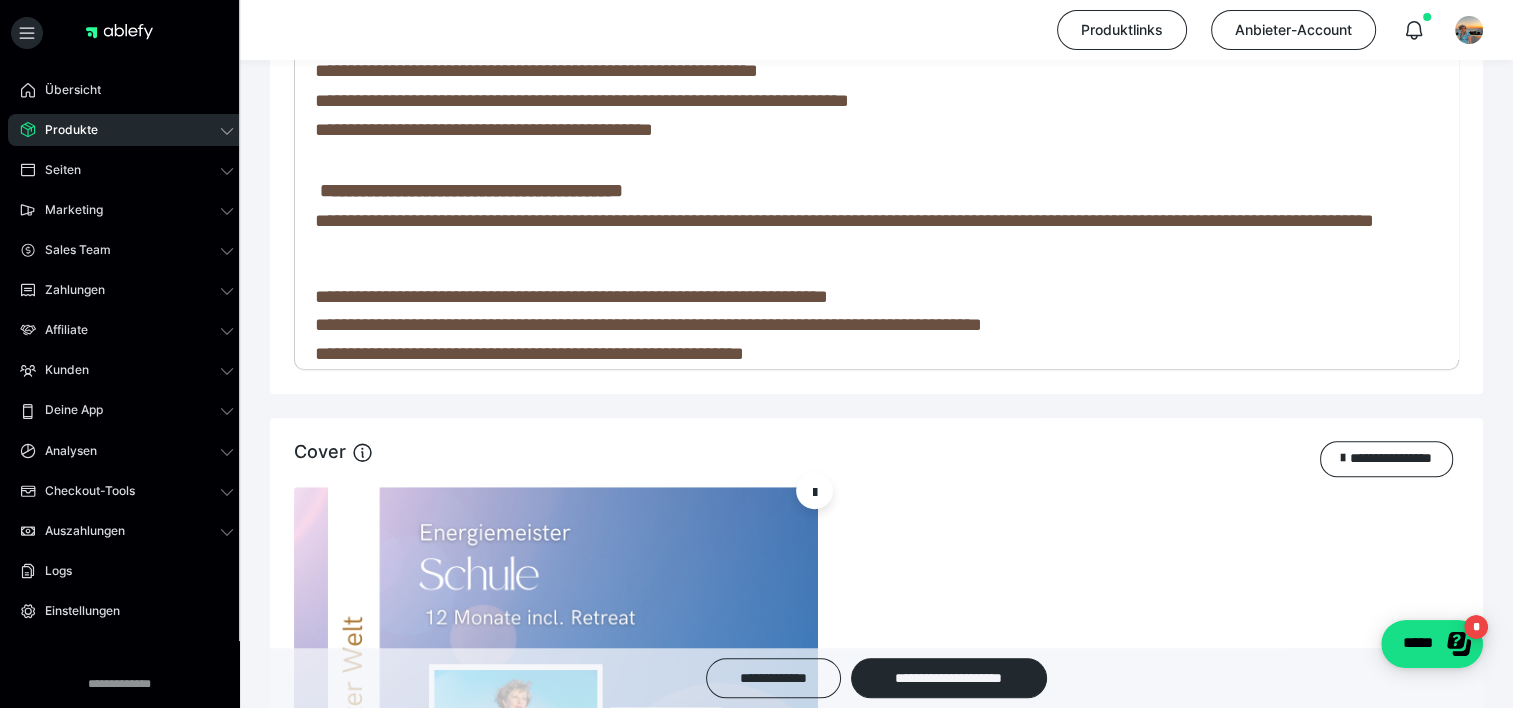 click on "**********" at bounding box center [844, 205] 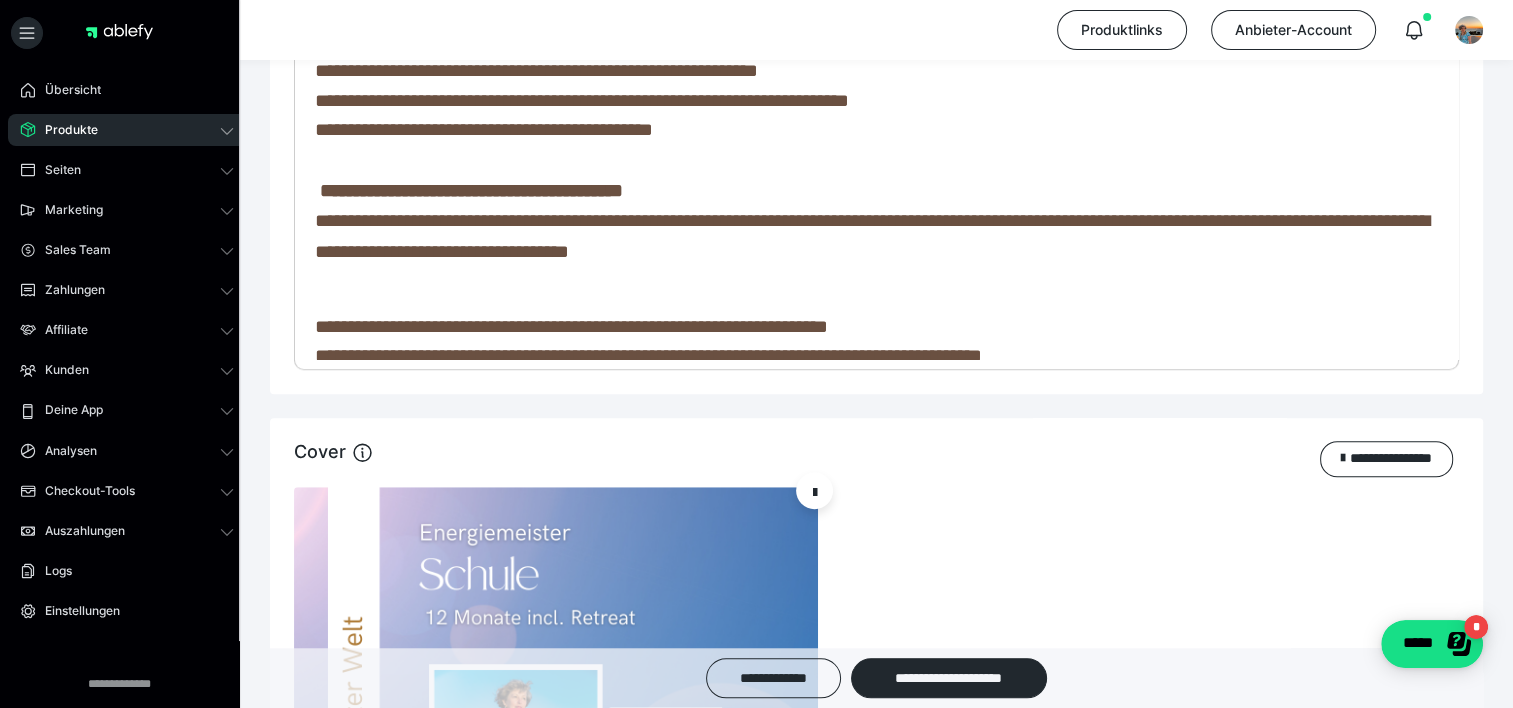 click on "**********" at bounding box center [872, 221] 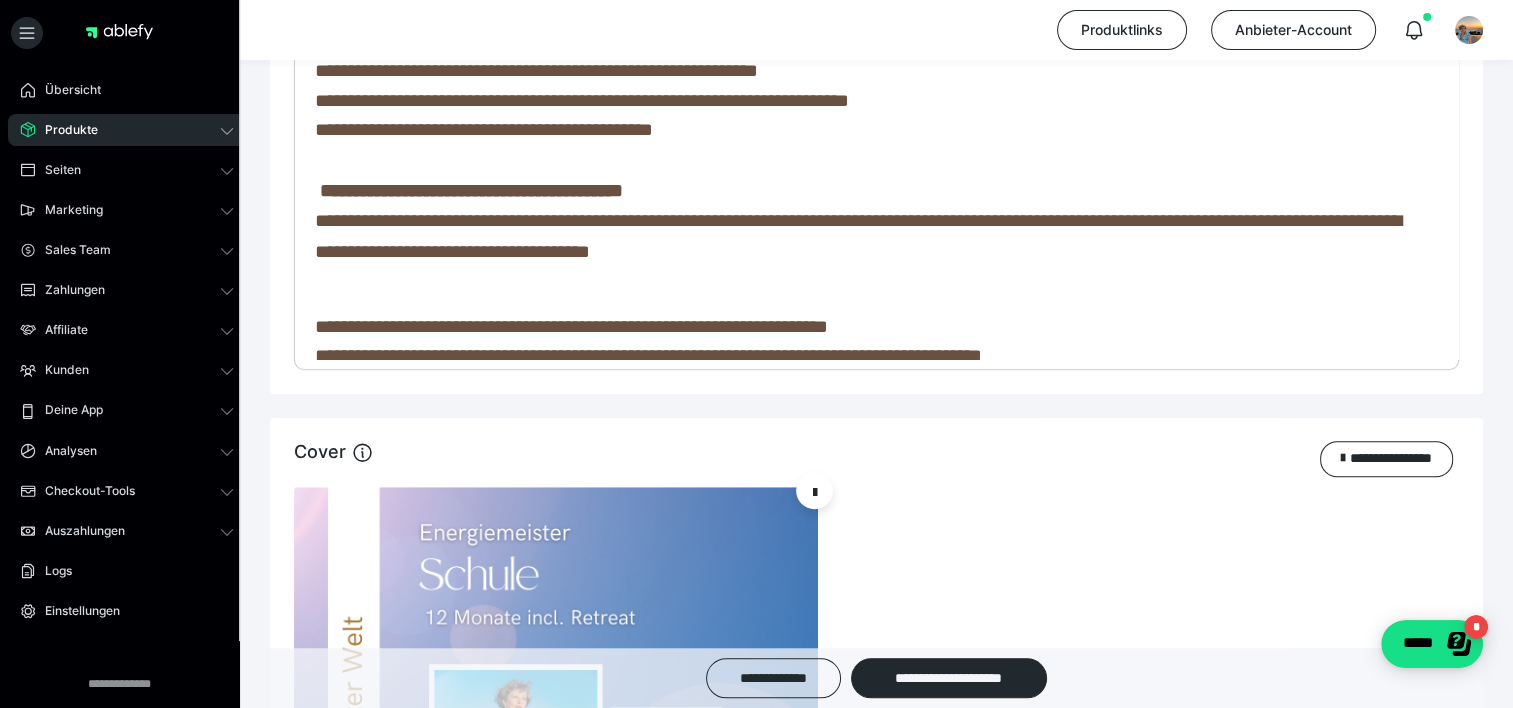 click on "**********" at bounding box center [858, 221] 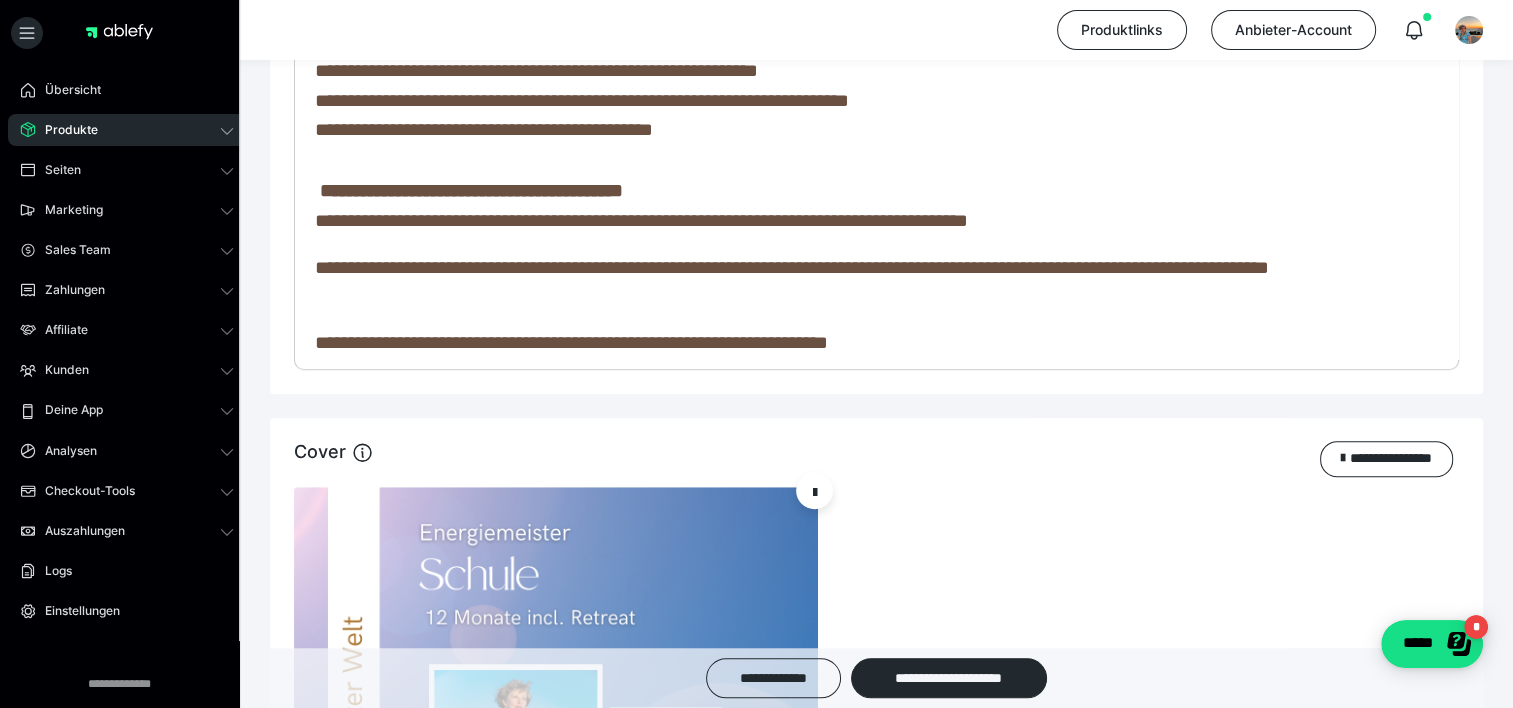 click on "**********" at bounding box center [792, 267] 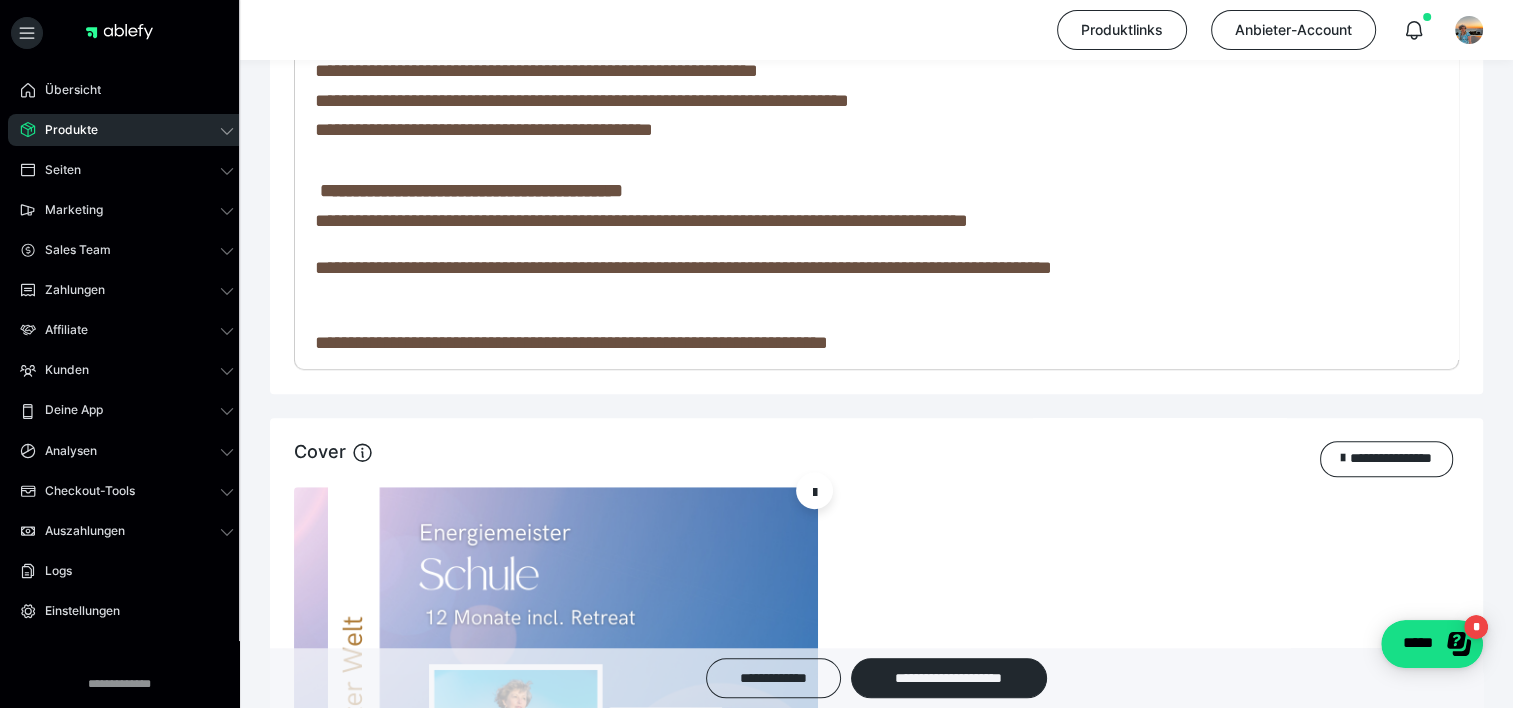 click on "**********" at bounding box center (683, 267) 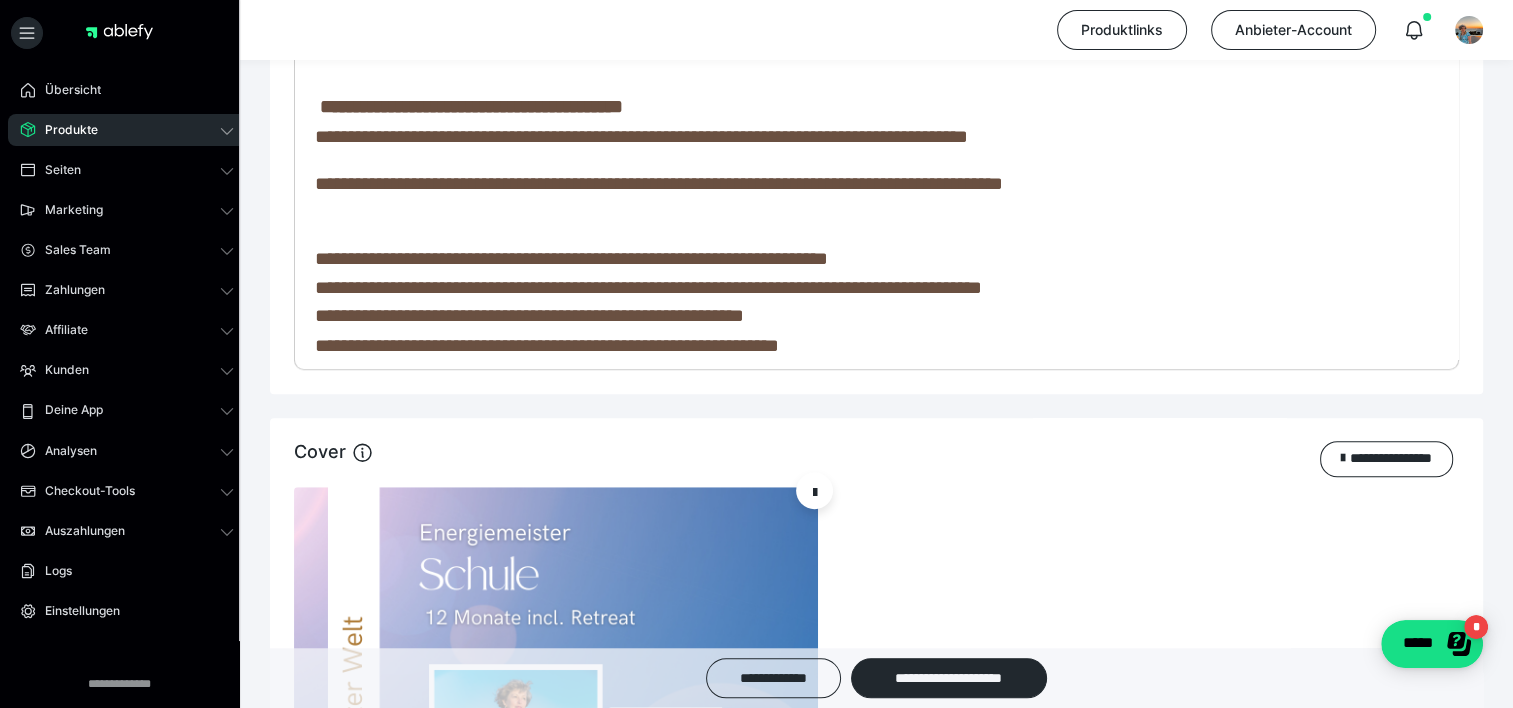 scroll, scrollTop: 1341, scrollLeft: 0, axis: vertical 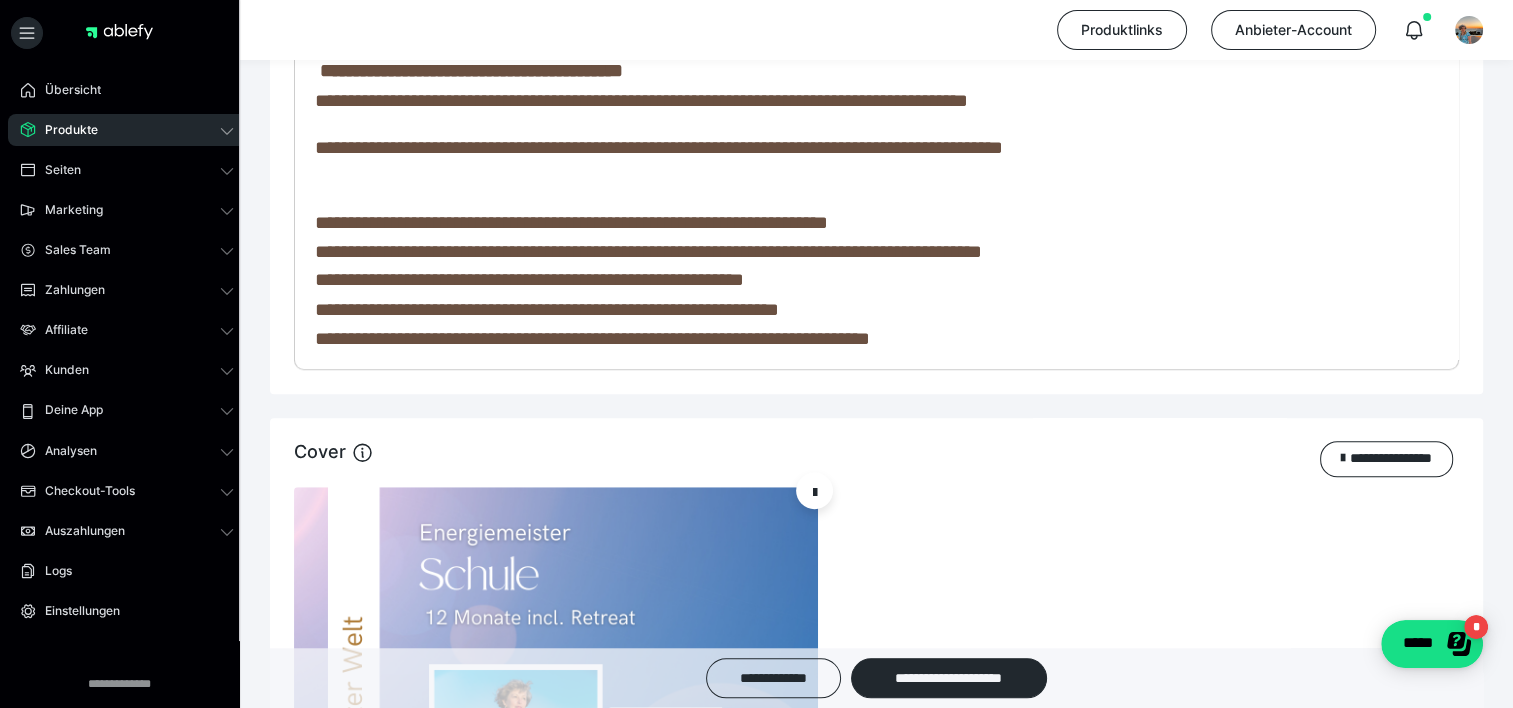 click on "**********" at bounding box center (571, 222) 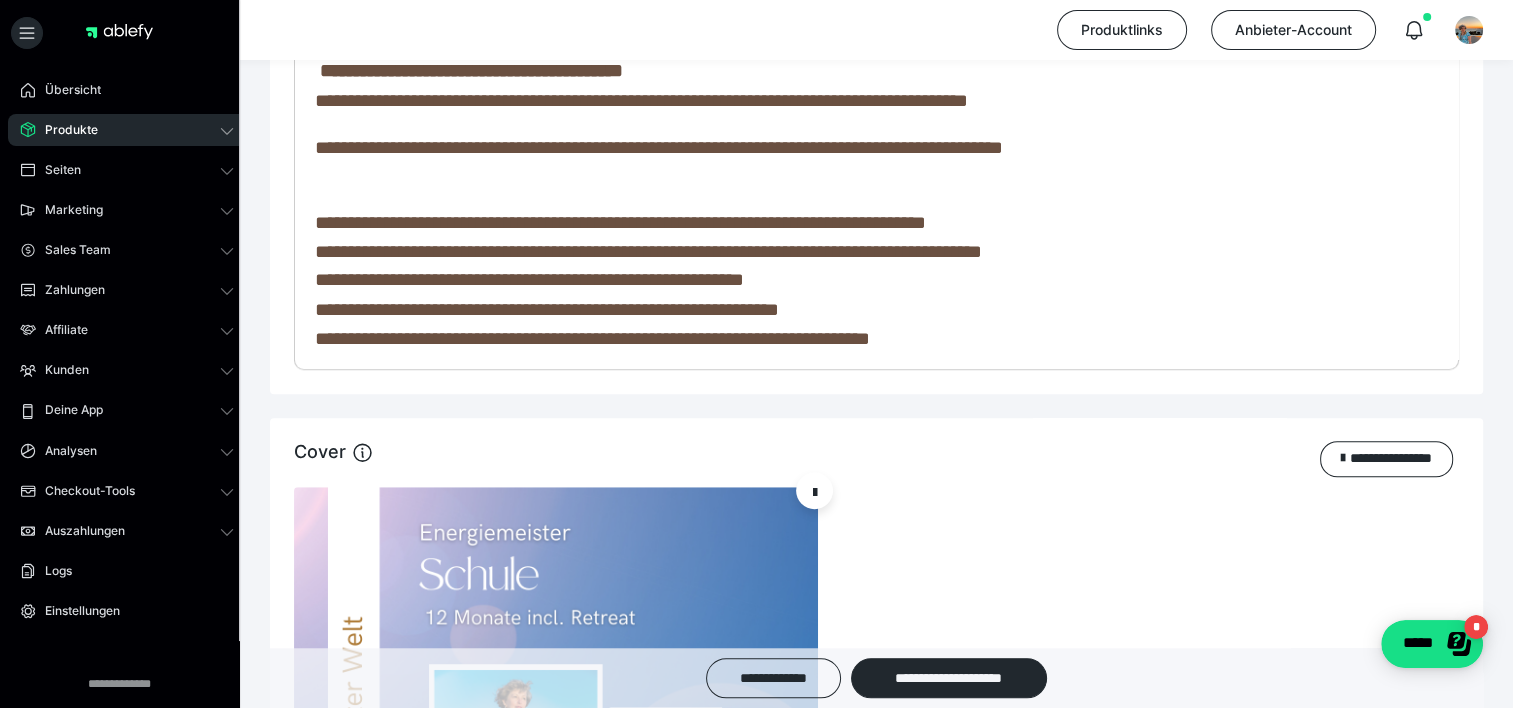 click on "**********" at bounding box center [620, 222] 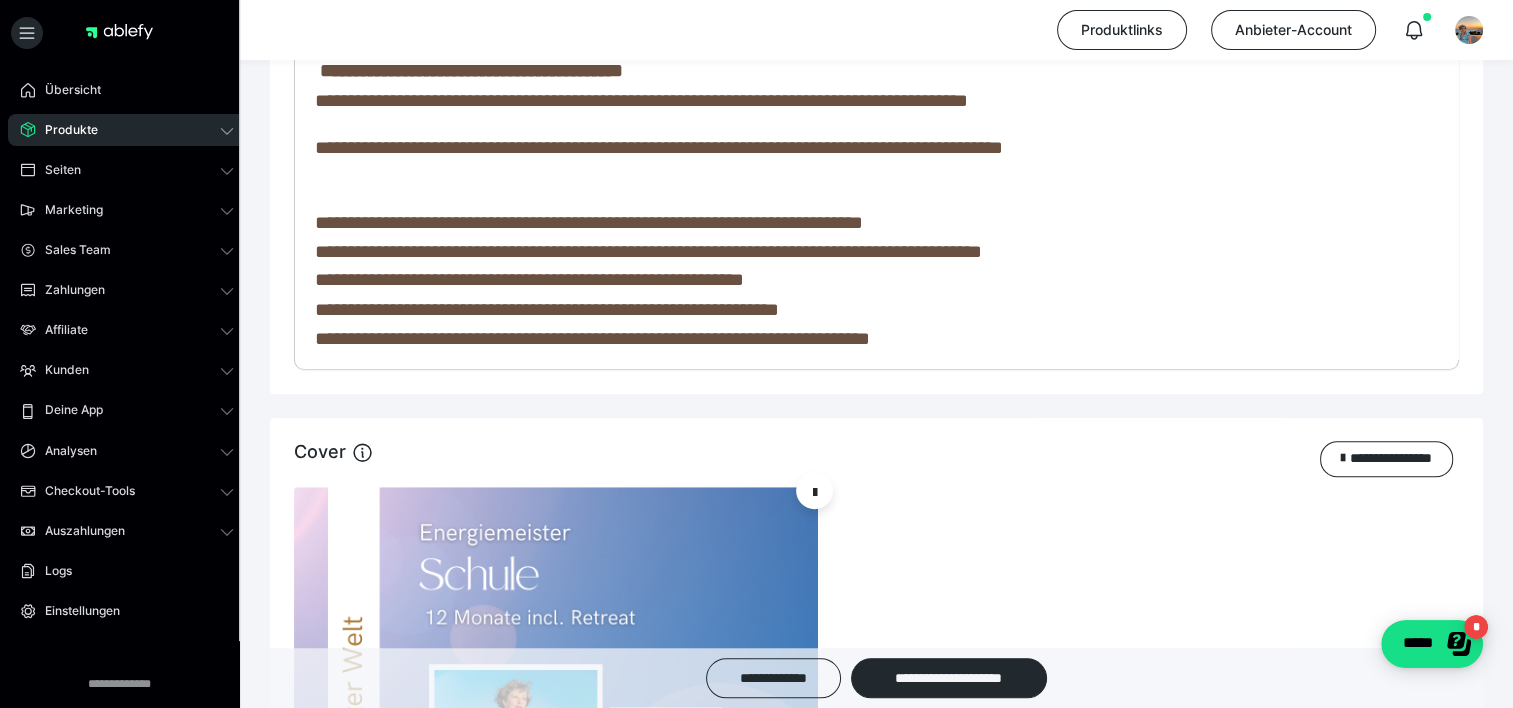 click on "**********" at bounding box center (648, 251) 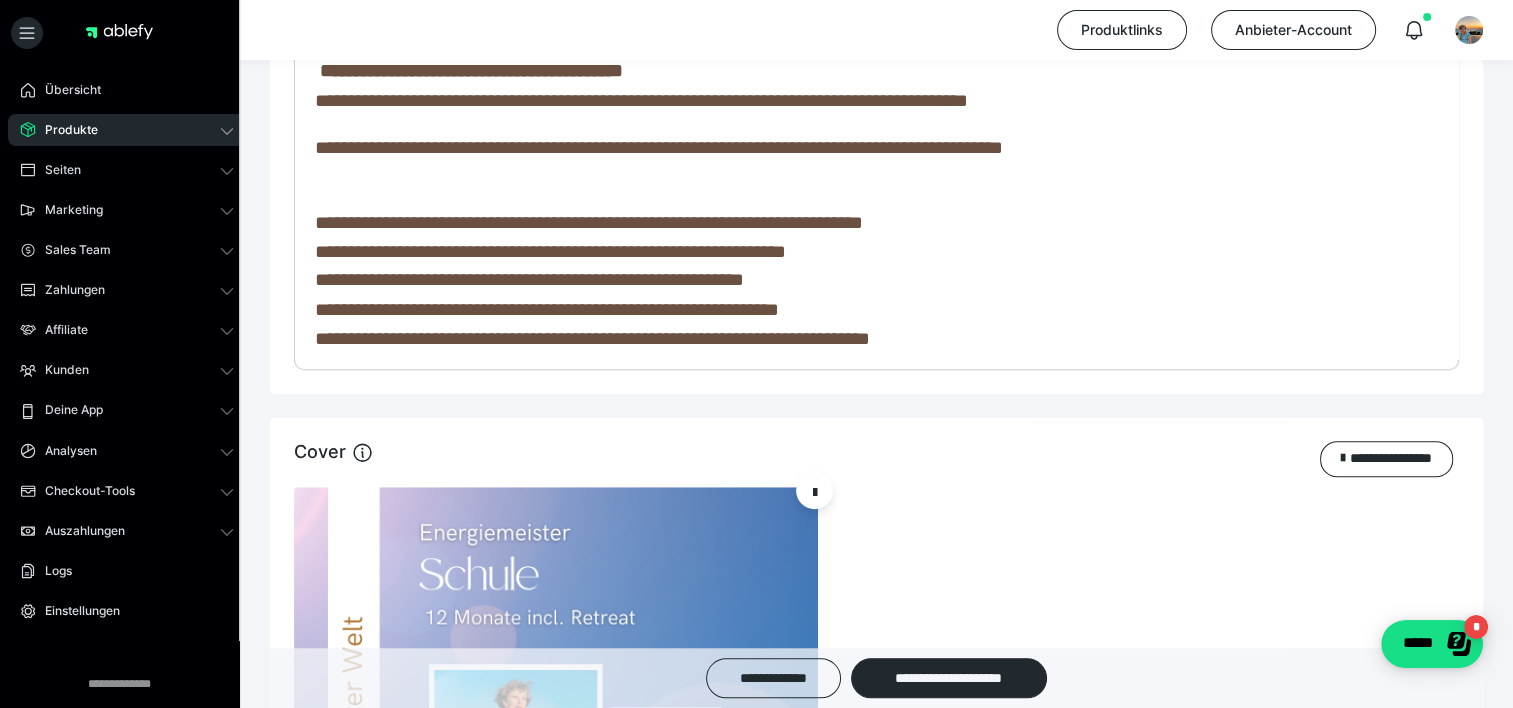 scroll, scrollTop: 1473, scrollLeft: 0, axis: vertical 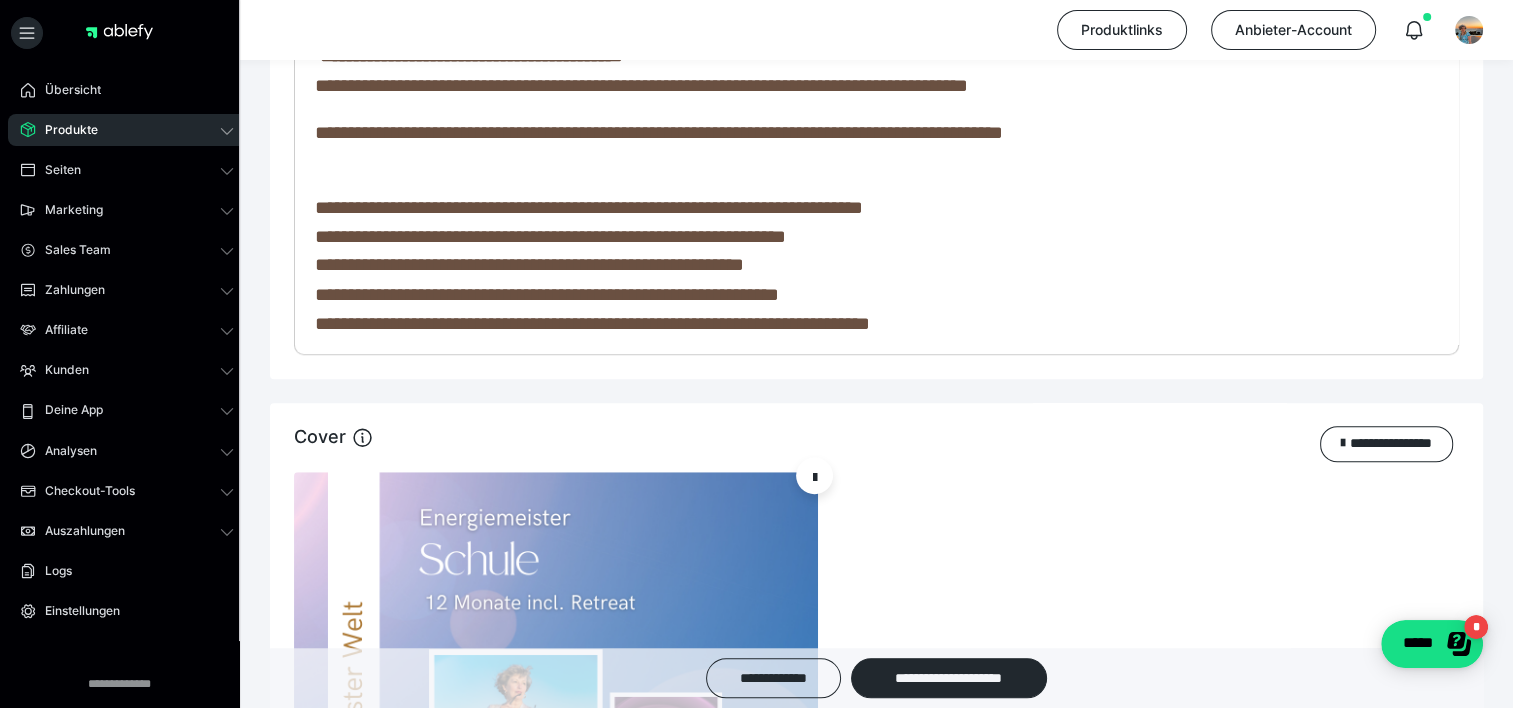 click on "**********" at bounding box center [529, 264] 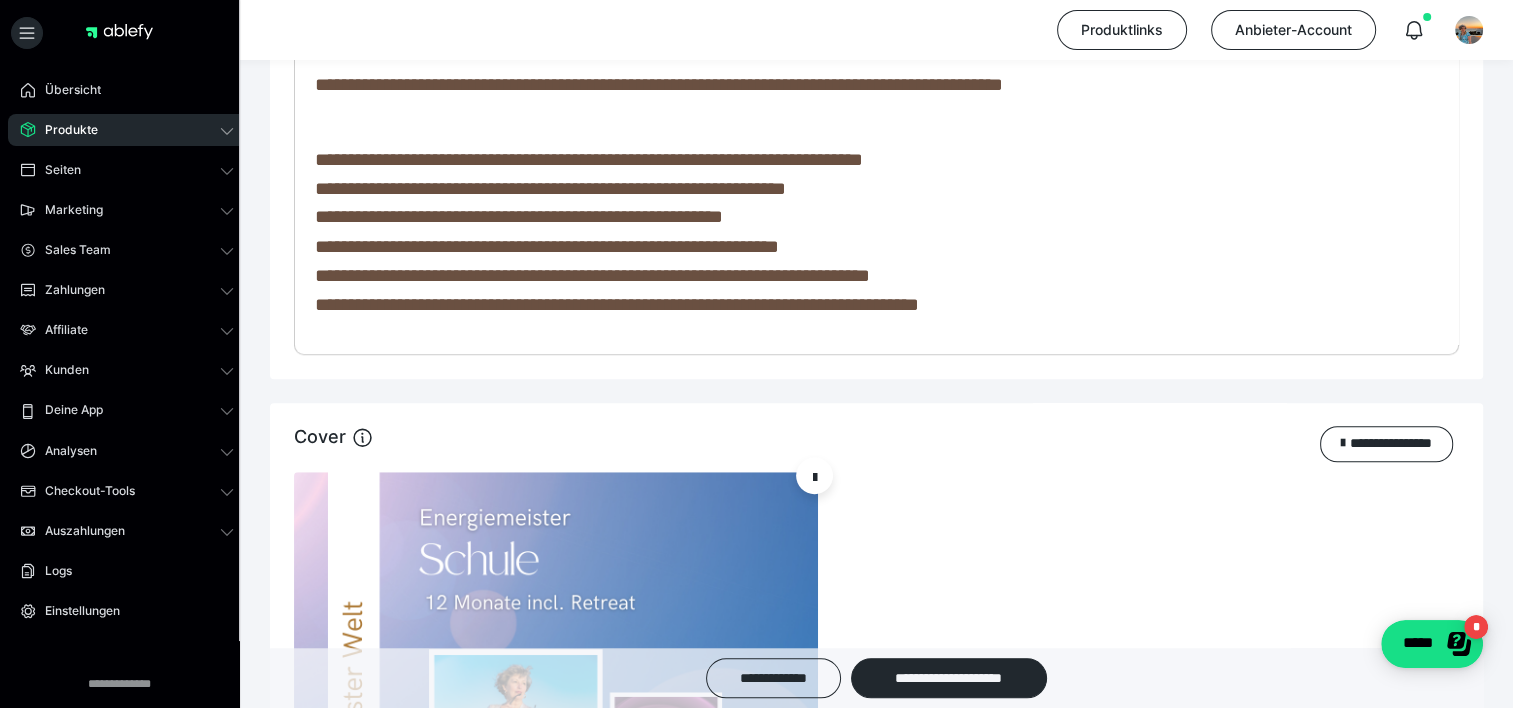 scroll, scrollTop: 1411, scrollLeft: 0, axis: vertical 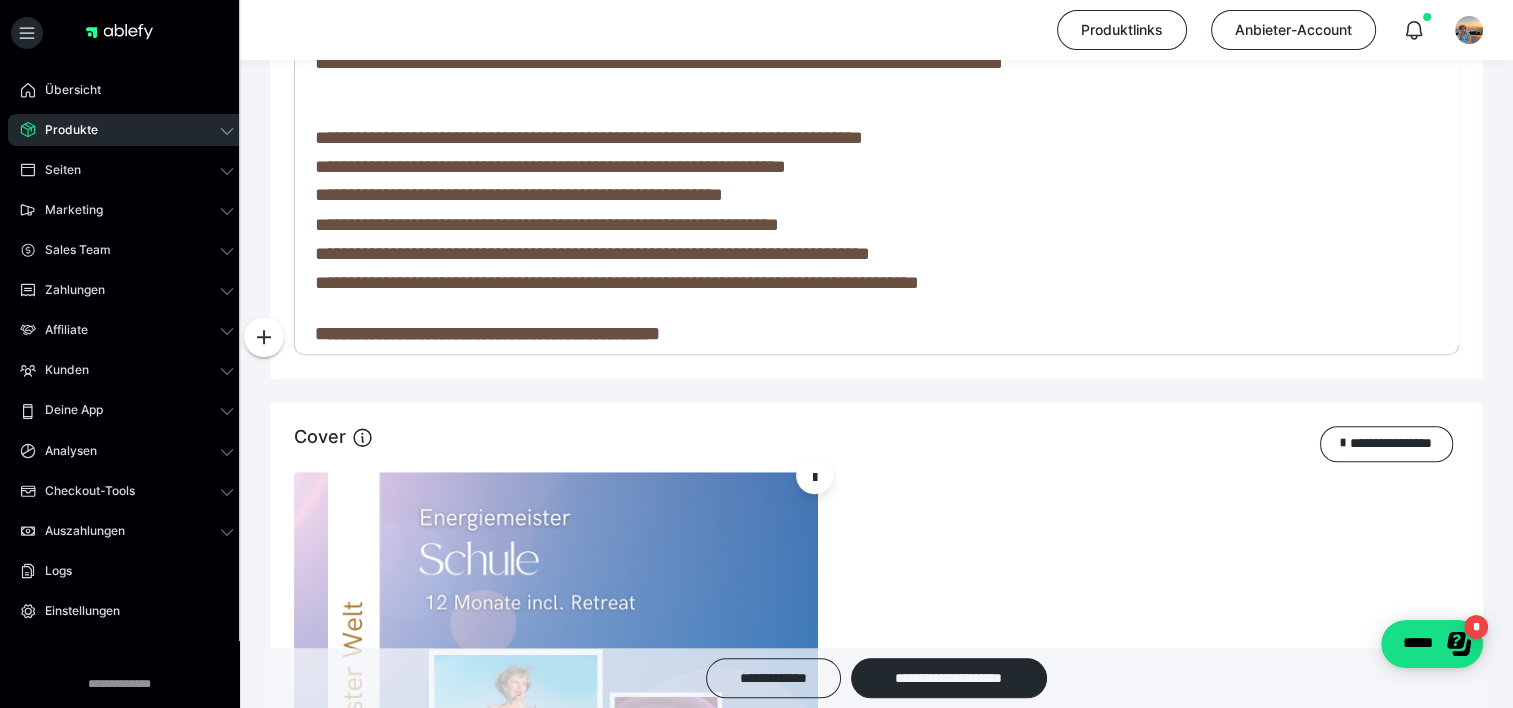 click on "**********" at bounding box center (547, 224) 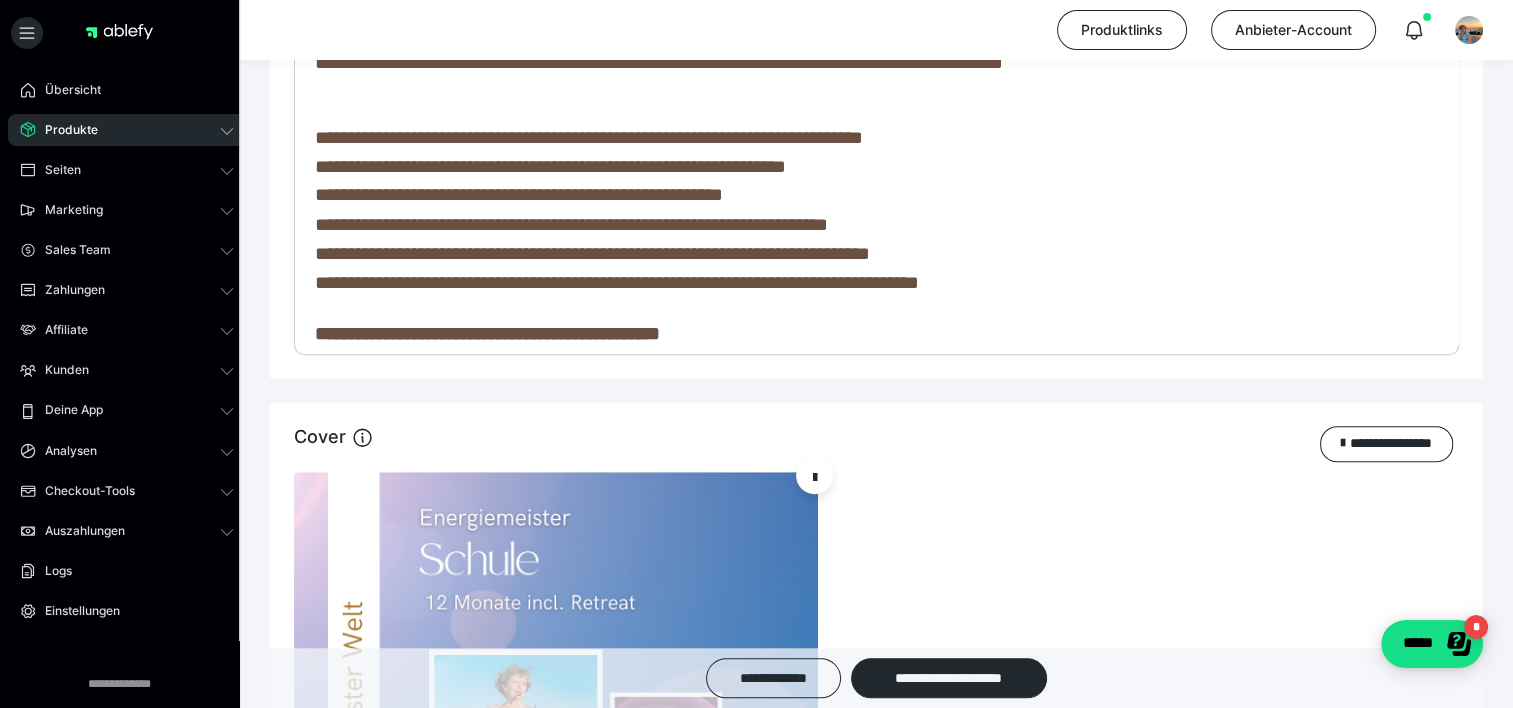 click on "**********" at bounding box center [592, 253] 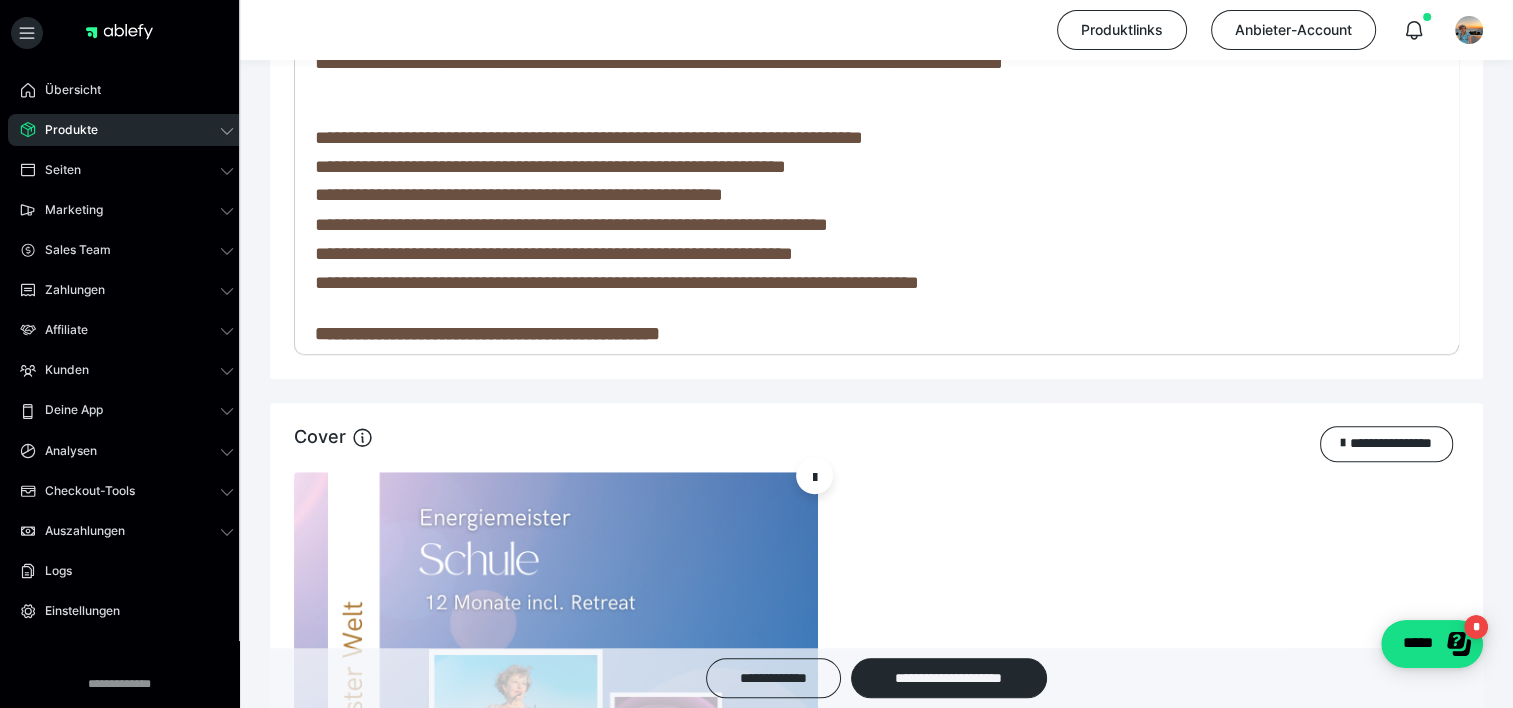 click on "**********" at bounding box center (554, 253) 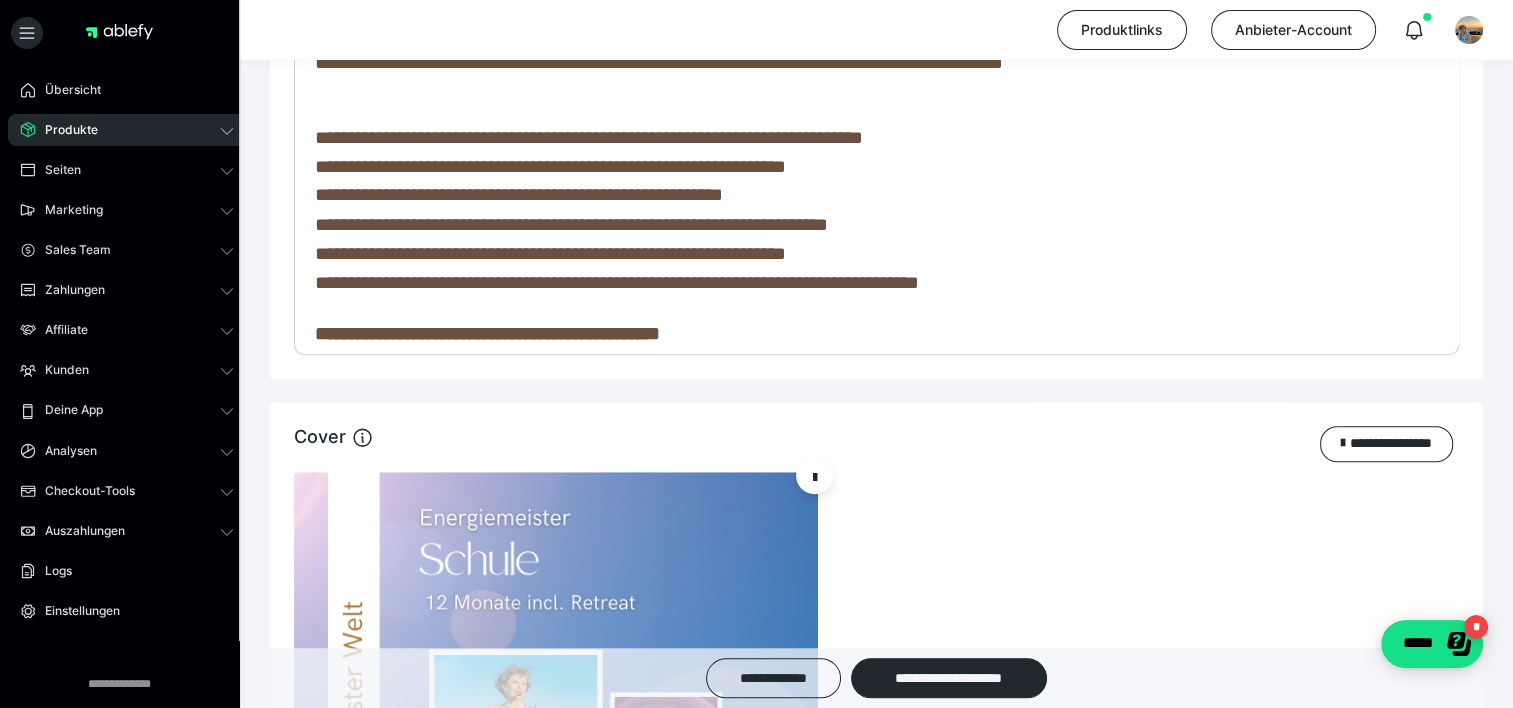click on "**********" at bounding box center [550, 253] 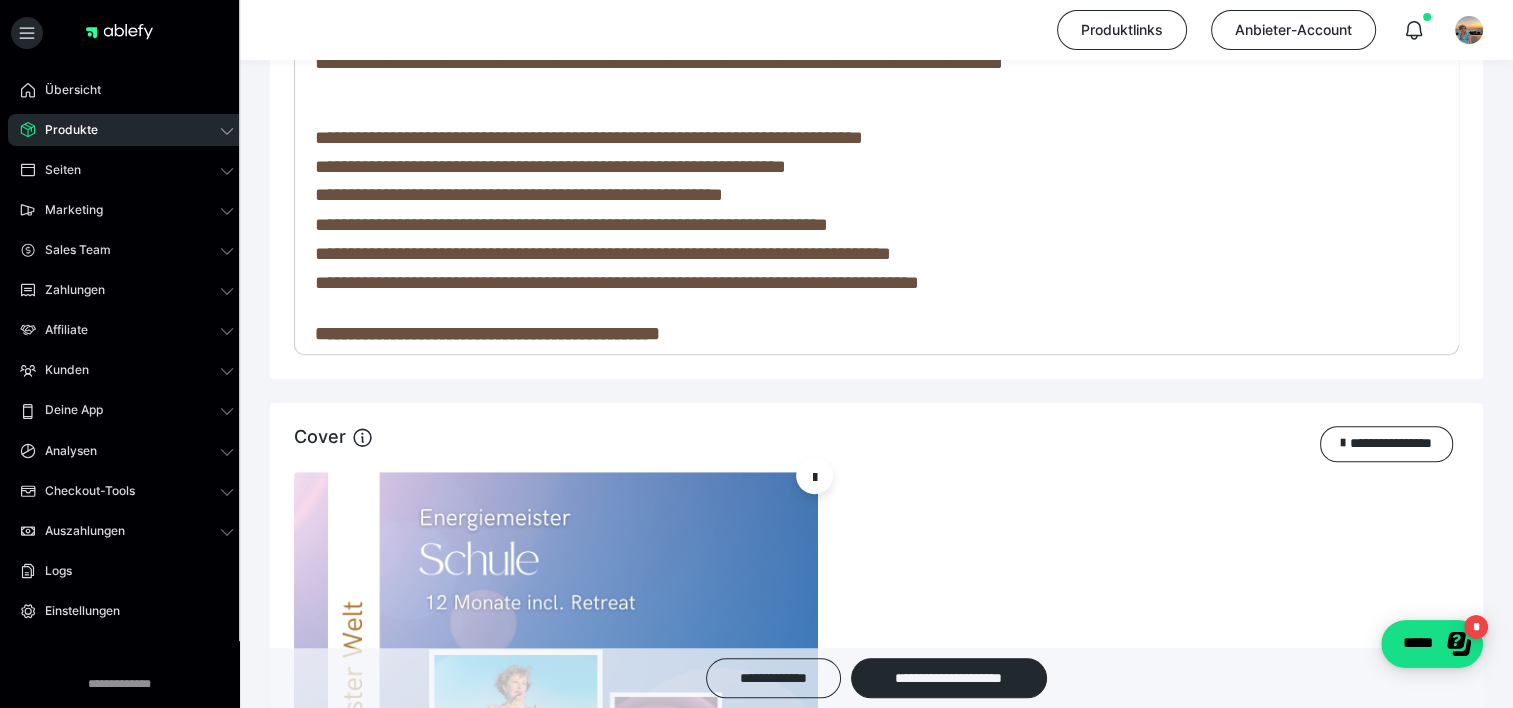 click on "**********" at bounding box center [603, 253] 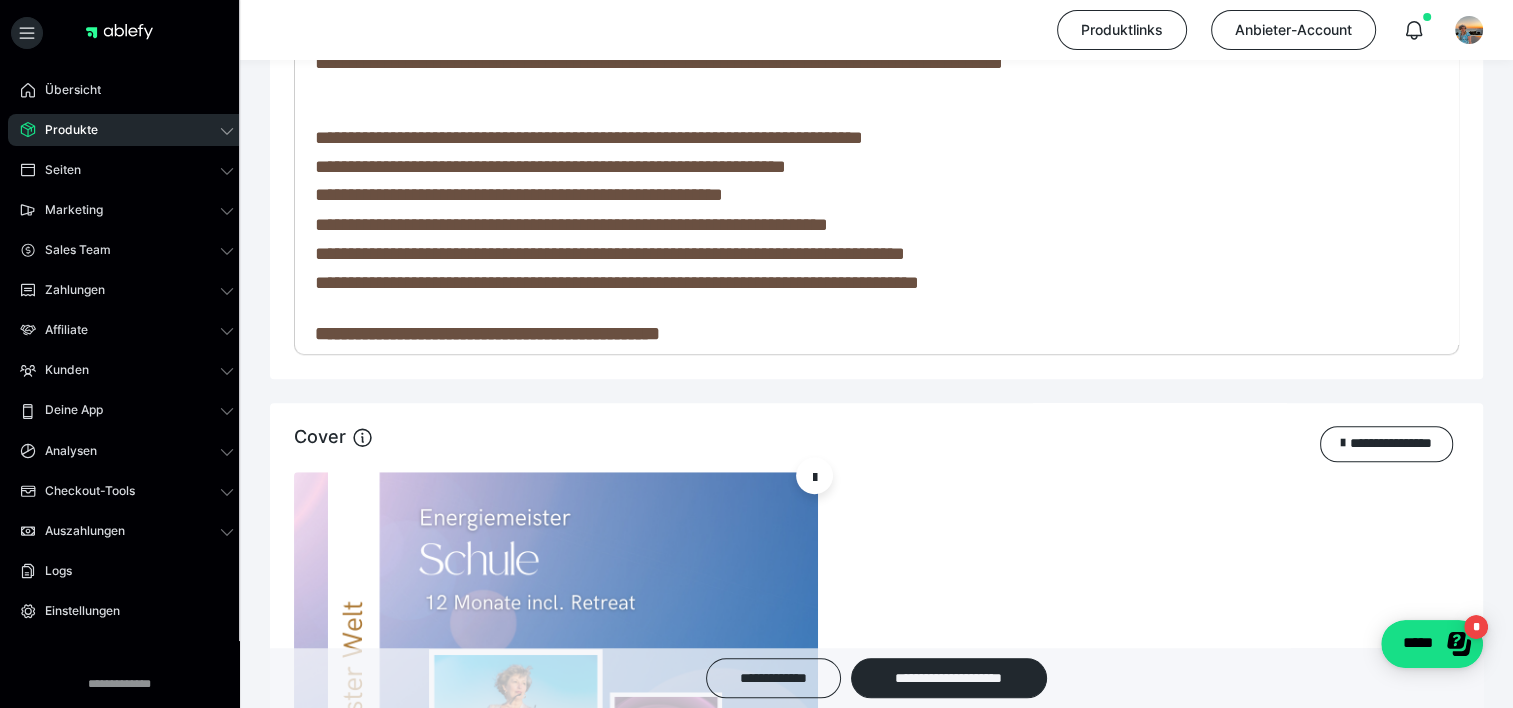 click on "**********" at bounding box center (869, 254) 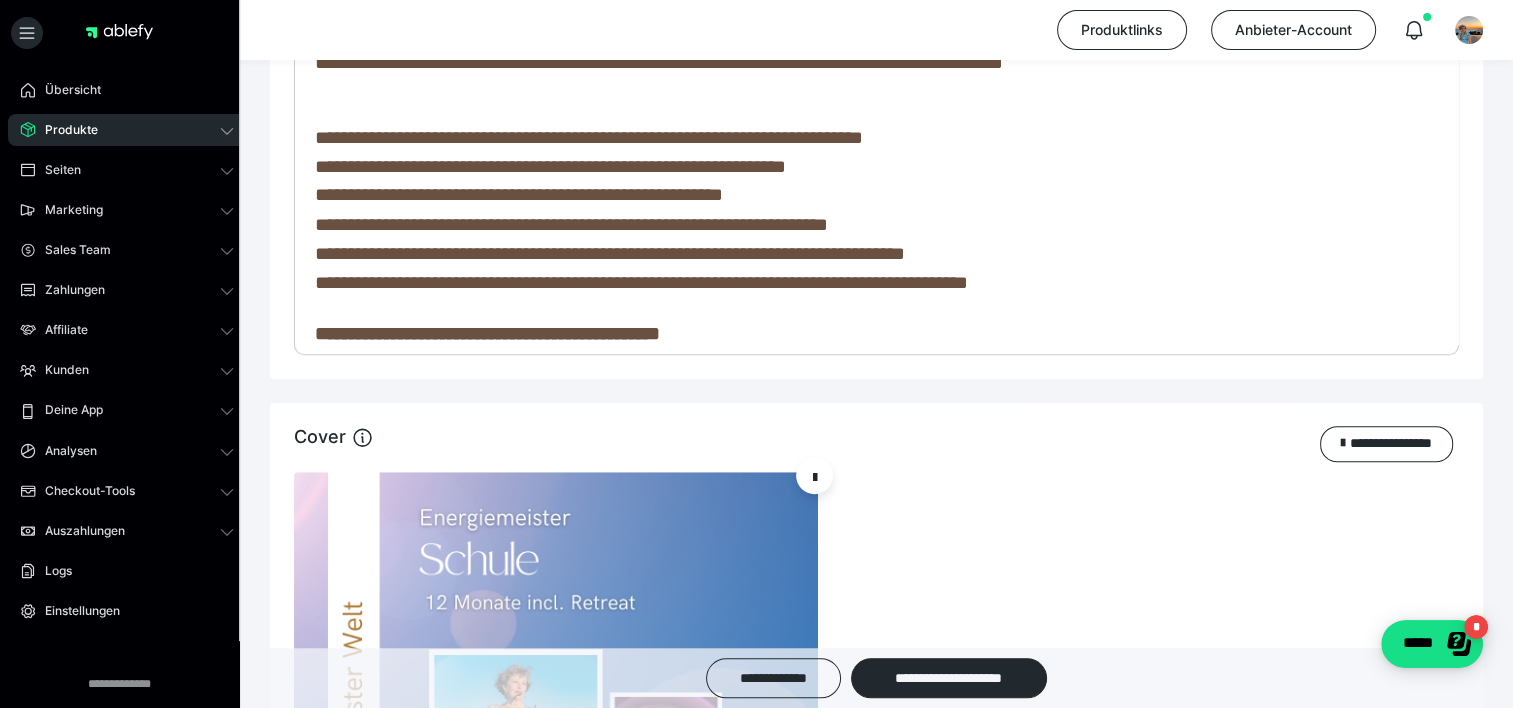 click on "**********" at bounding box center (869, 254) 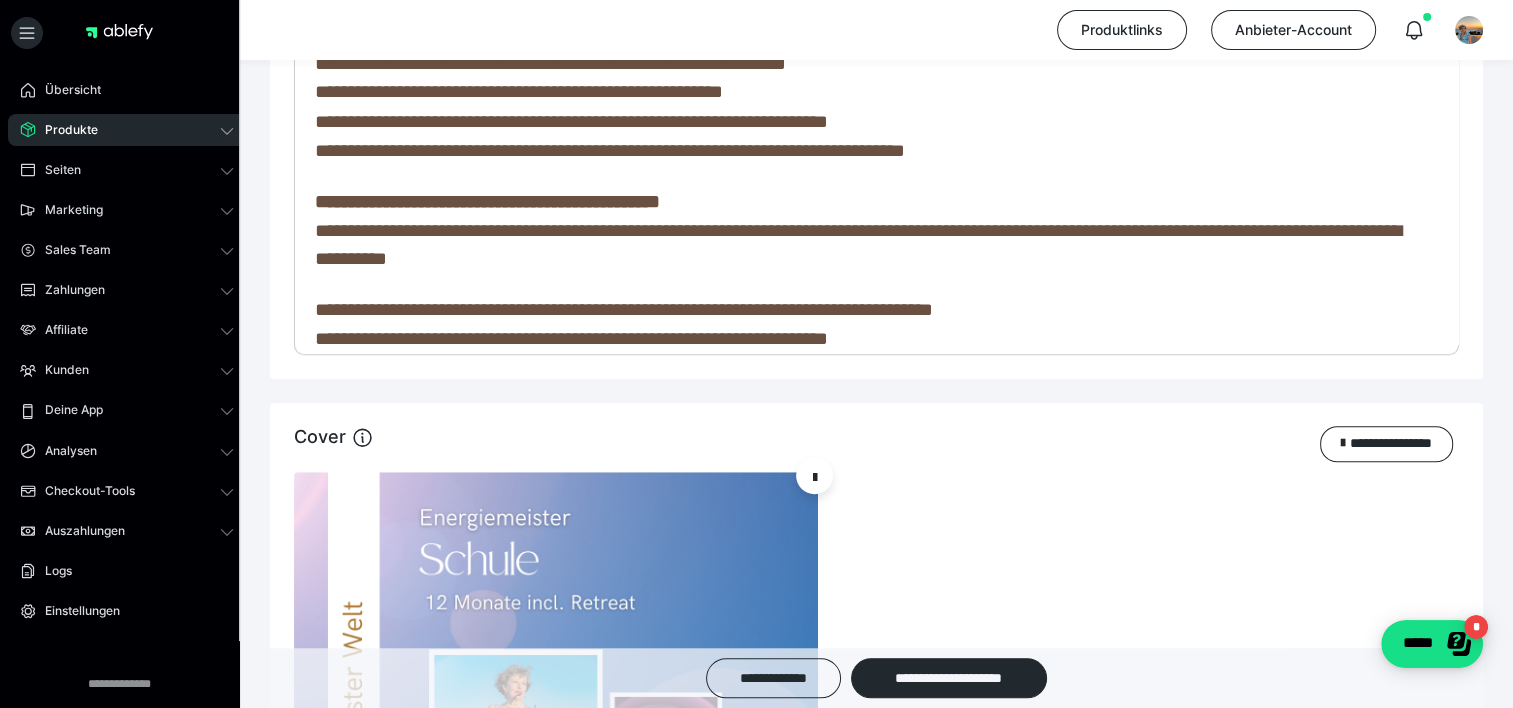 scroll, scrollTop: 1531, scrollLeft: 0, axis: vertical 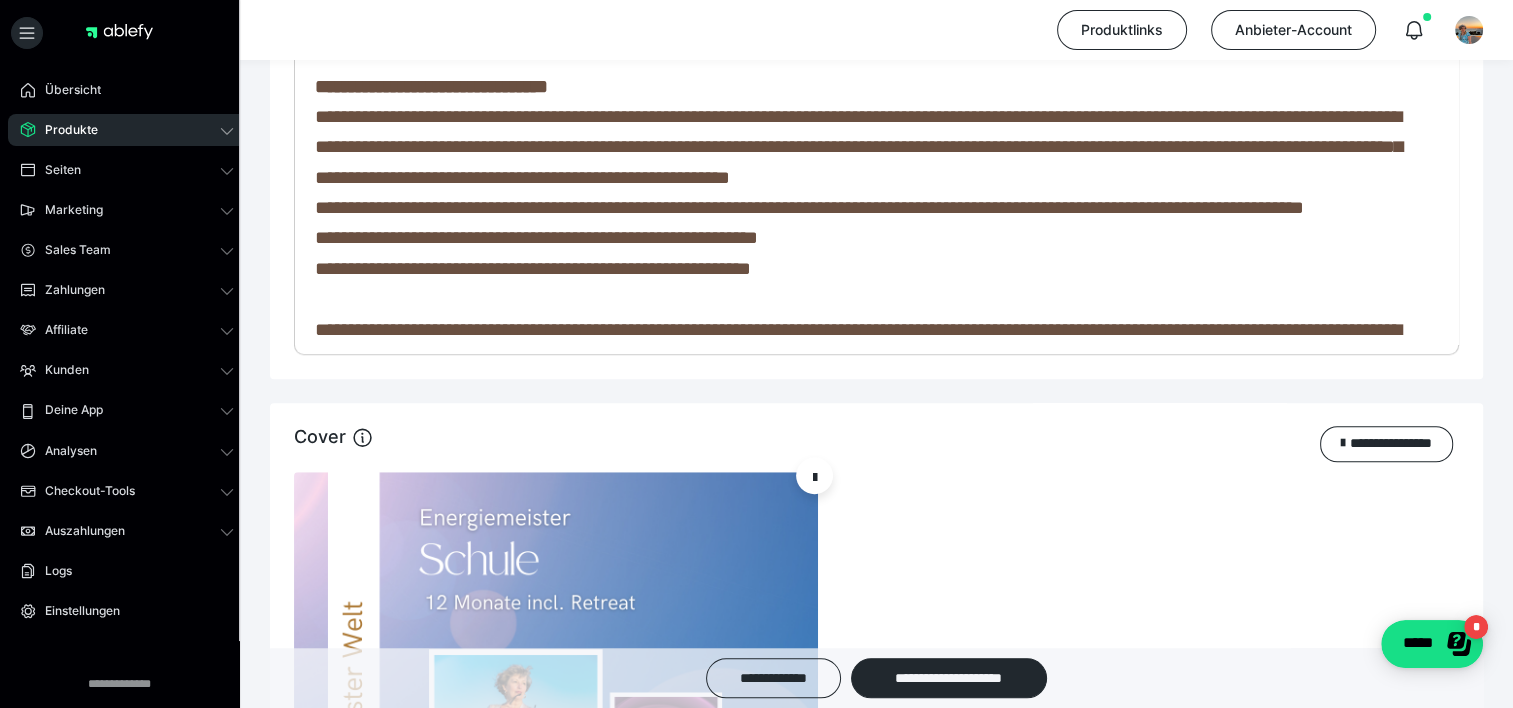 click on "**********" at bounding box center (858, 147) 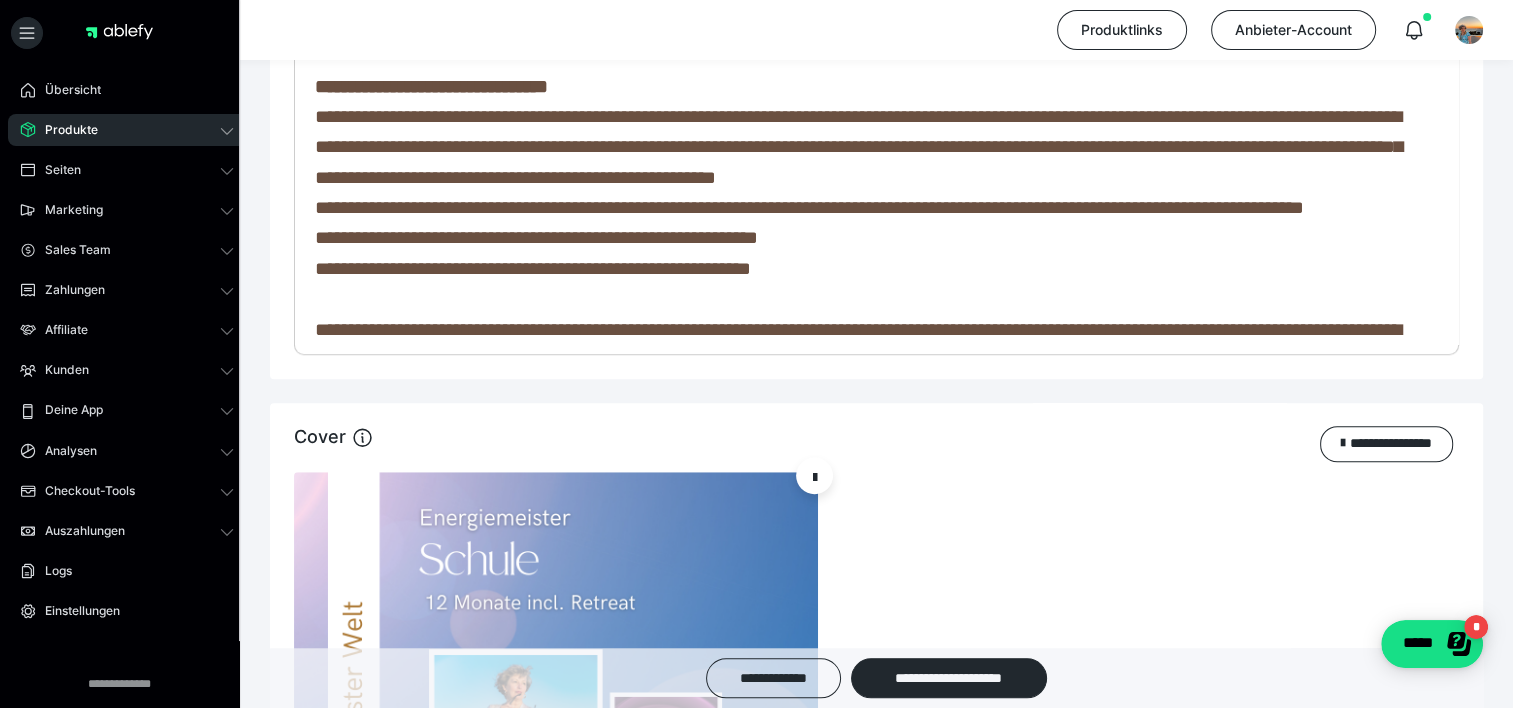 click on "**********" at bounding box center [858, 147] 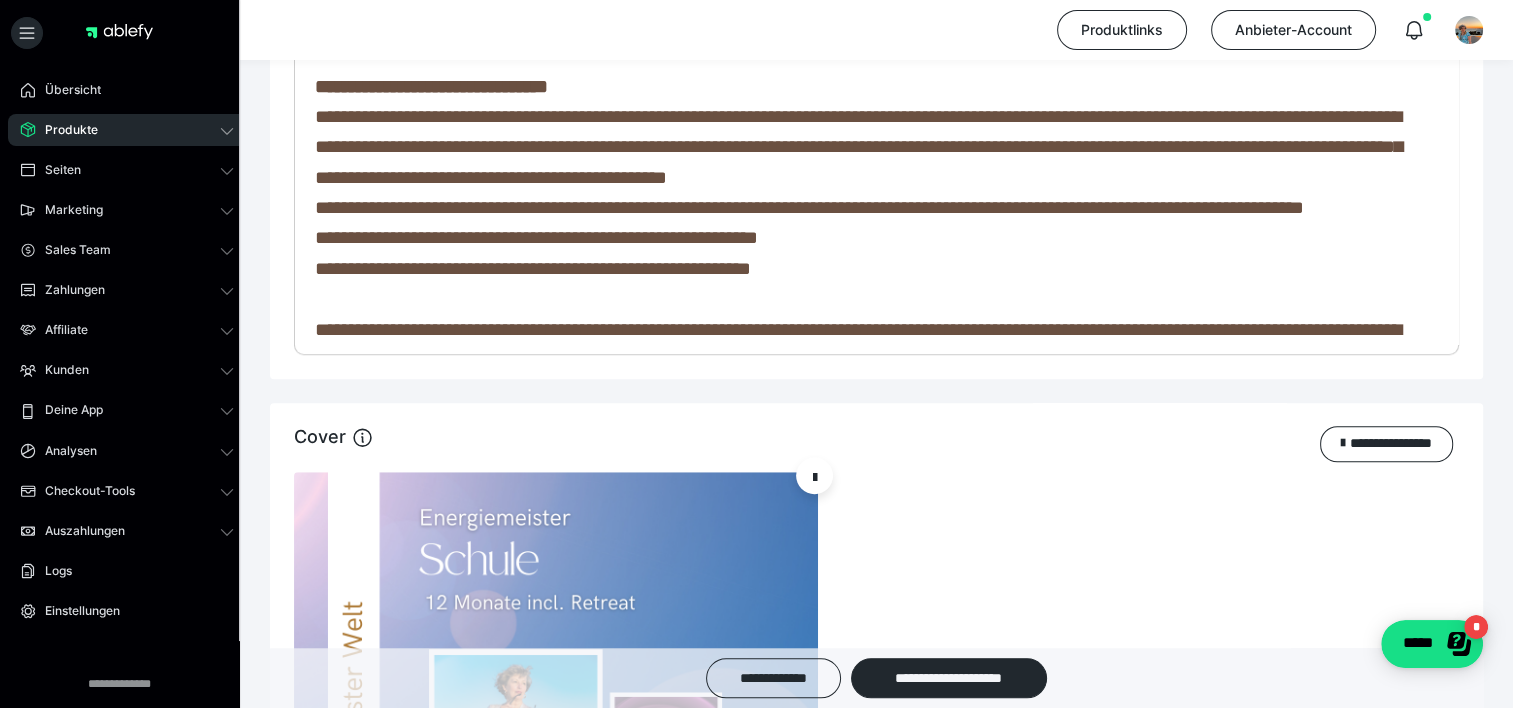 click on "**********" at bounding box center [858, 147] 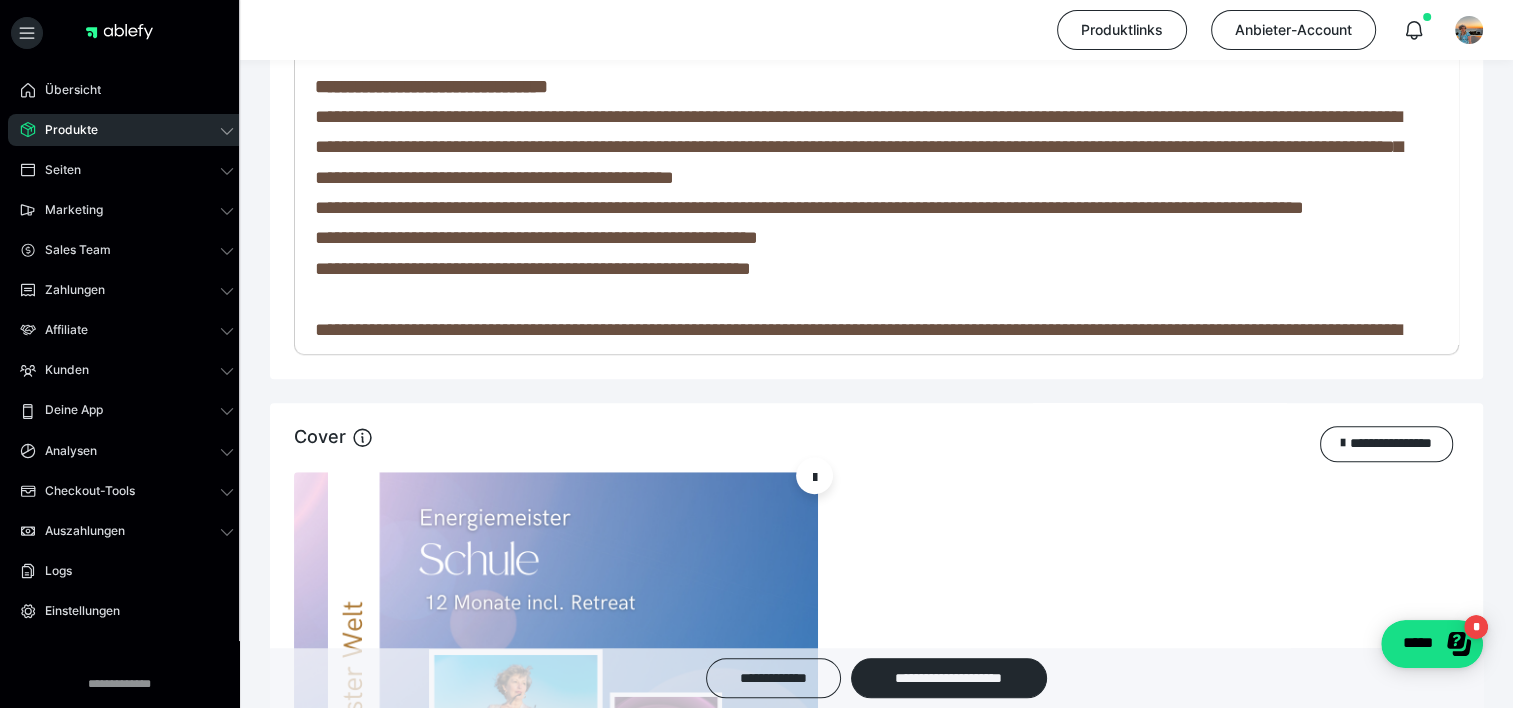 click on "**********" at bounding box center (858, 147) 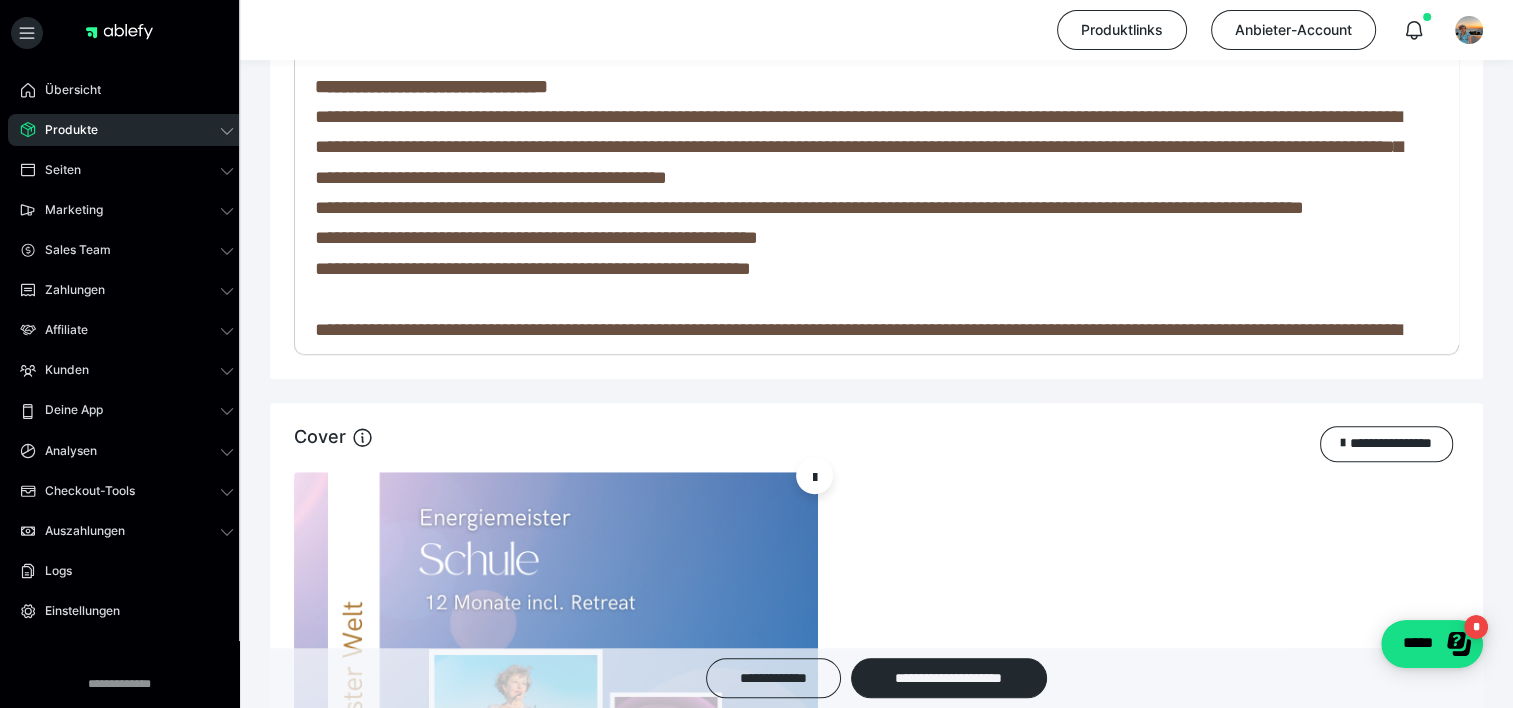 click on "**********" at bounding box center (858, 147) 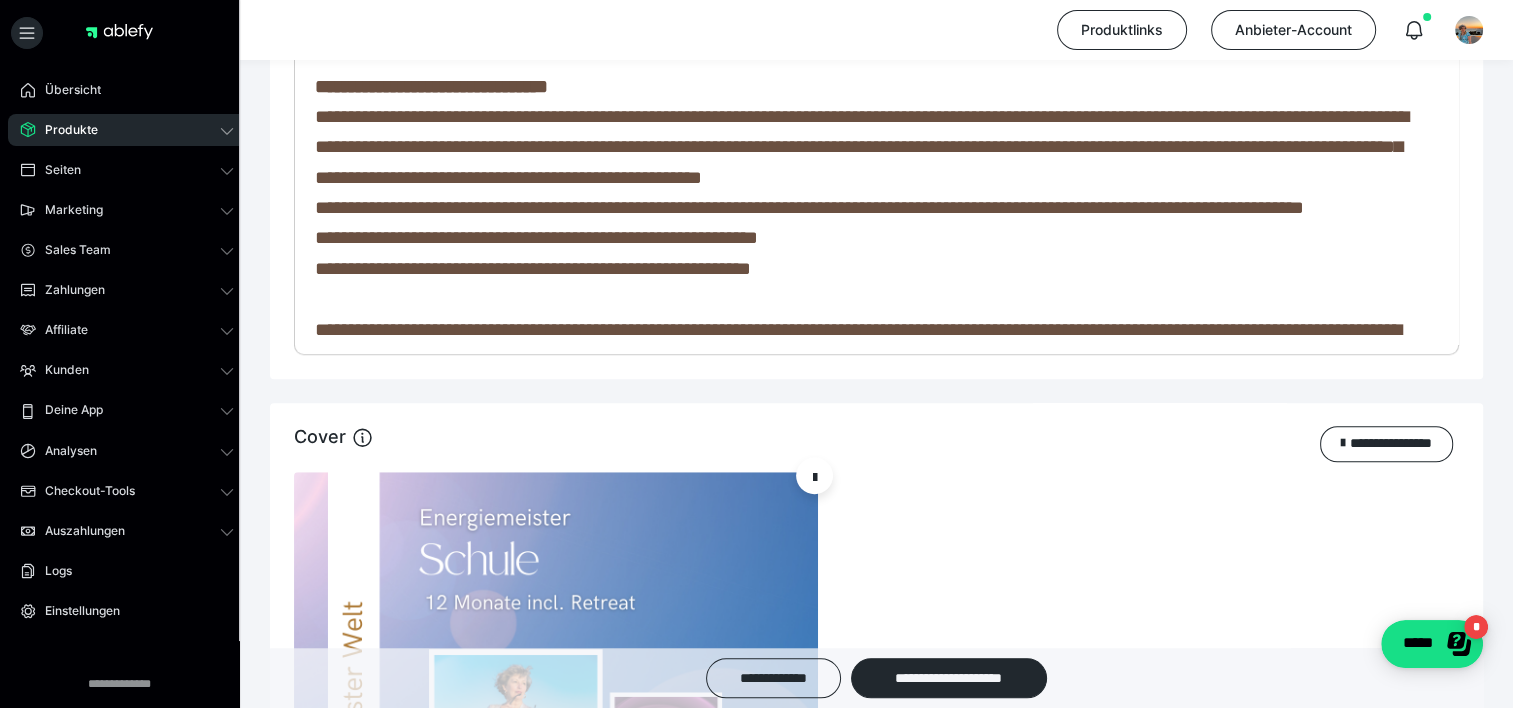 click on "**********" at bounding box center [861, 147] 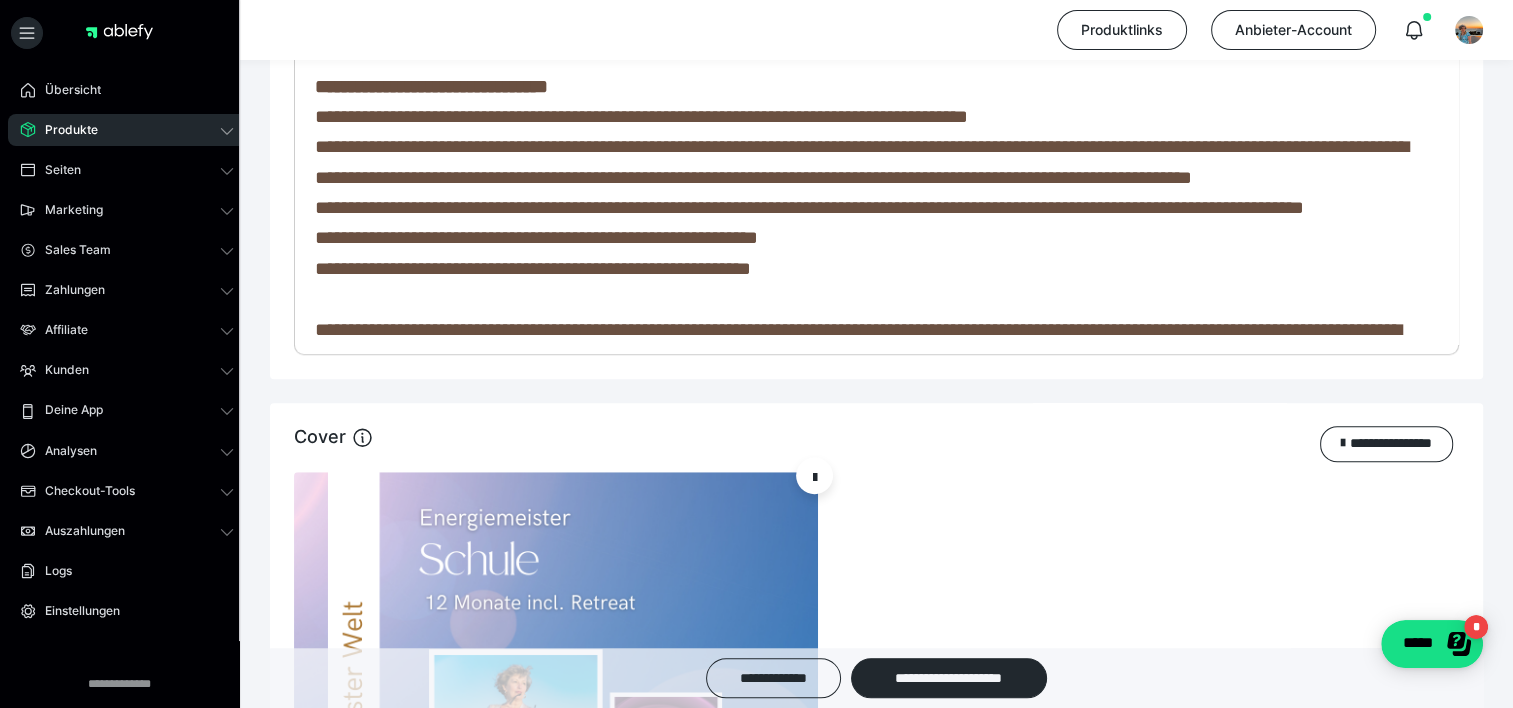click on "**********" at bounding box center (861, 161) 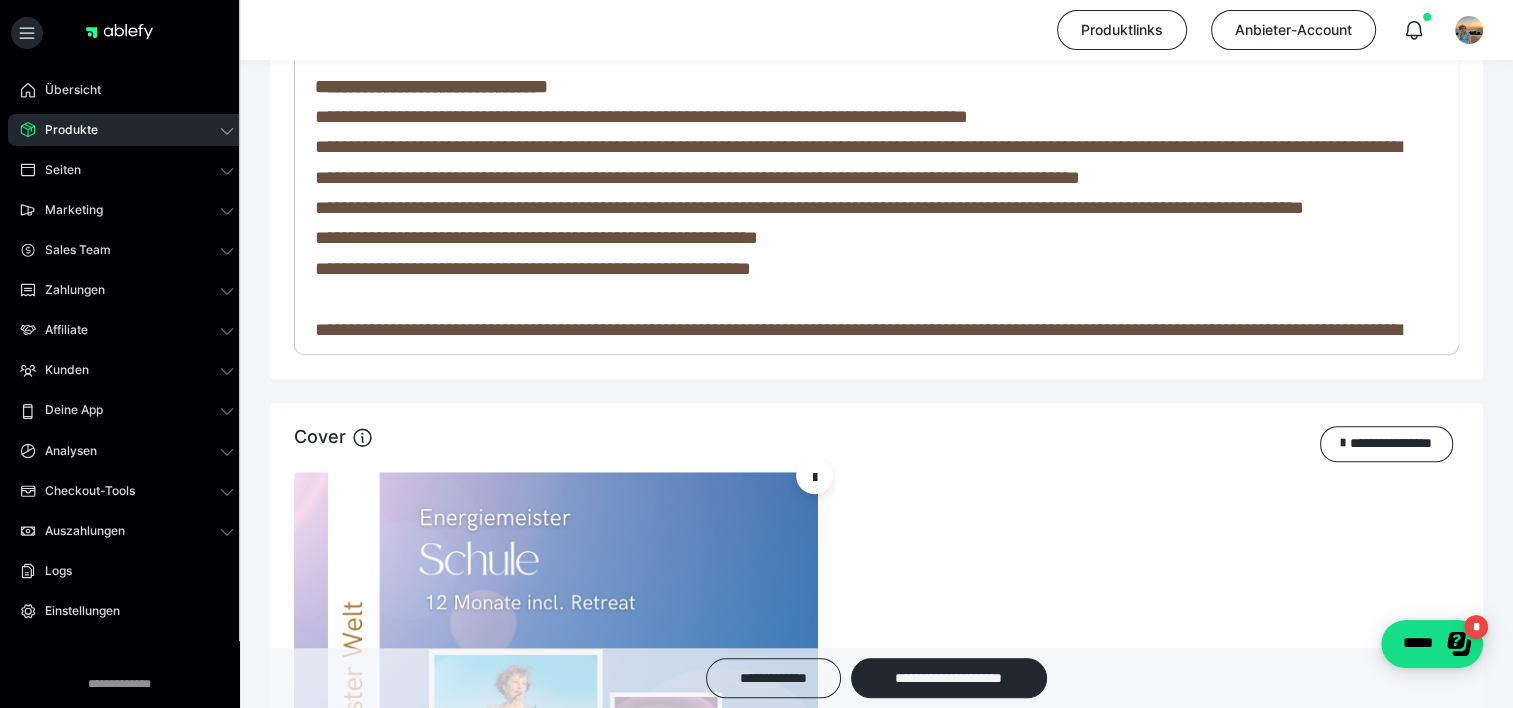 click on "**********" at bounding box center (858, 161) 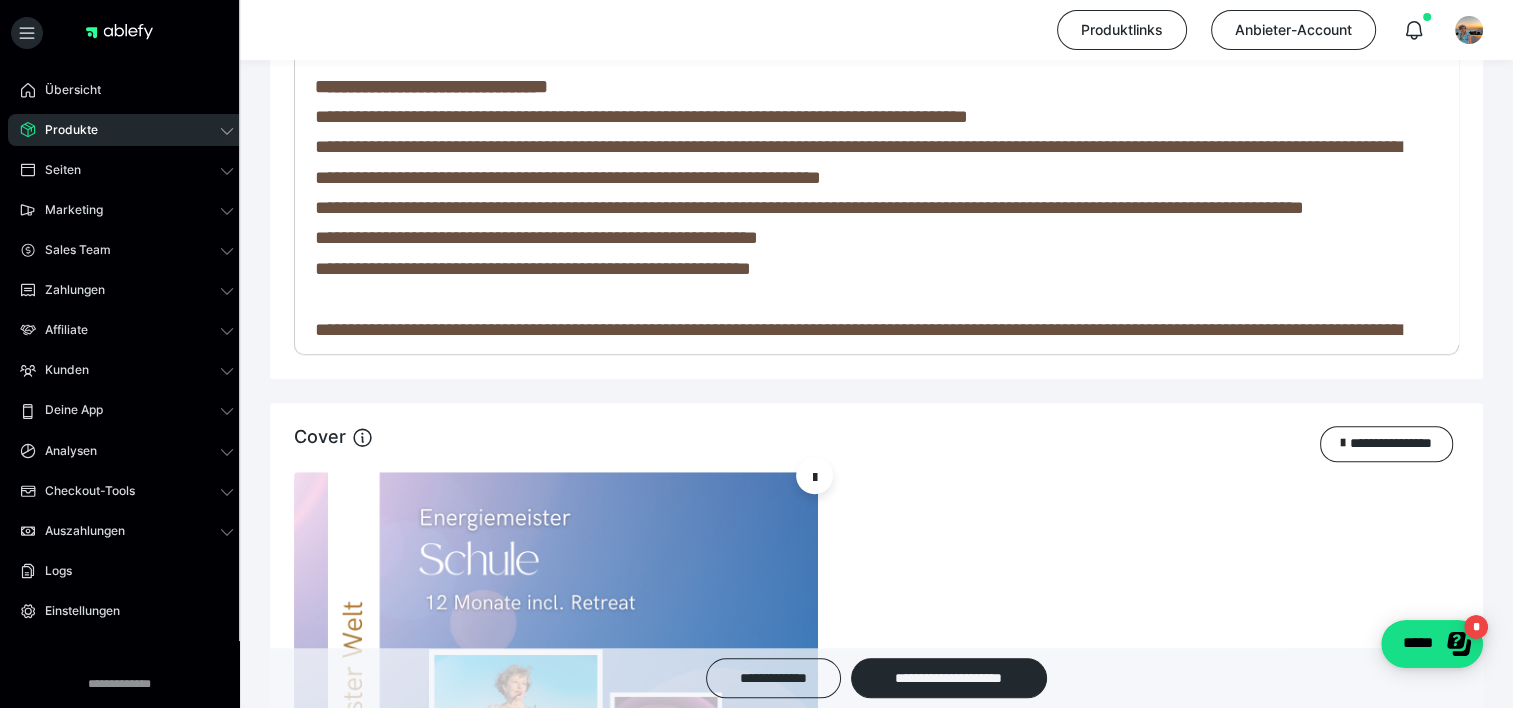 click on "**********" at bounding box center [858, 161] 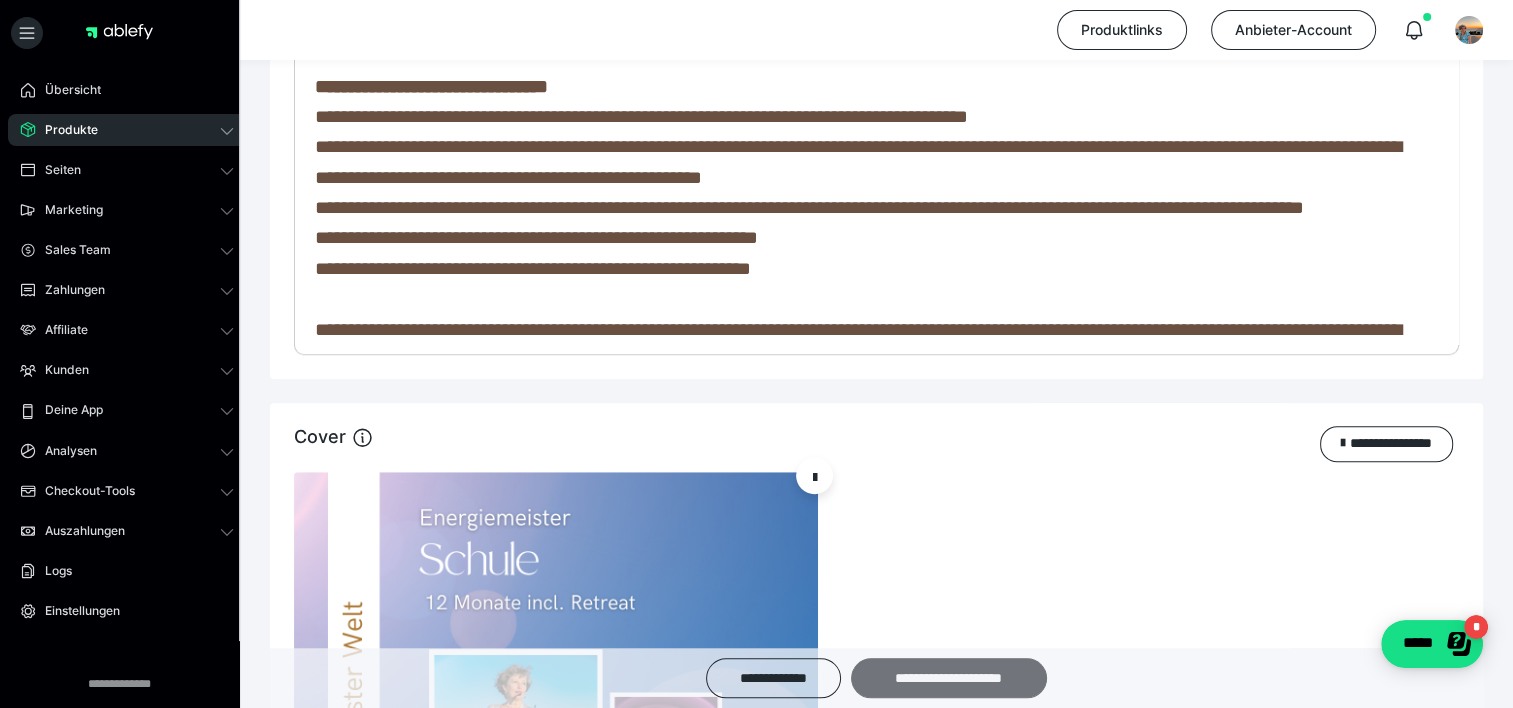 click on "**********" at bounding box center [949, 678] 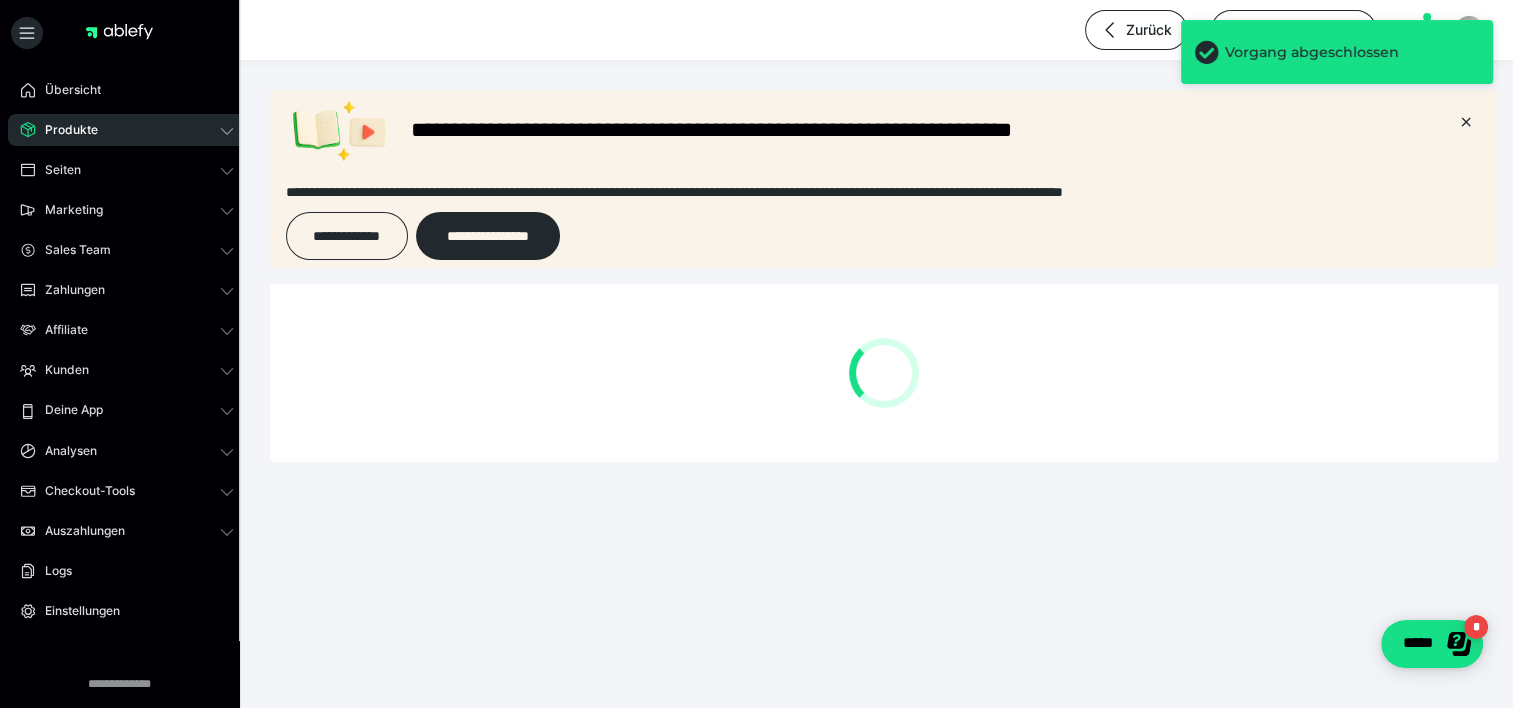 scroll, scrollTop: 0, scrollLeft: 0, axis: both 